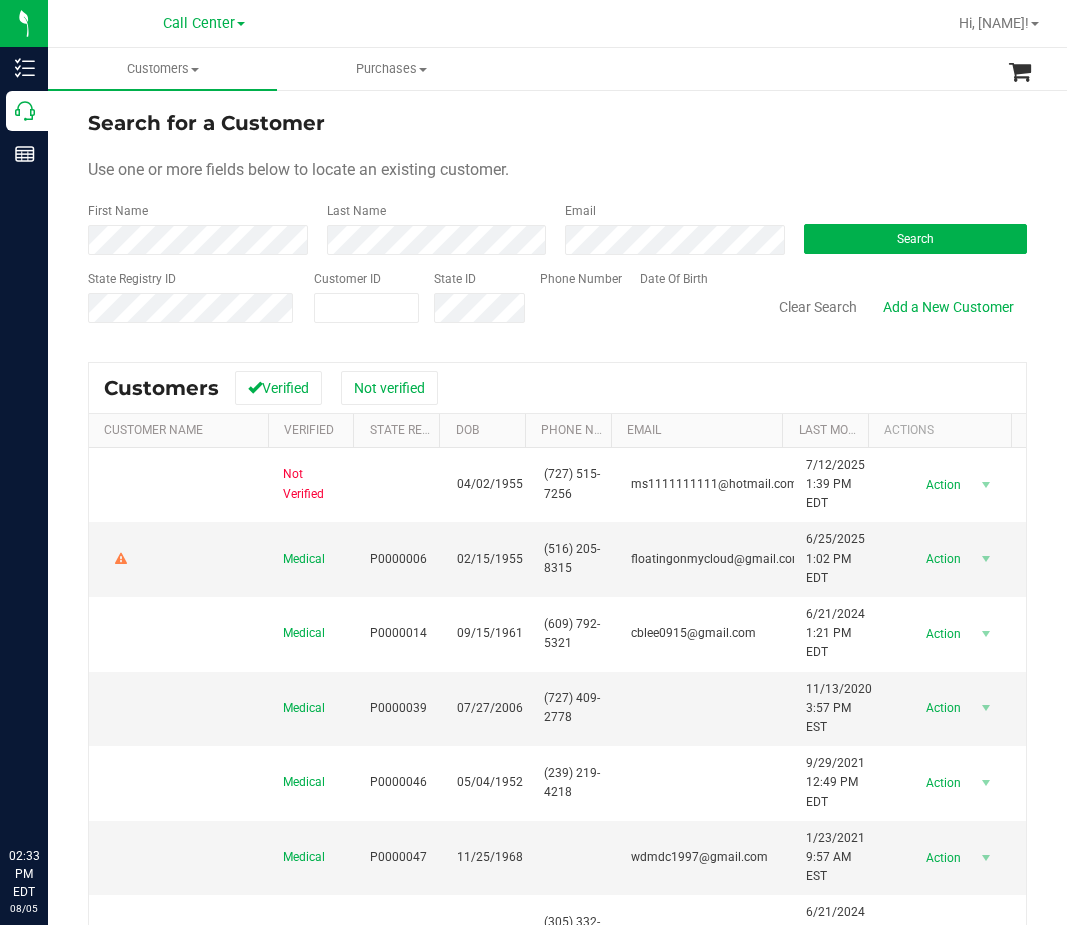 scroll, scrollTop: 0, scrollLeft: 0, axis: both 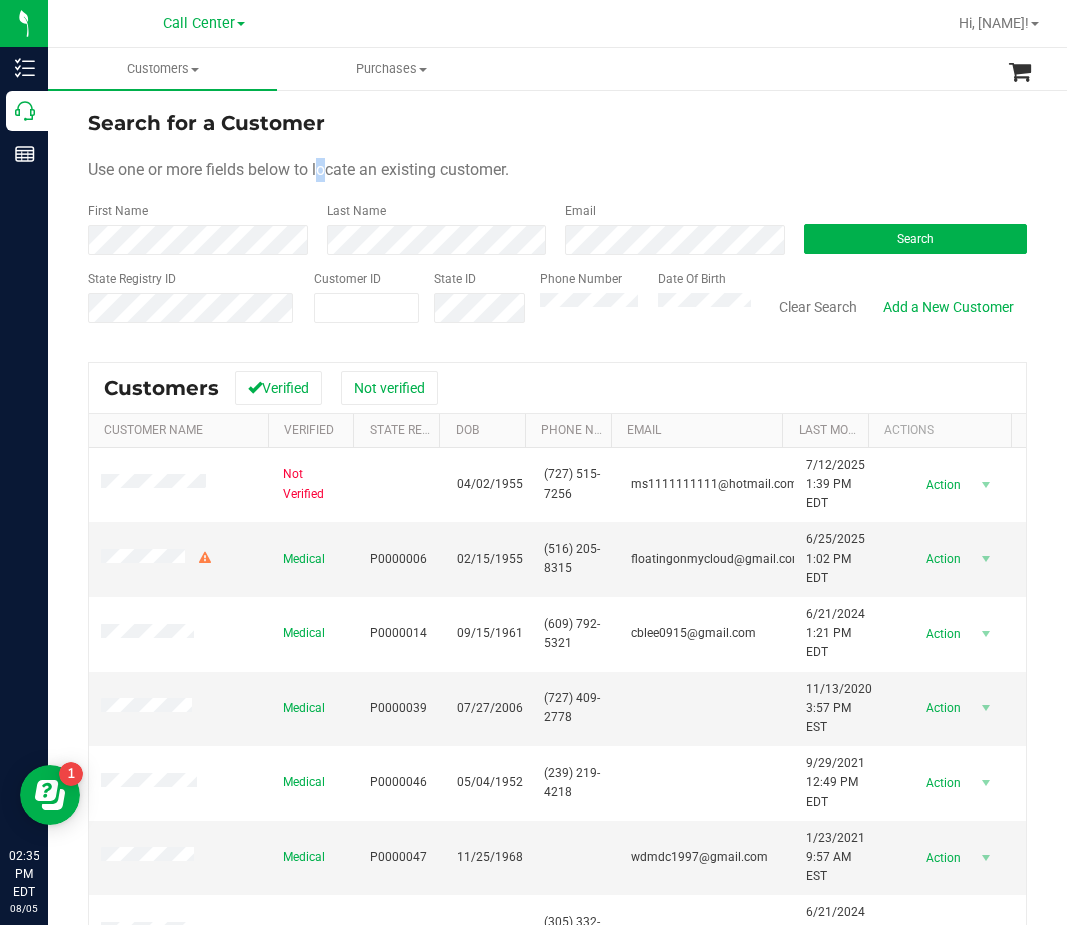 click on "Search for a Customer
Use one or more fields below to locate an existing customer.
First Name
Last Name
Email
Search
State Registry ID
Customer ID
State ID
Phone Number
Date Of Birth" at bounding box center (557, 224) 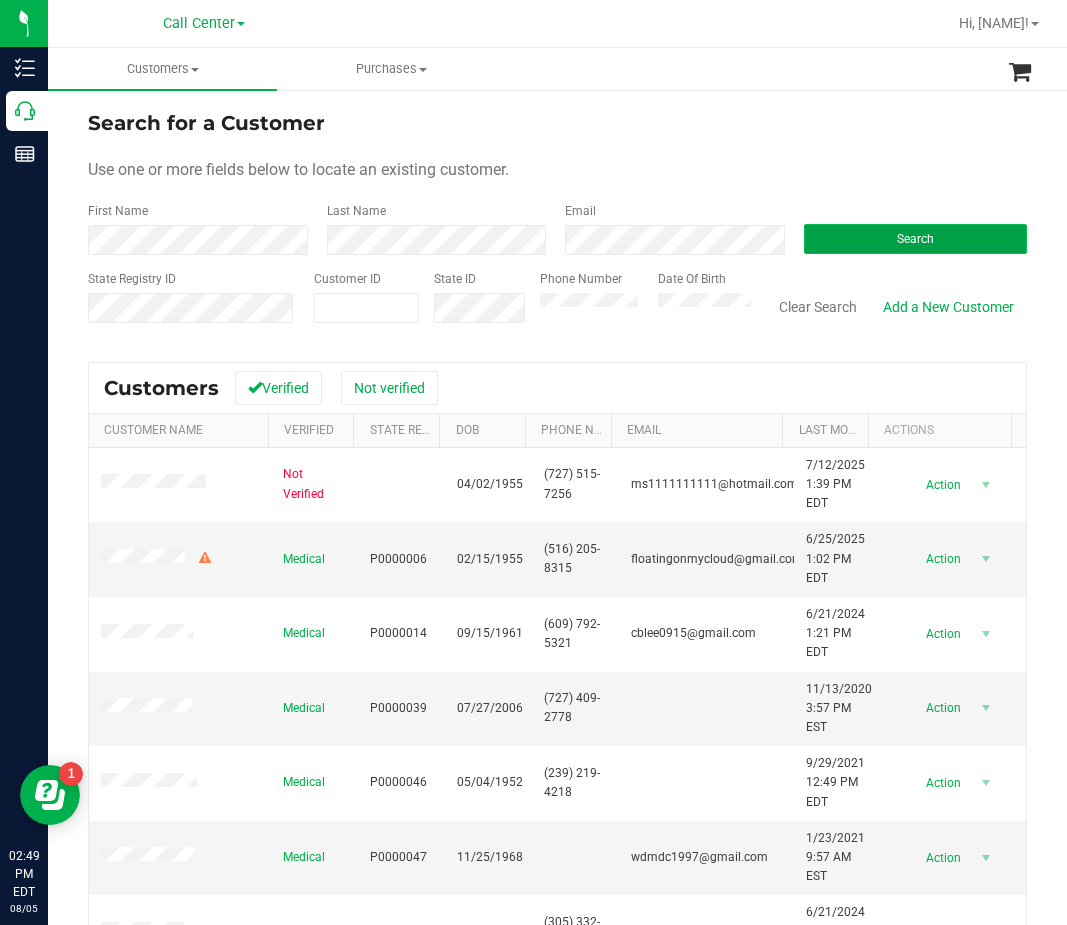 click on "Search" at bounding box center (915, 239) 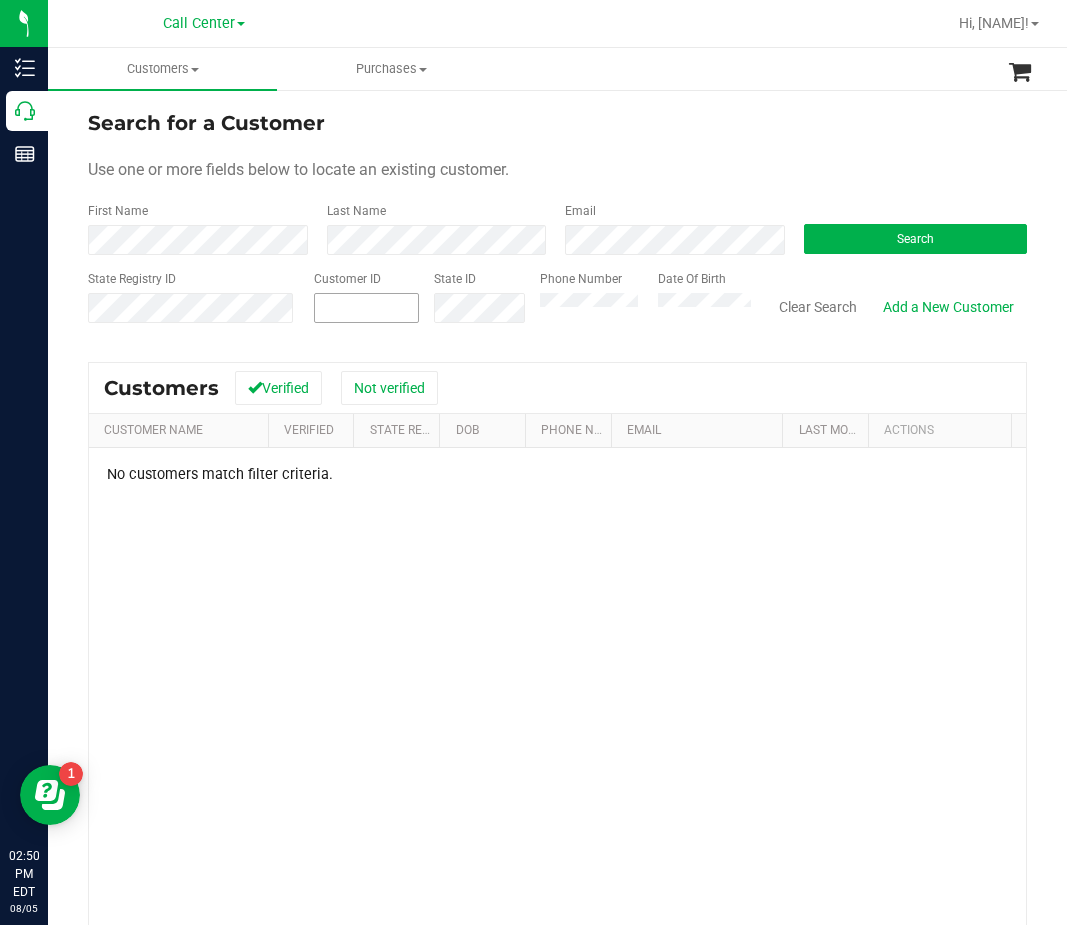 click at bounding box center (366, 308) 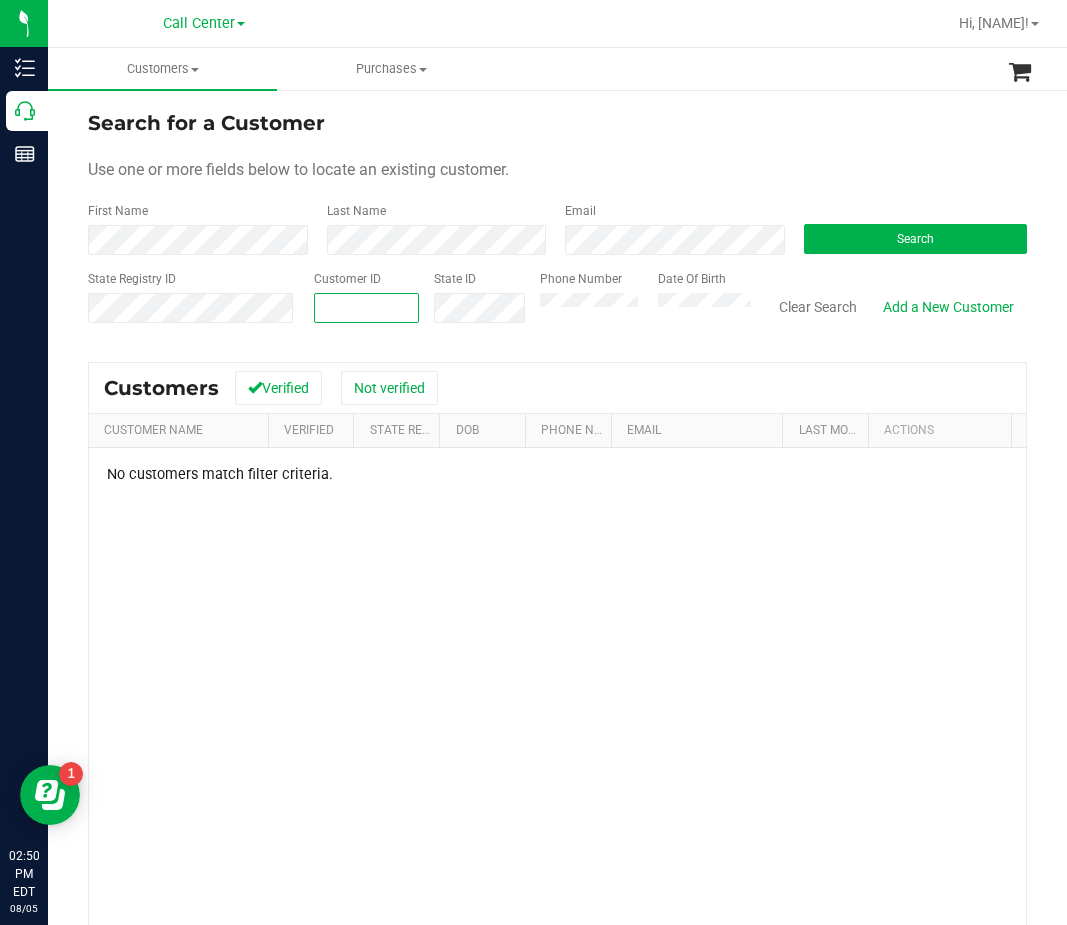 paste on "1612604" 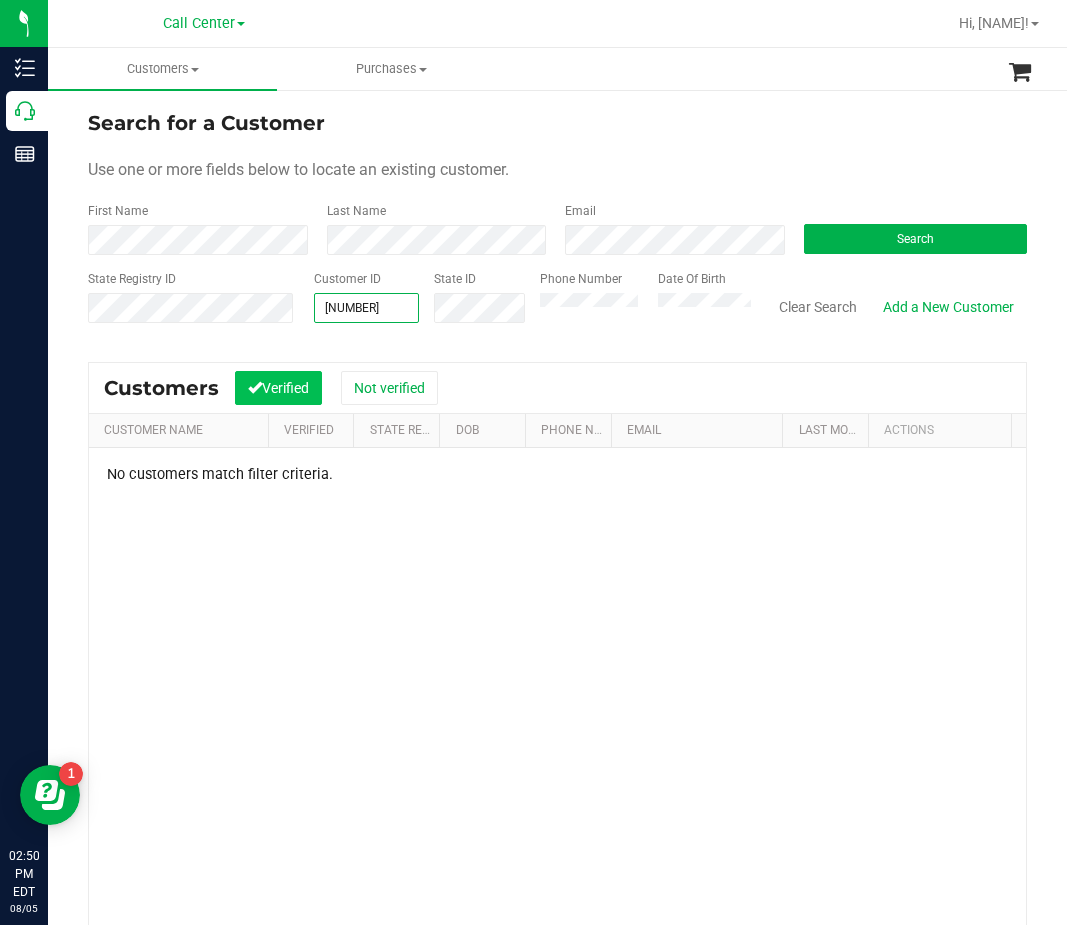 type on "1612604" 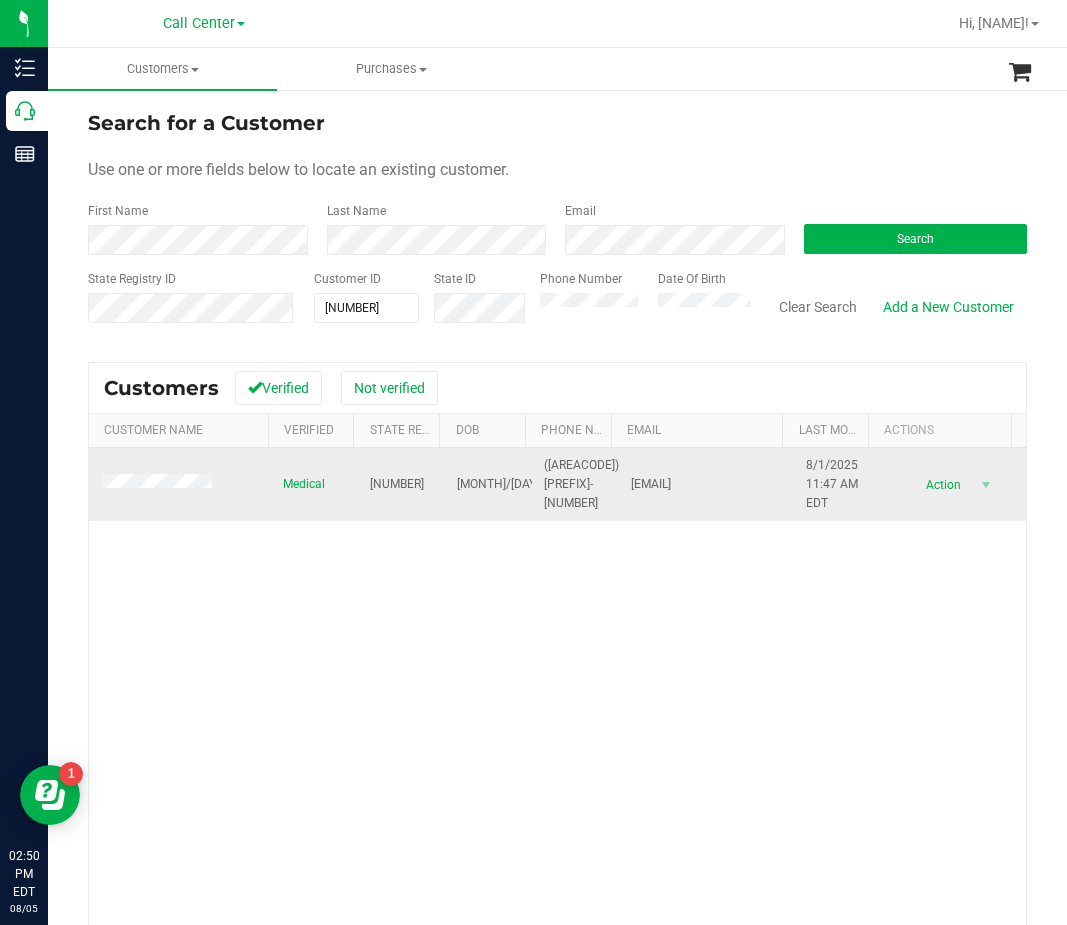 click on "p6mk9744" at bounding box center [397, 484] 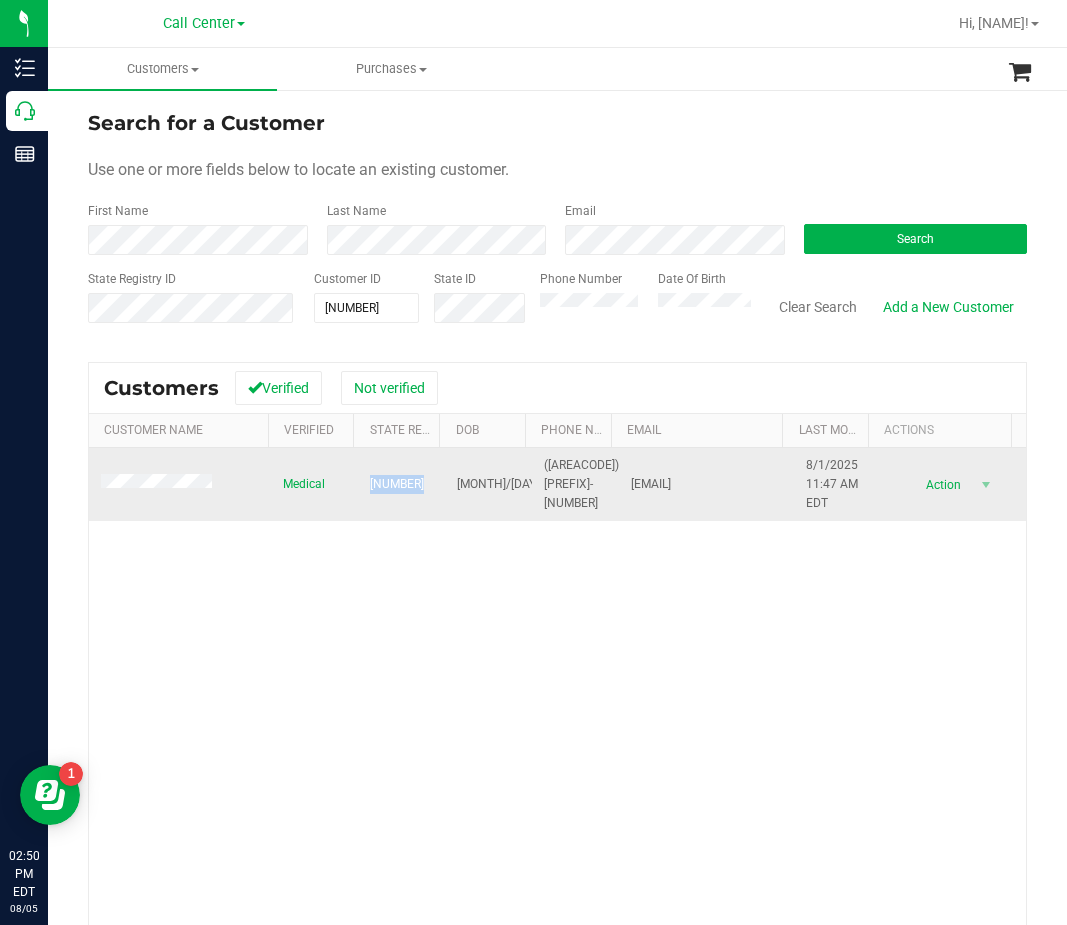 click on "p6mk9744" at bounding box center [397, 484] 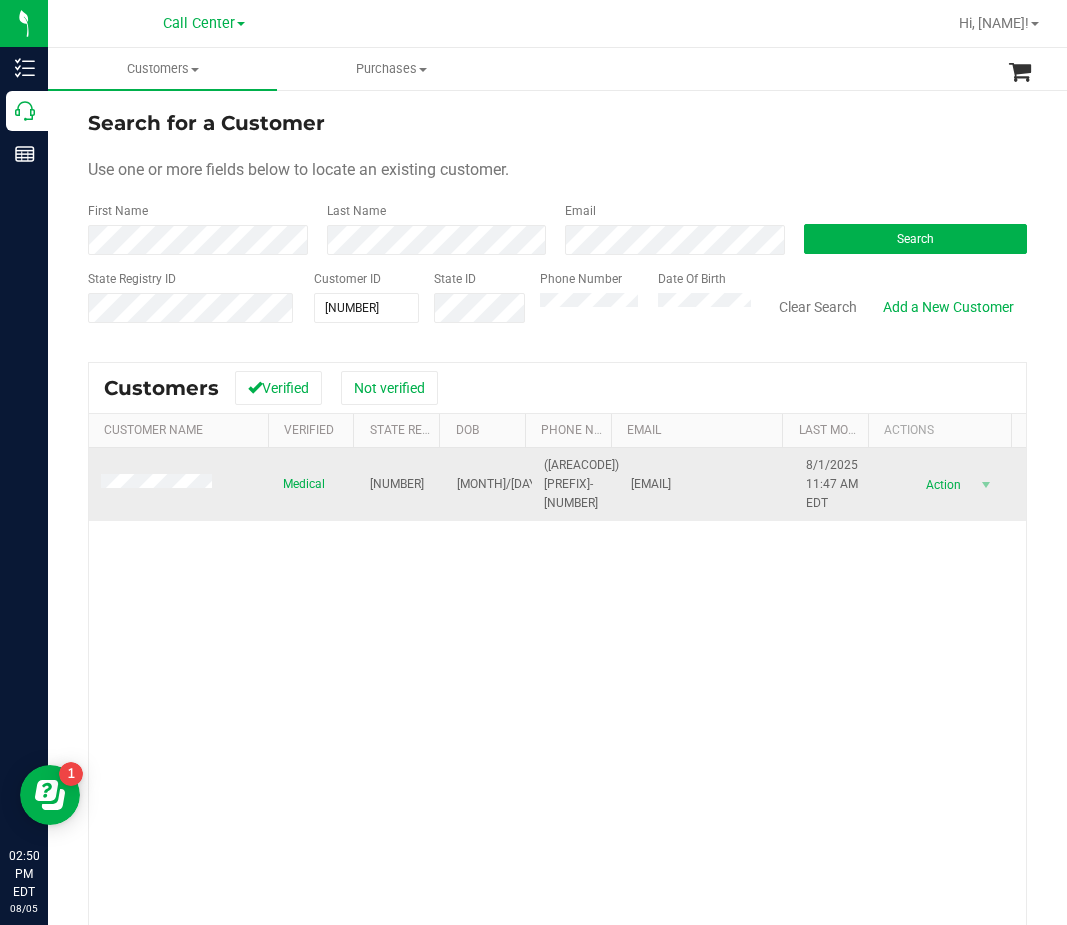 click on "01/23/1989" at bounding box center (488, 485) 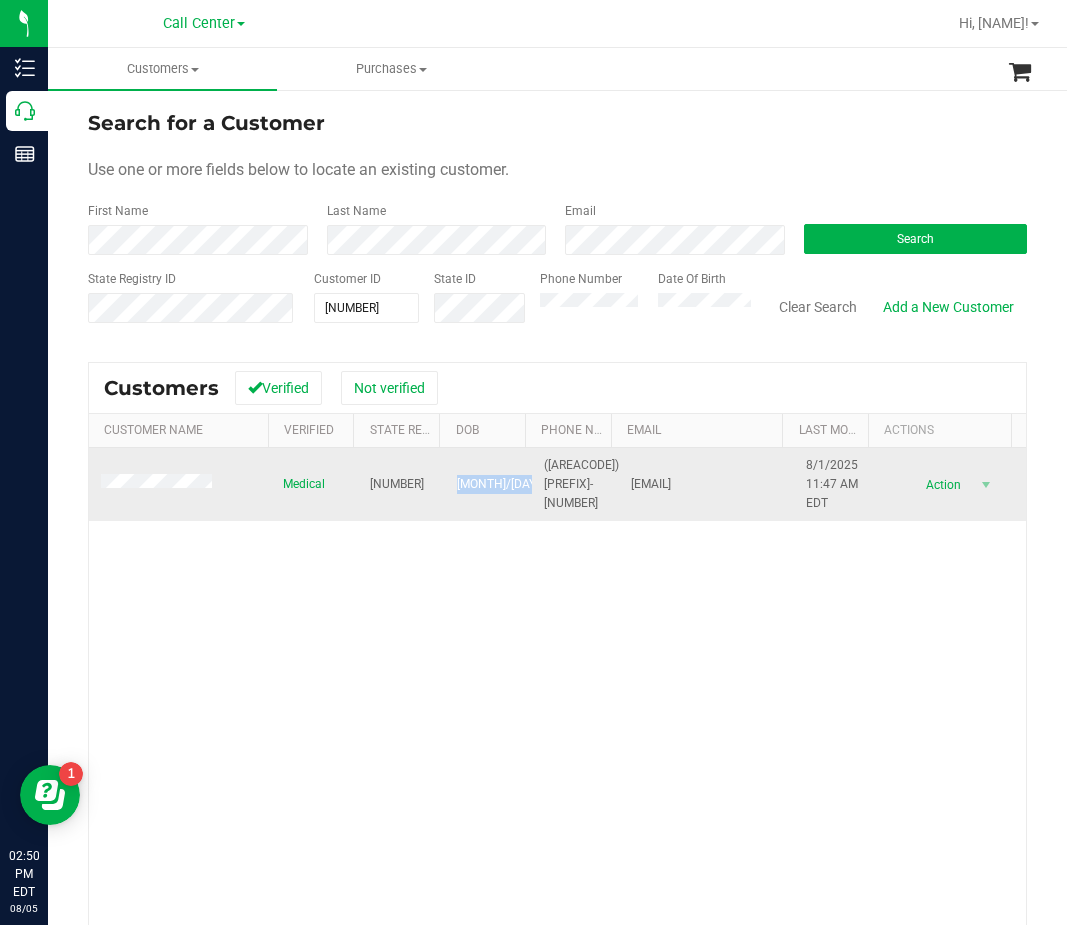 click on "01/23/1989" at bounding box center [488, 485] 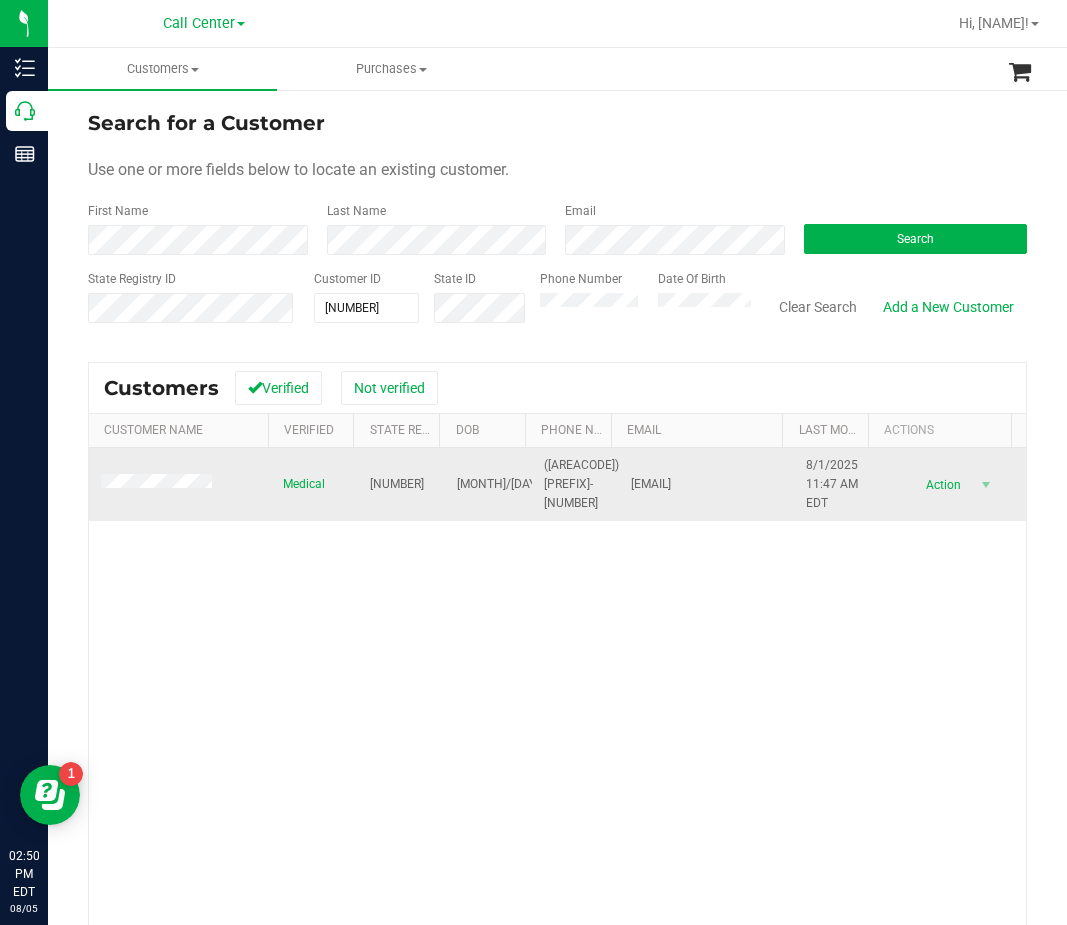 click on "(917) 519-9502" at bounding box center (581, 485) 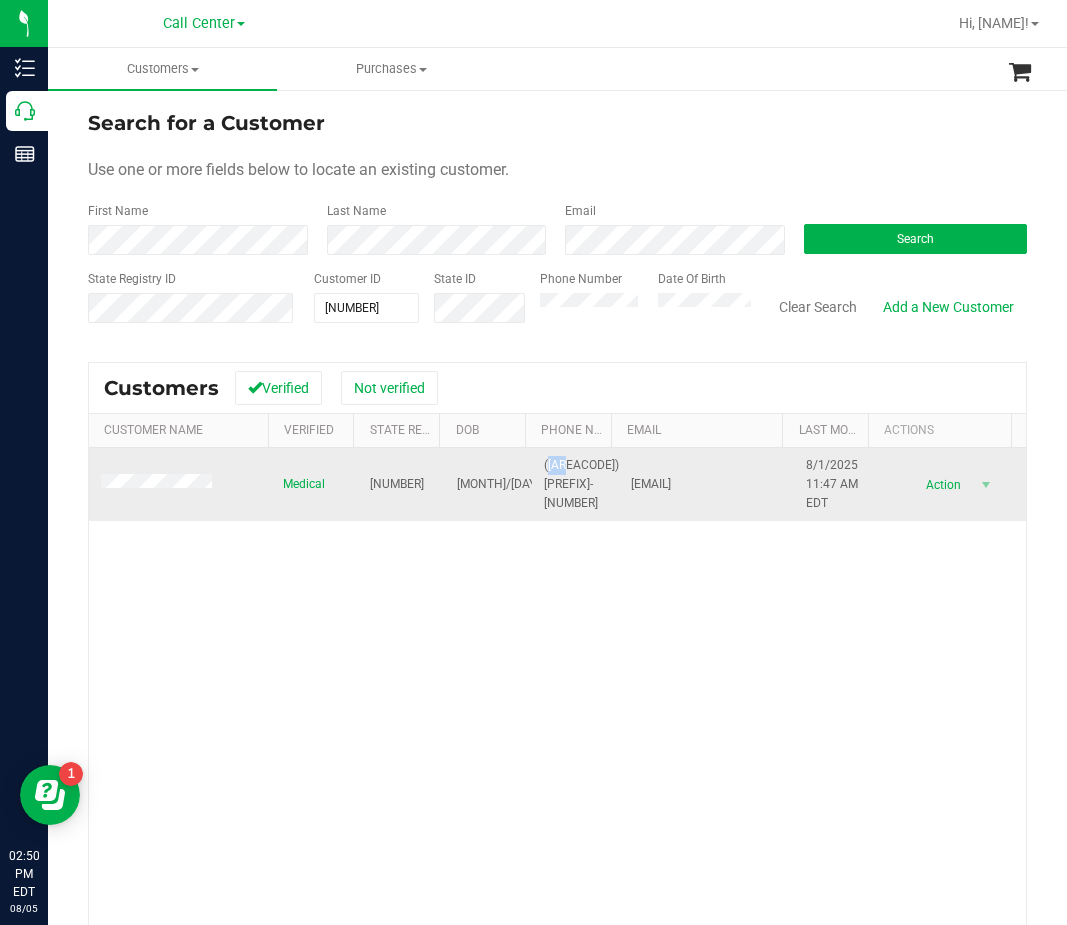 click on "(917) 519-9502" at bounding box center [581, 485] 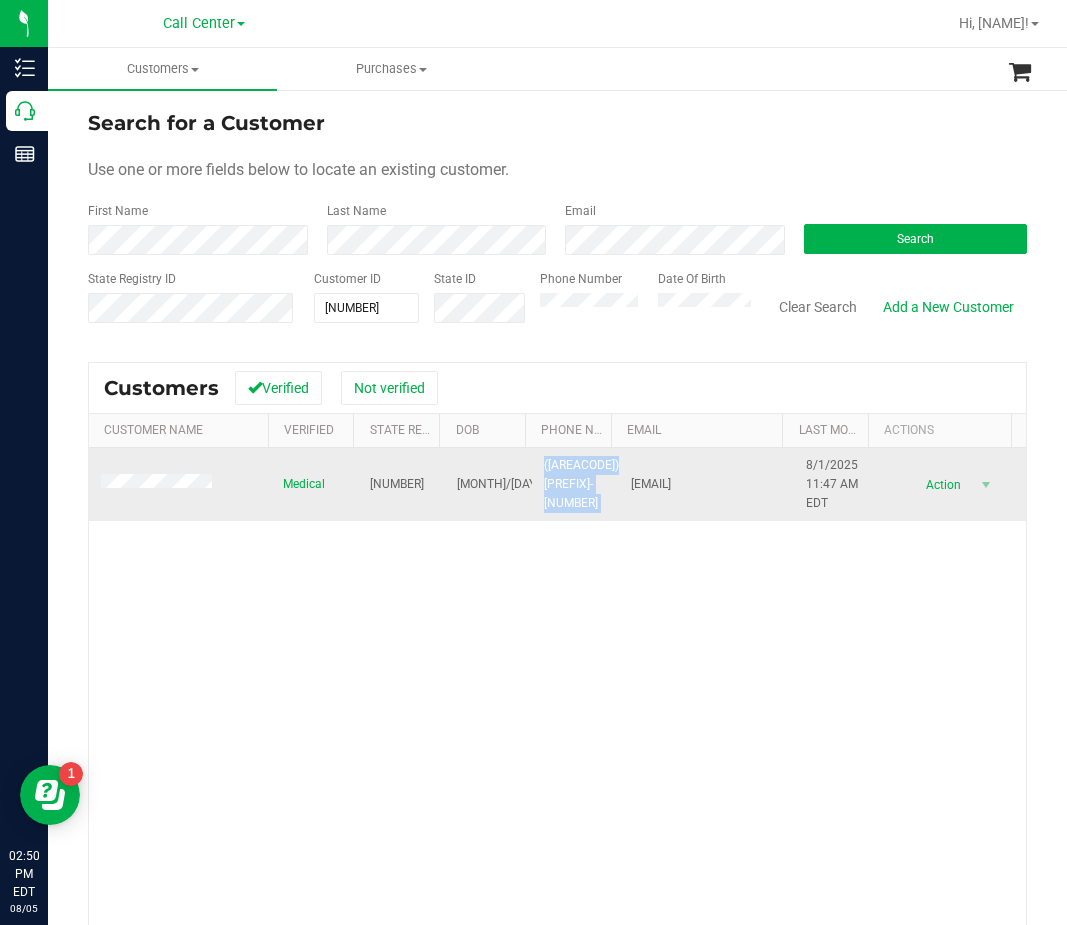 click on "(917) 519-9502" at bounding box center [581, 485] 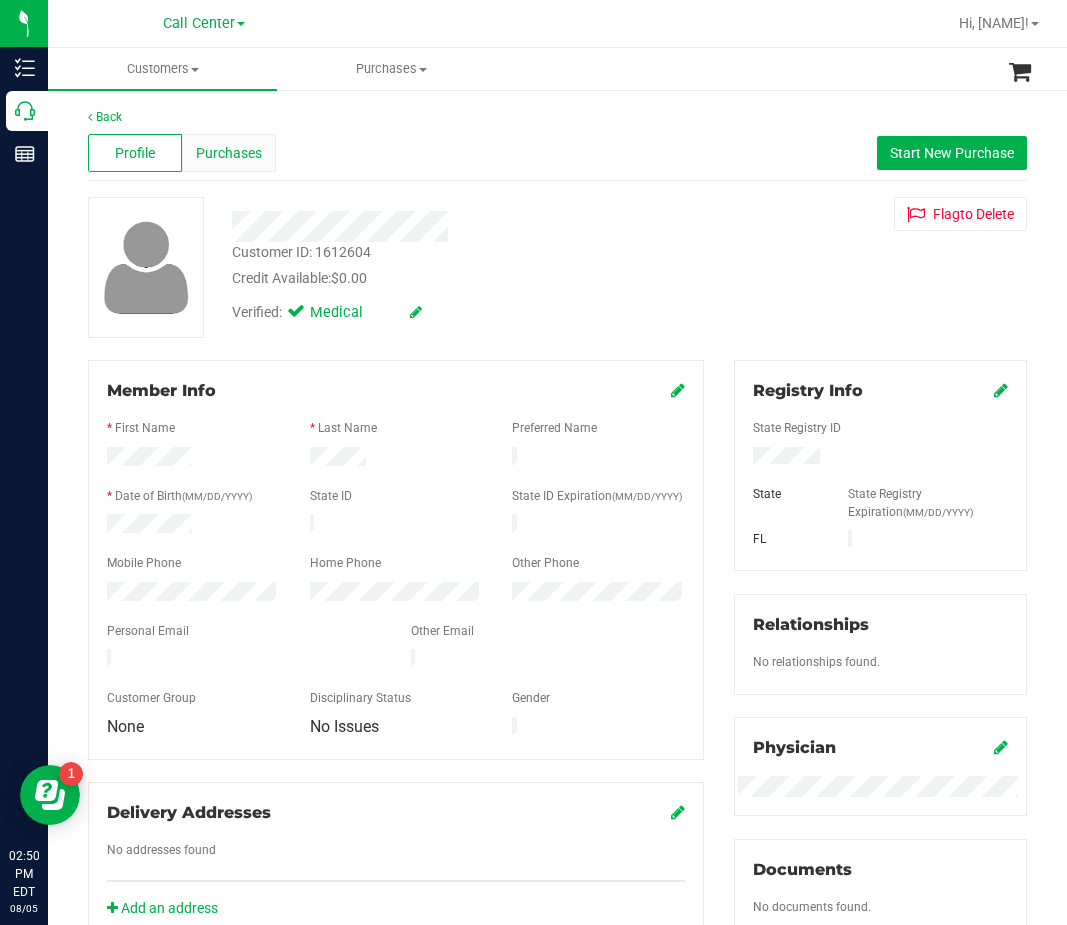 click on "Purchases" at bounding box center [229, 153] 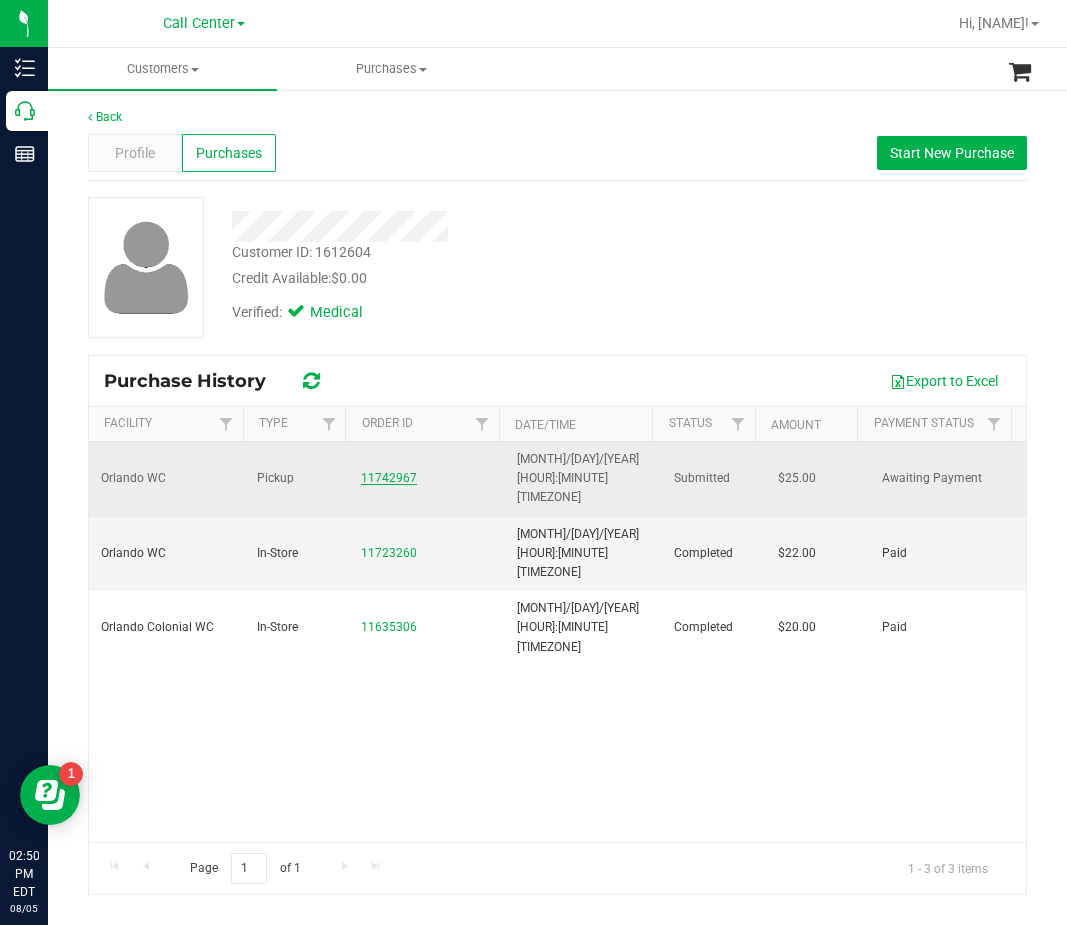 click on "11742967" at bounding box center [389, 478] 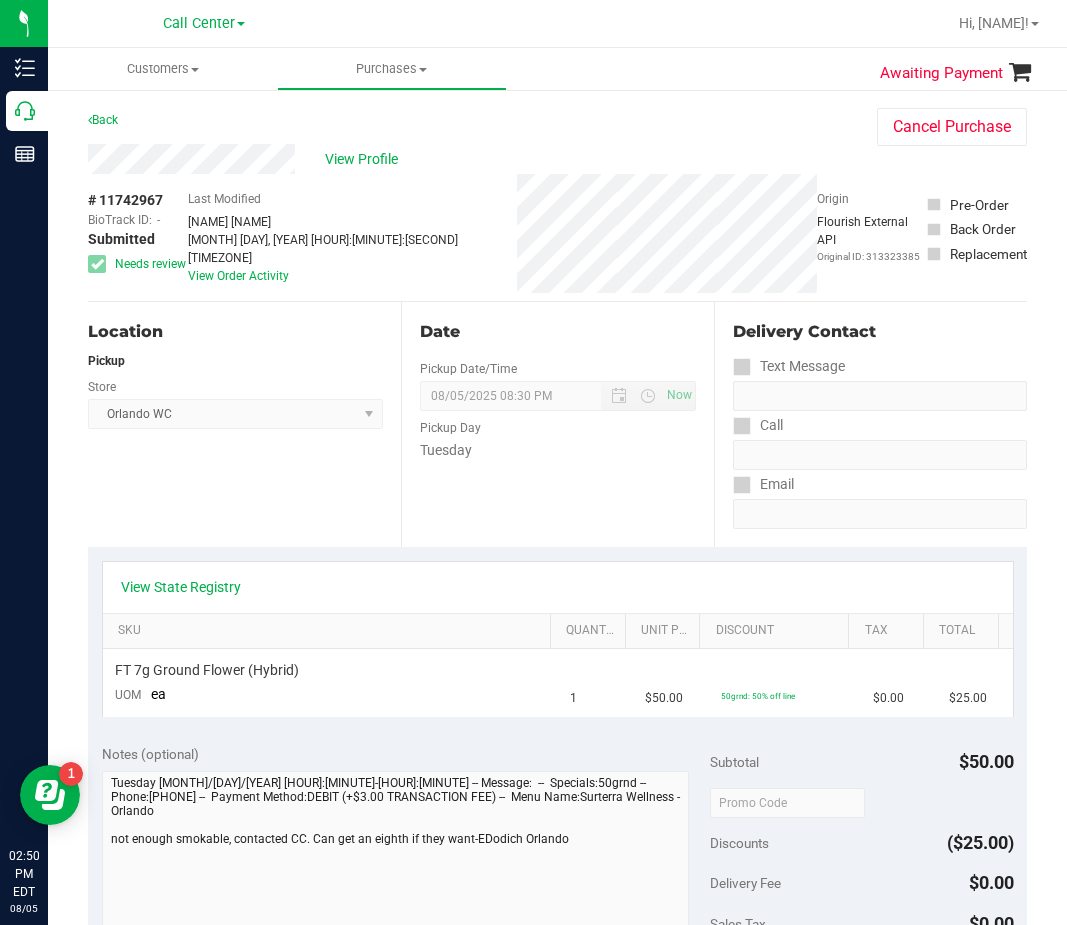 drag, startPoint x: 384, startPoint y: 571, endPoint x: 200, endPoint y: 604, distance: 186.93582 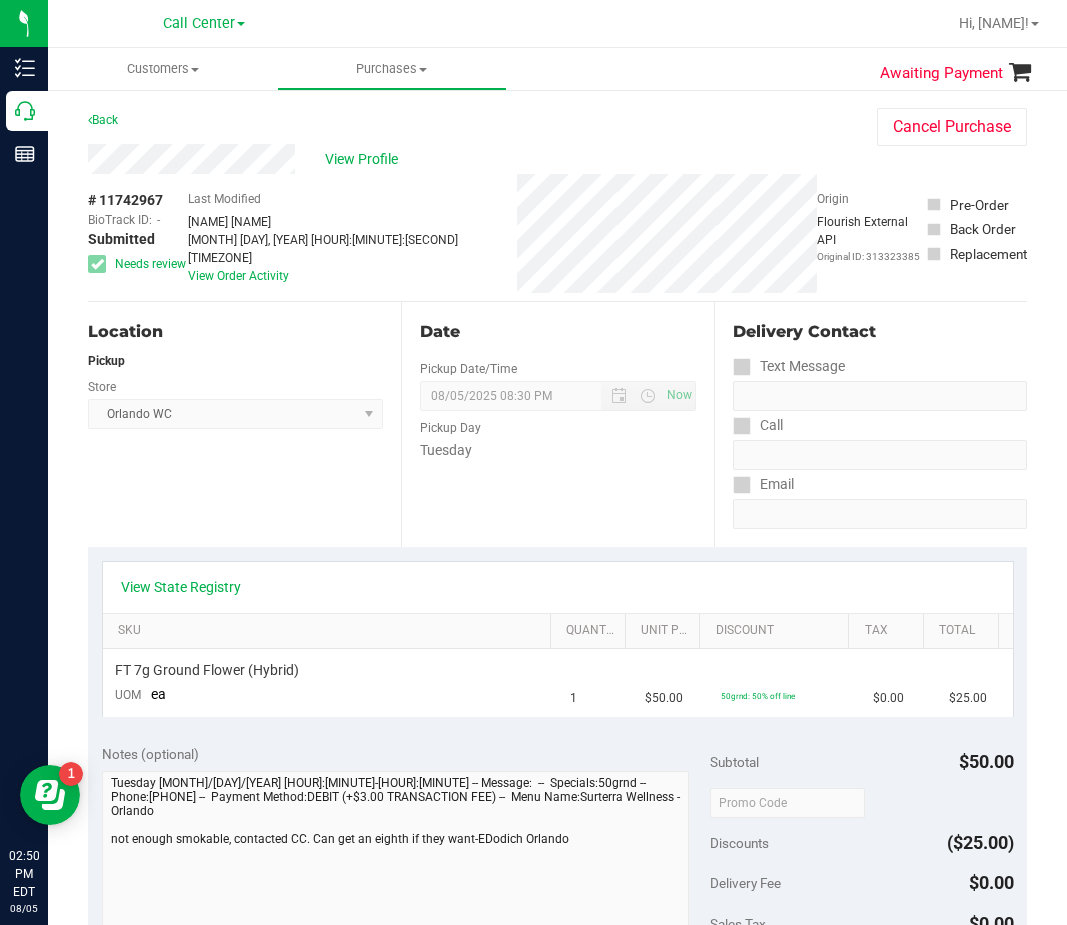 click on "View State Registry" at bounding box center (558, 587) 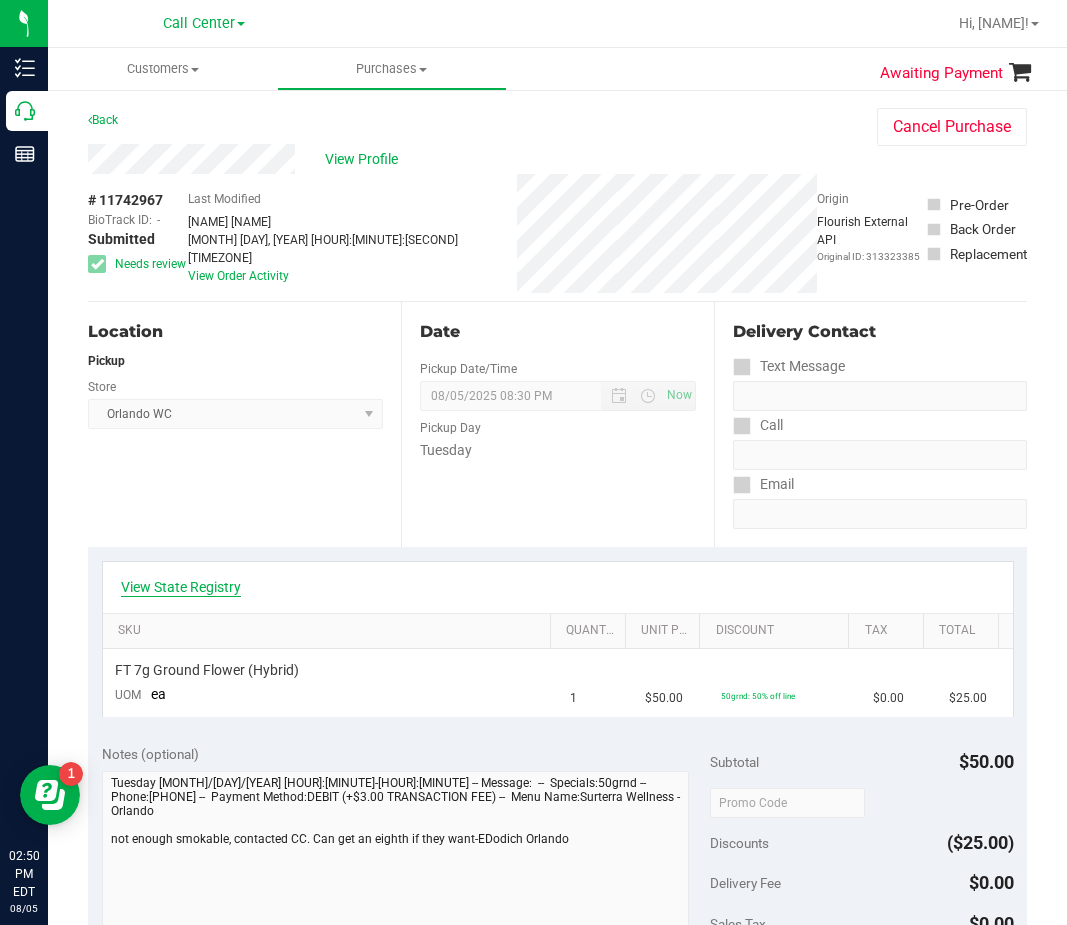 click on "View State Registry" at bounding box center (181, 587) 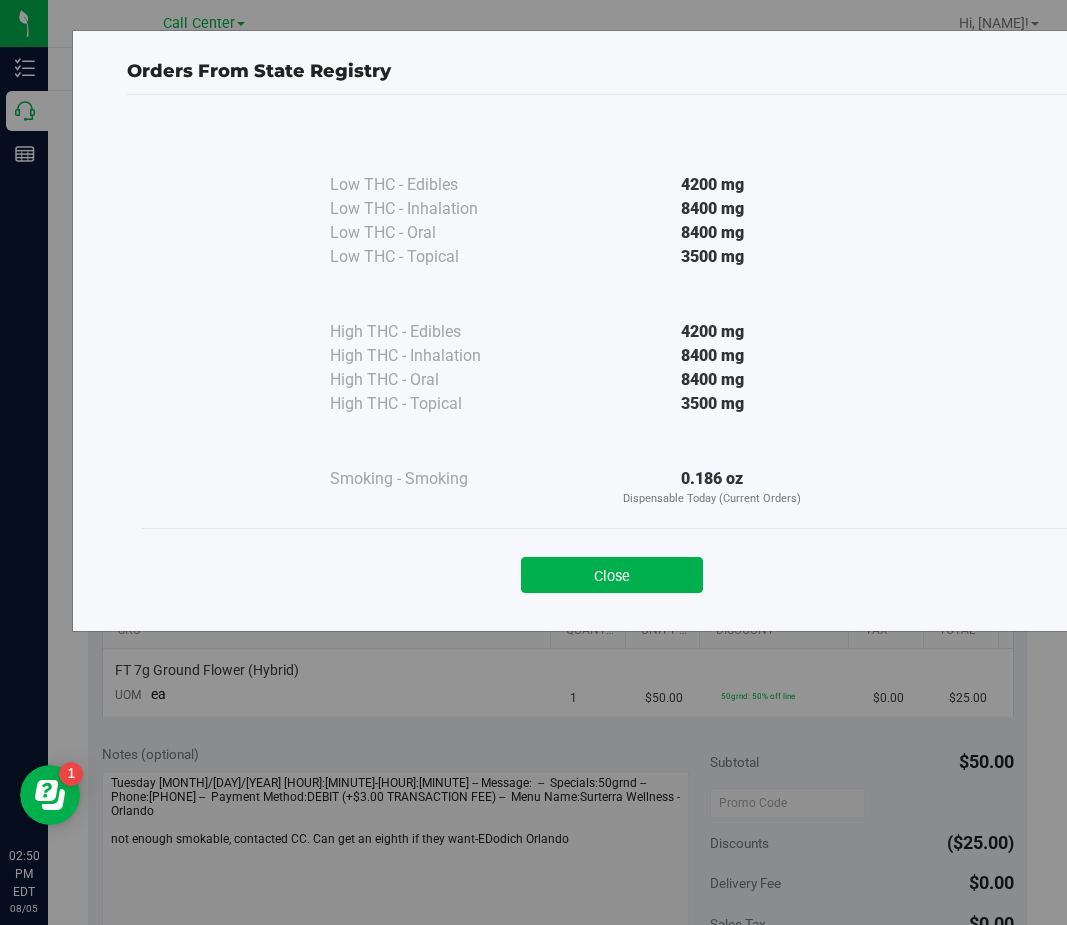 click on "Close" at bounding box center [612, 569] 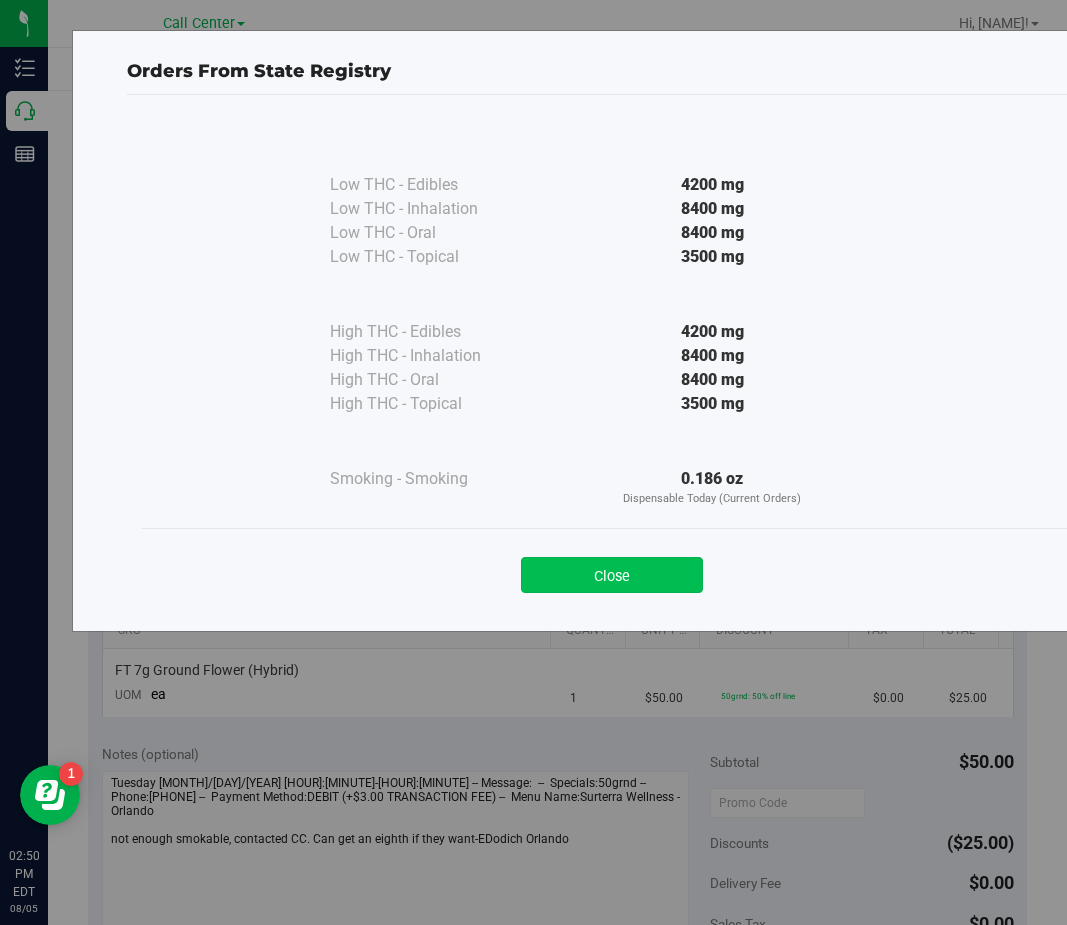 click on "Close" at bounding box center (612, 575) 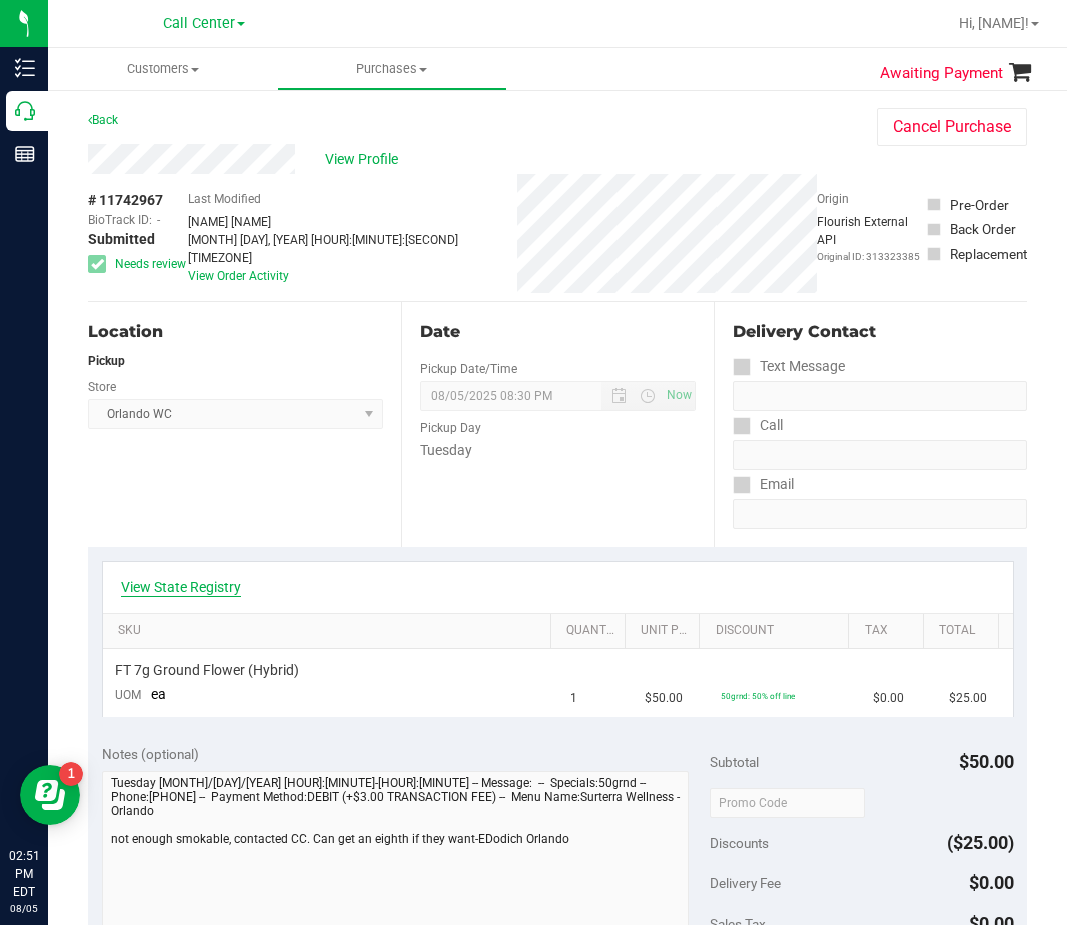 click on "View State Registry" at bounding box center [181, 587] 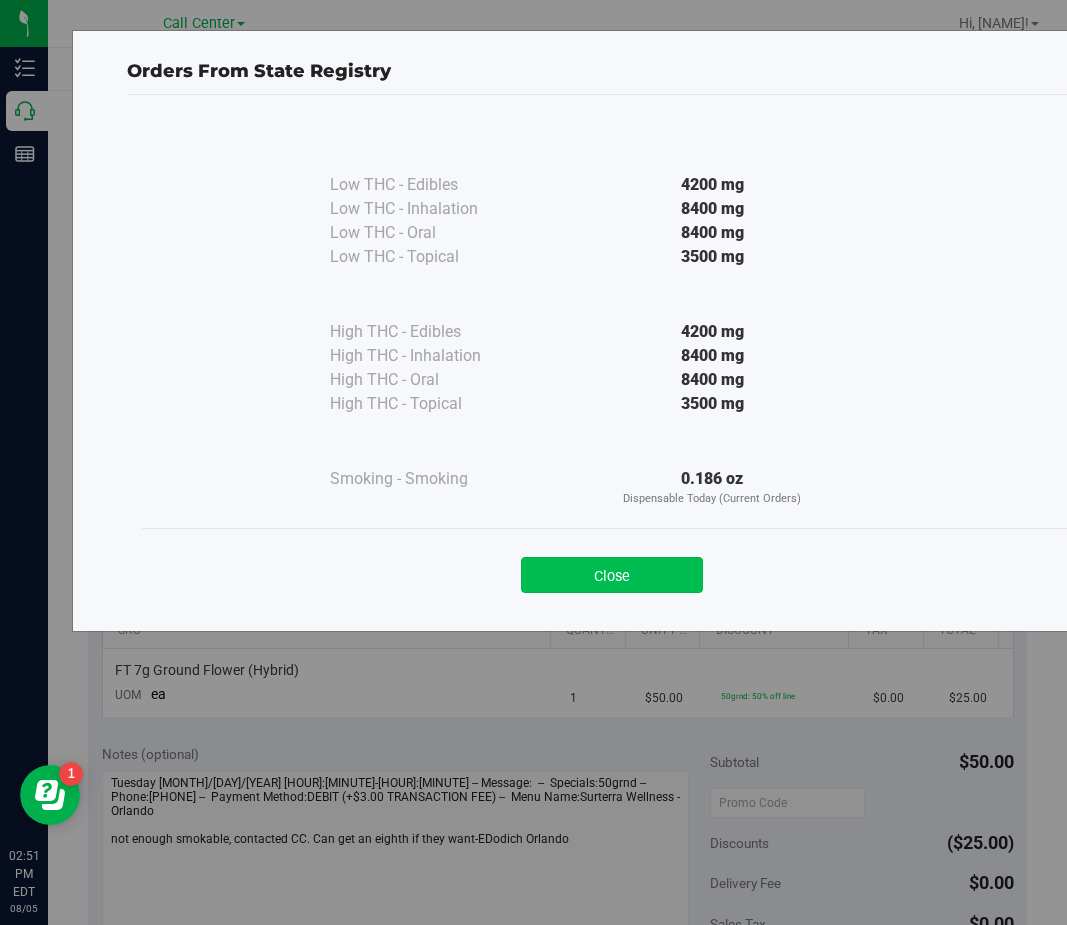 click on "Close" at bounding box center (612, 575) 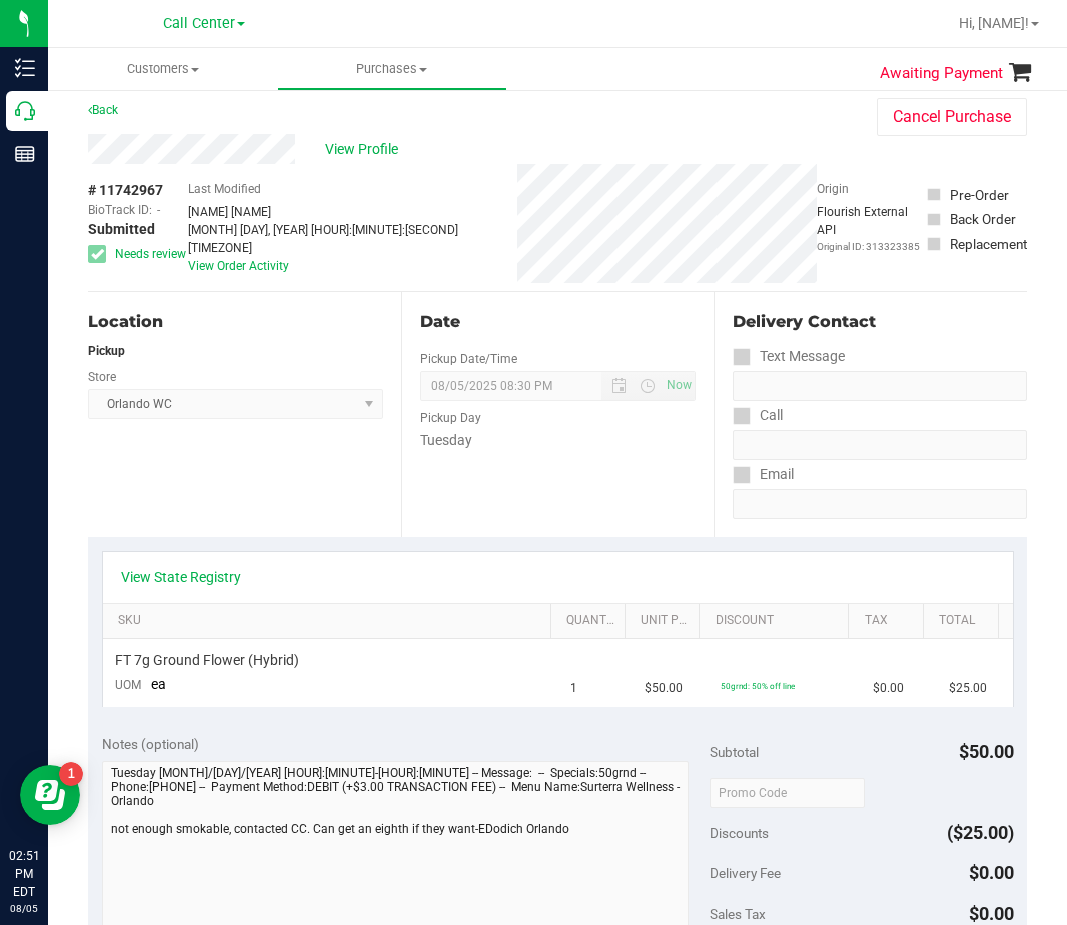 scroll, scrollTop: 0, scrollLeft: 0, axis: both 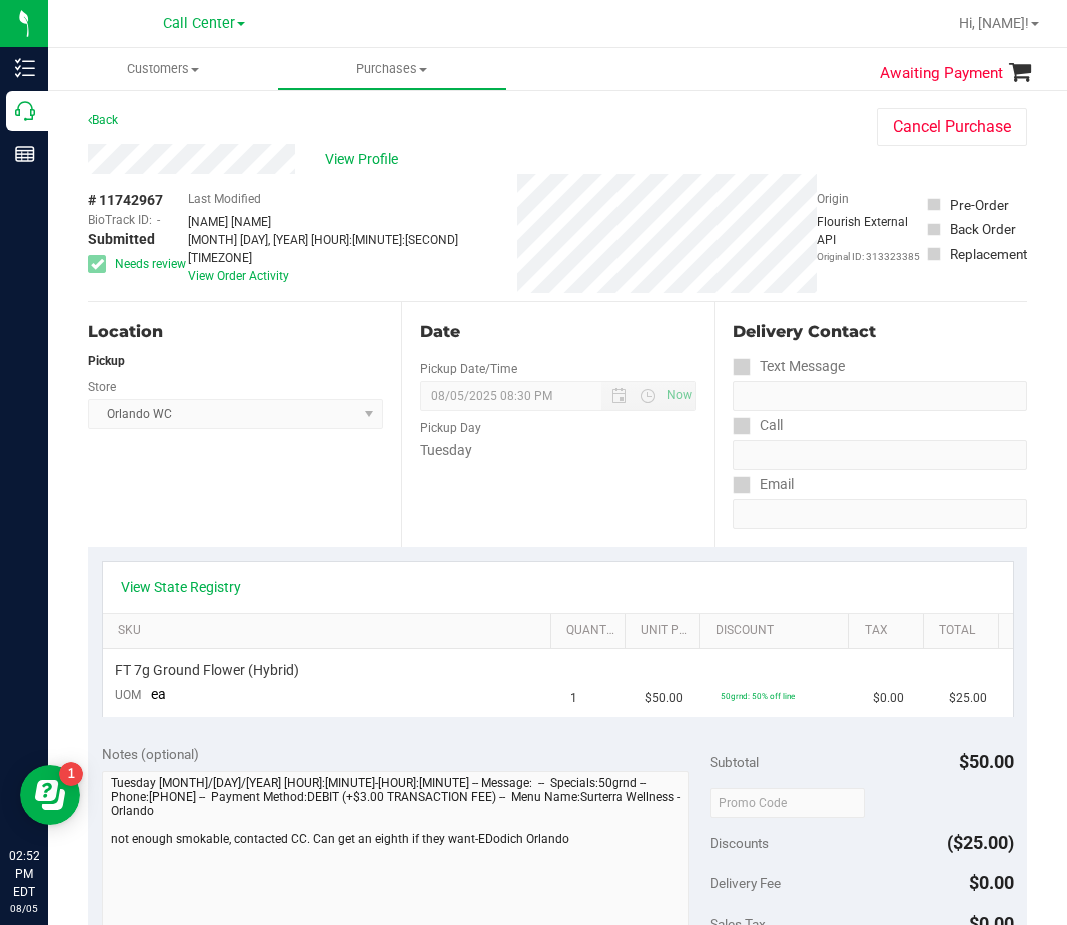 click on "Date
Pickup Date/Time
08/05/2025
Now
08/05/2025 08:30 PM
Now
Pickup Day
Tuesday" at bounding box center [557, 424] 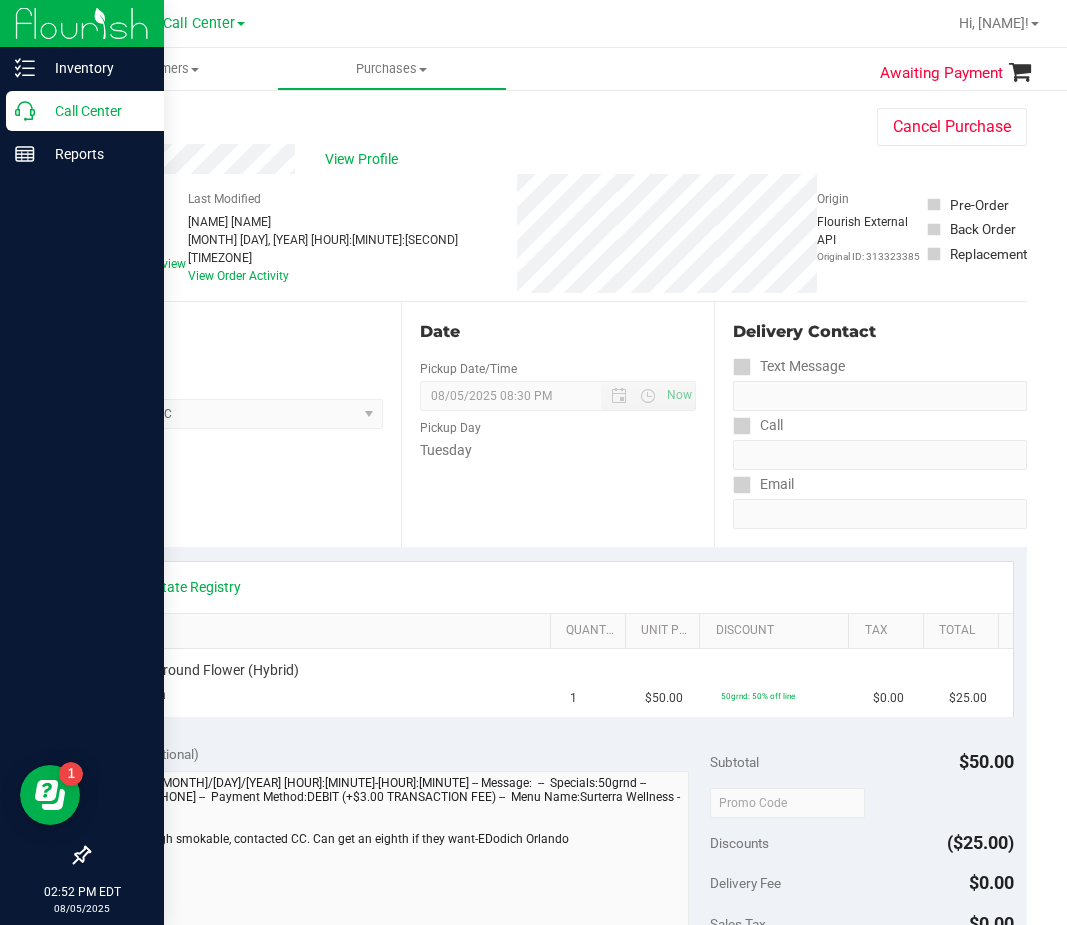 click on "Call Center" at bounding box center [85, 111] 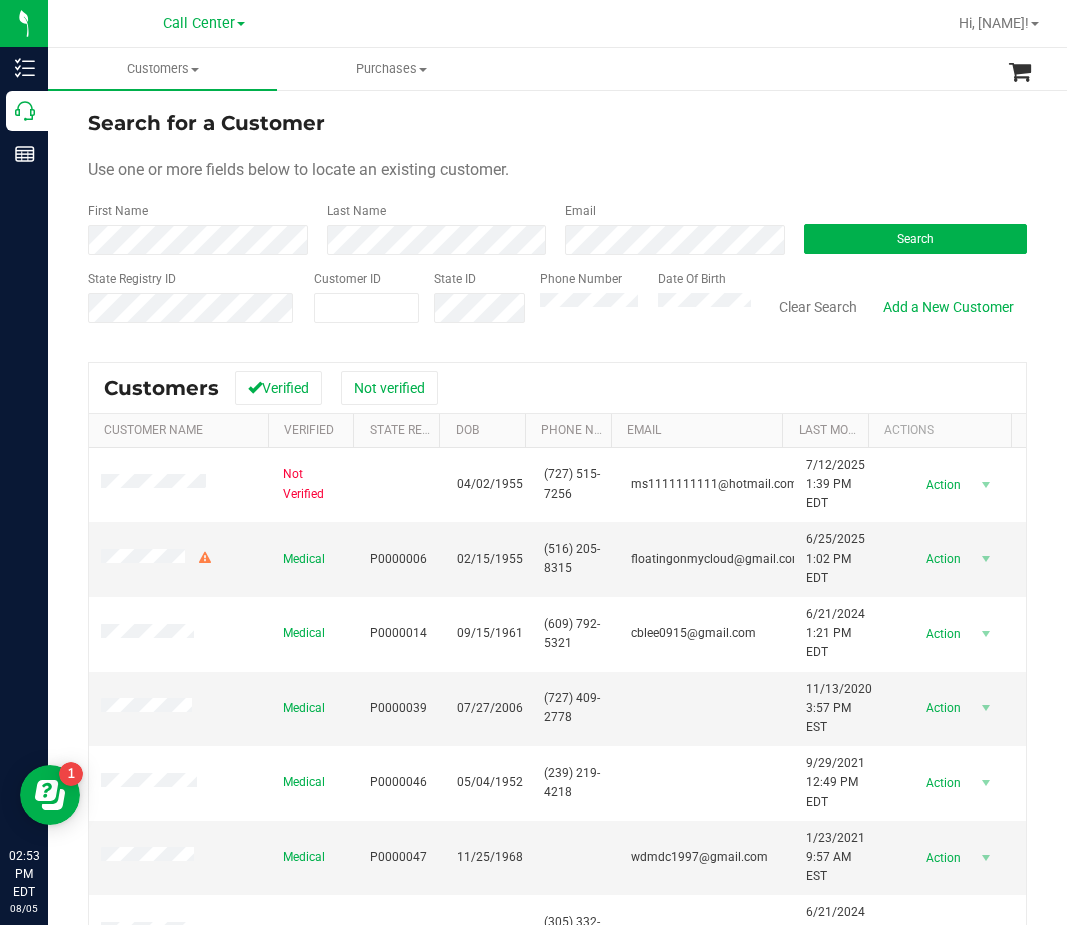 click on "Search for a Customer
Use one or more fields below to locate an existing customer.
First Name
Last Name
Email
Search
State Registry ID
Customer ID
State ID
Phone Number
Date Of Birth" at bounding box center [557, 224] 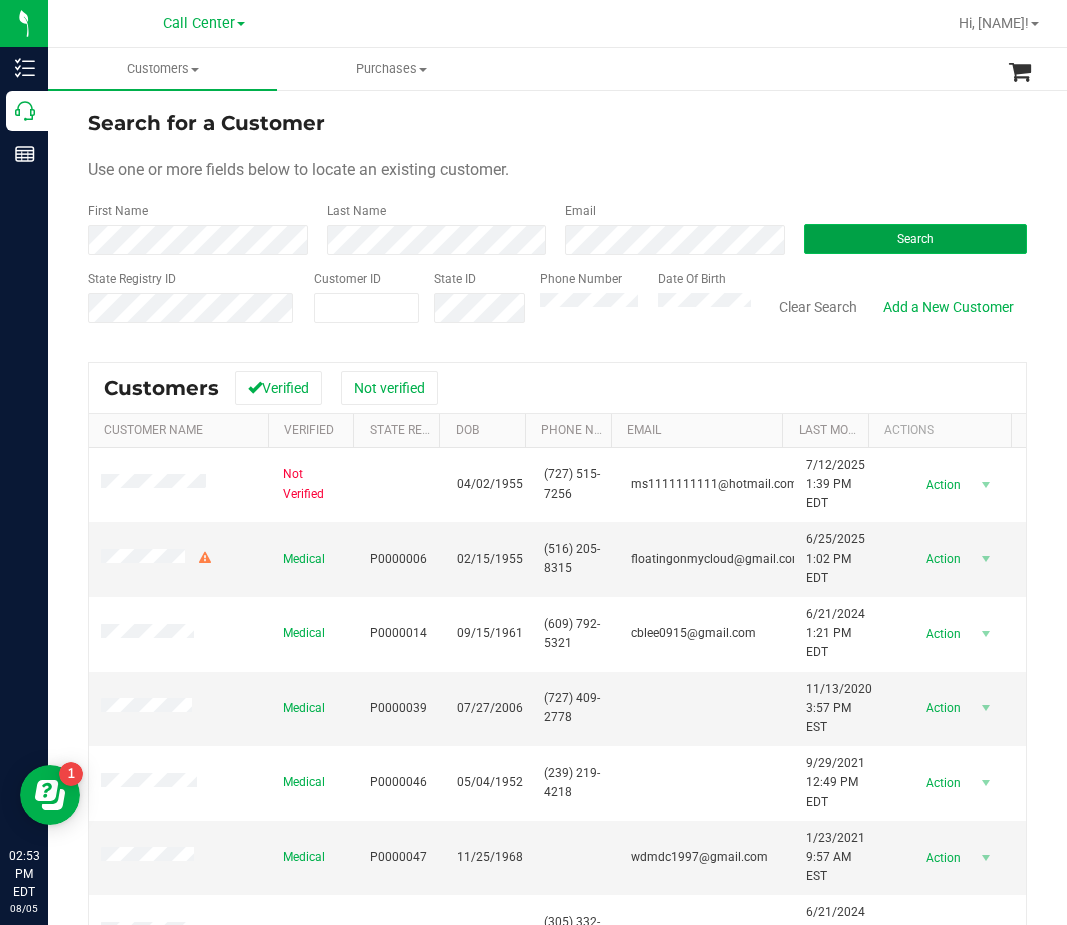 click on "Search" at bounding box center (916, 239) 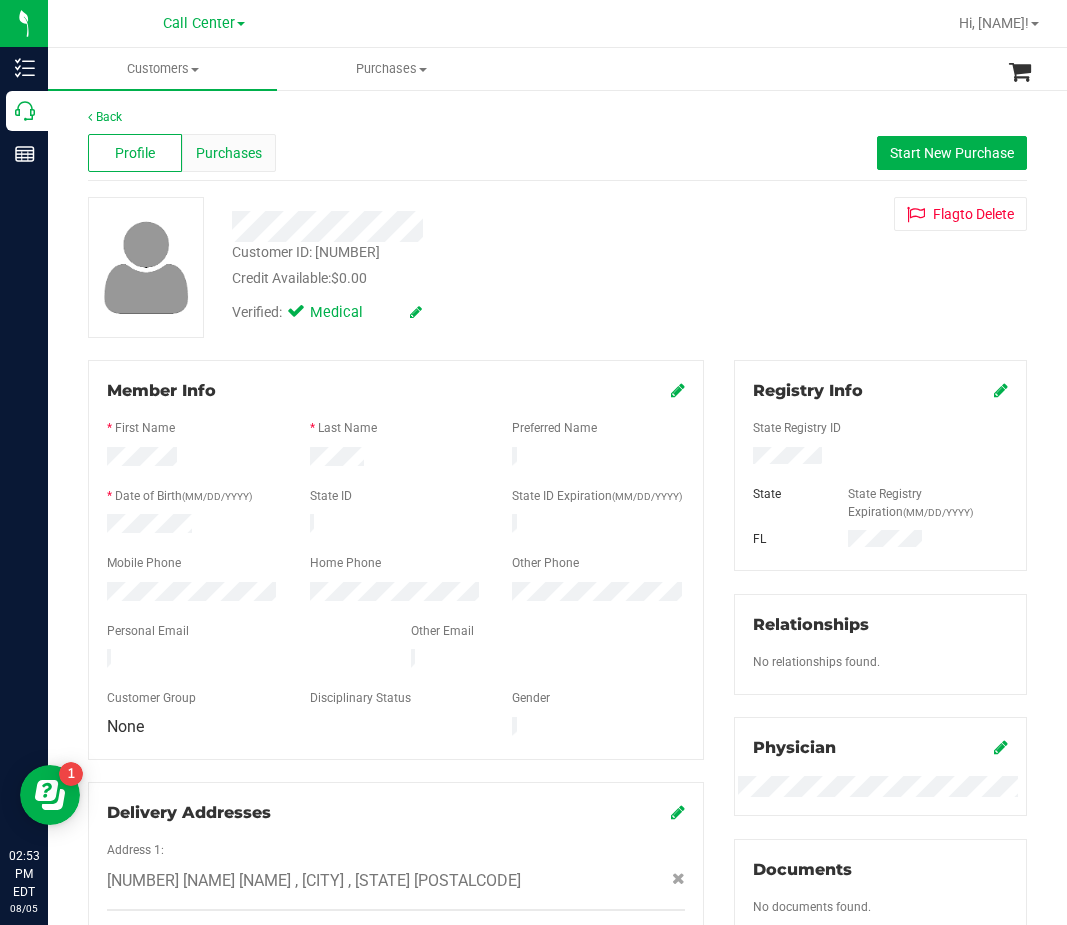 click on "Purchases" at bounding box center [229, 153] 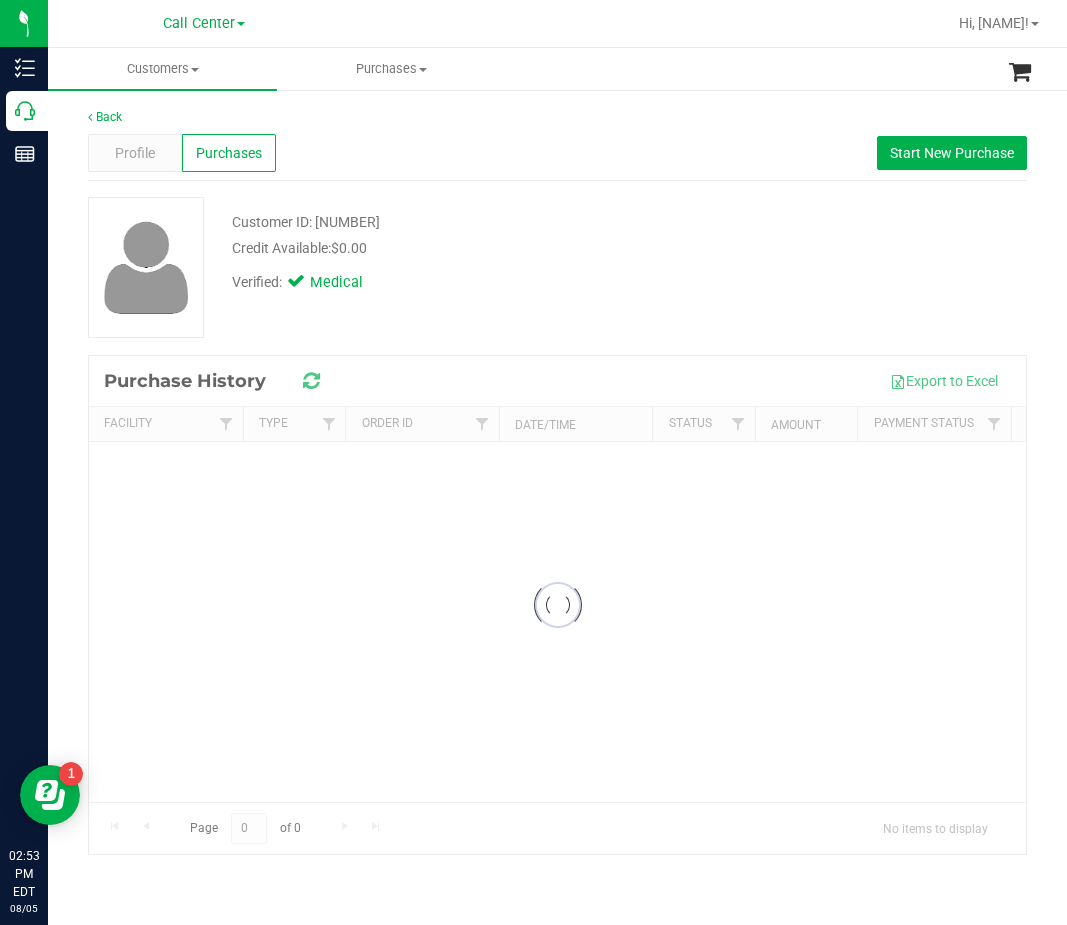 click at bounding box center (459, 211) 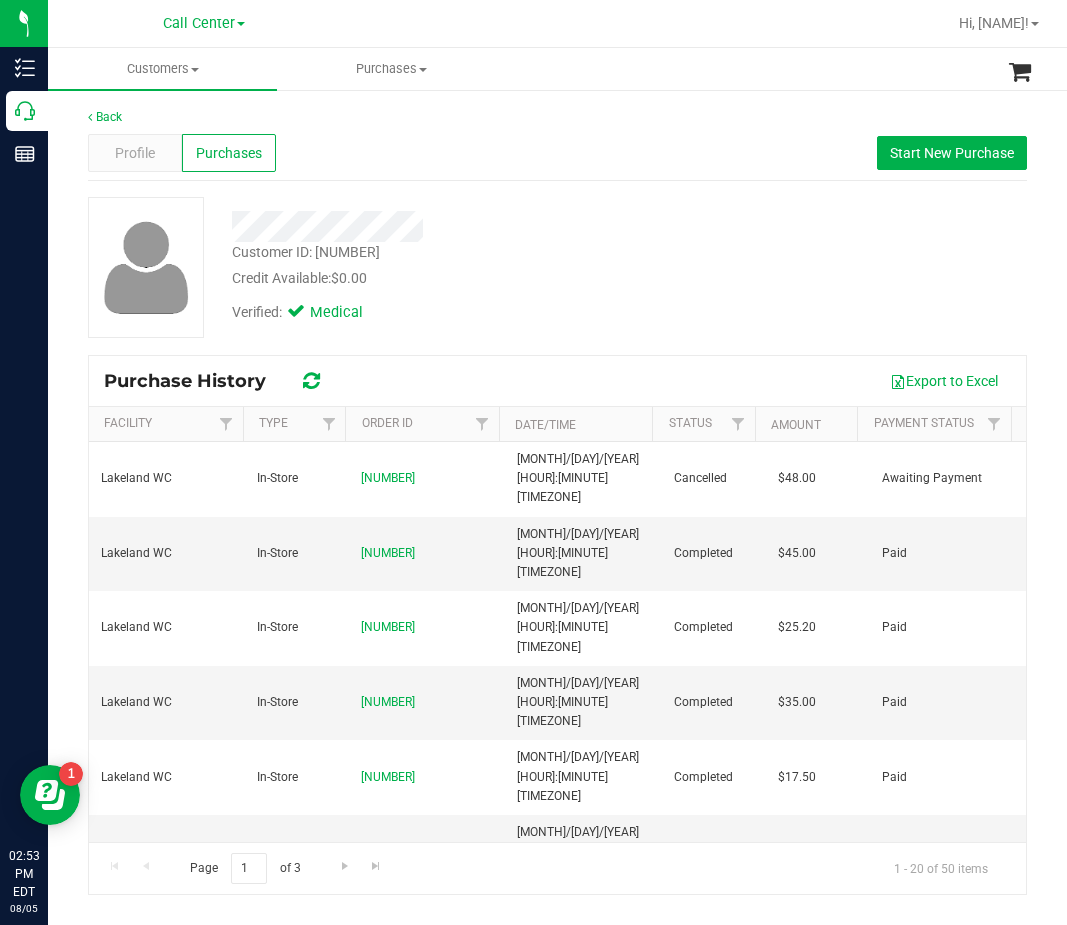 drag, startPoint x: 807, startPoint y: 220, endPoint x: 627, endPoint y: 219, distance: 180.00278 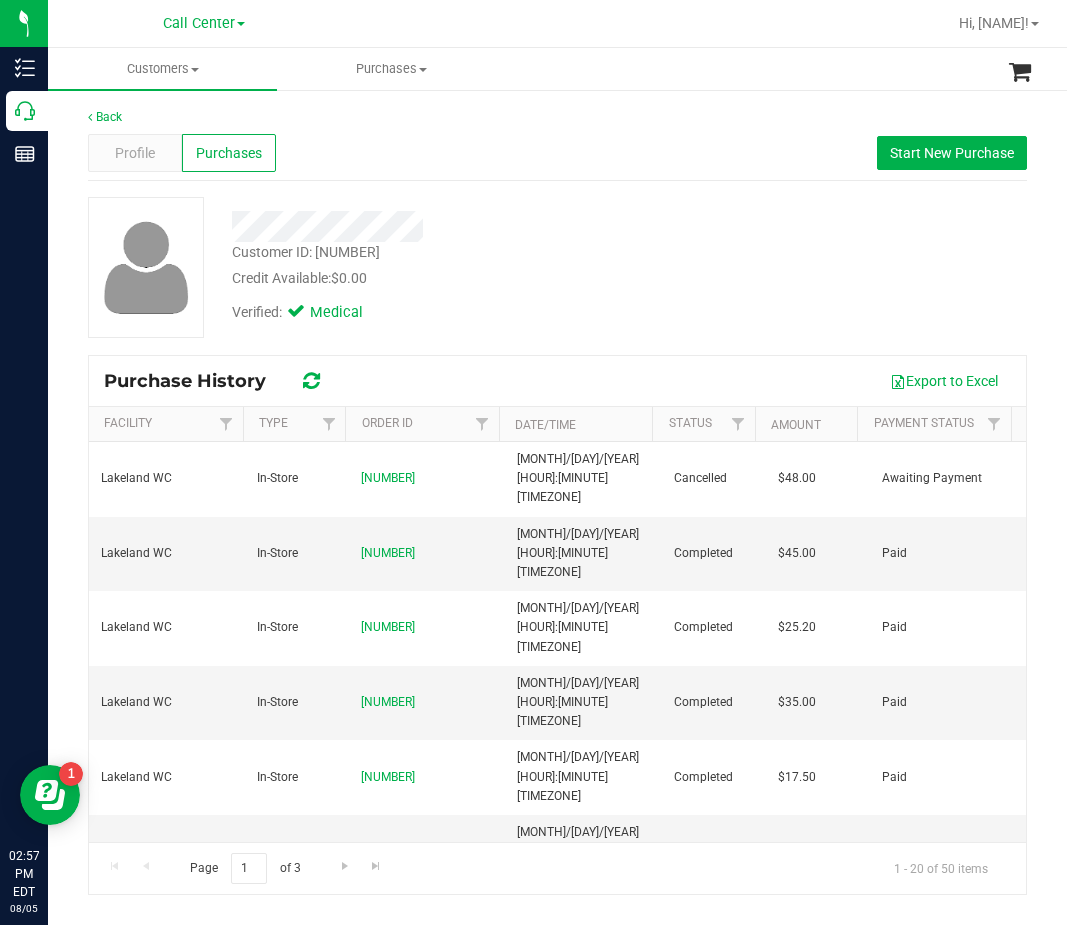 click on "Customers
All customers
Add a new customer
All physicians
Purchases
All purchases" at bounding box center [581, 69] 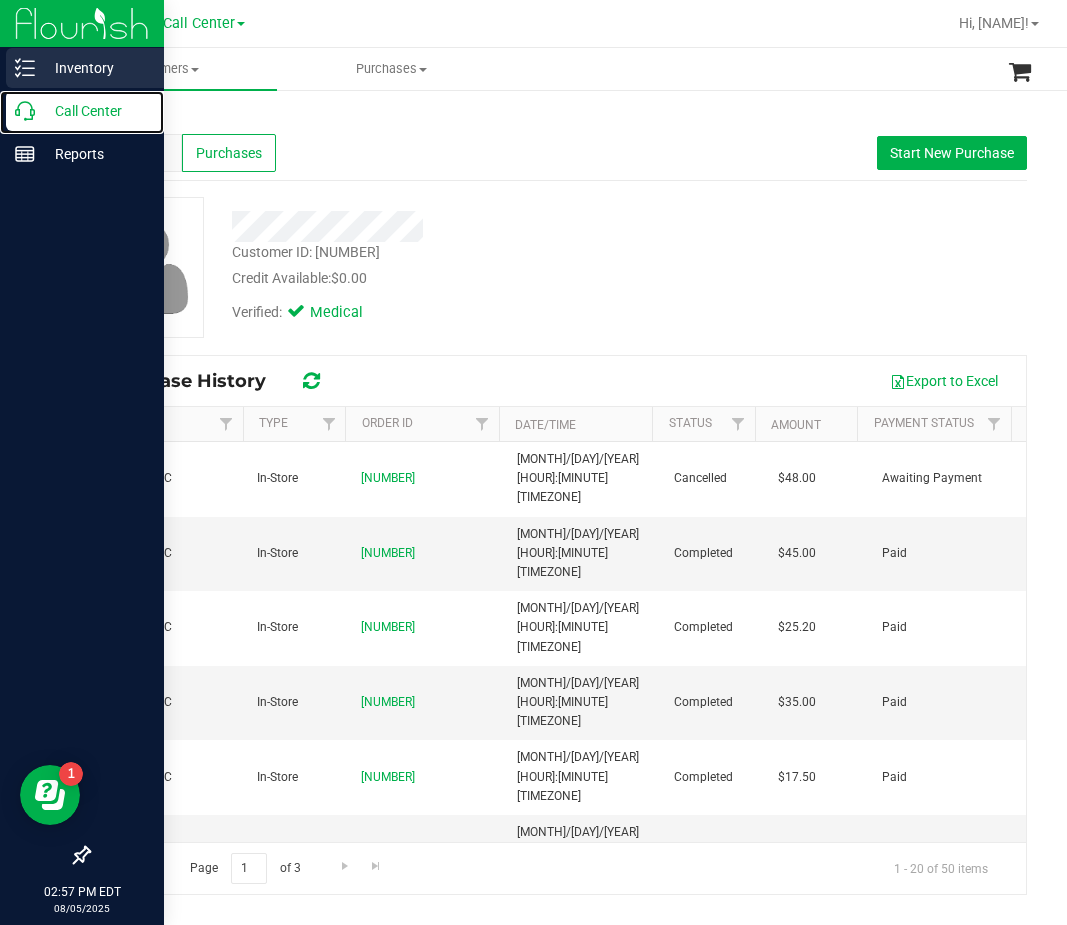 drag, startPoint x: 28, startPoint y: 109, endPoint x: 125, endPoint y: 68, distance: 105.30907 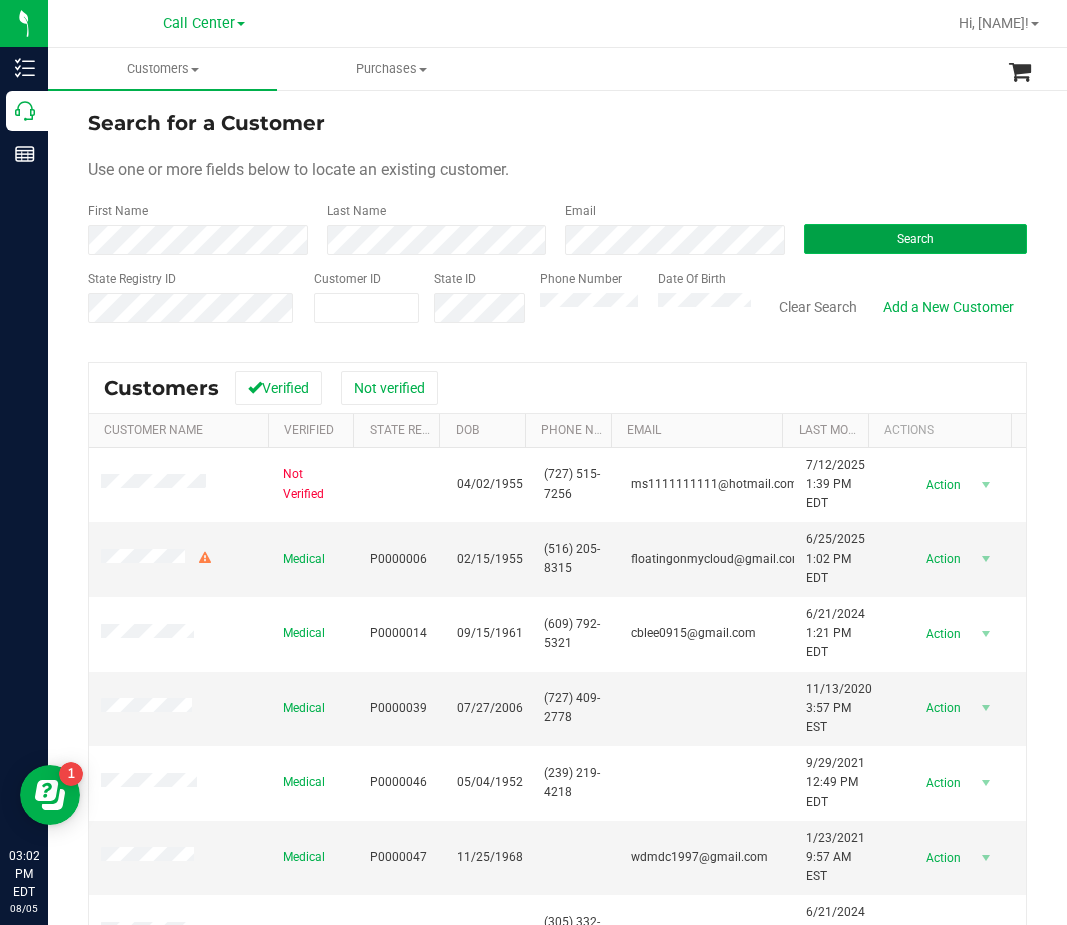 click on "Search" at bounding box center [915, 239] 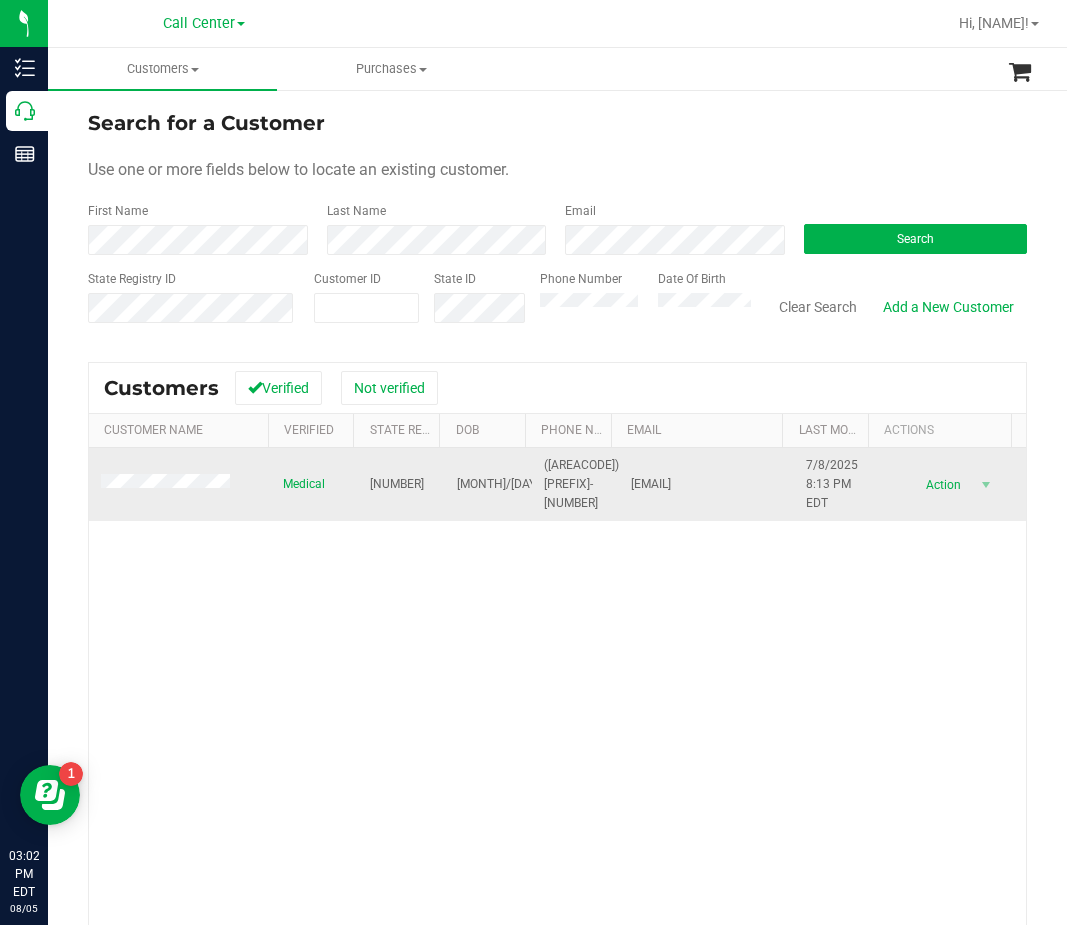 click on "P7RH8662" at bounding box center [401, 485] 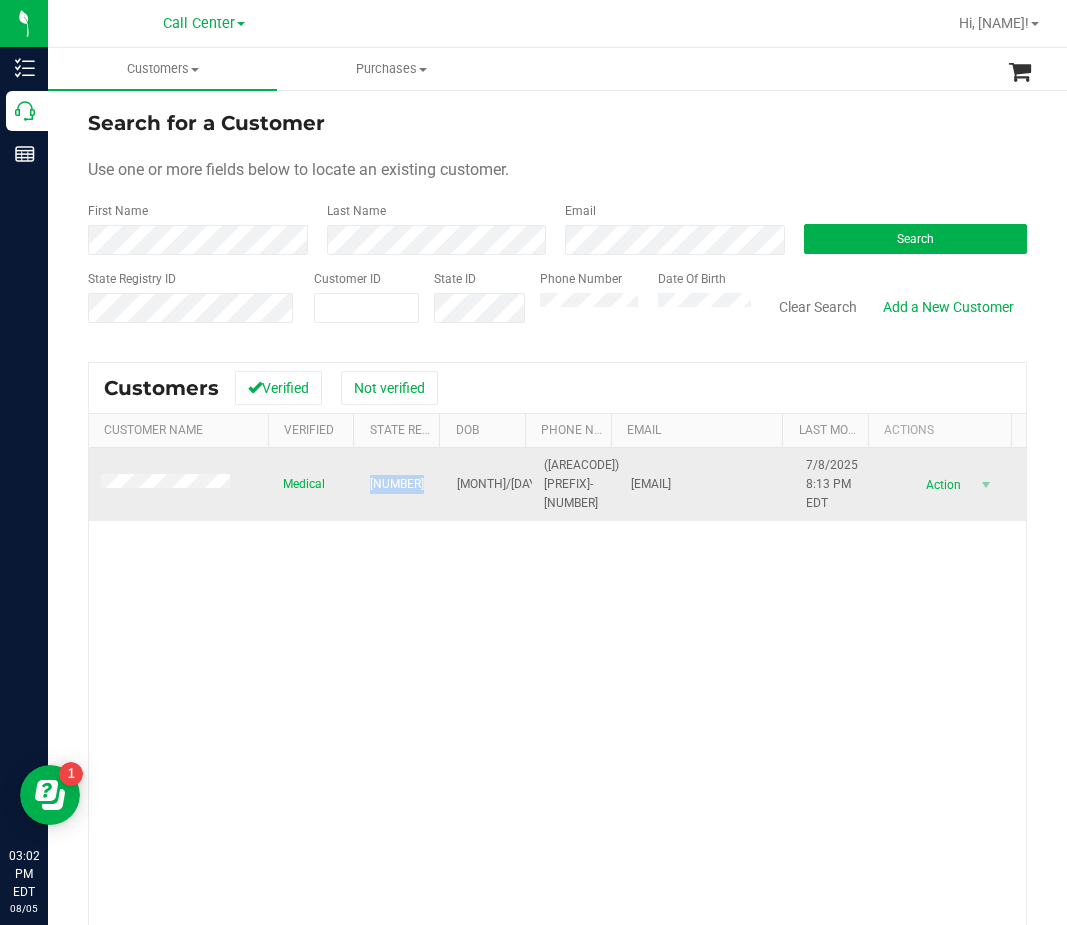 click on "P7RH8662" at bounding box center [397, 484] 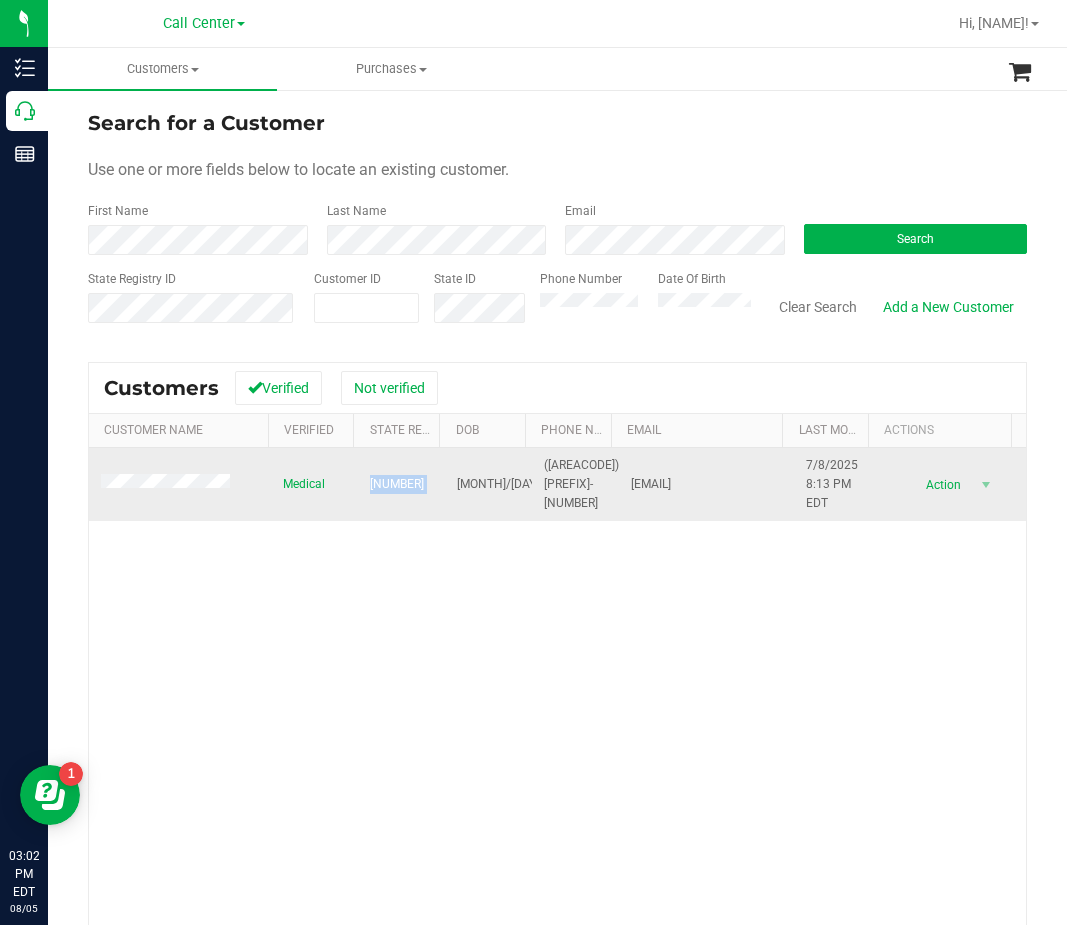 click on "P7RH8662" at bounding box center (397, 484) 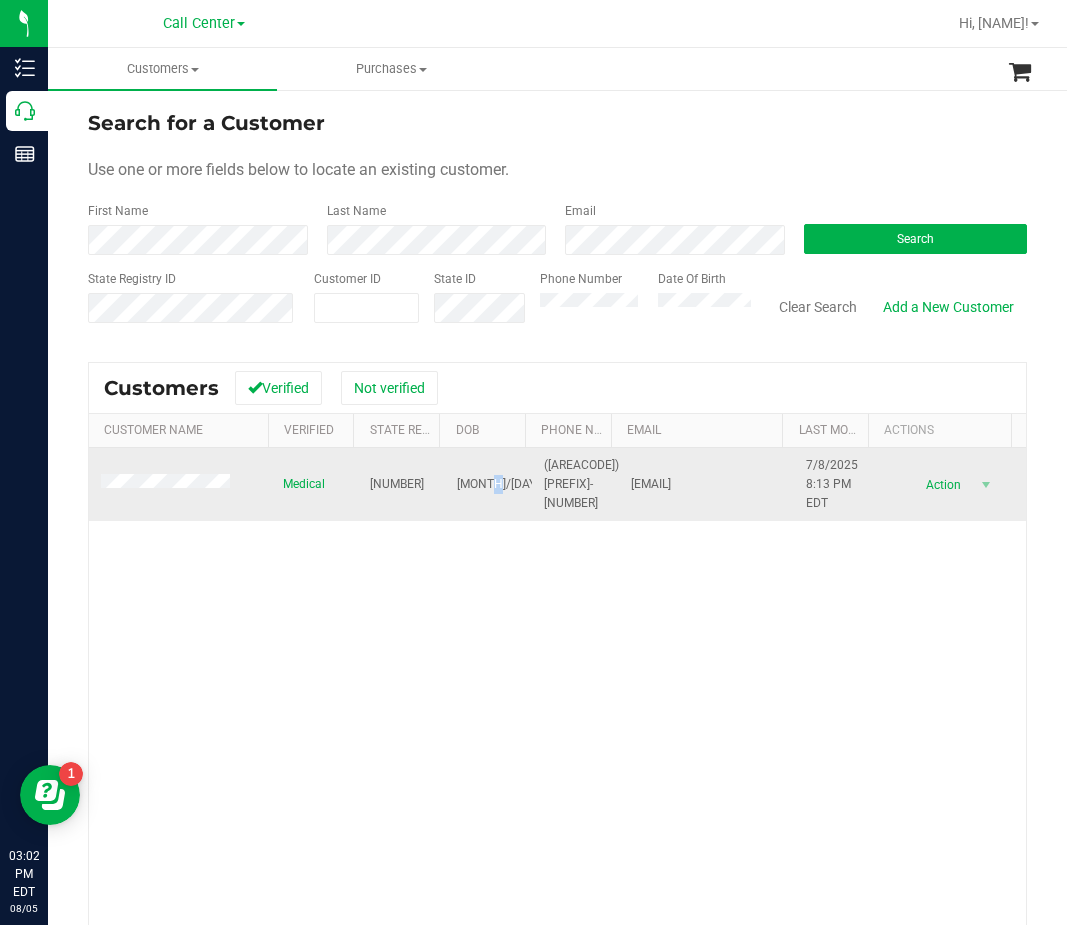click on "04/20/1998" at bounding box center (518, 484) 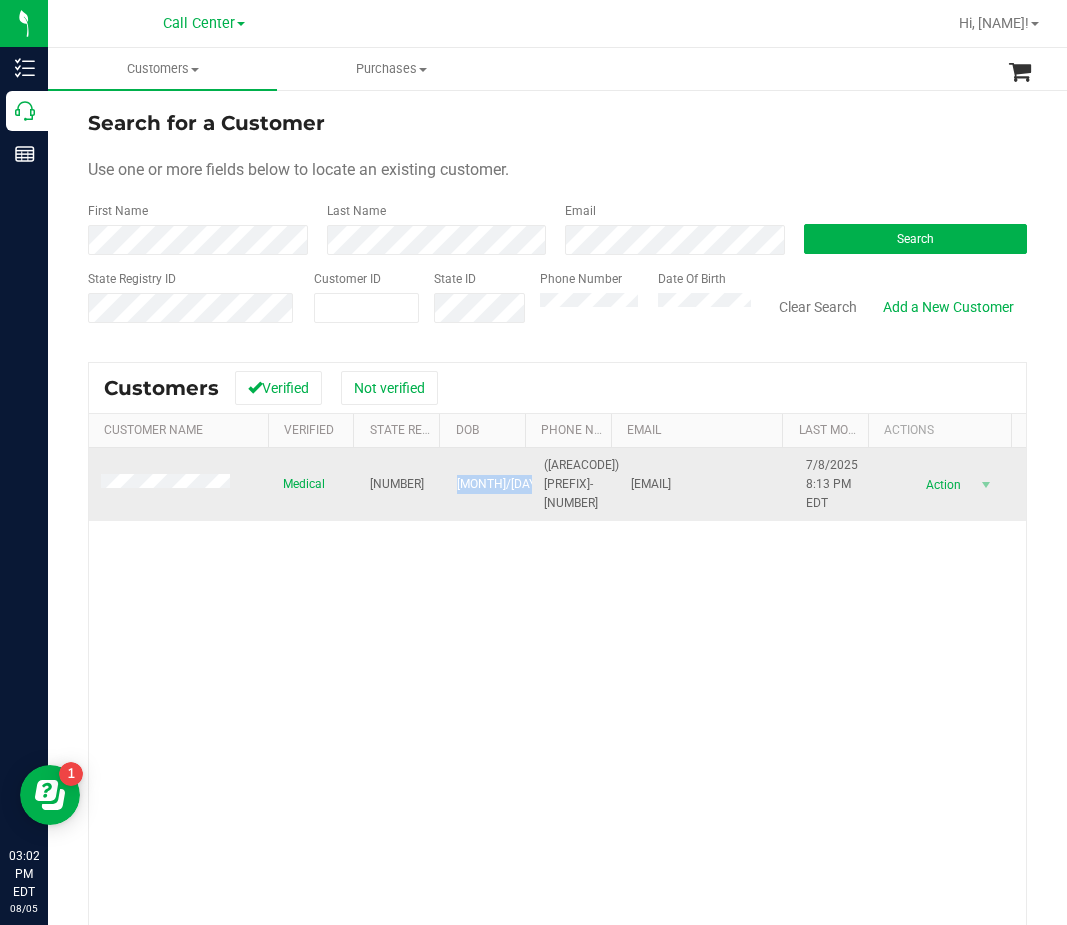 click on "04/20/1998" at bounding box center (518, 484) 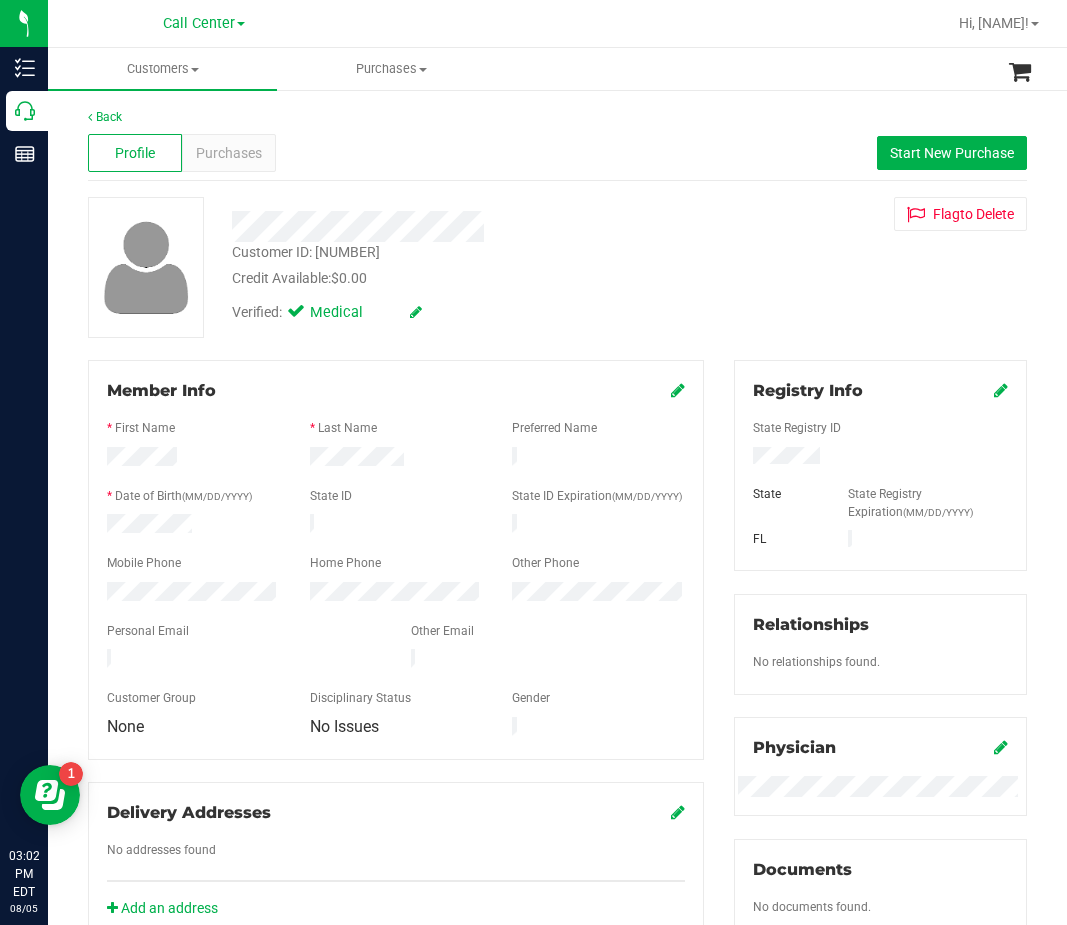 click on "Profile
Purchases
Start New Purchase" at bounding box center (557, 153) 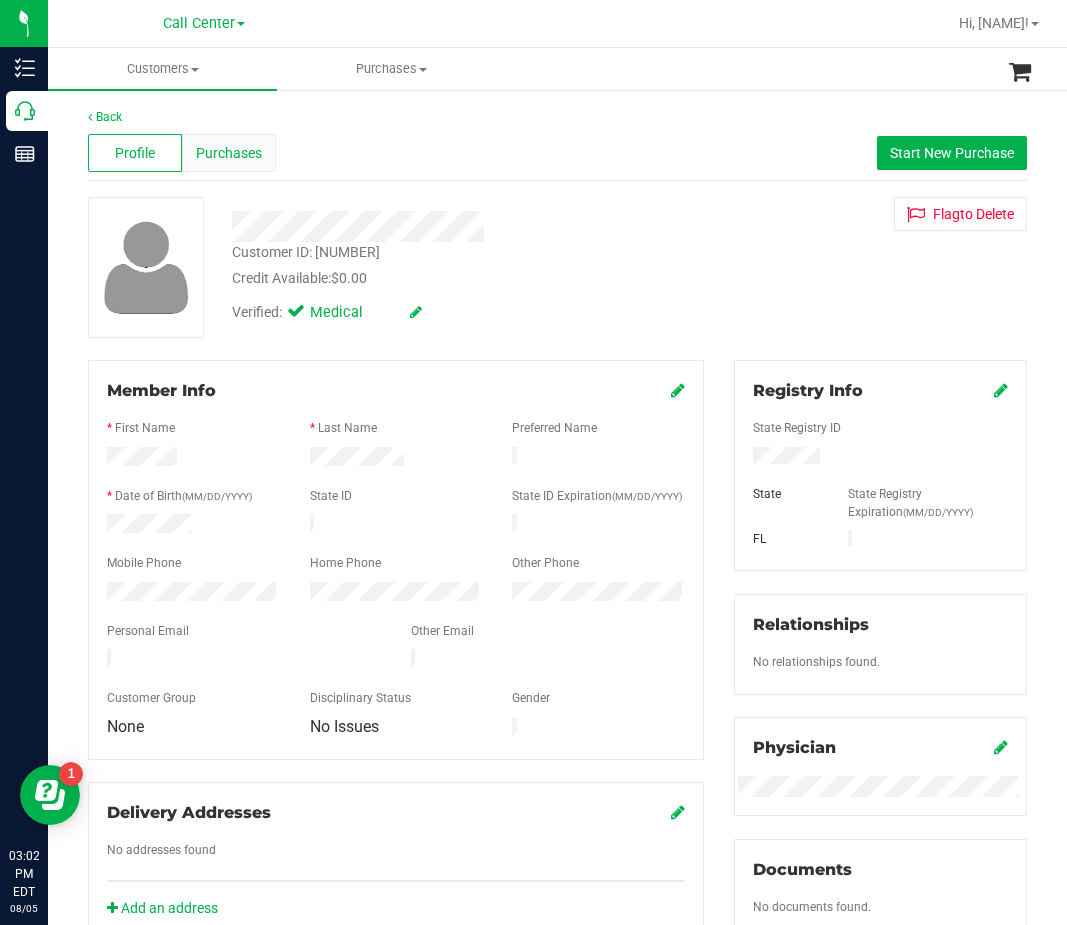 click on "Purchases" at bounding box center [229, 153] 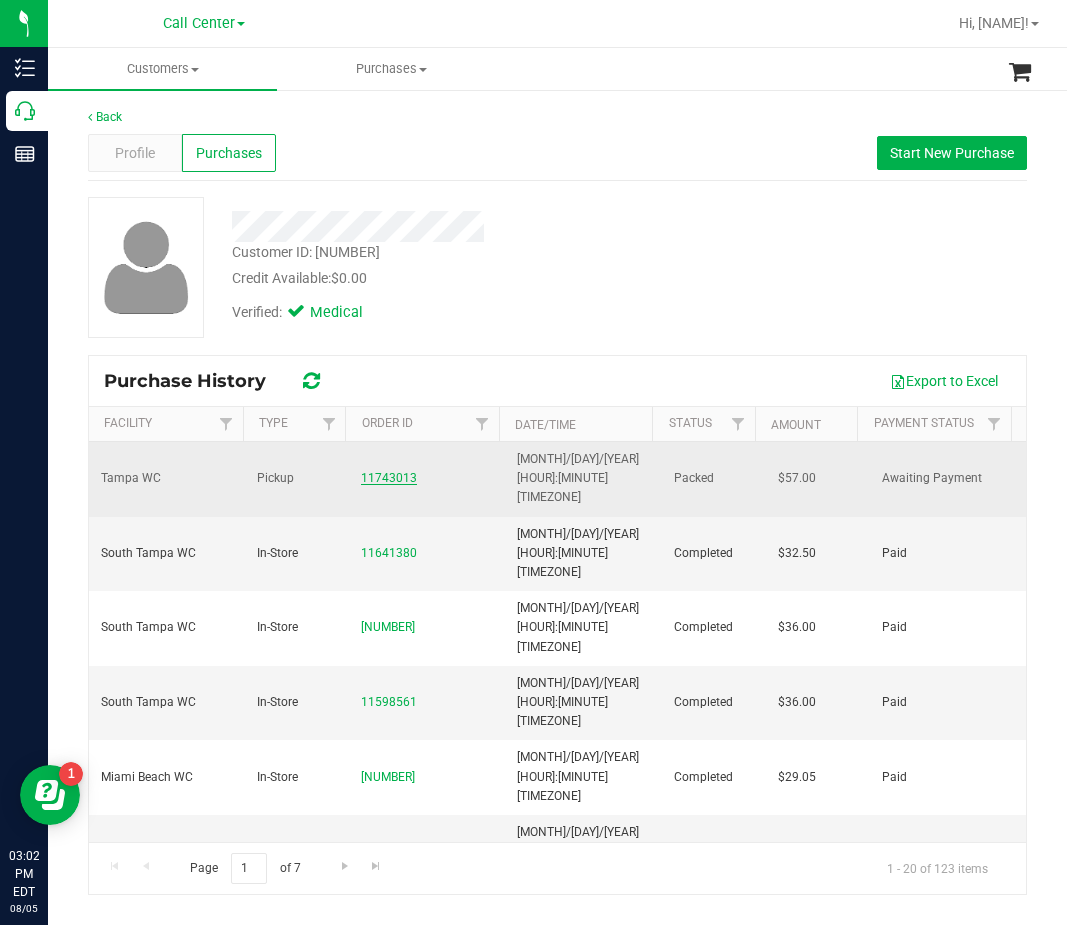 click on "11743013" at bounding box center (389, 478) 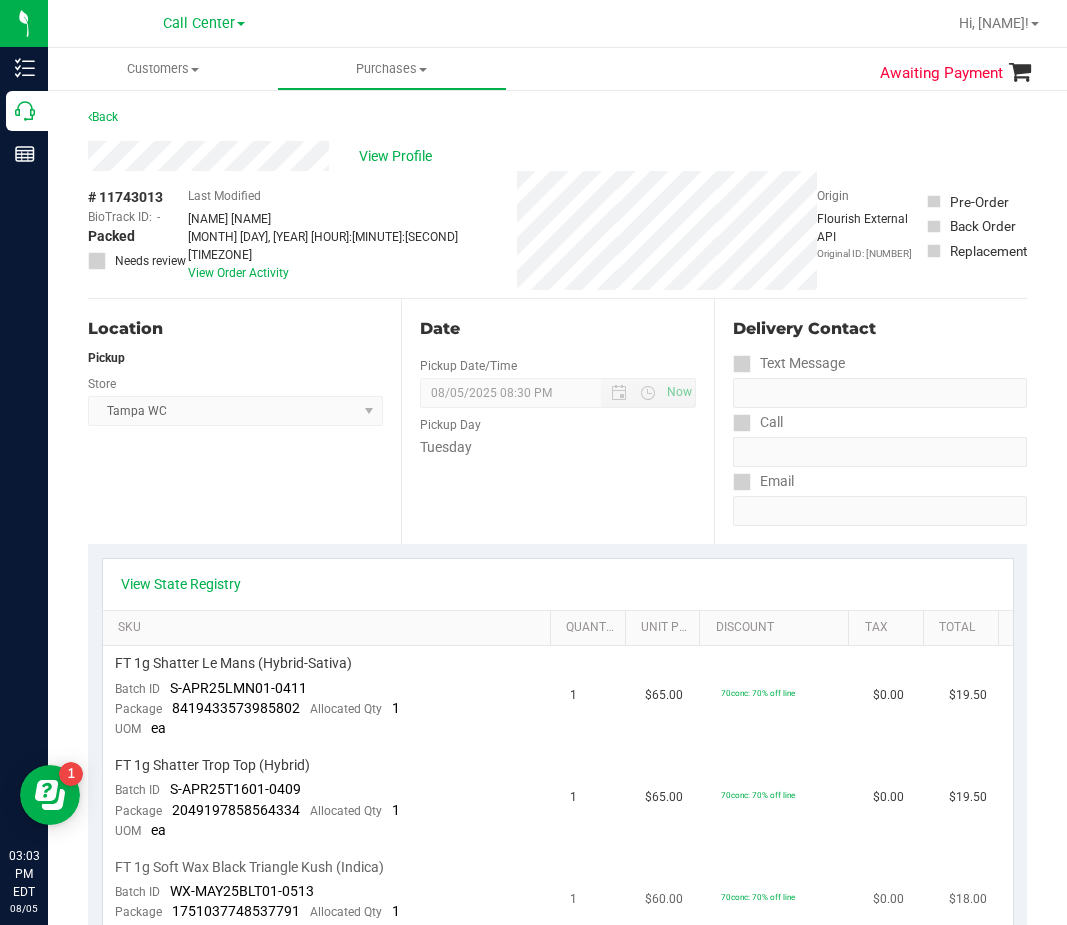 scroll, scrollTop: 0, scrollLeft: 0, axis: both 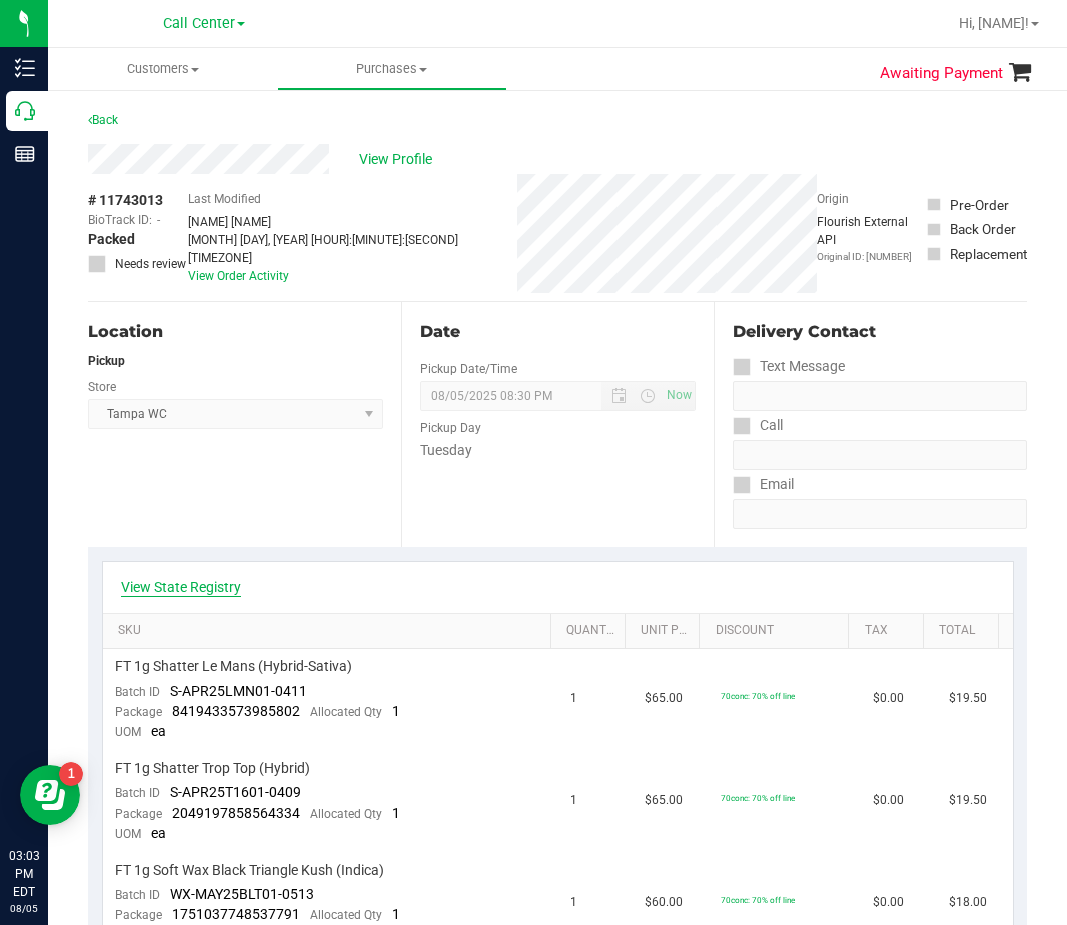 click on "View State Registry" at bounding box center [181, 587] 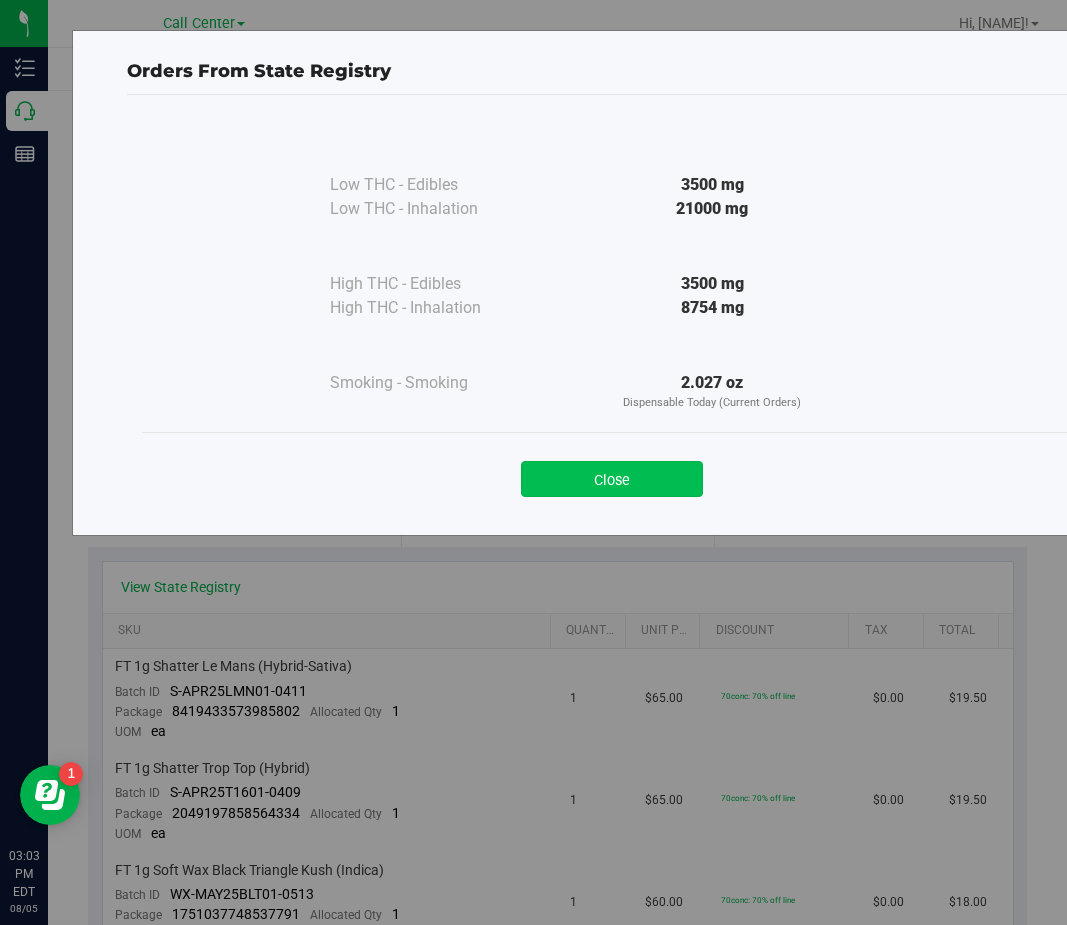 click on "Close" at bounding box center (612, 479) 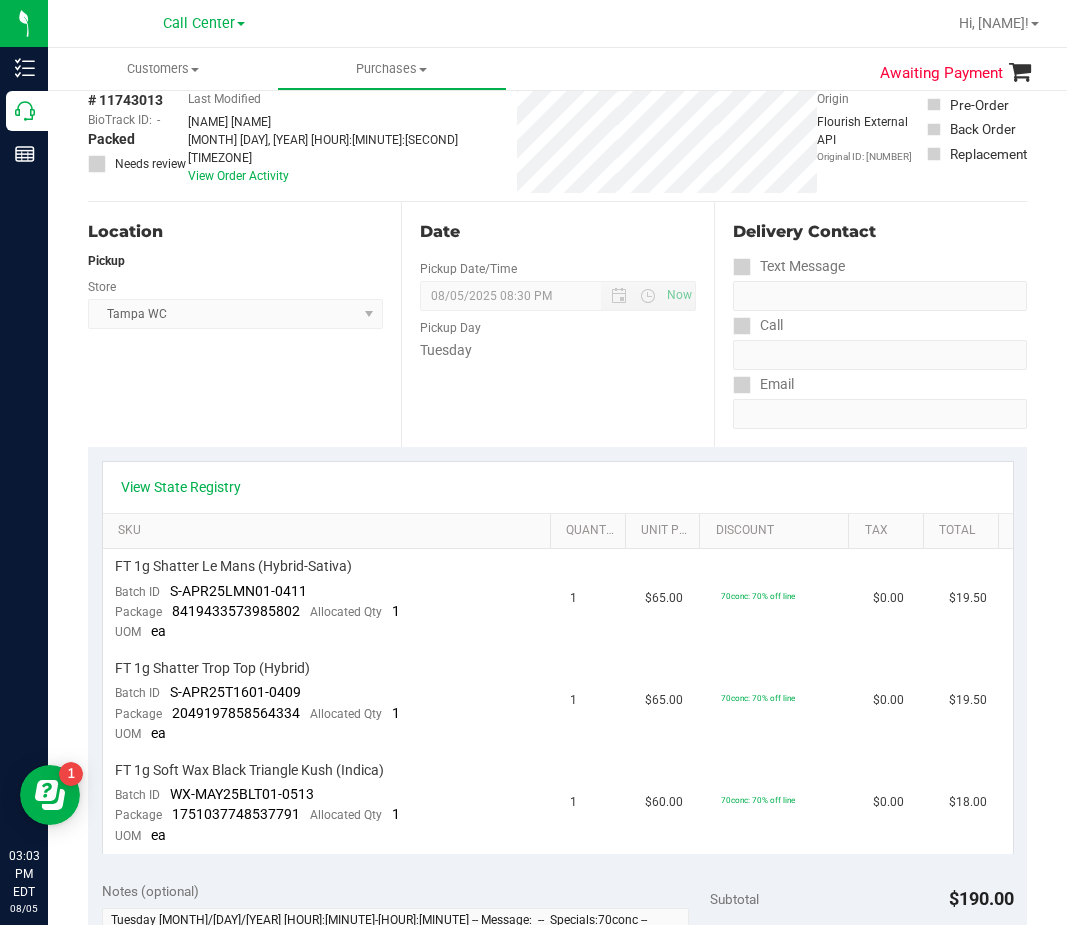 scroll, scrollTop: 0, scrollLeft: 0, axis: both 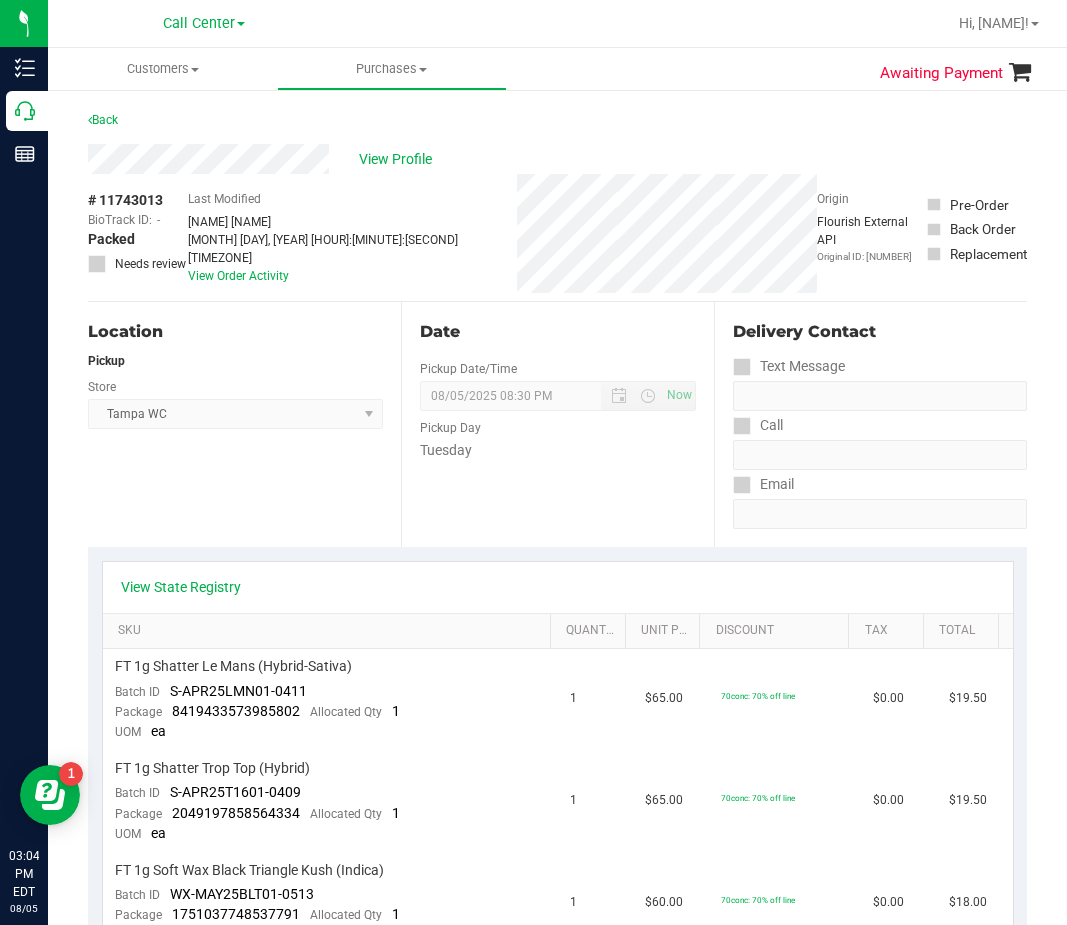 click on "Date
Pickup Date/Time
08/05/2025
Now
08/05/2025 08:30 PM
Now
Pickup Day
Tuesday" at bounding box center [557, 424] 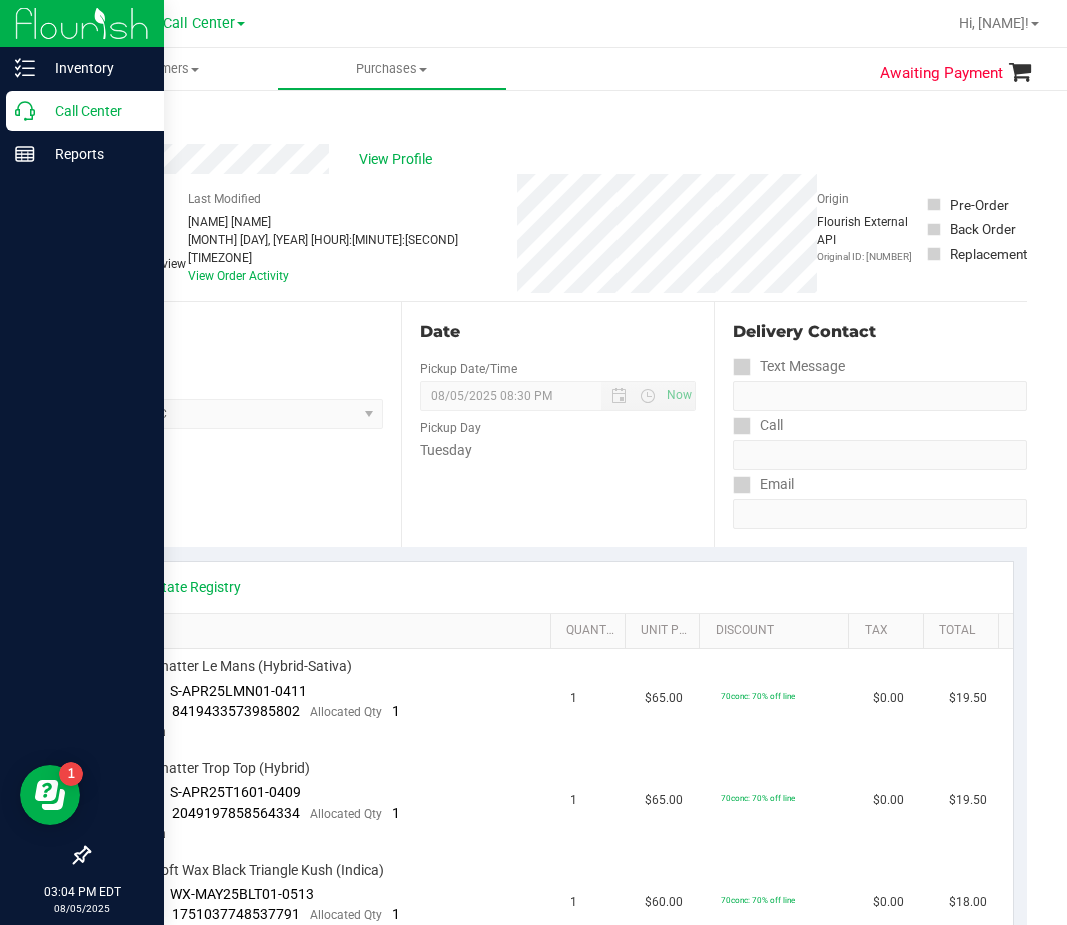 click on "Call Center" at bounding box center (95, 111) 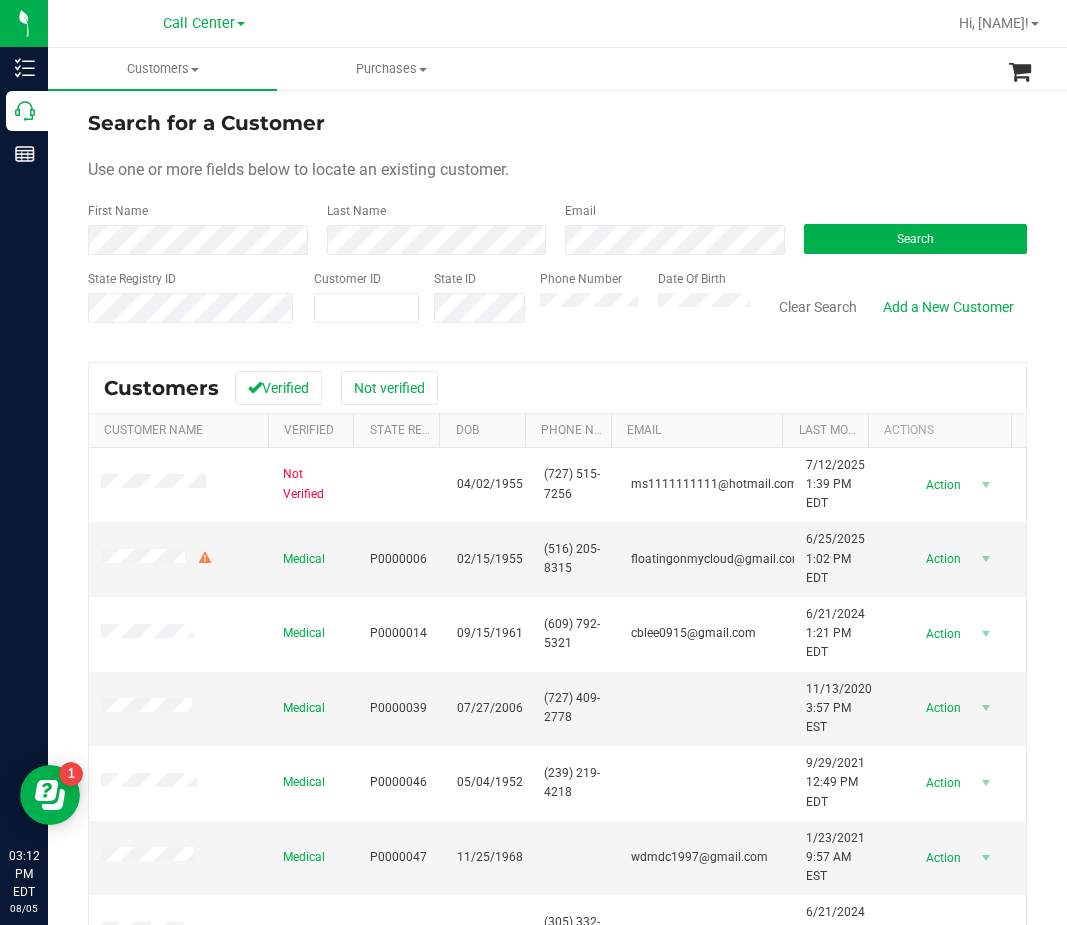click on "Search" at bounding box center (908, 228) 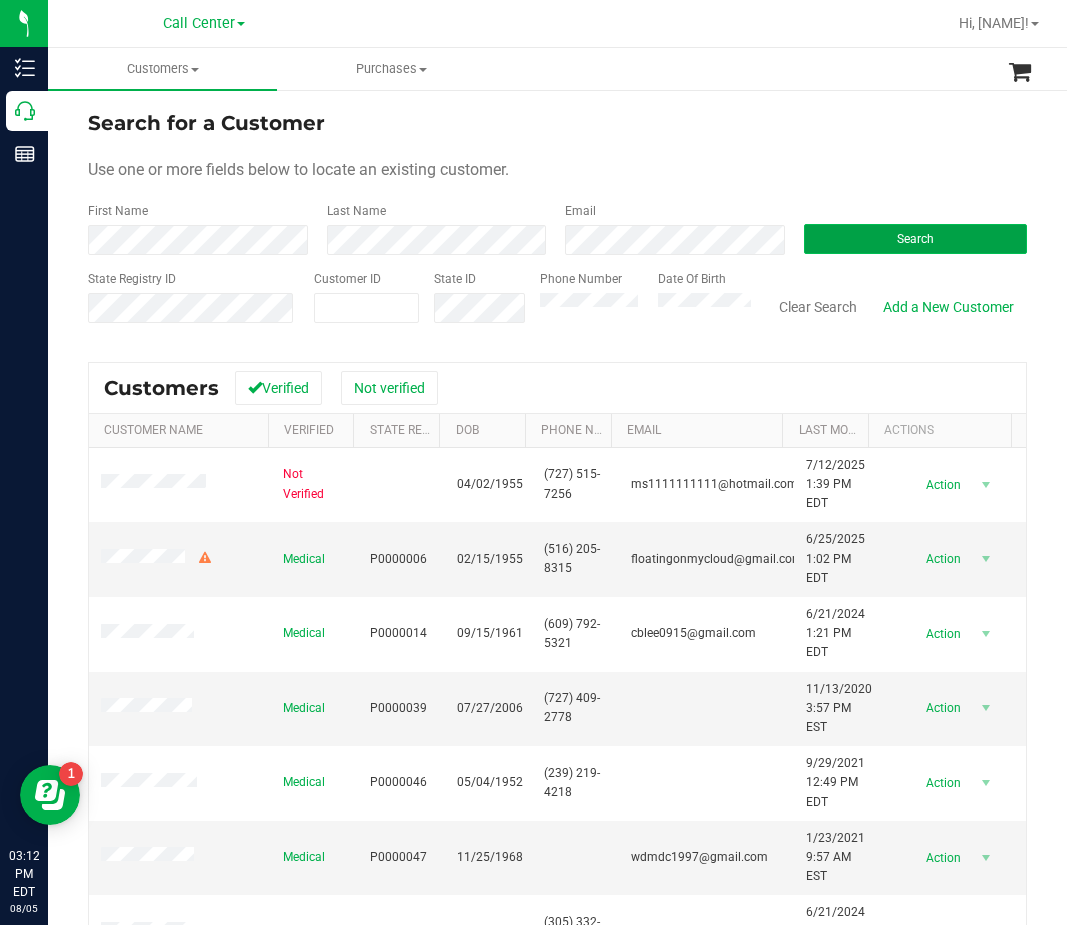 click on "Search" at bounding box center (915, 239) 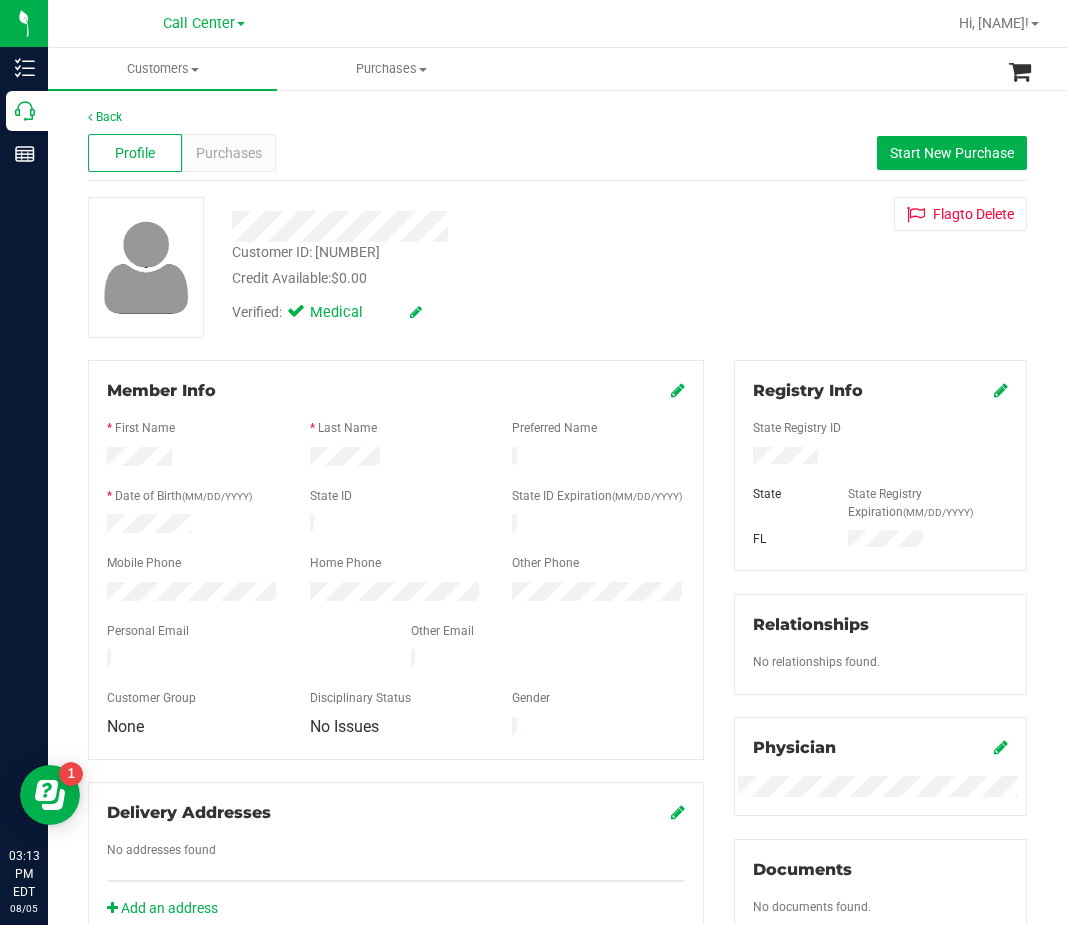 drag, startPoint x: 516, startPoint y: 152, endPoint x: 353, endPoint y: 173, distance: 164.3472 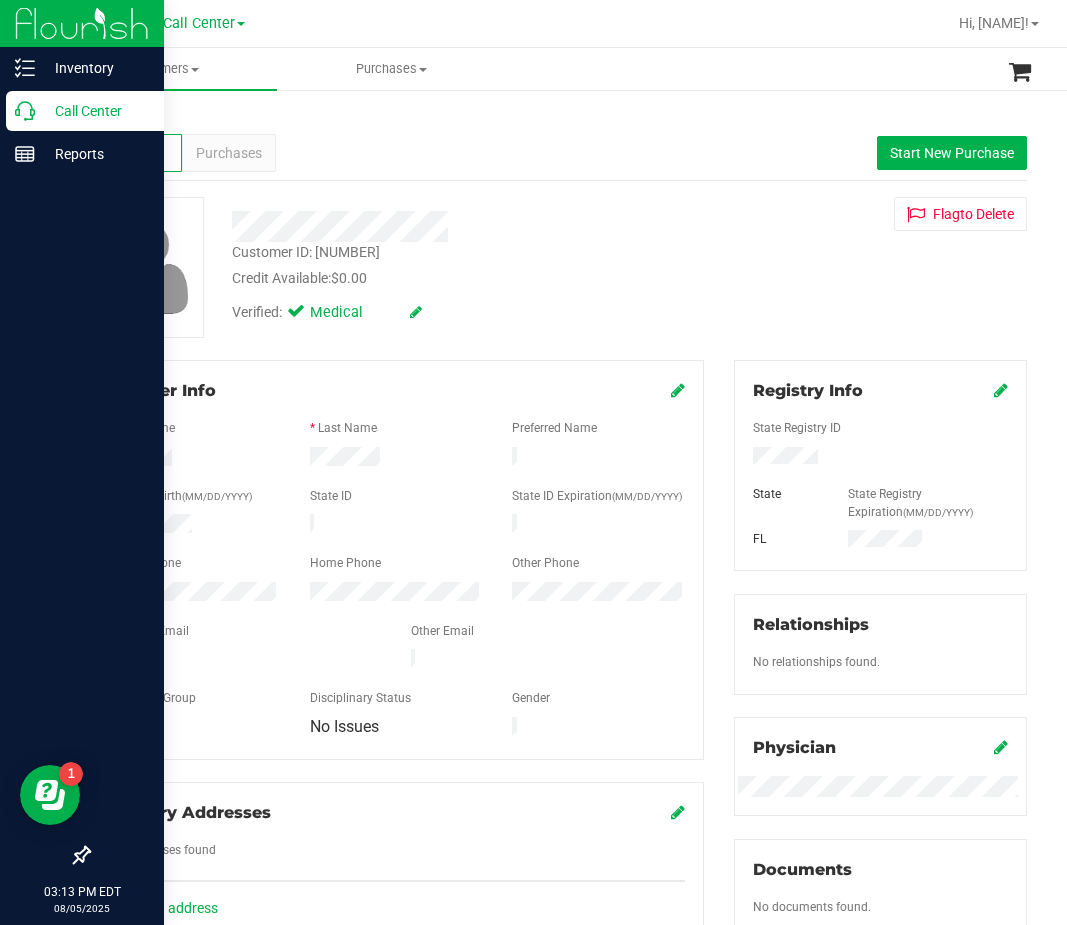 click on "Call Center" at bounding box center (95, 111) 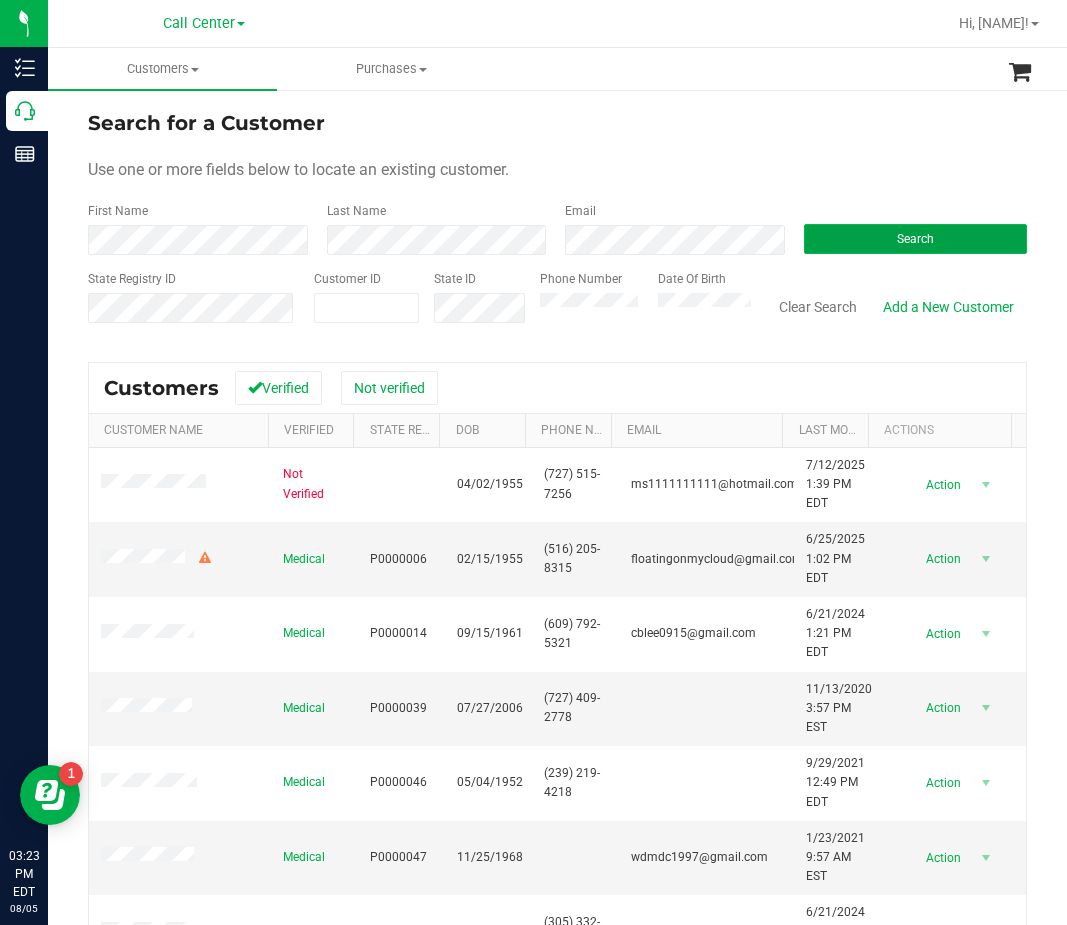 click on "Search" at bounding box center [916, 239] 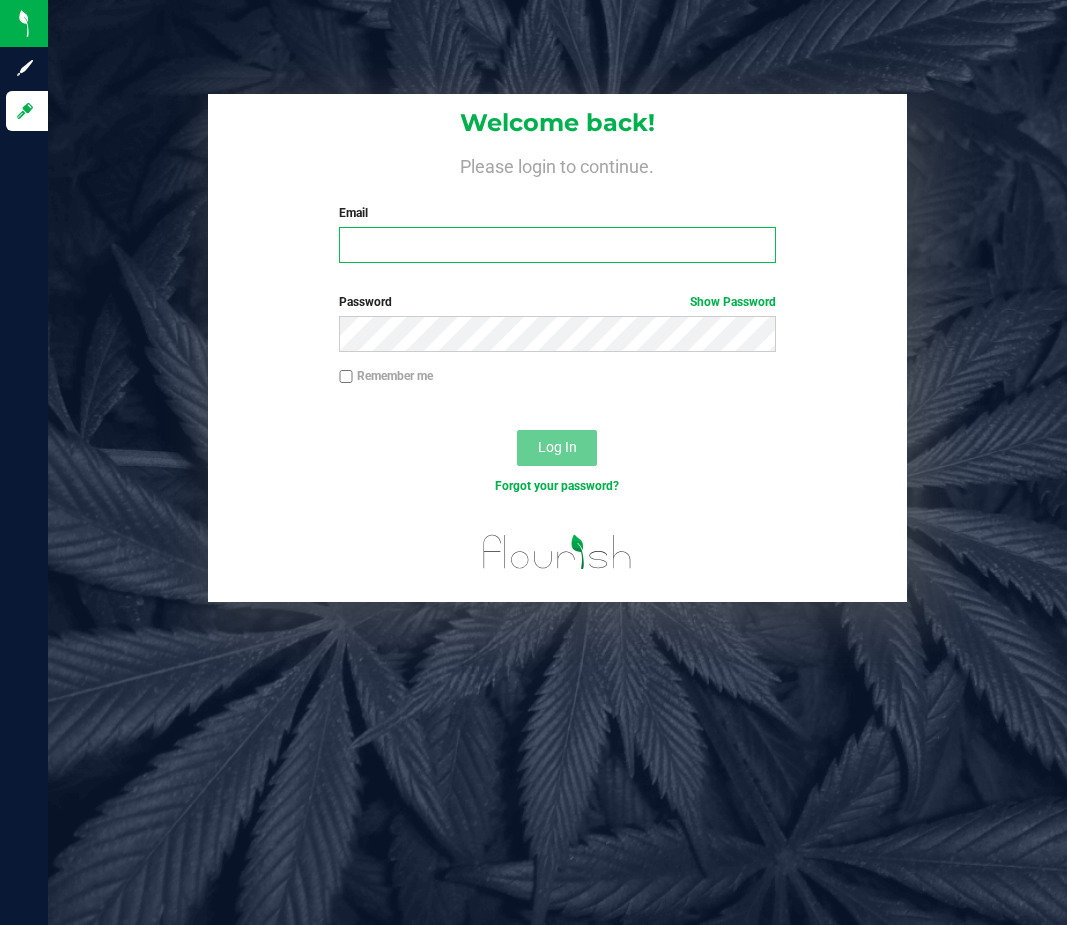 type on "dmontoya@liveparallel.com" 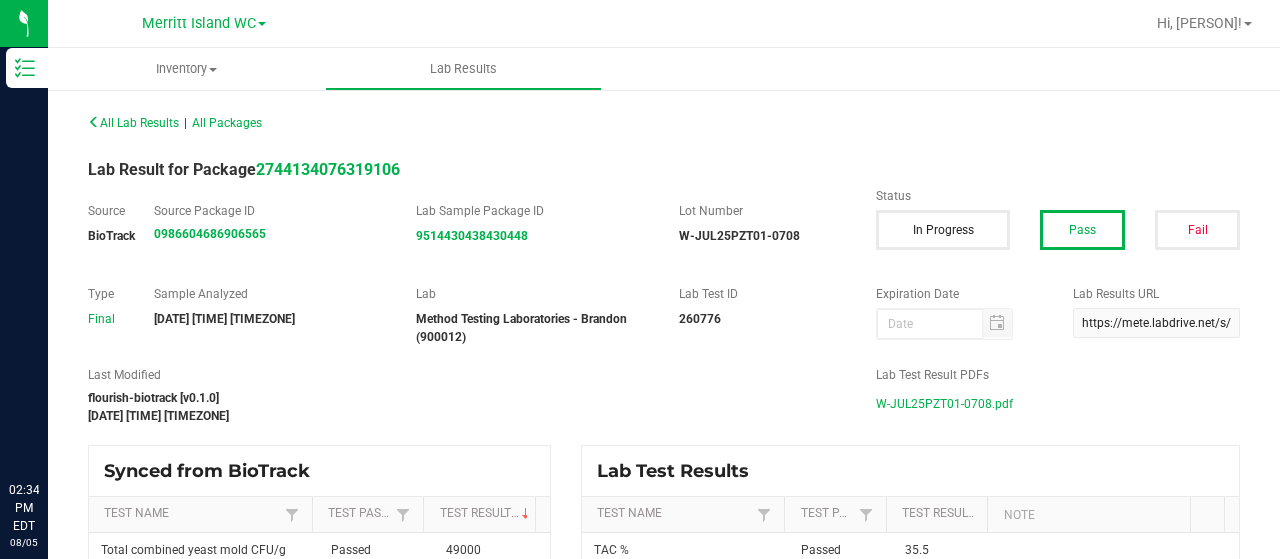 scroll, scrollTop: 0, scrollLeft: 0, axis: both 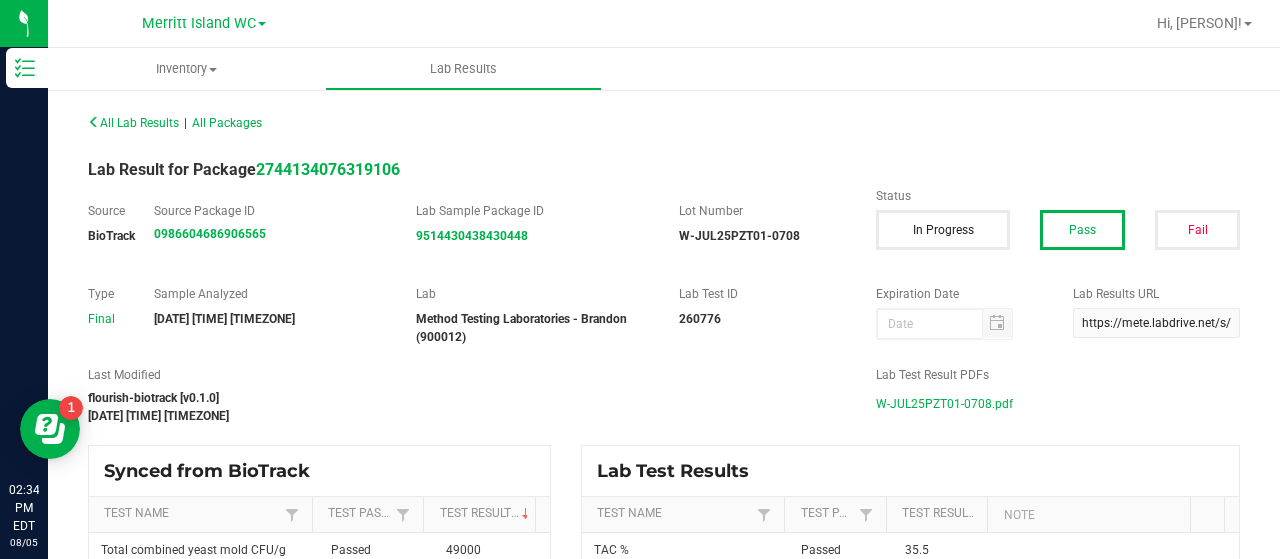 click on "Merritt Island WC   Bonita Springs WC   Boynton Beach WC   Bradenton WC   Brandon WC   Brooksville WC   Call Center   Clermont WC   Crestview WC   Deerfield Beach WC   Delray Beach WC   Deltona WC   Ft Walton Beach WC   Ft. Lauderdale WC   Ft. Myers WC   Gainesville WC   Jax Atlantic WC   Jax WC   Key West WC   Lakeland WC   Largo WC   Merritt Island WC   Miami 72nd WC   Miami Beach WC   Miami Dadeland WC   New Port Richey WC   North Palm Beach WC   North Port WC   Ocala WC   Orange Park WC   Orlando Colonial WC   Orlando WC   Oviedo WC   Palm Bay WC   Palm Coast WC   Panama City WC   Pensacola WC   Port Orange WC   Port St. Lucie WC   Sebring WC   South Tampa WC   St. Pete WC   Summerfield WC   Tallahassee WC   Tampa WC   Winter Haven WC   WPB DC   WPB WC" at bounding box center (204, 23) 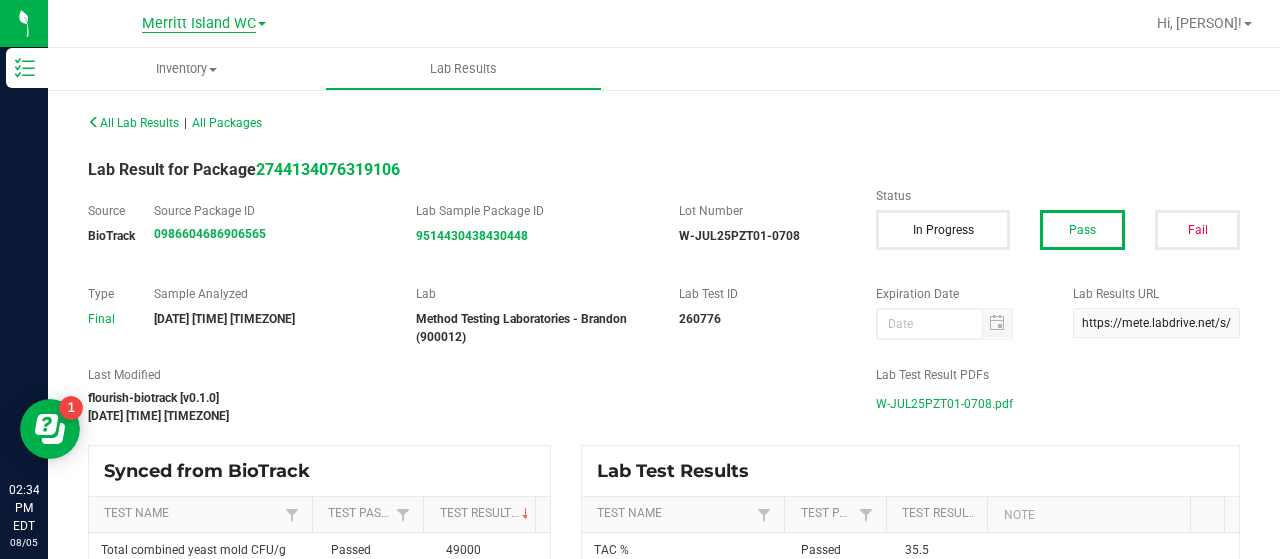 click on "Merritt Island WC" at bounding box center (199, 24) 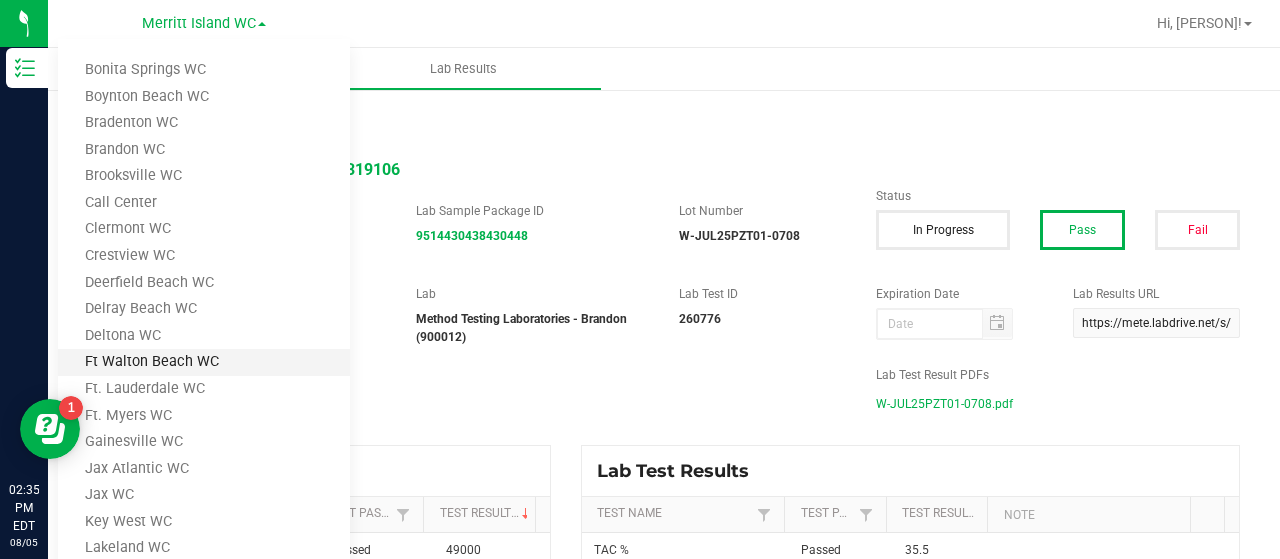 scroll, scrollTop: 0, scrollLeft: 0, axis: both 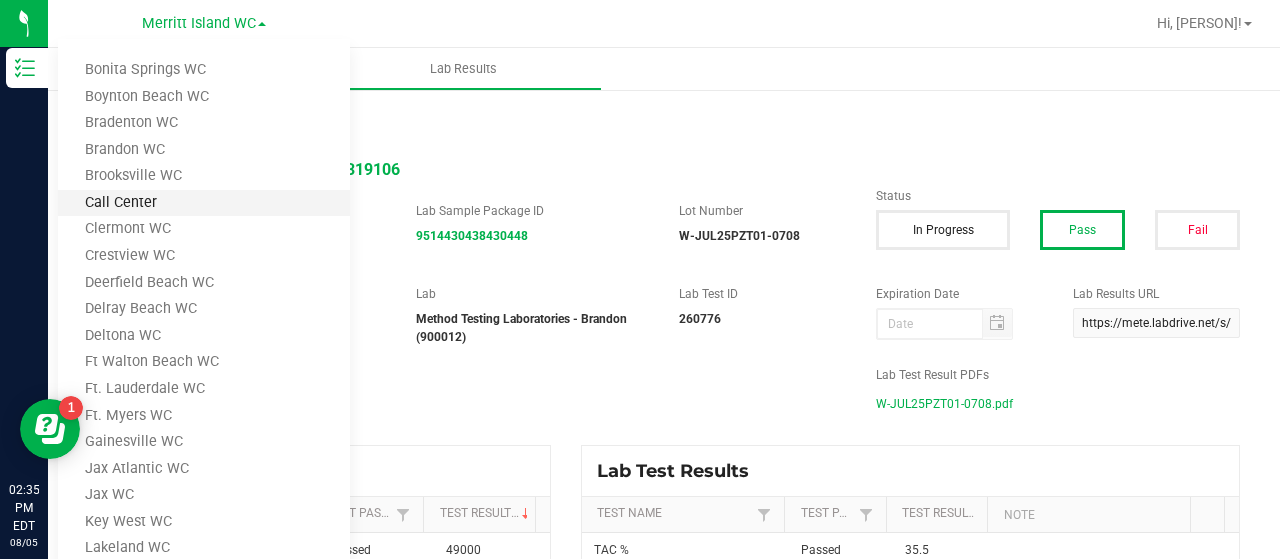 drag, startPoint x: 164, startPoint y: 189, endPoint x: 168, endPoint y: 202, distance: 13.601471 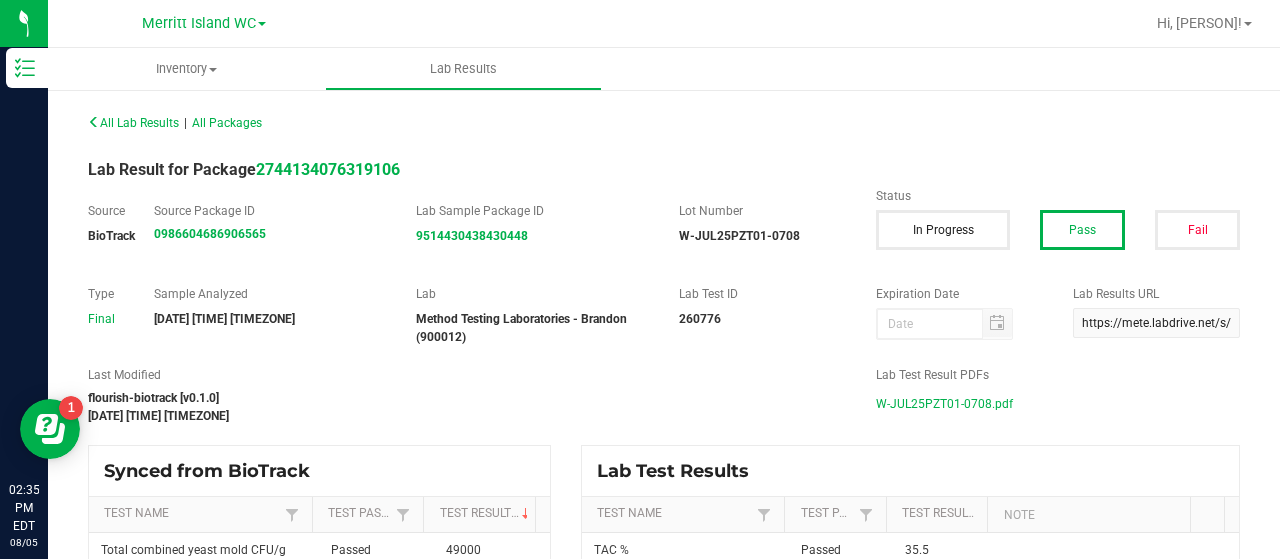 click on "Source Package ID" at bounding box center [270, 211] 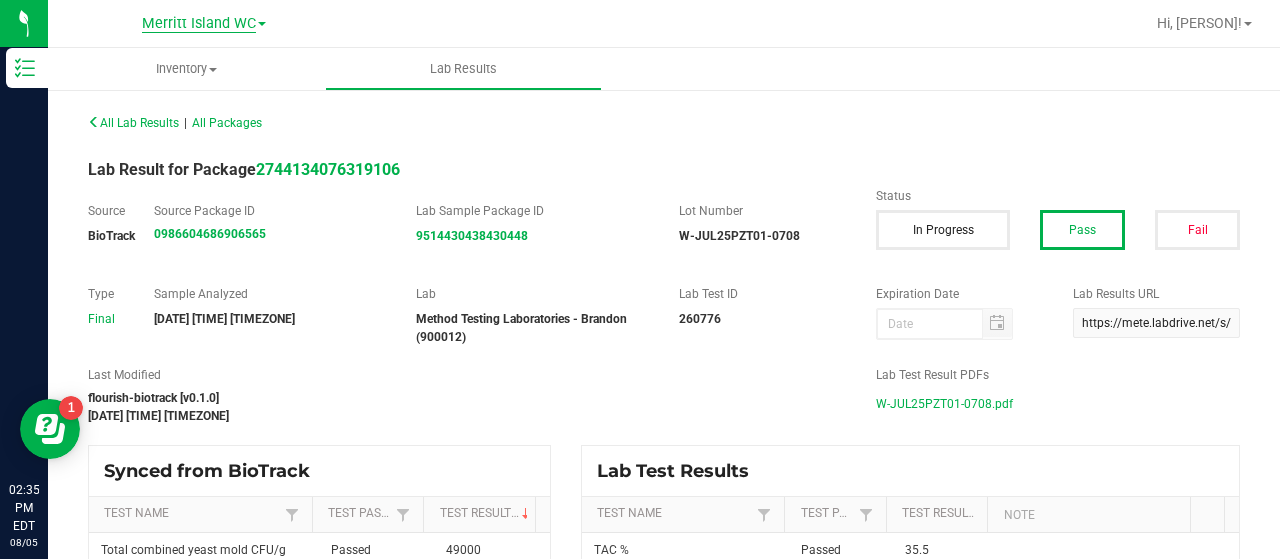click on "Merritt Island WC" at bounding box center [199, 24] 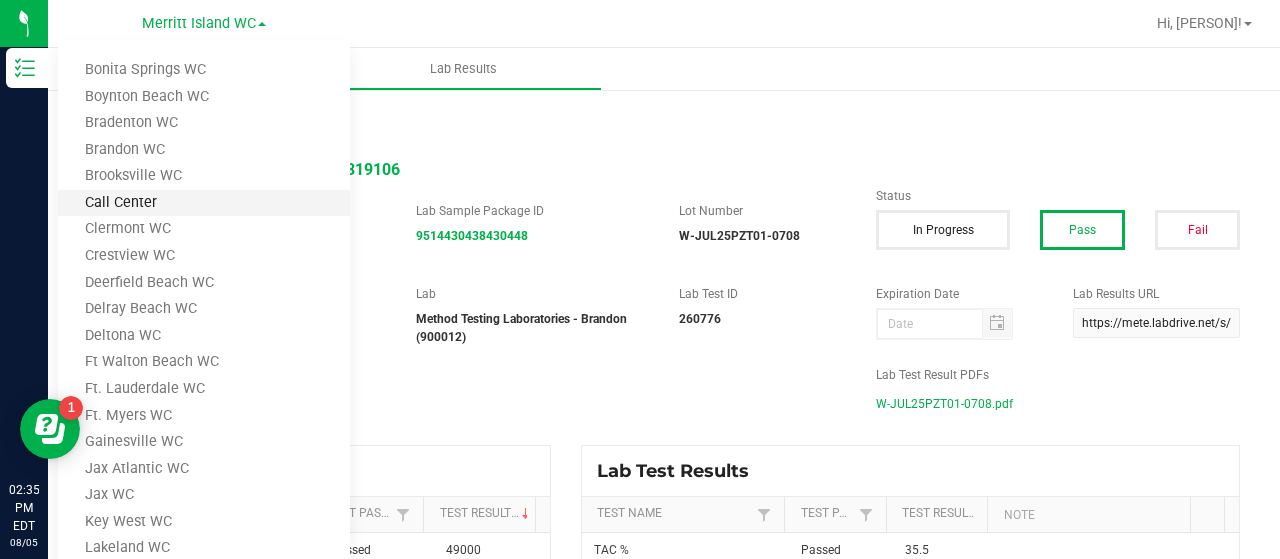 click on "Call Center" at bounding box center (204, 203) 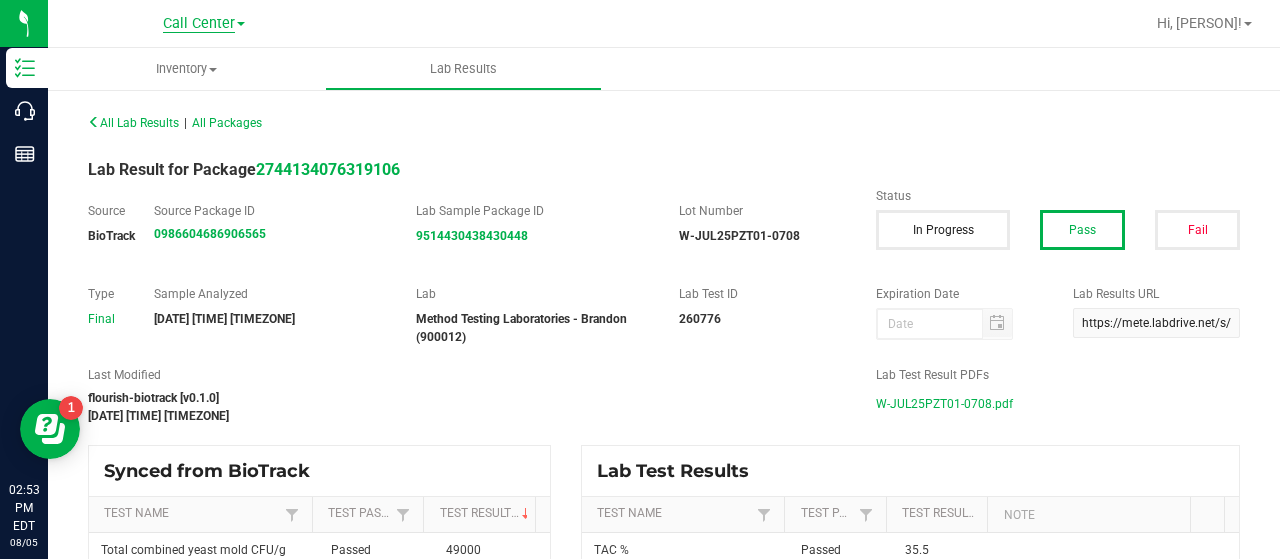 click on "Call Center" at bounding box center [199, 24] 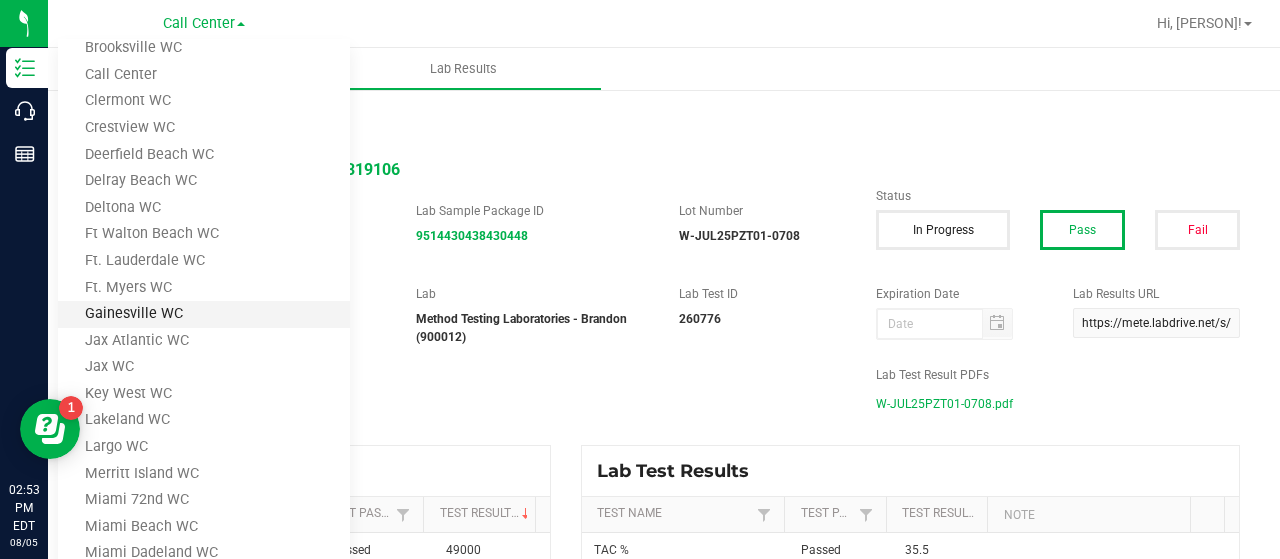 scroll, scrollTop: 200, scrollLeft: 0, axis: vertical 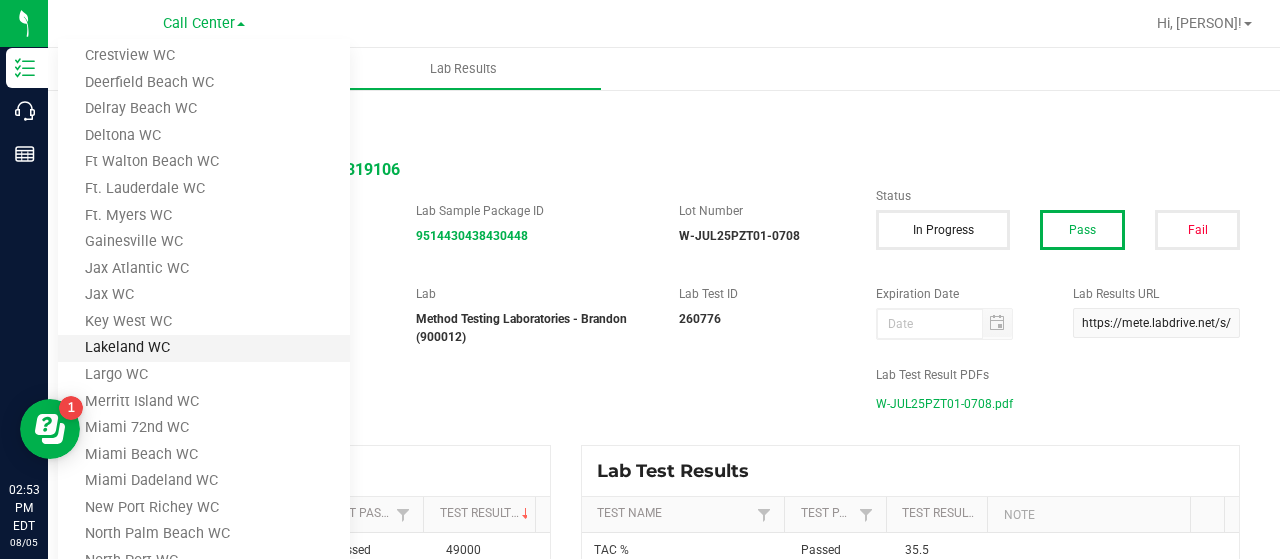 click on "Lakeland WC" at bounding box center (204, 348) 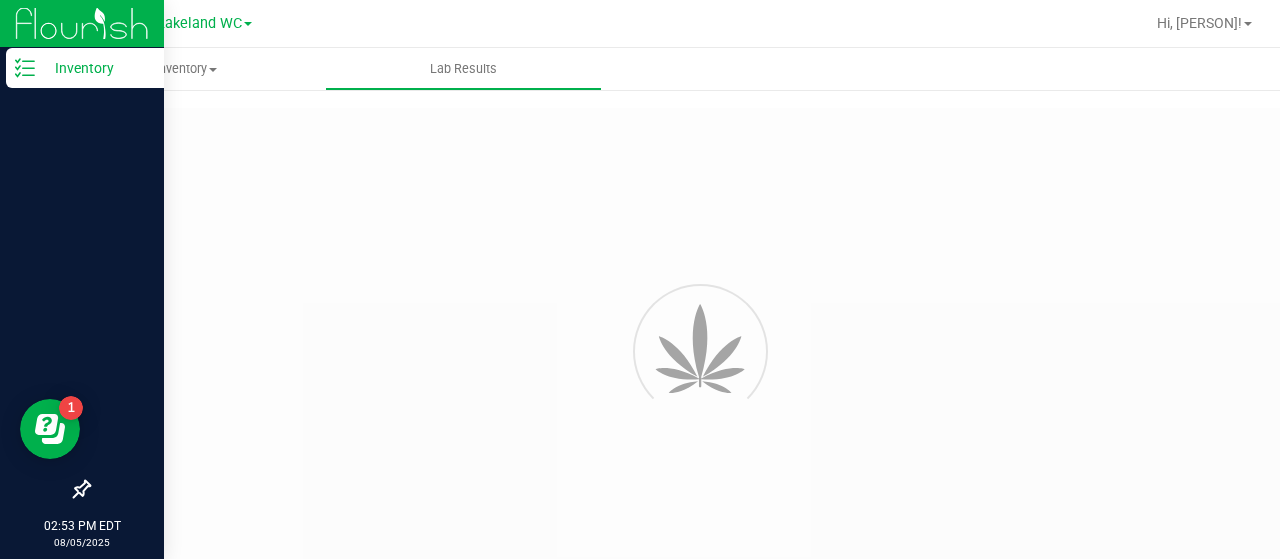 click on "Inventory" at bounding box center (95, 68) 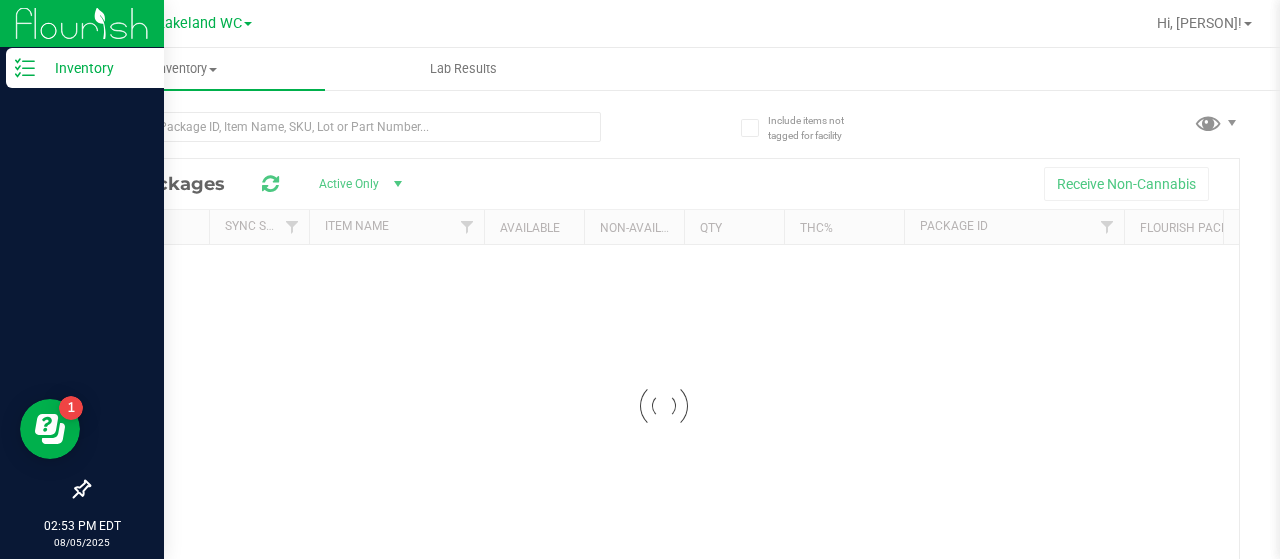 click on "Inventory" at bounding box center (85, 68) 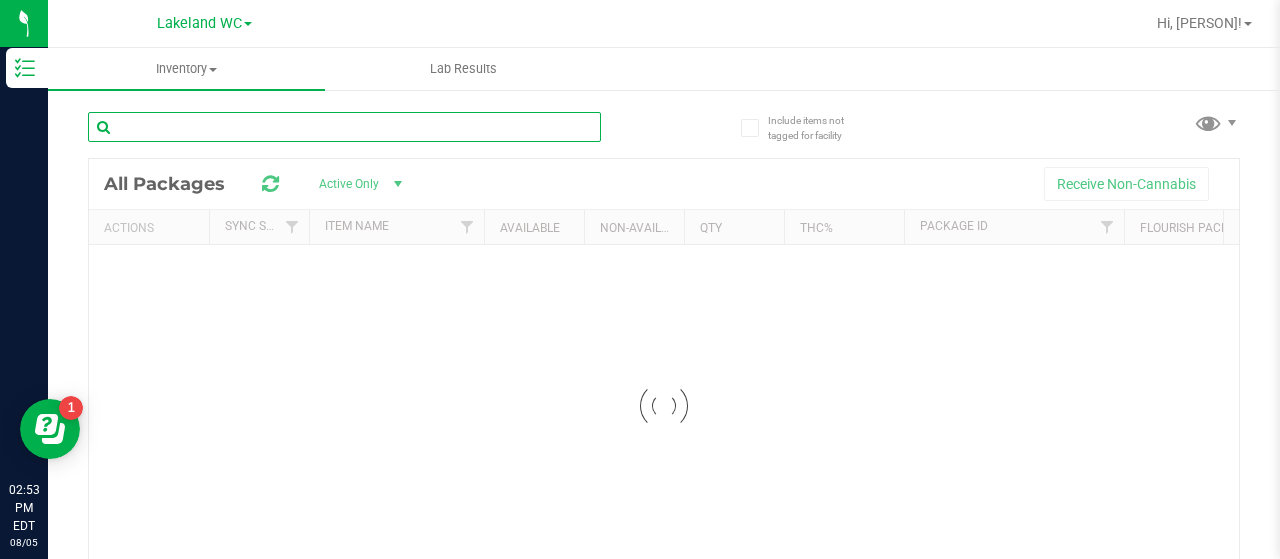 click at bounding box center [344, 127] 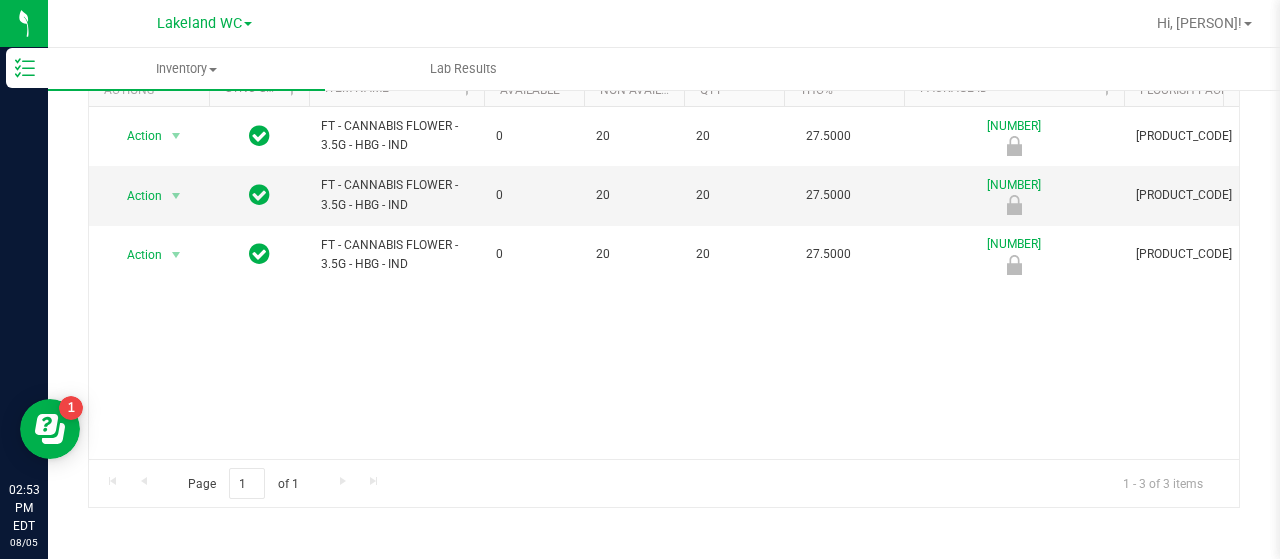 scroll, scrollTop: 0, scrollLeft: 0, axis: both 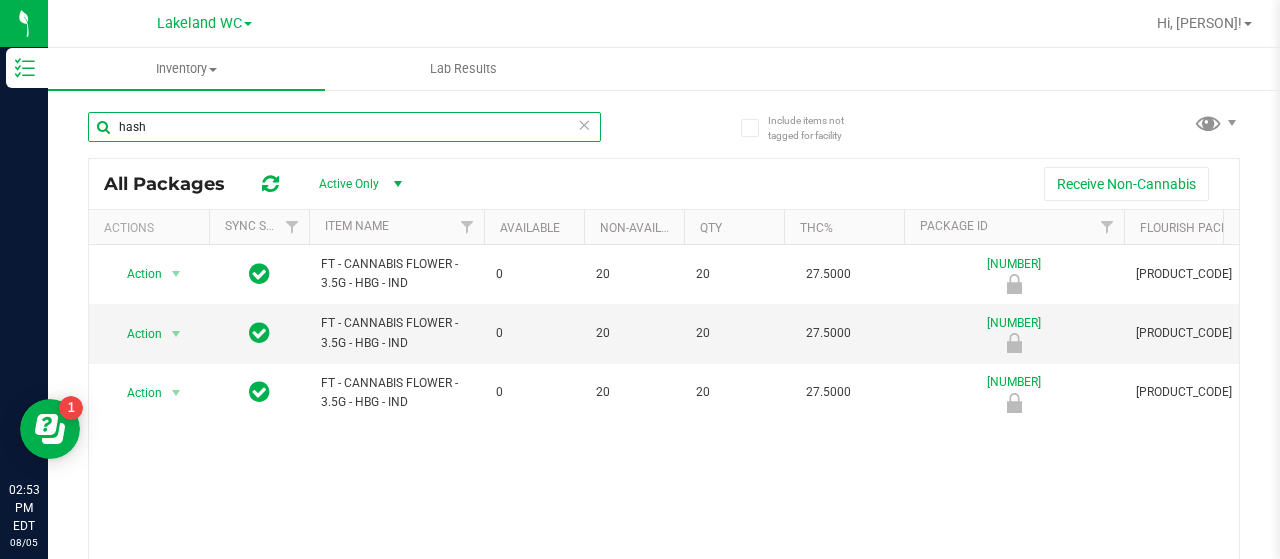 type on "hash" 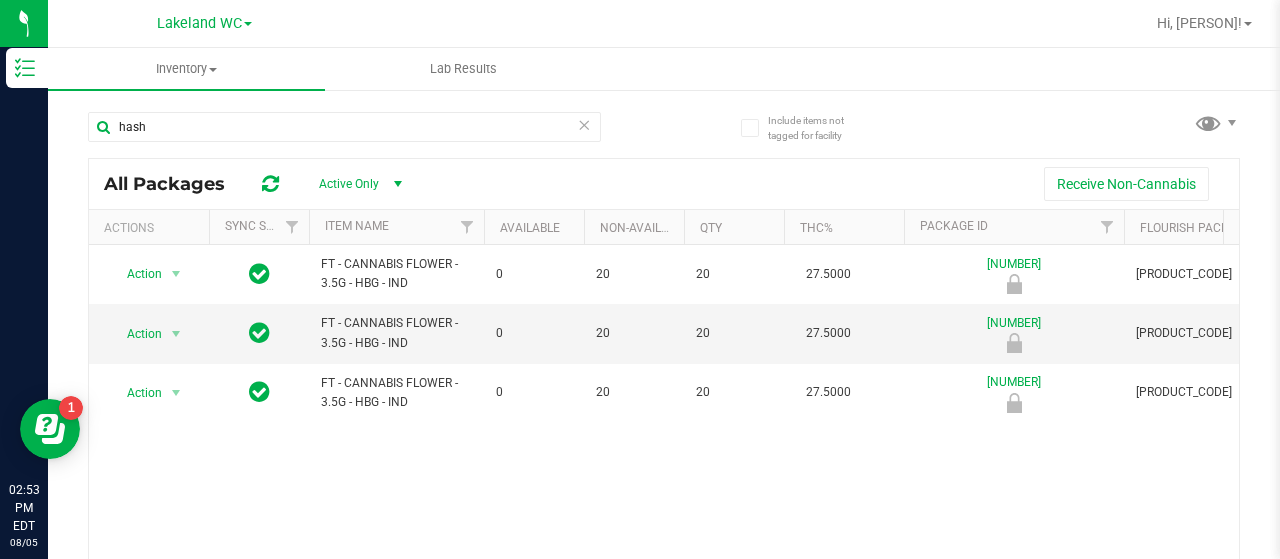 click at bounding box center [584, 124] 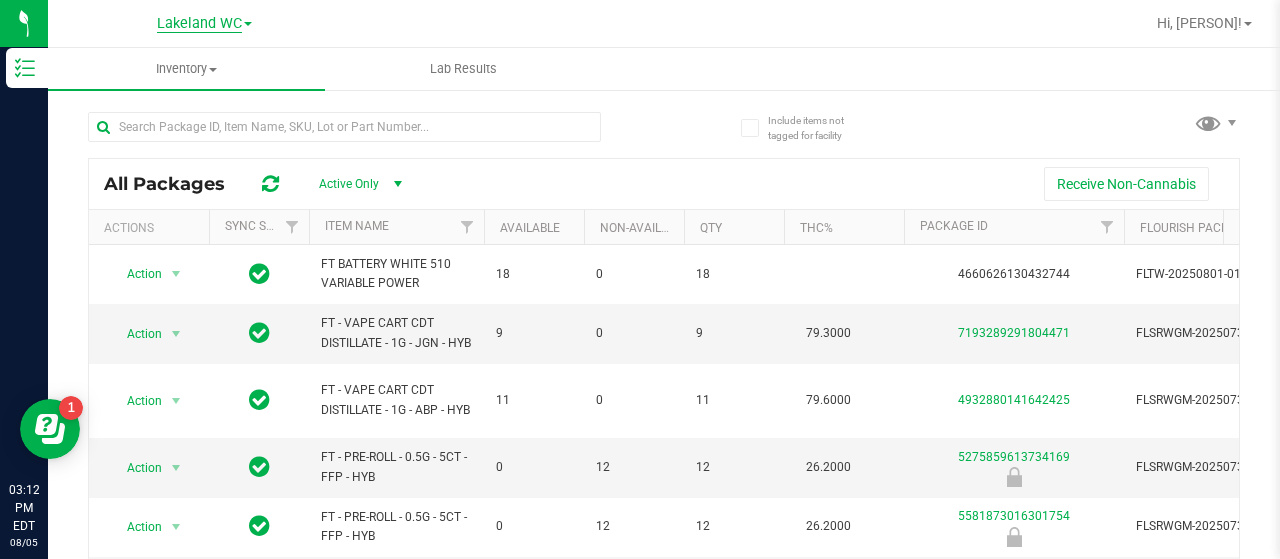 click on "Lakeland WC" at bounding box center [199, 24] 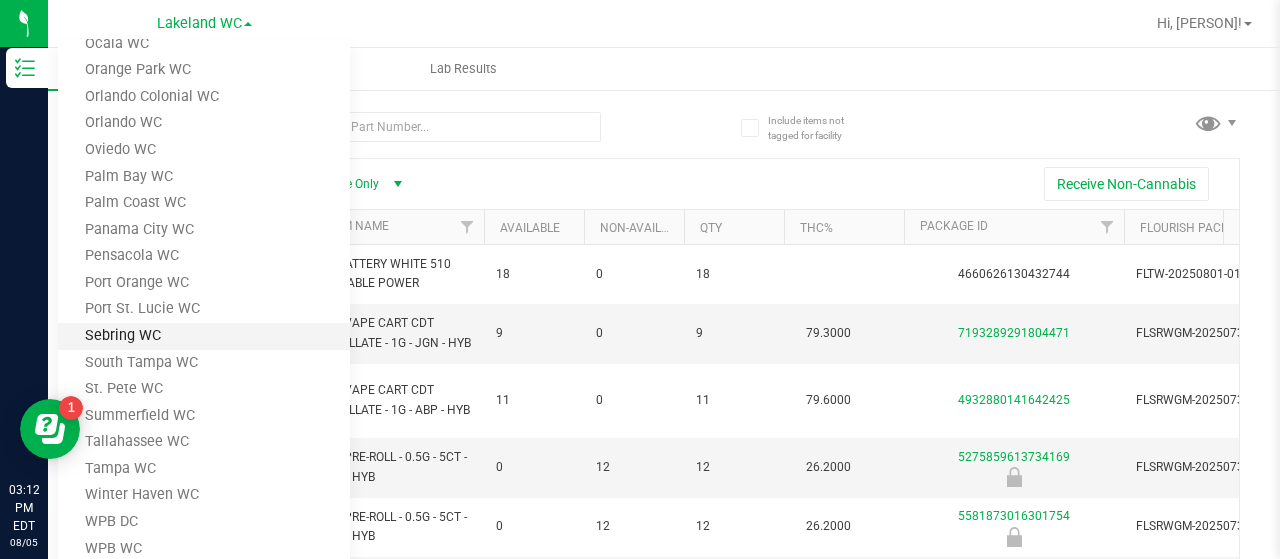 scroll, scrollTop: 744, scrollLeft: 0, axis: vertical 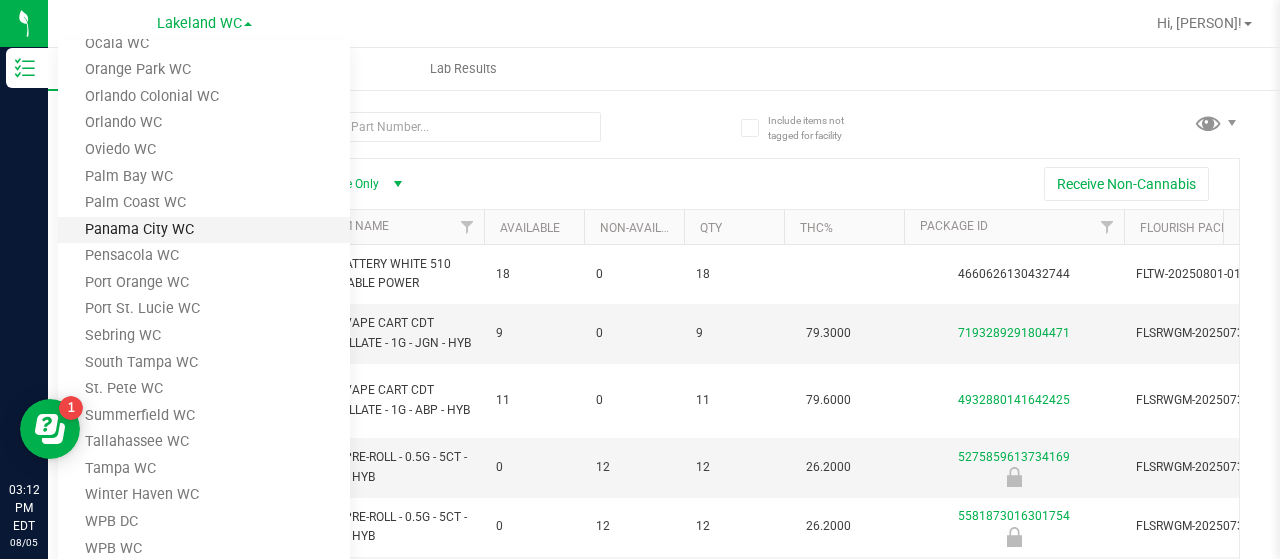 click on "Panama City WC" at bounding box center (204, 230) 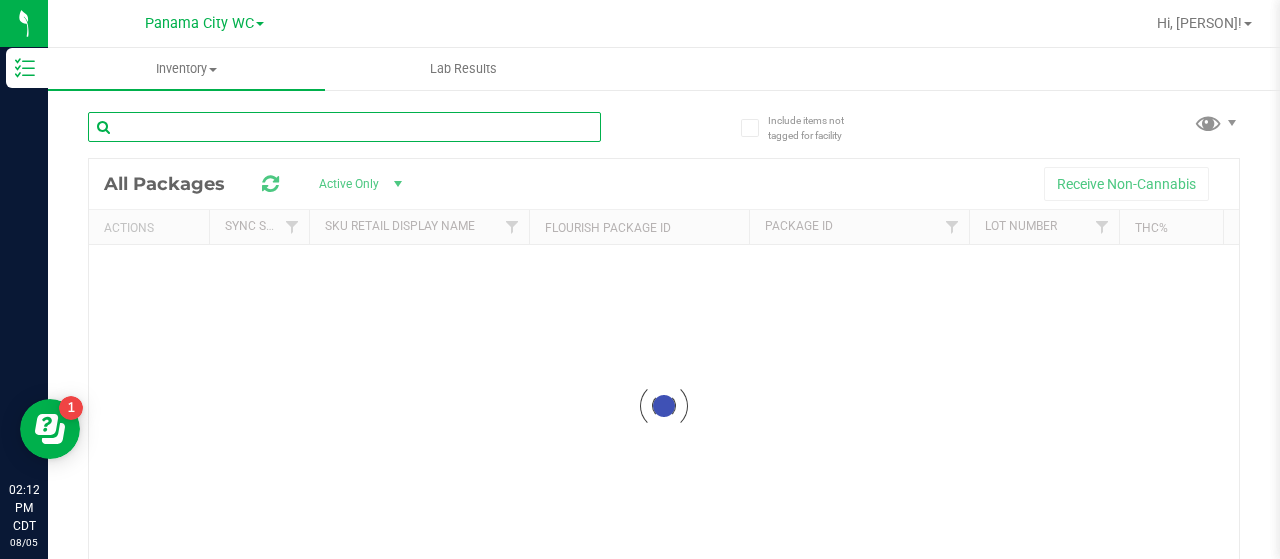 drag, startPoint x: 176, startPoint y: 133, endPoint x: 174, endPoint y: 150, distance: 17.117243 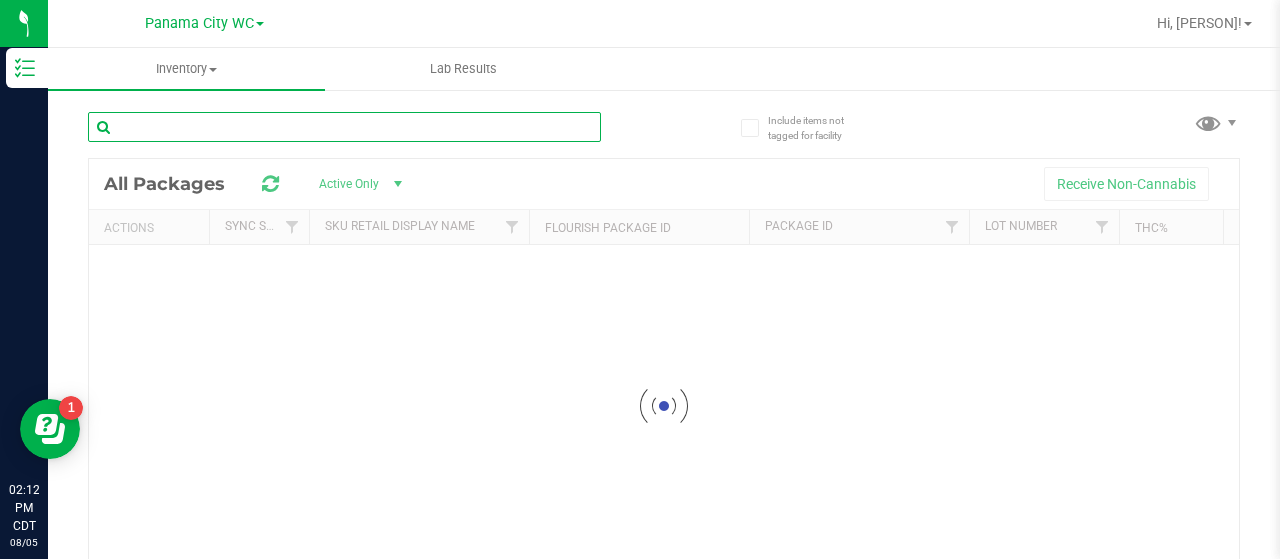 click at bounding box center (344, 127) 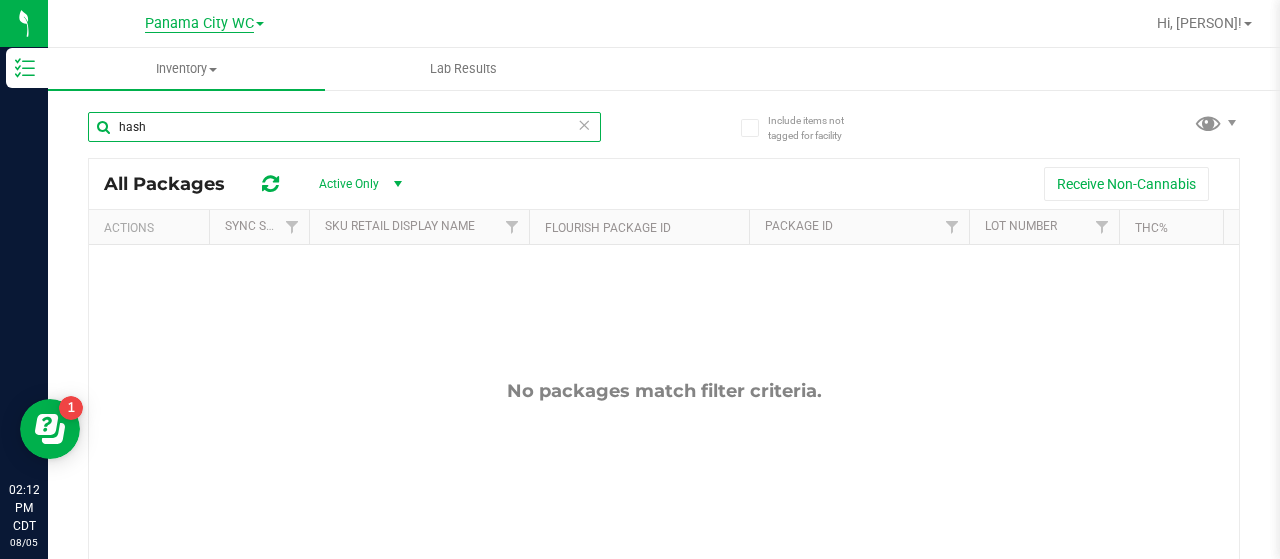type on "hash" 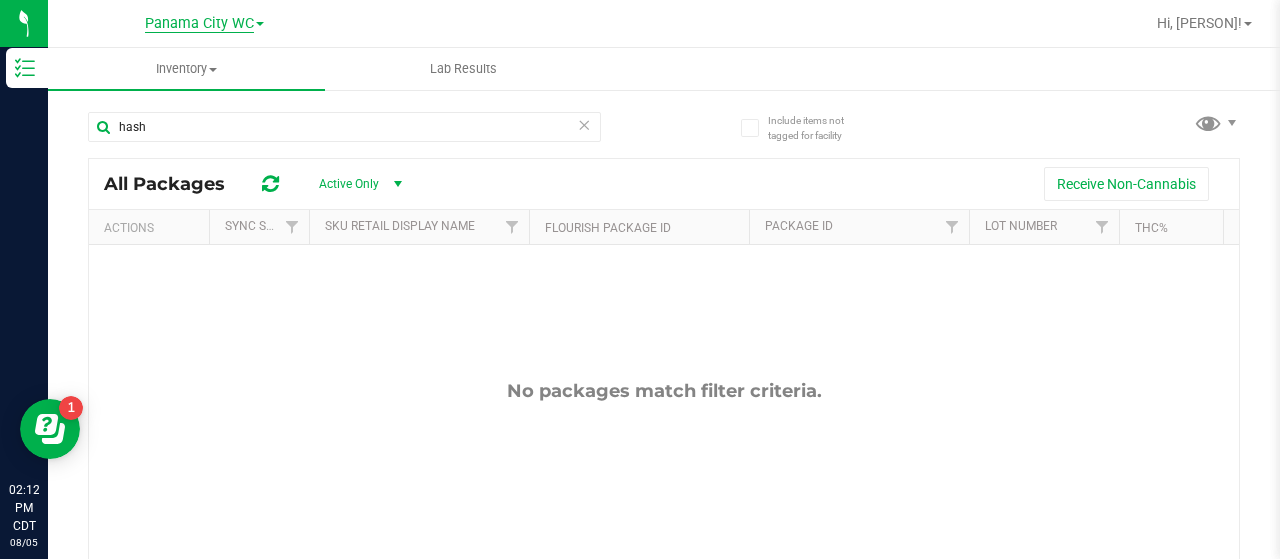 click on "Panama City WC" at bounding box center [199, 24] 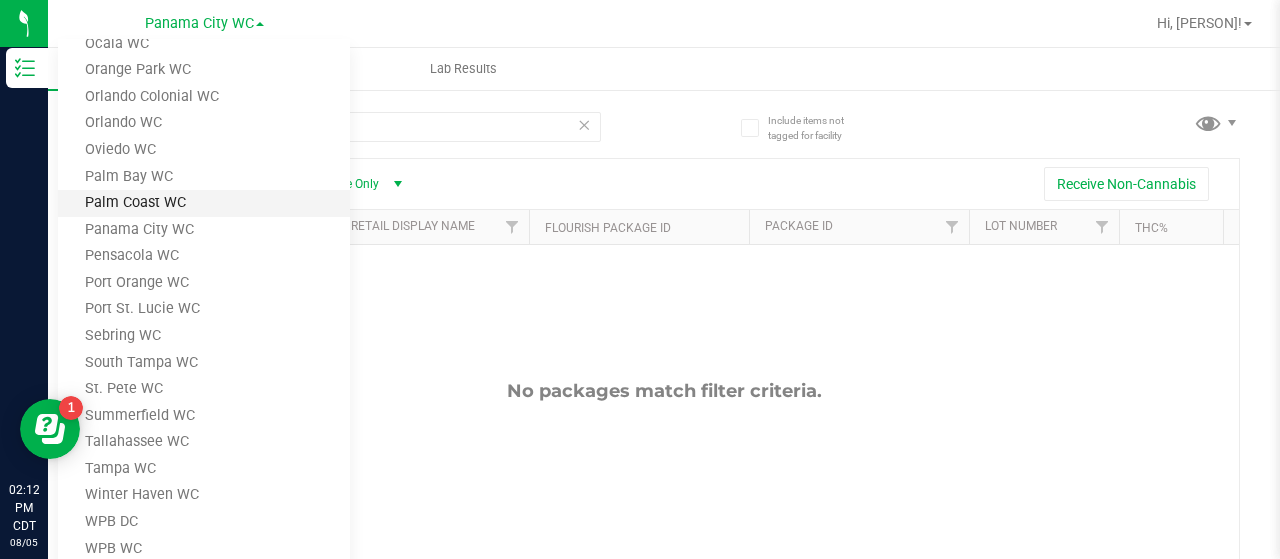 scroll, scrollTop: 20, scrollLeft: 0, axis: vertical 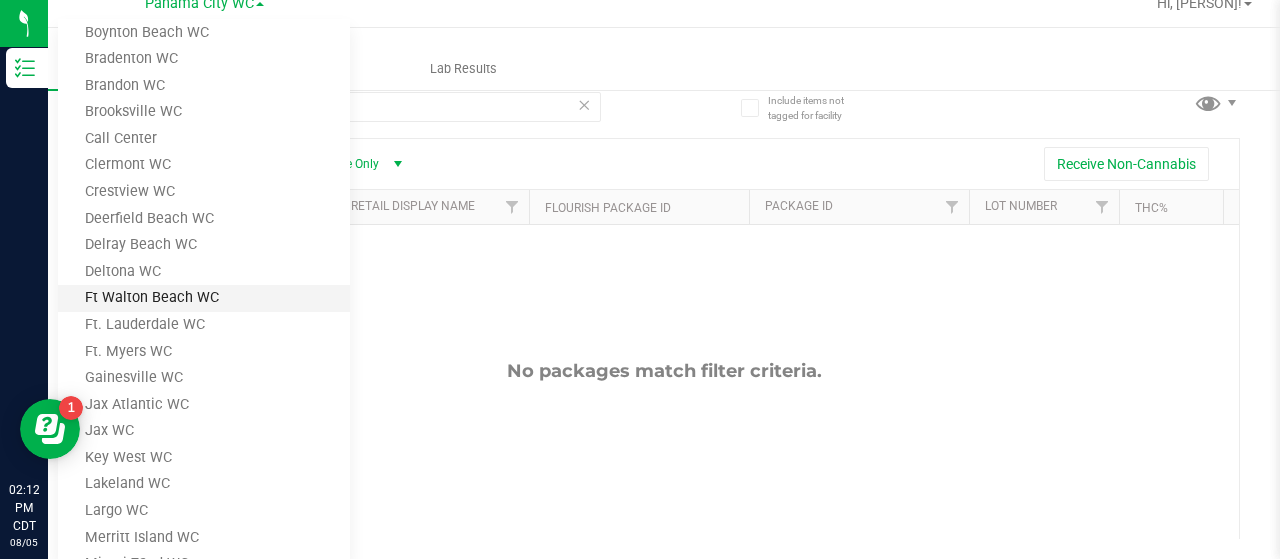 click on "Ft Walton Beach WC" at bounding box center (204, 298) 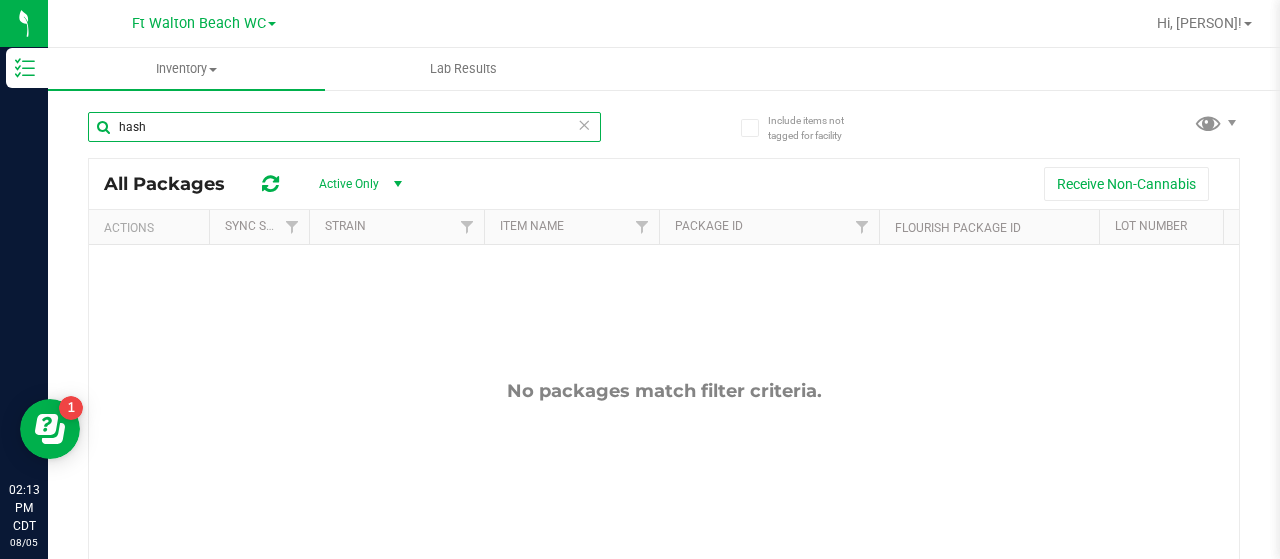 click on "hash" at bounding box center (344, 127) 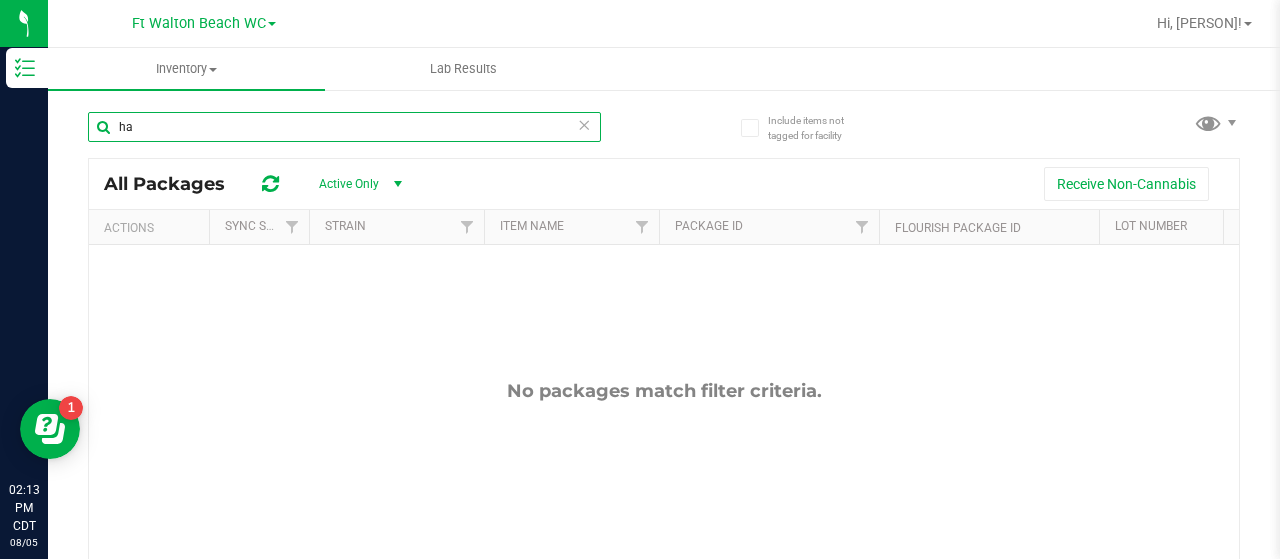 type on "h" 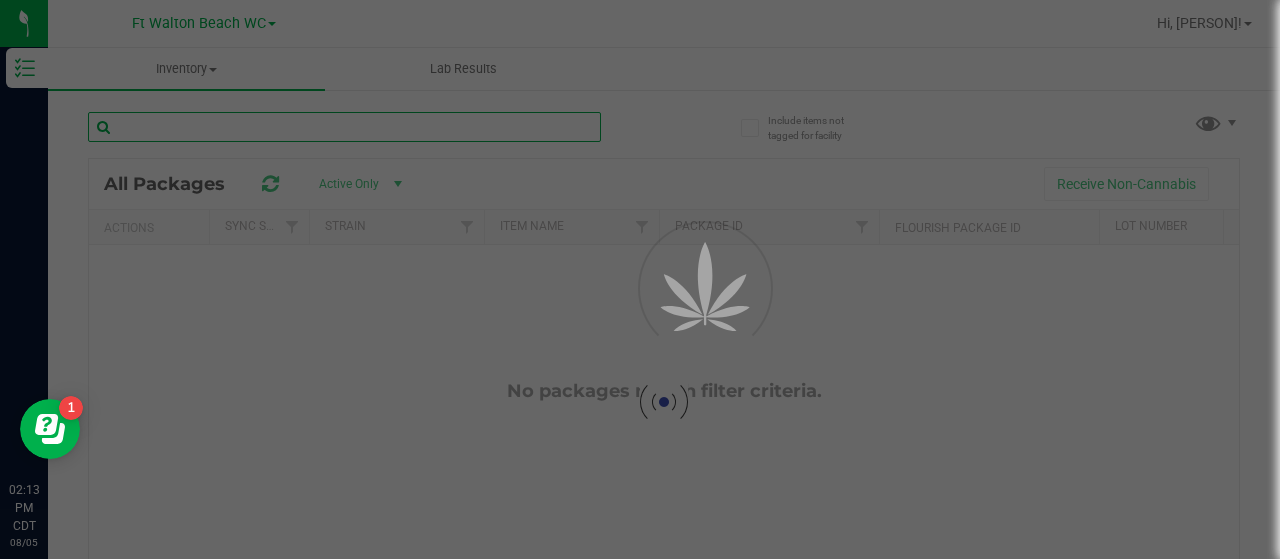 type 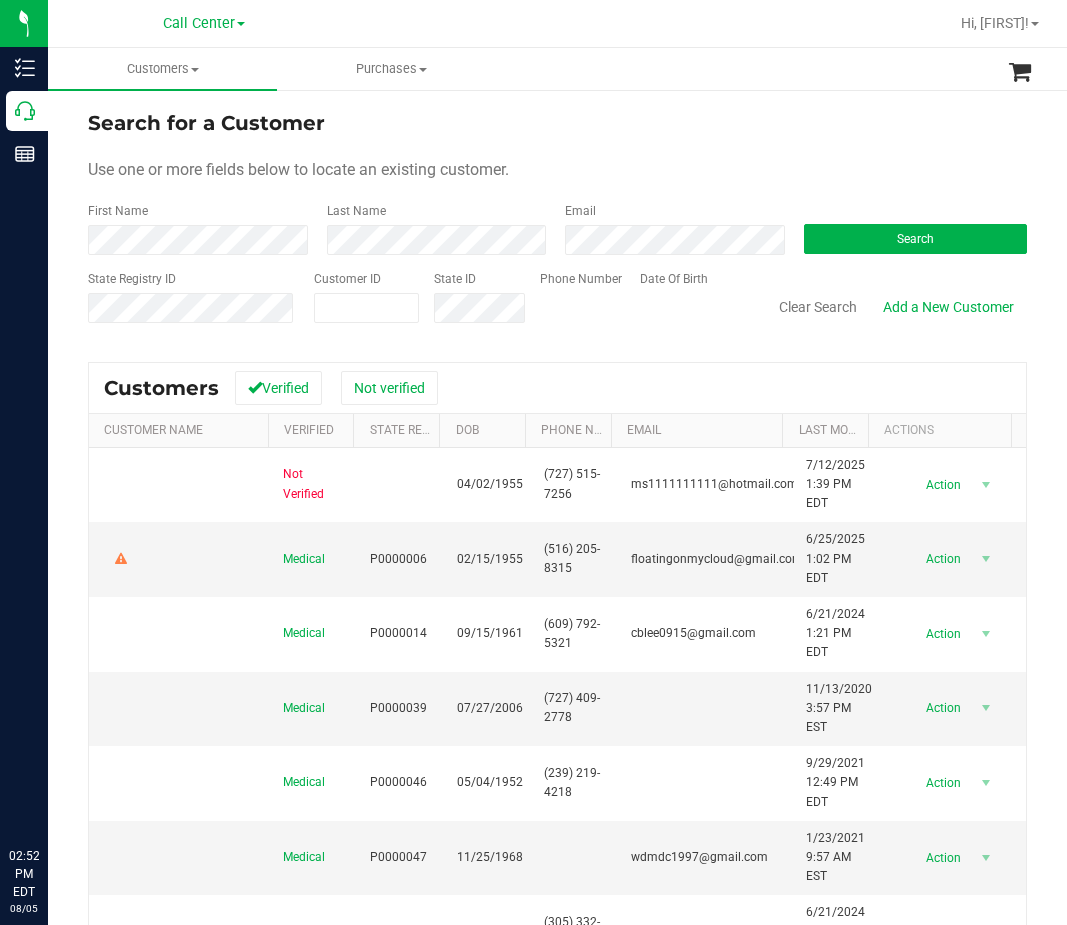 scroll, scrollTop: 0, scrollLeft: 0, axis: both 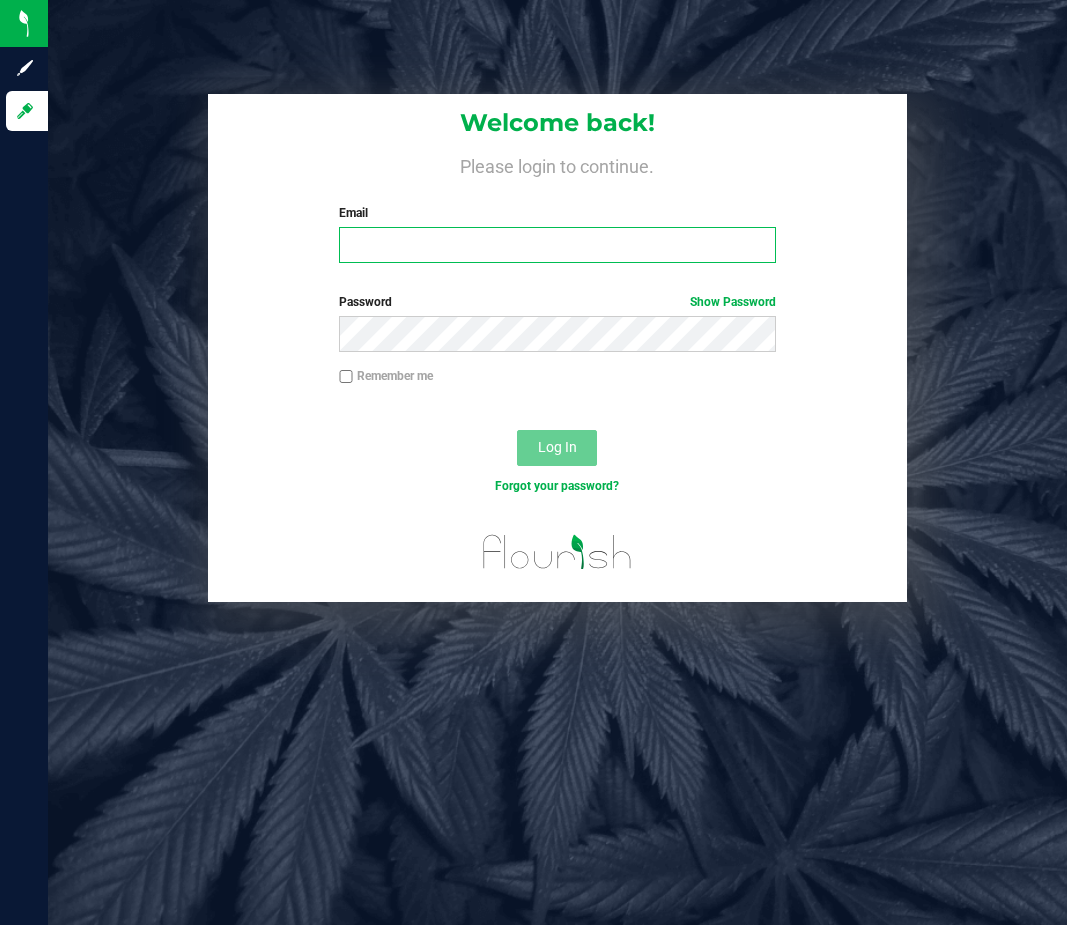 type on "[EMAIL]" 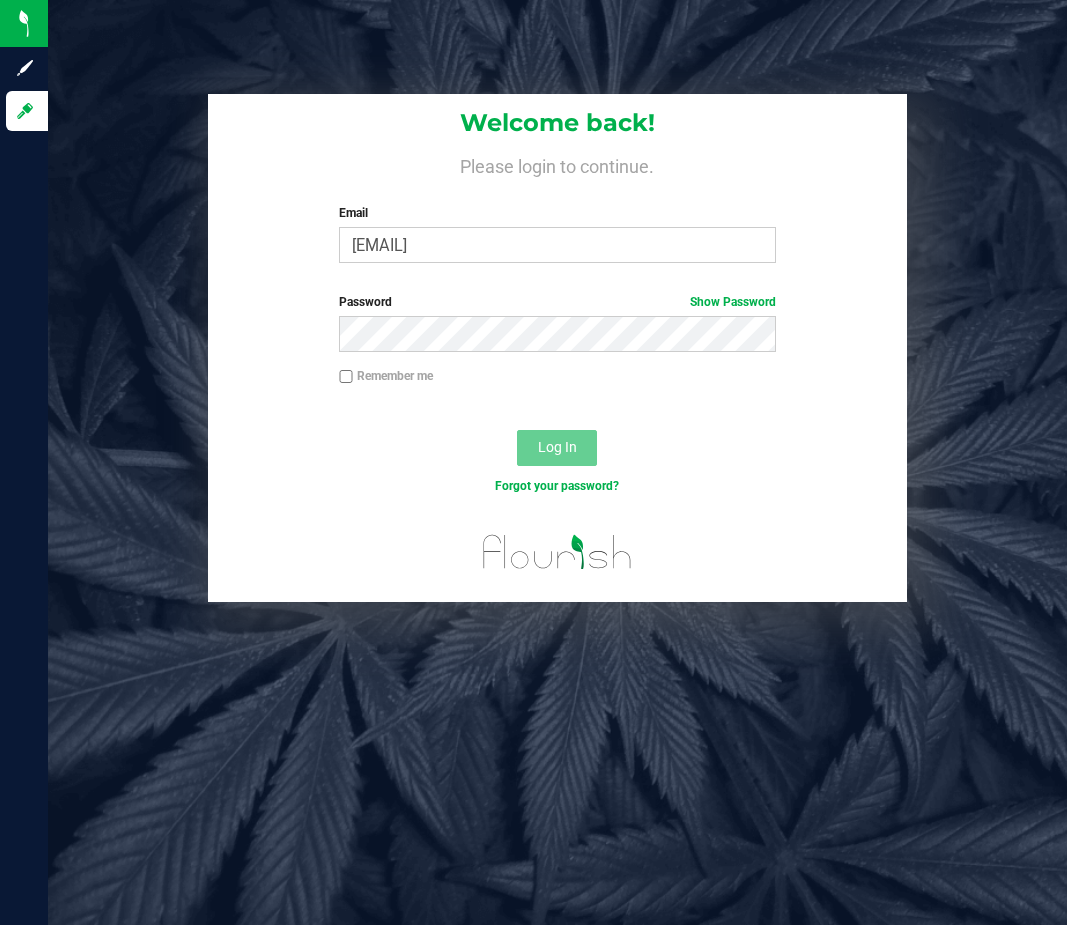 drag, startPoint x: 388, startPoint y: 56, endPoint x: 334, endPoint y: 10, distance: 70.93659 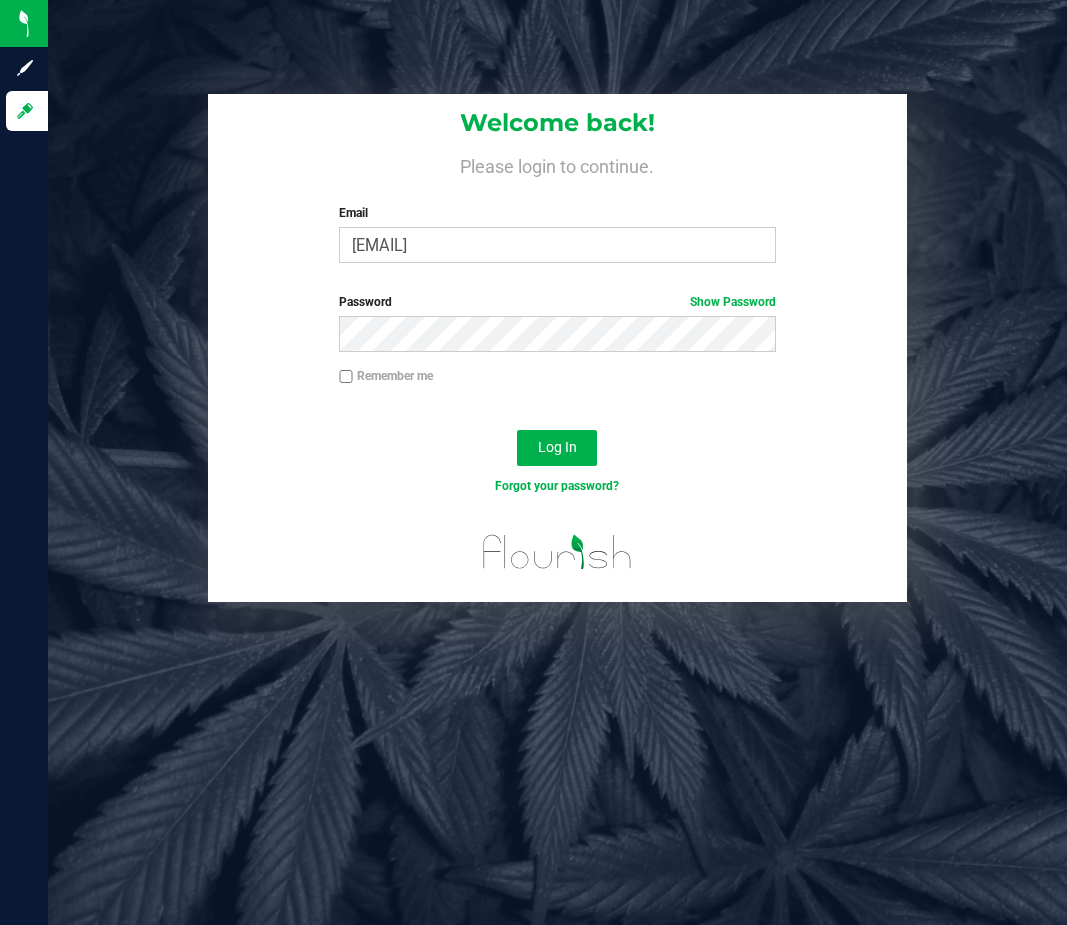 scroll, scrollTop: 0, scrollLeft: 0, axis: both 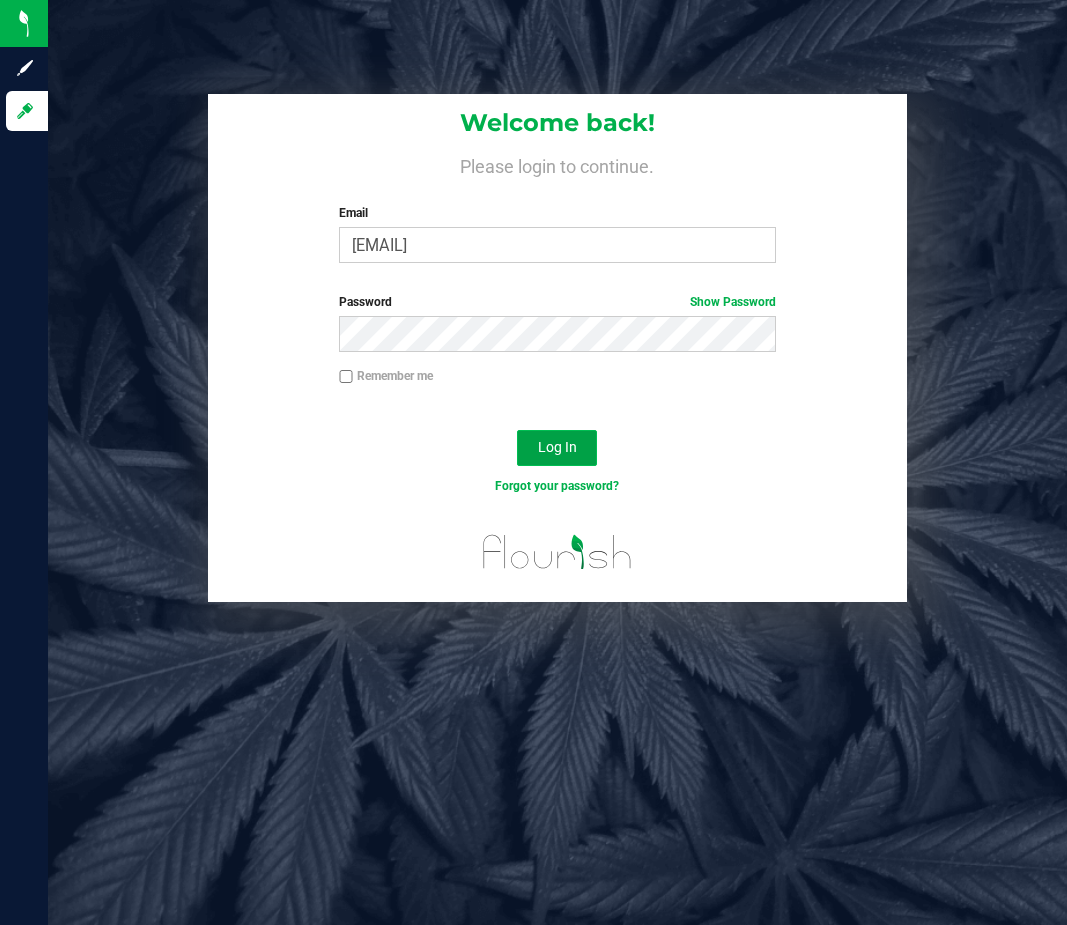 click on "Log In" at bounding box center [557, 448] 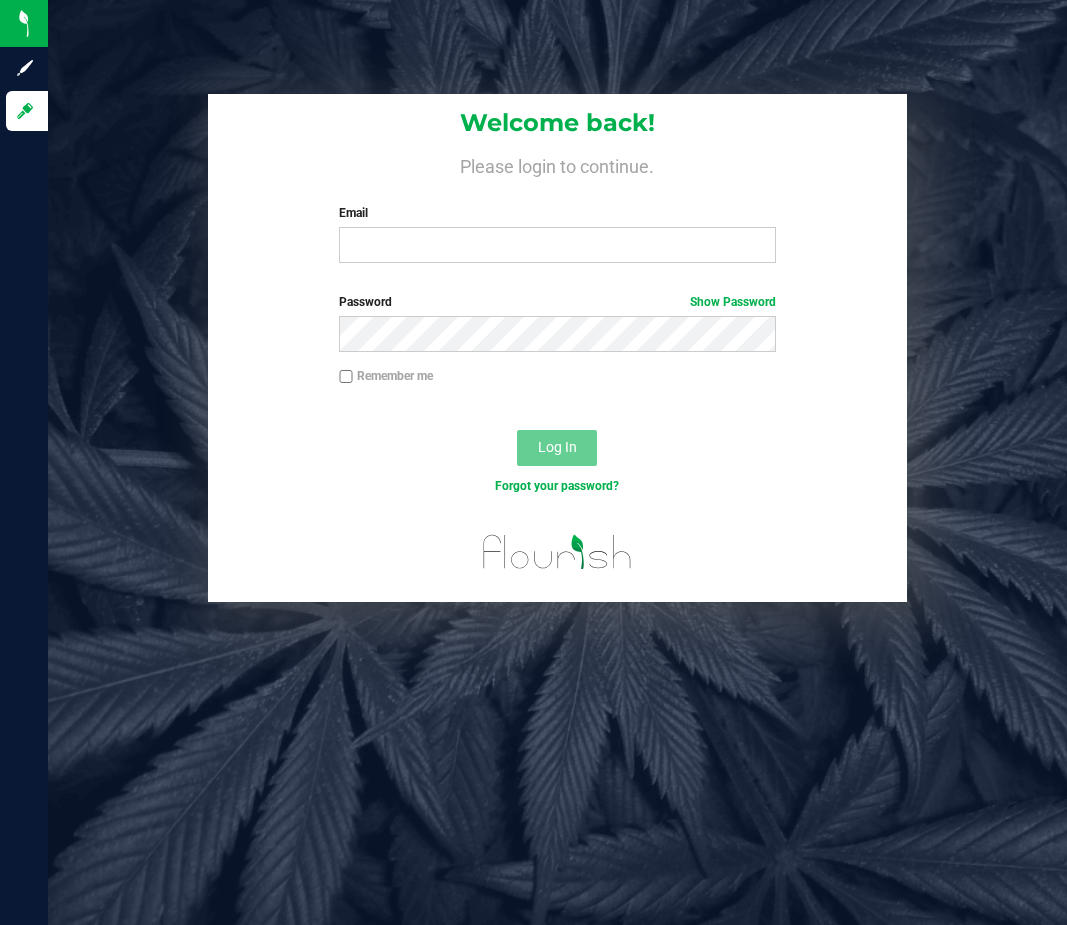 scroll, scrollTop: 0, scrollLeft: 0, axis: both 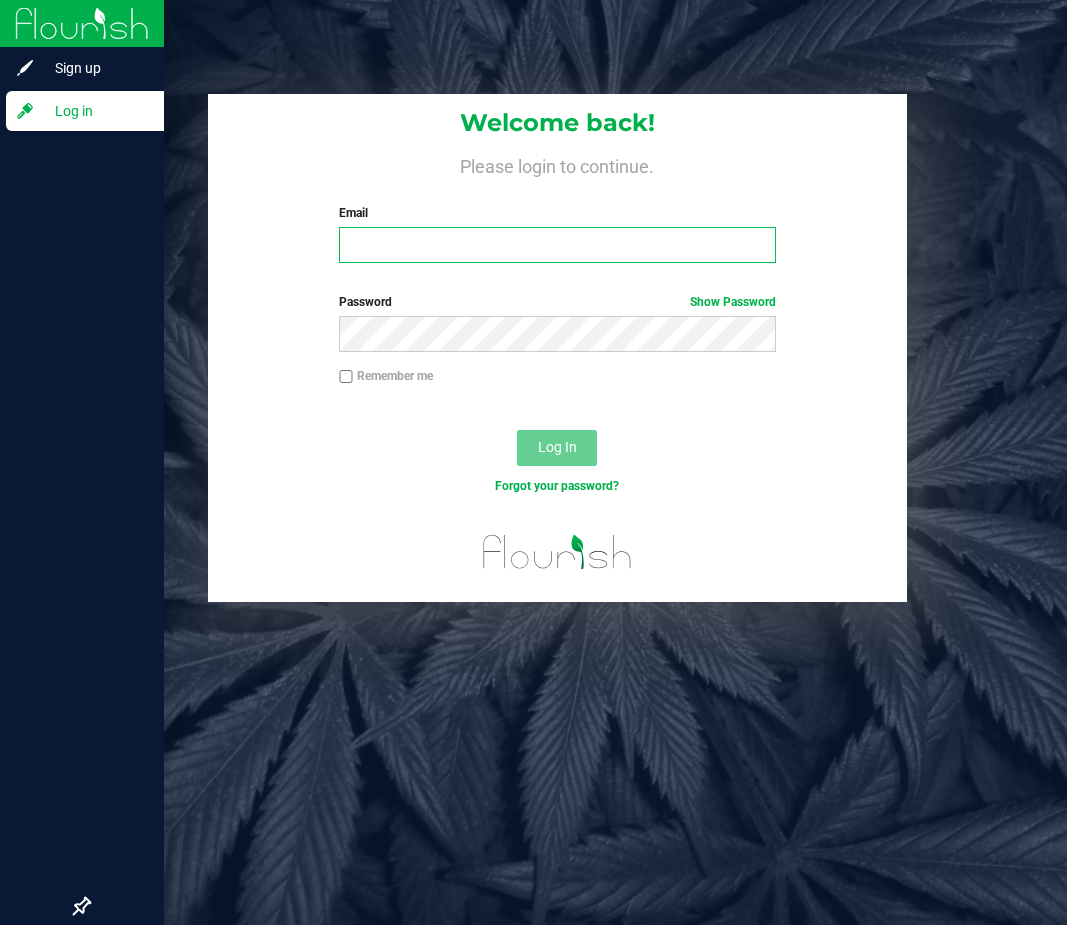 type on "[EMAIL]" 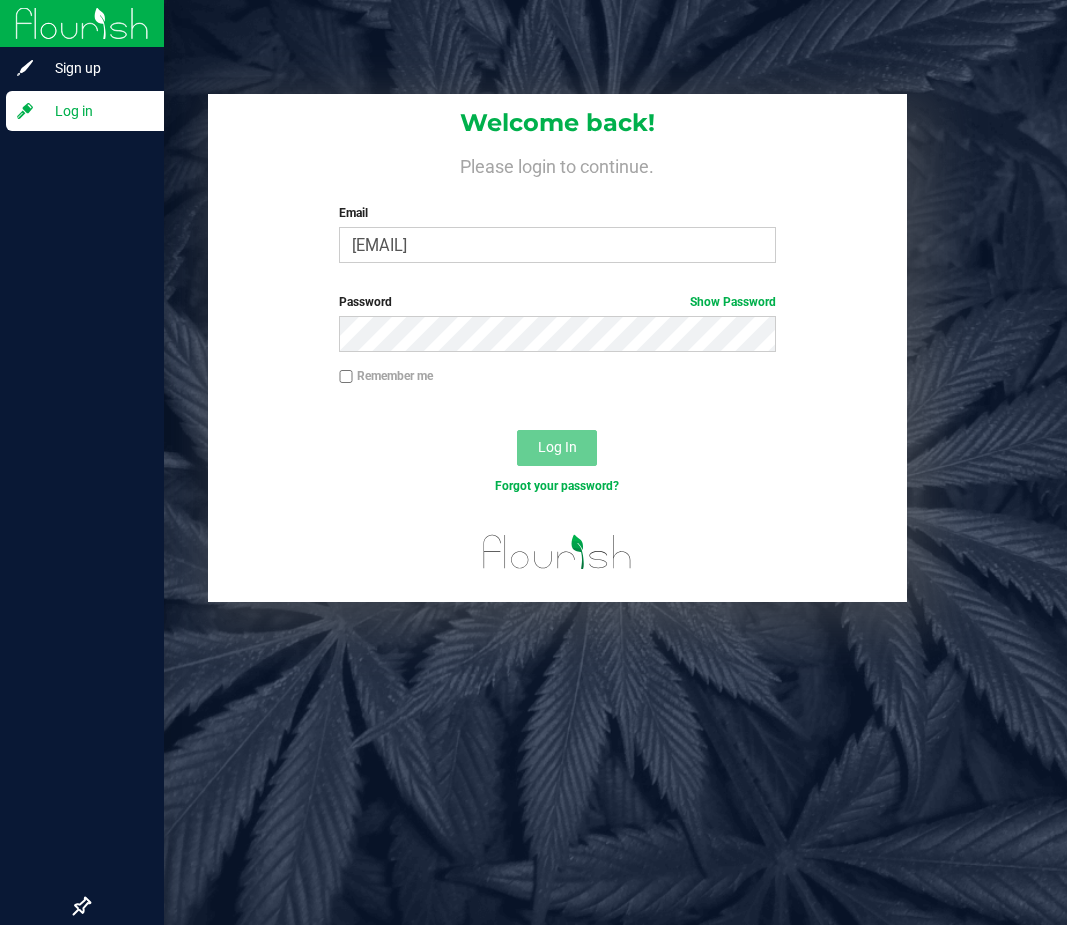 click on "Log in" at bounding box center [95, 111] 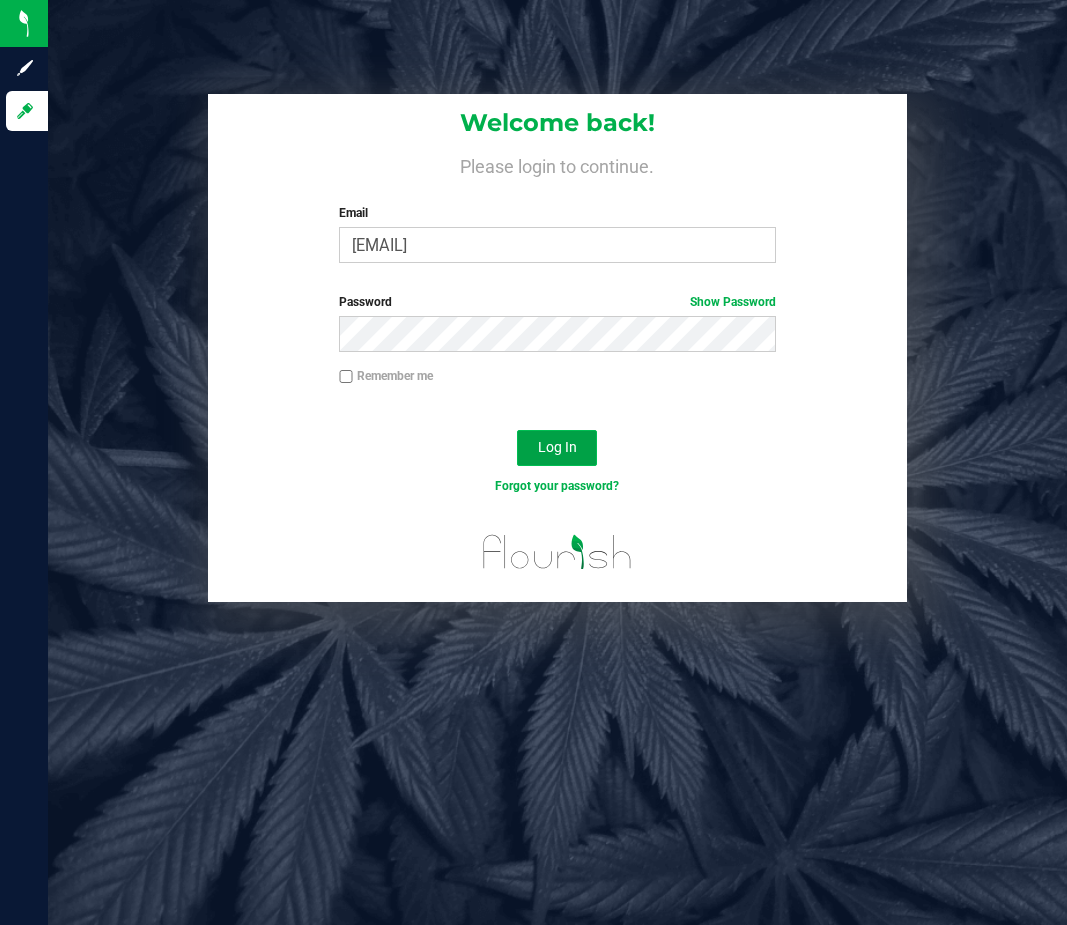 click on "Log In" at bounding box center (557, 448) 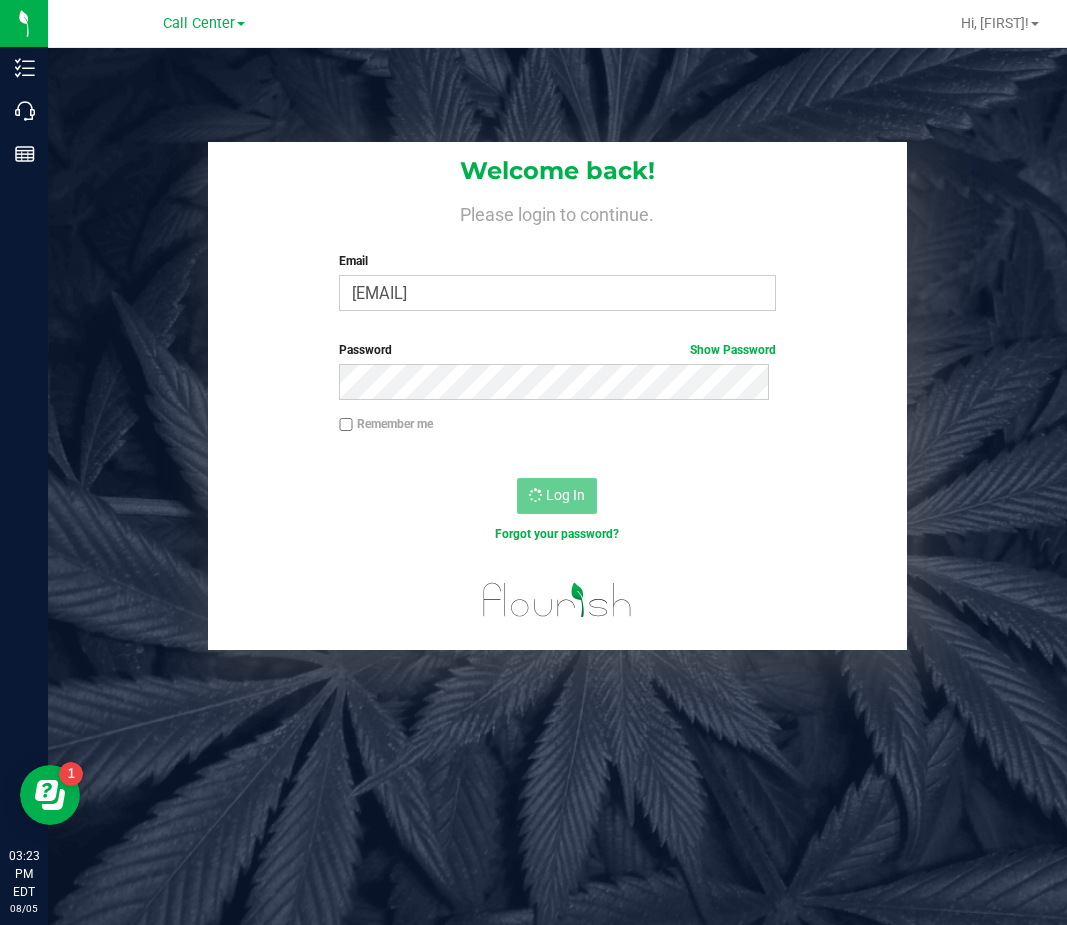 scroll, scrollTop: 0, scrollLeft: 0, axis: both 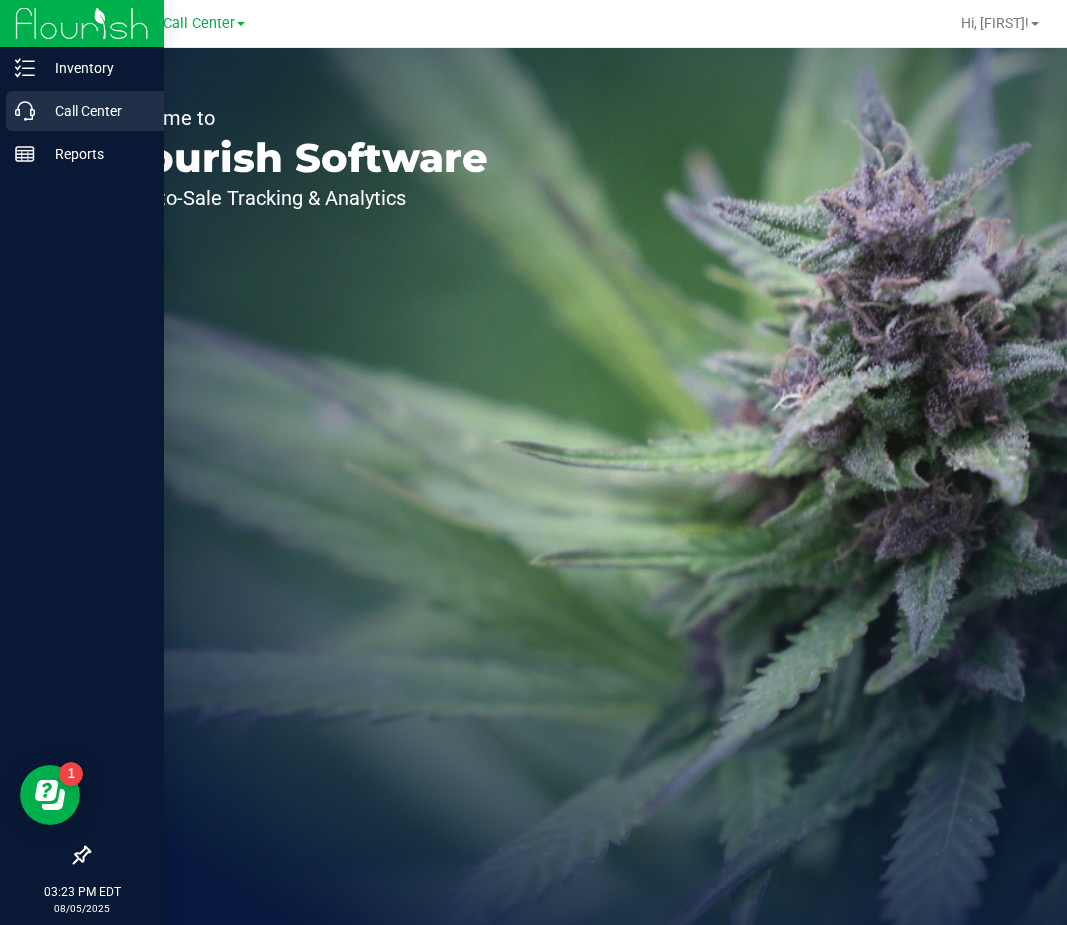 click on "Call Center" at bounding box center [85, 111] 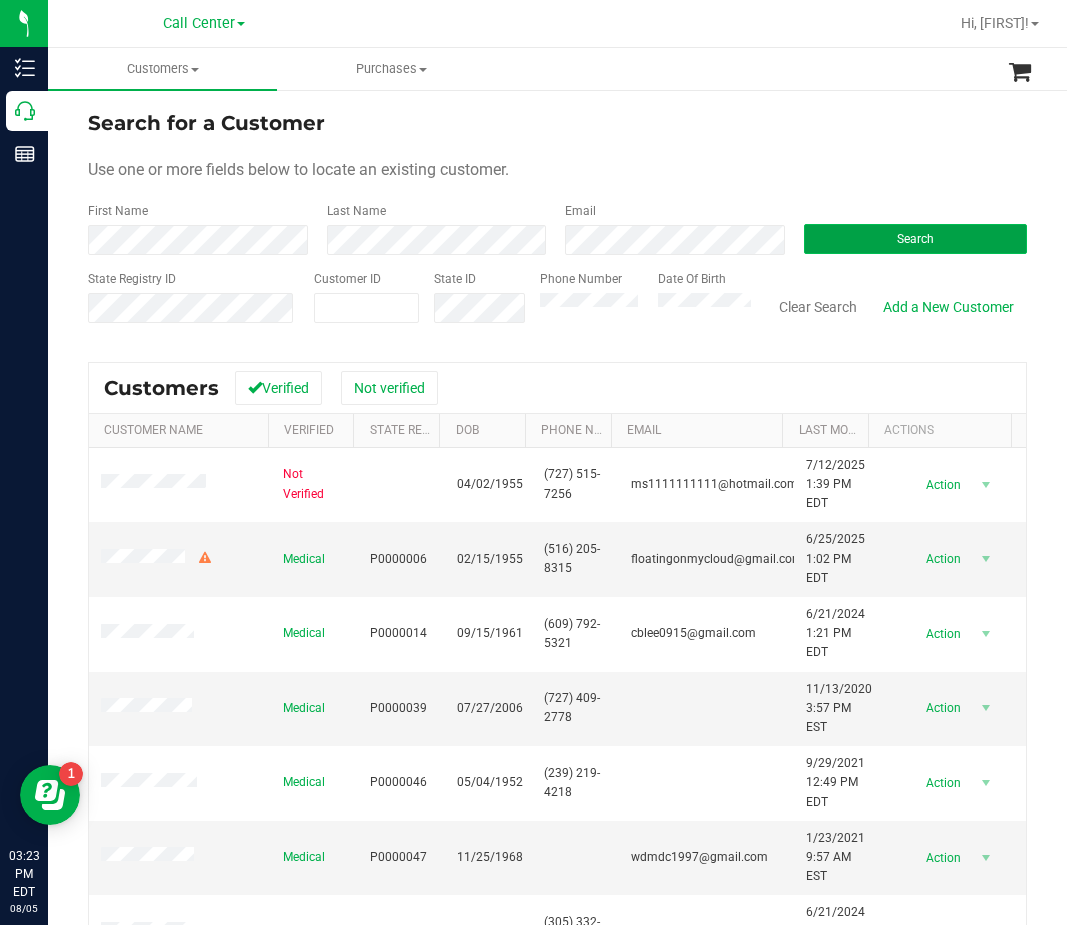 drag, startPoint x: 832, startPoint y: 251, endPoint x: 845, endPoint y: 242, distance: 15.811388 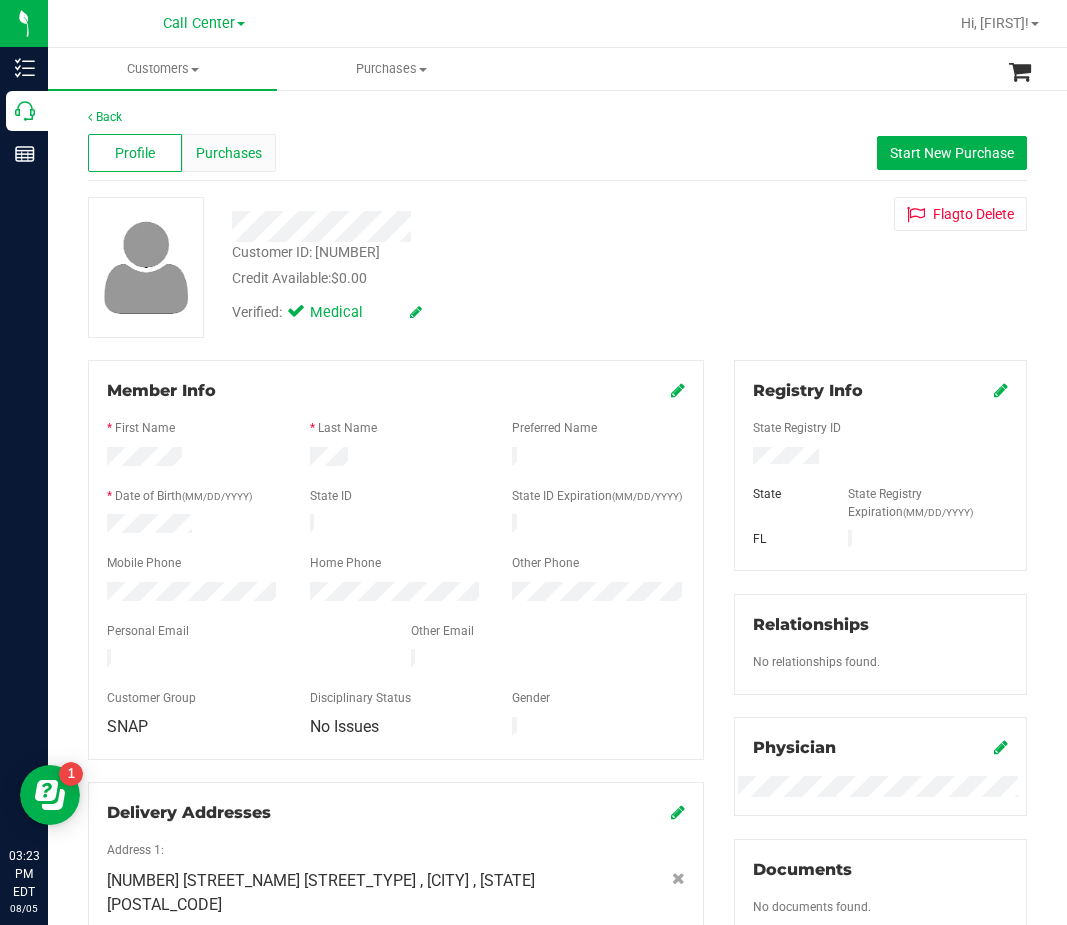 drag, startPoint x: 249, startPoint y: 106, endPoint x: 245, endPoint y: 136, distance: 30.265491 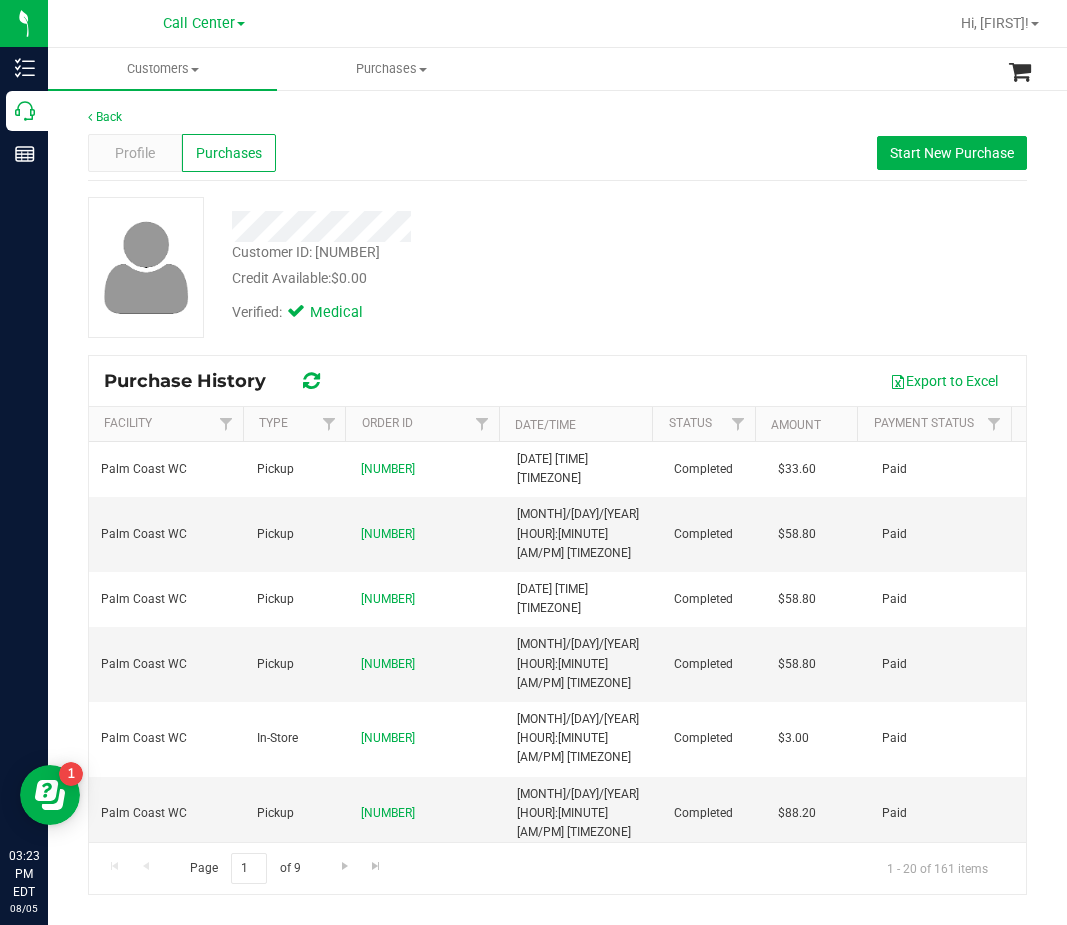 click on "Customer ID: 582402
Credit Available:
$0.00" at bounding box center (459, 265) 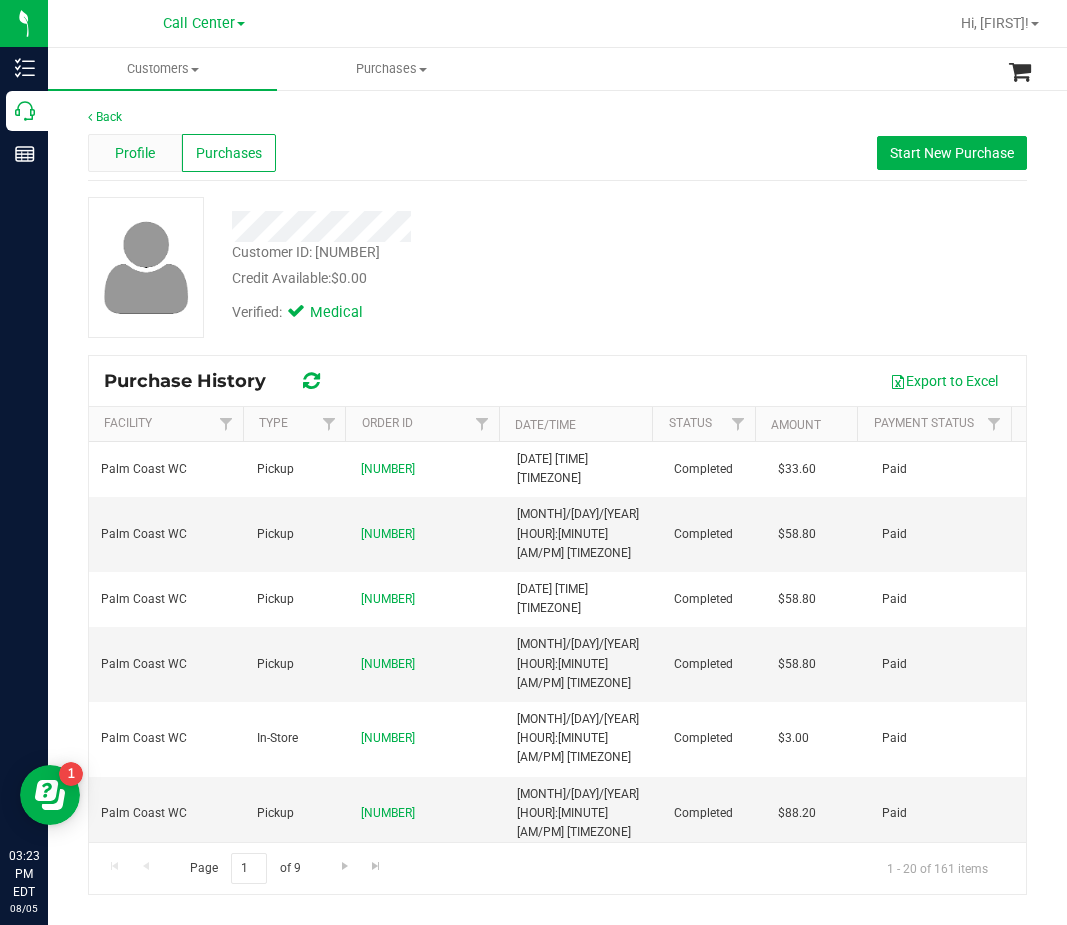 click on "Profile" at bounding box center (135, 153) 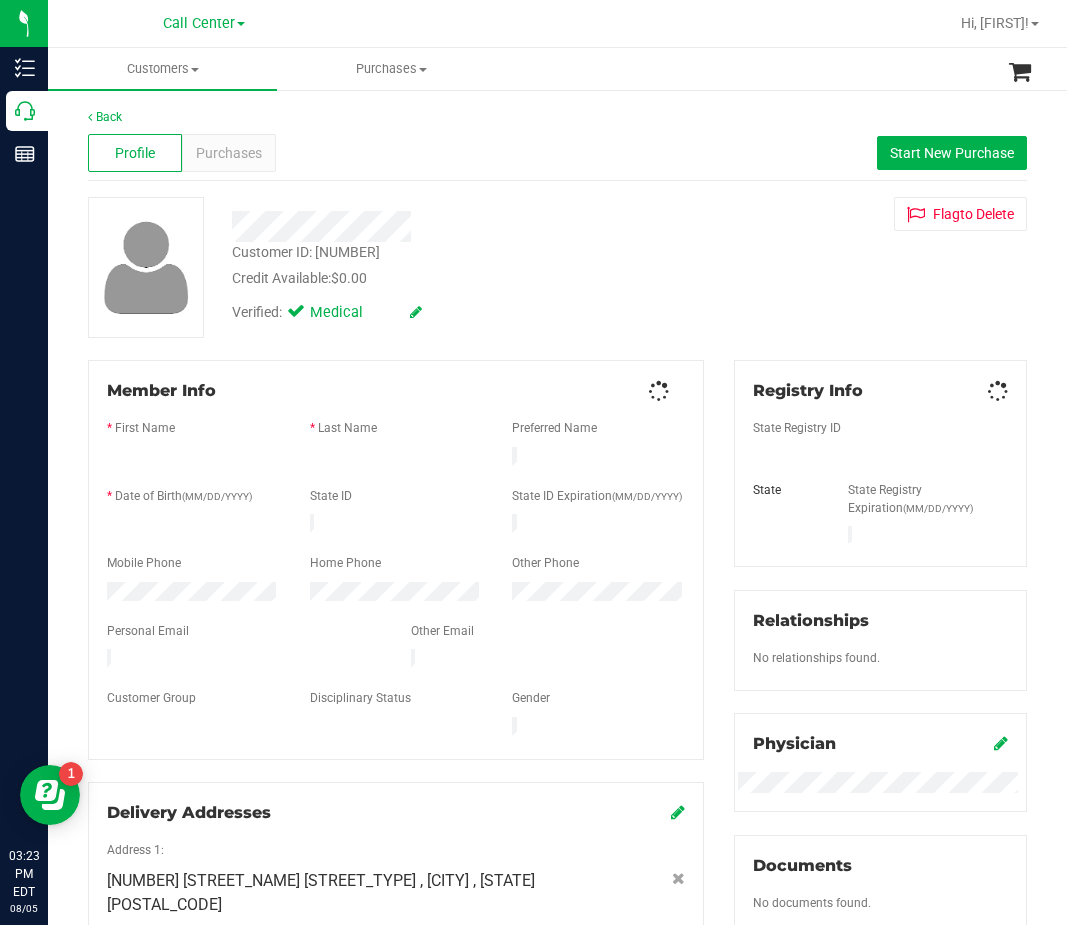 click at bounding box center (880, 473) 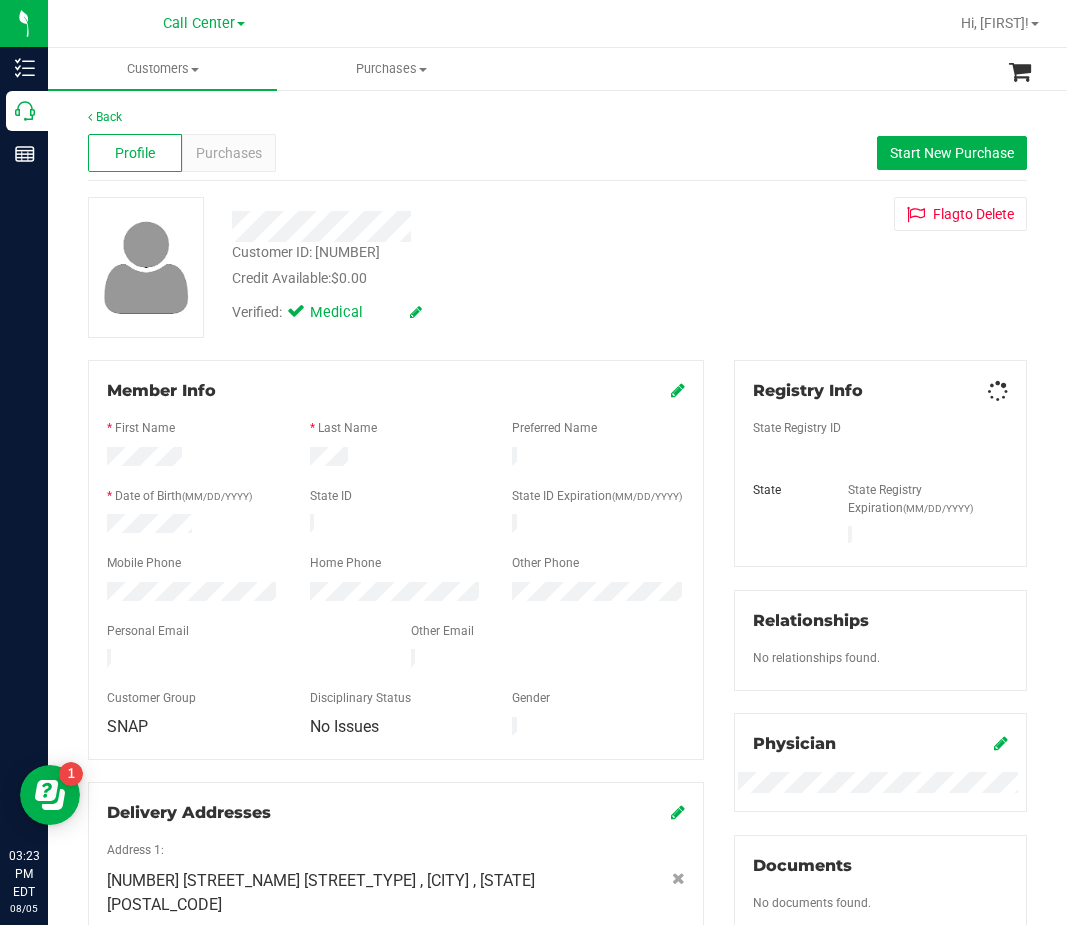 click at bounding box center [880, 473] 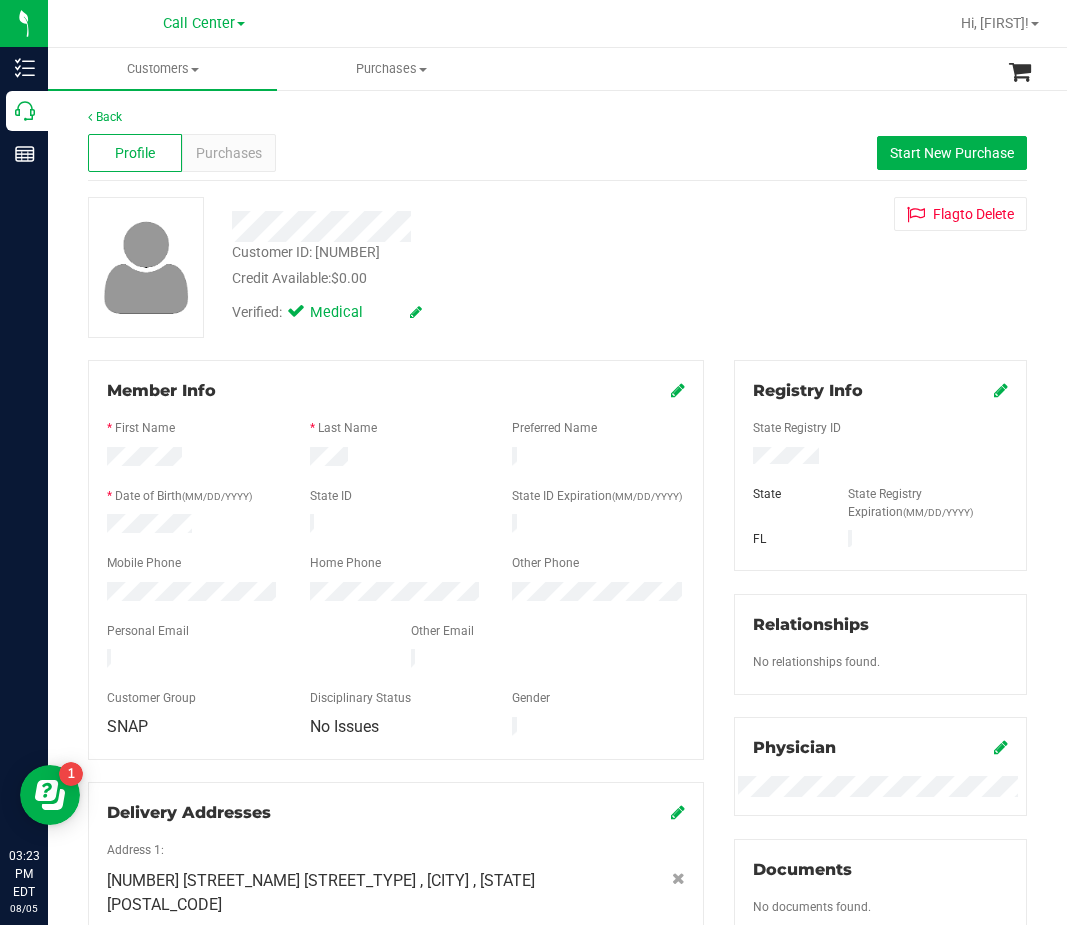 copy 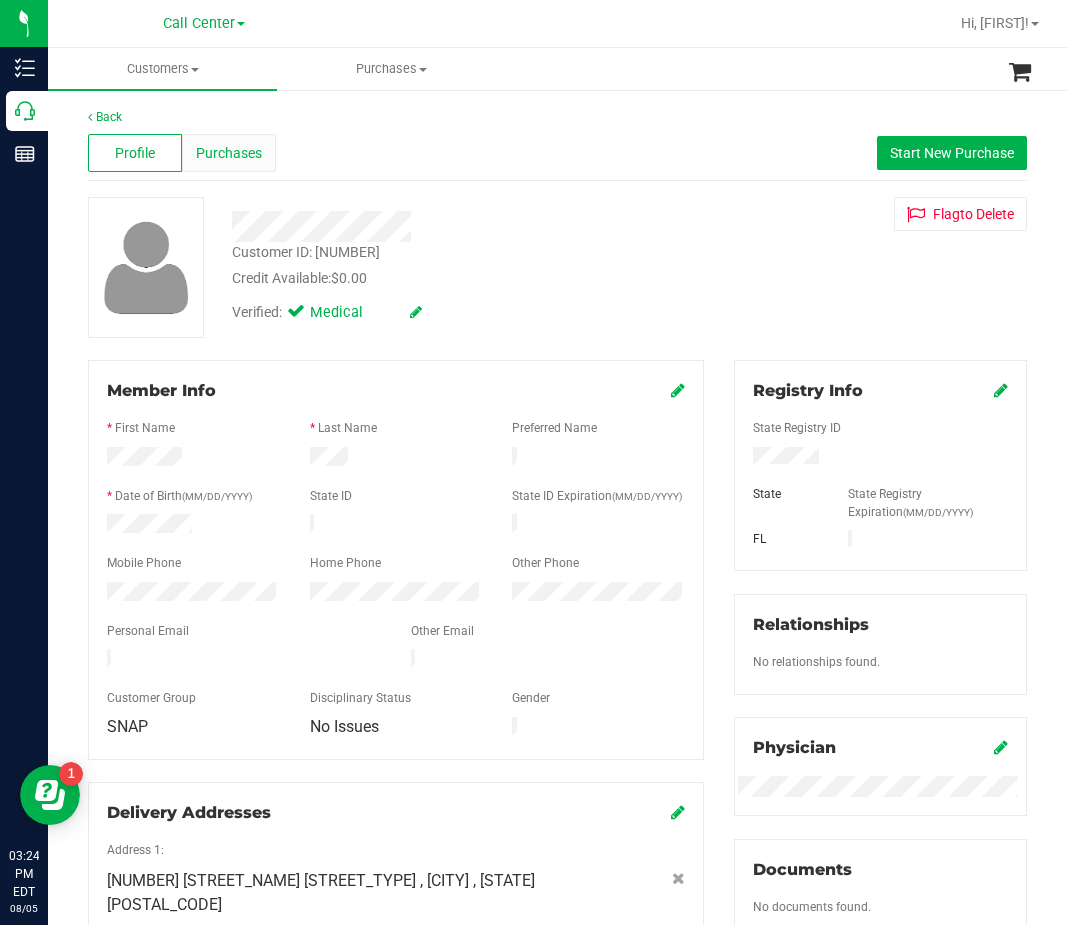click on "Purchases" at bounding box center [229, 153] 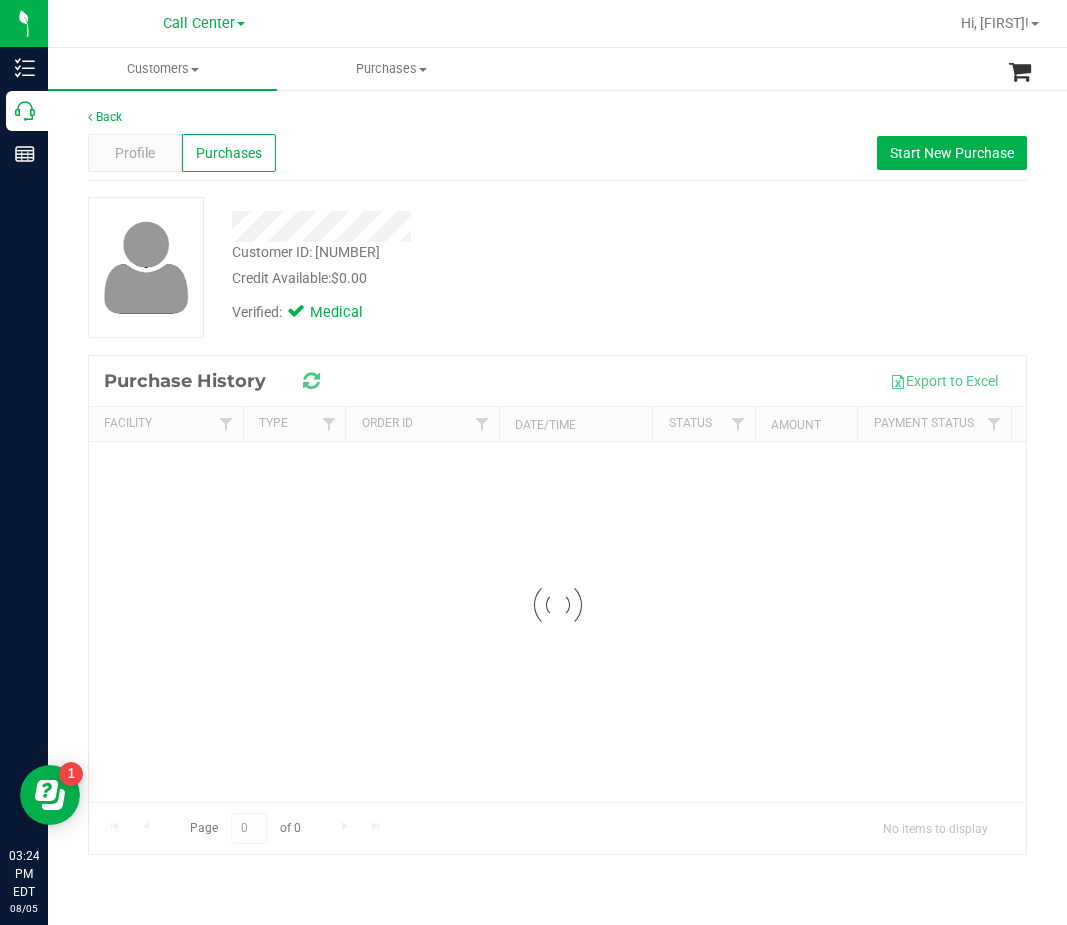 drag, startPoint x: 472, startPoint y: 197, endPoint x: 357, endPoint y: 423, distance: 253.57642 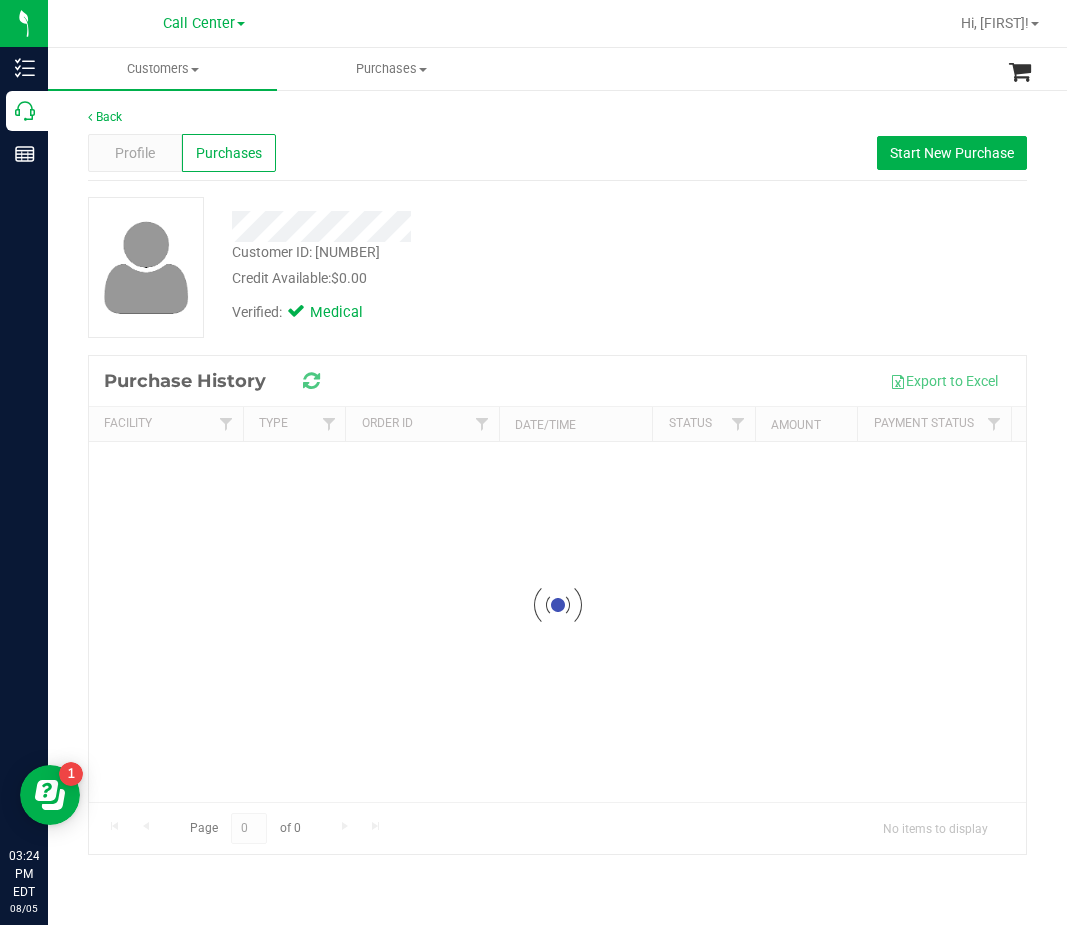 click at bounding box center (459, 219) 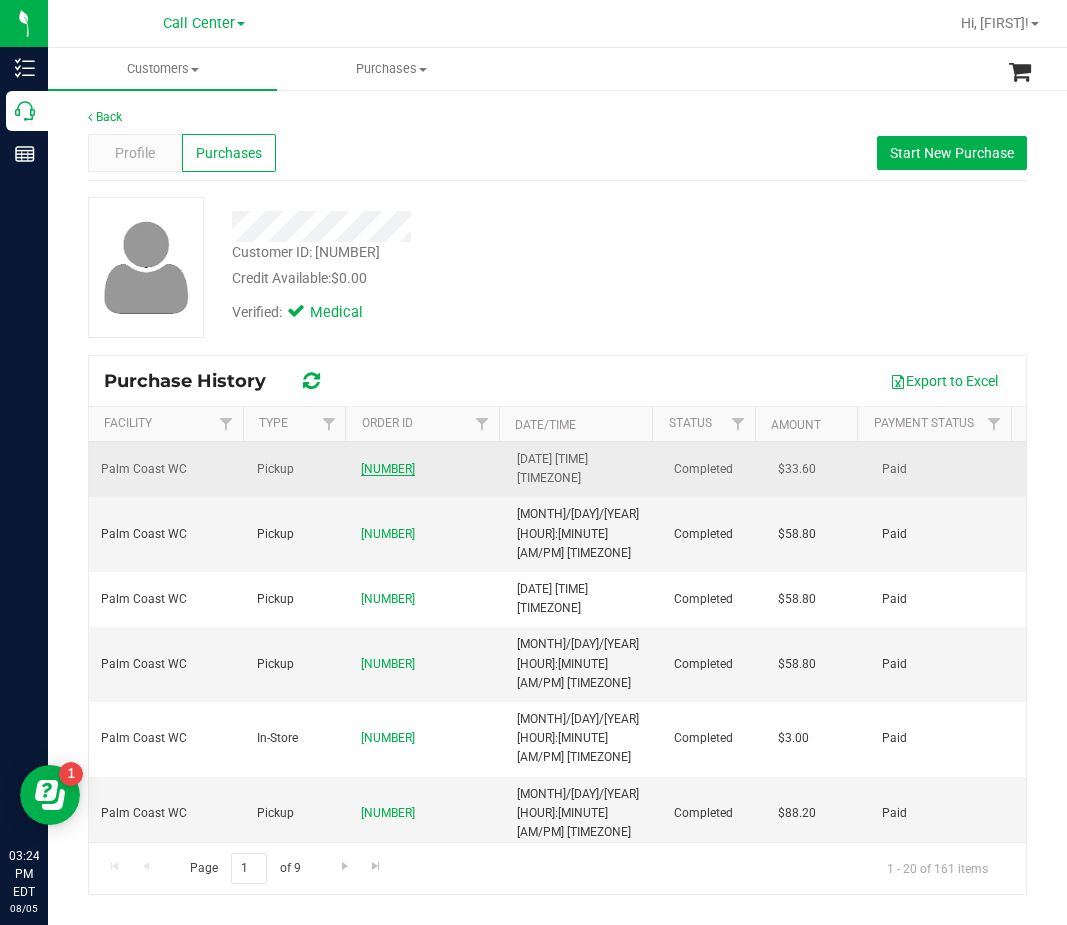 click on "11663641" at bounding box center [388, 469] 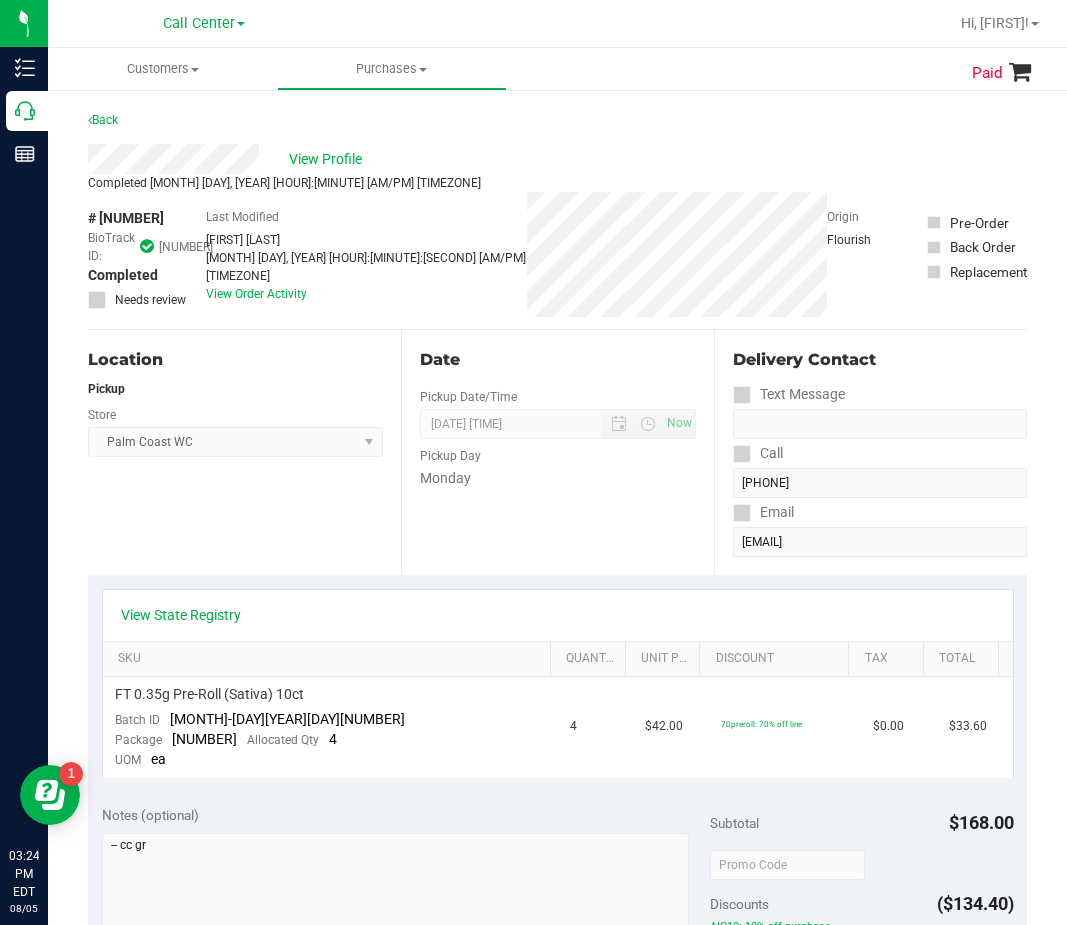 click on "Date
Pickup Date/Time
07/21/2025
Now
07/21/2025 10:17 AM
Now
Pickup Day
Monday" at bounding box center [557, 452] 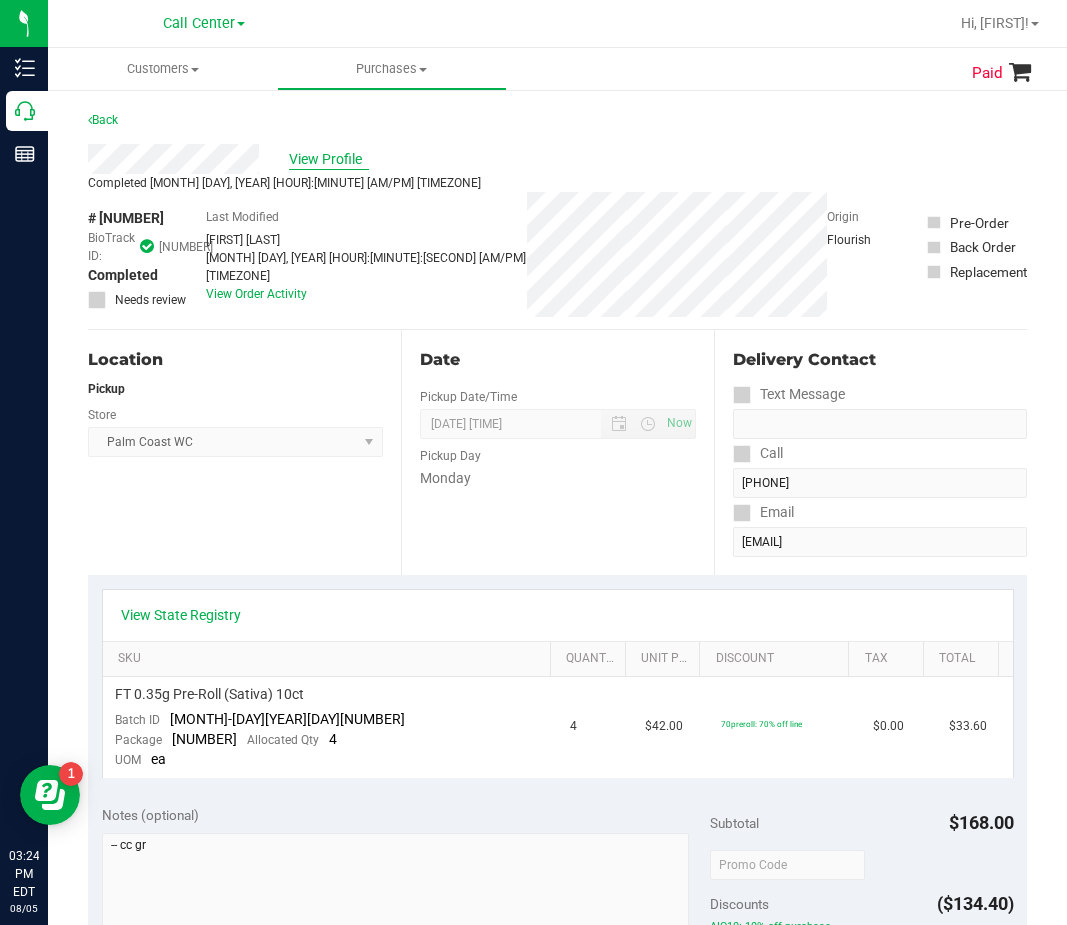 click on "View Profile" at bounding box center (329, 159) 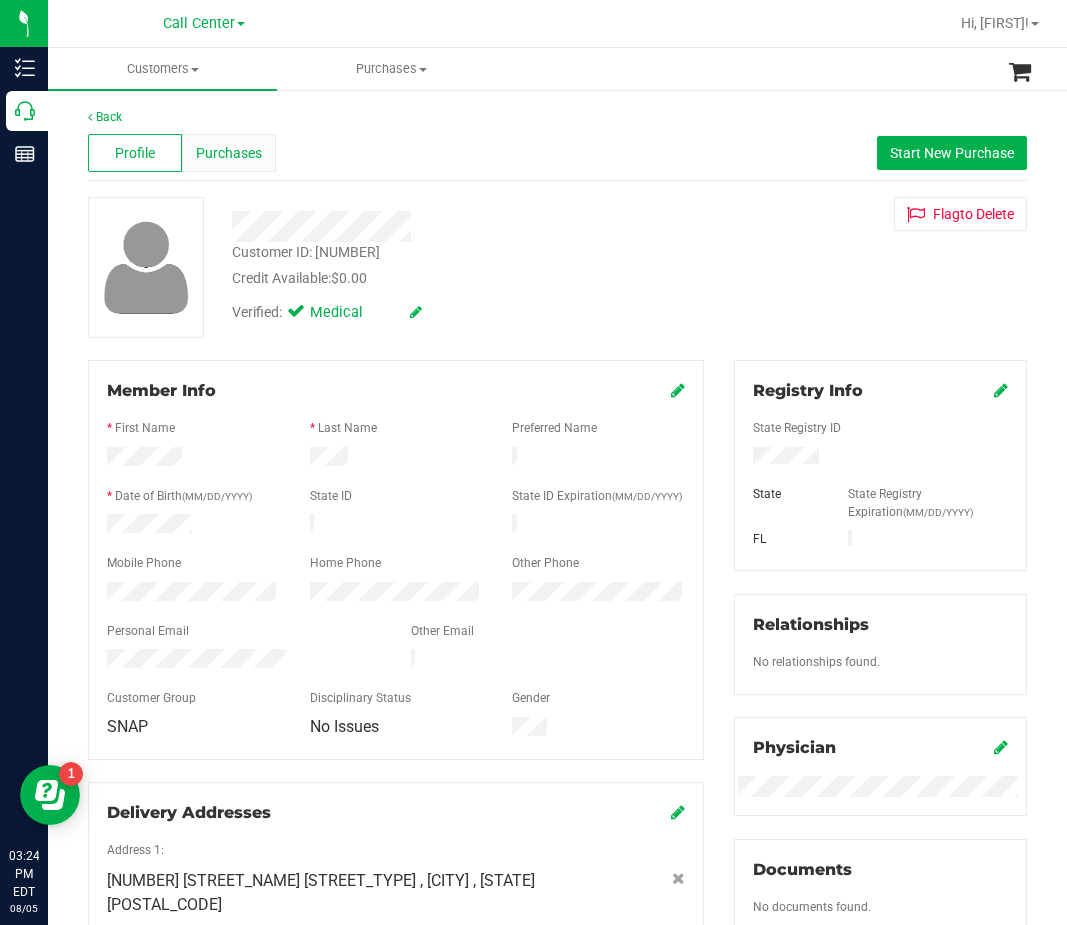 click on "Purchases" at bounding box center [229, 153] 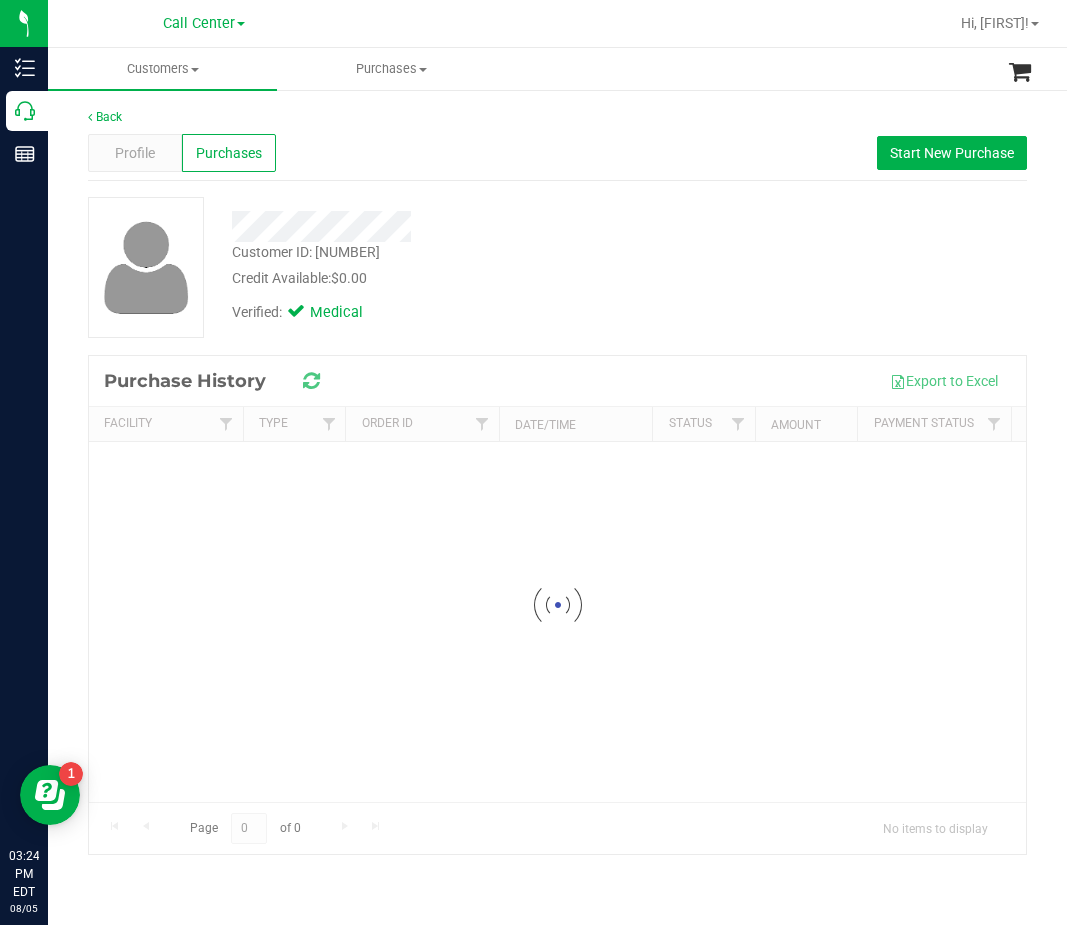 click at bounding box center (459, 219) 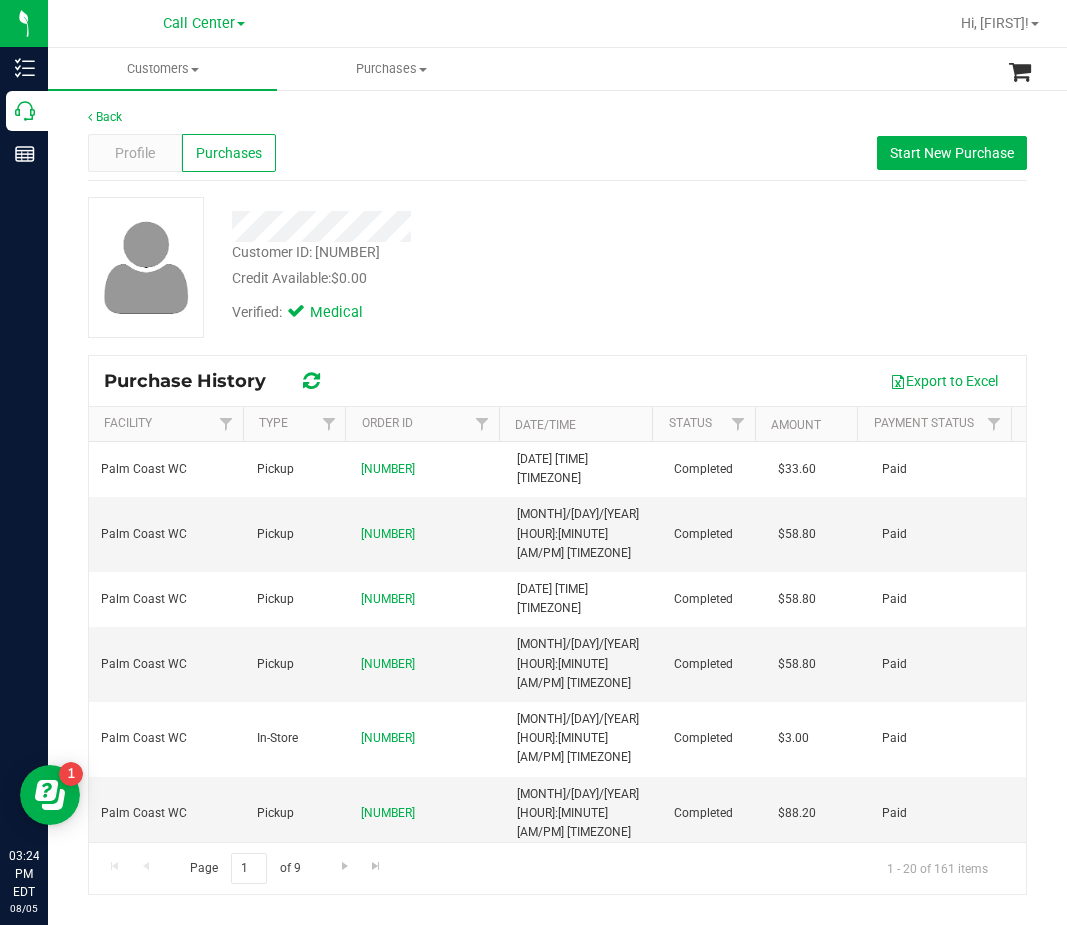 click at bounding box center (459, 226) 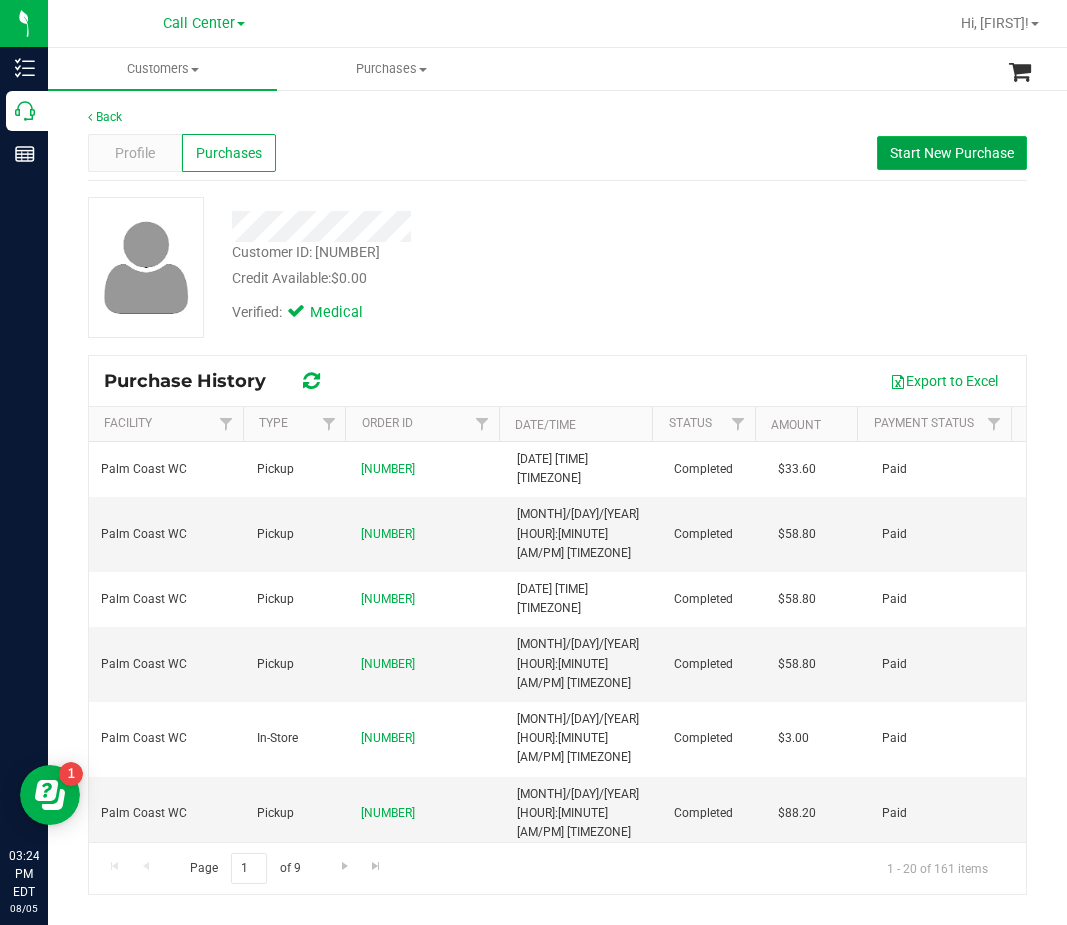 click on "Start New Purchase" at bounding box center [952, 153] 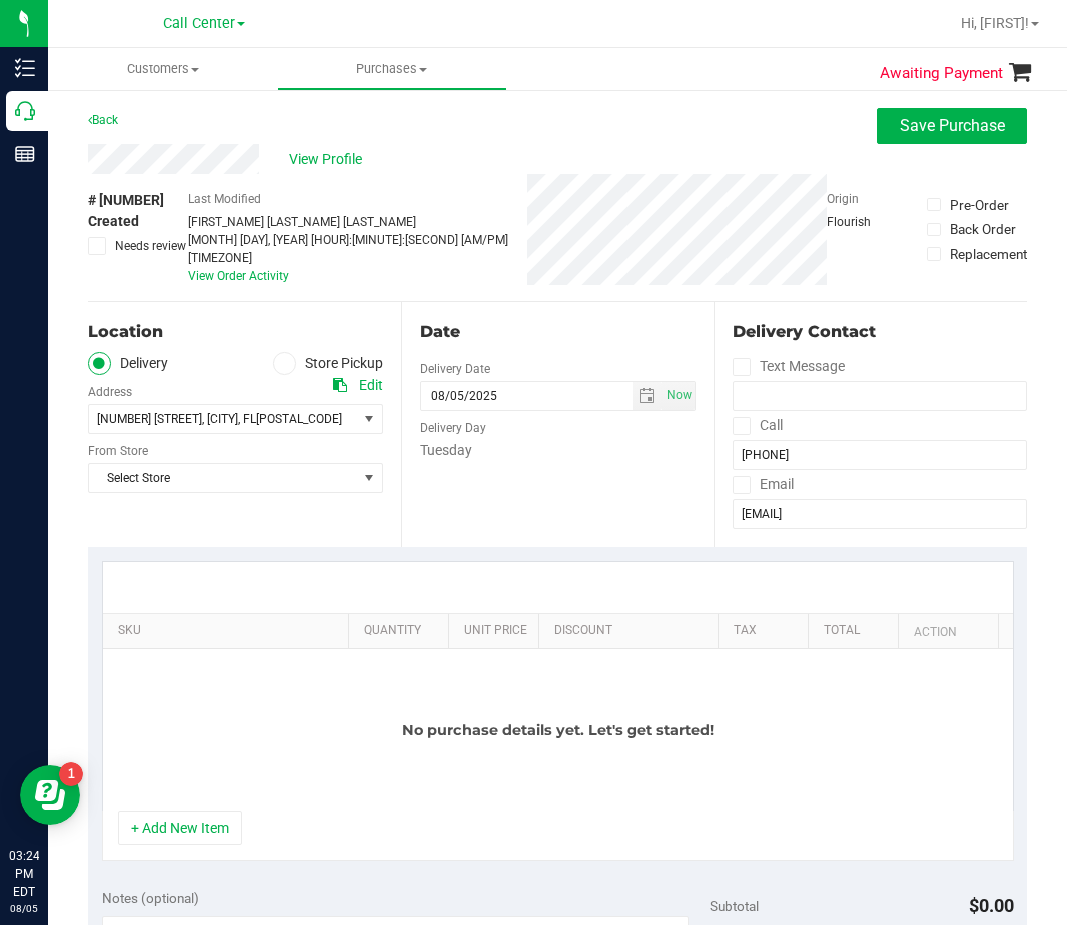 click on "Store Pickup" at bounding box center (328, 363) 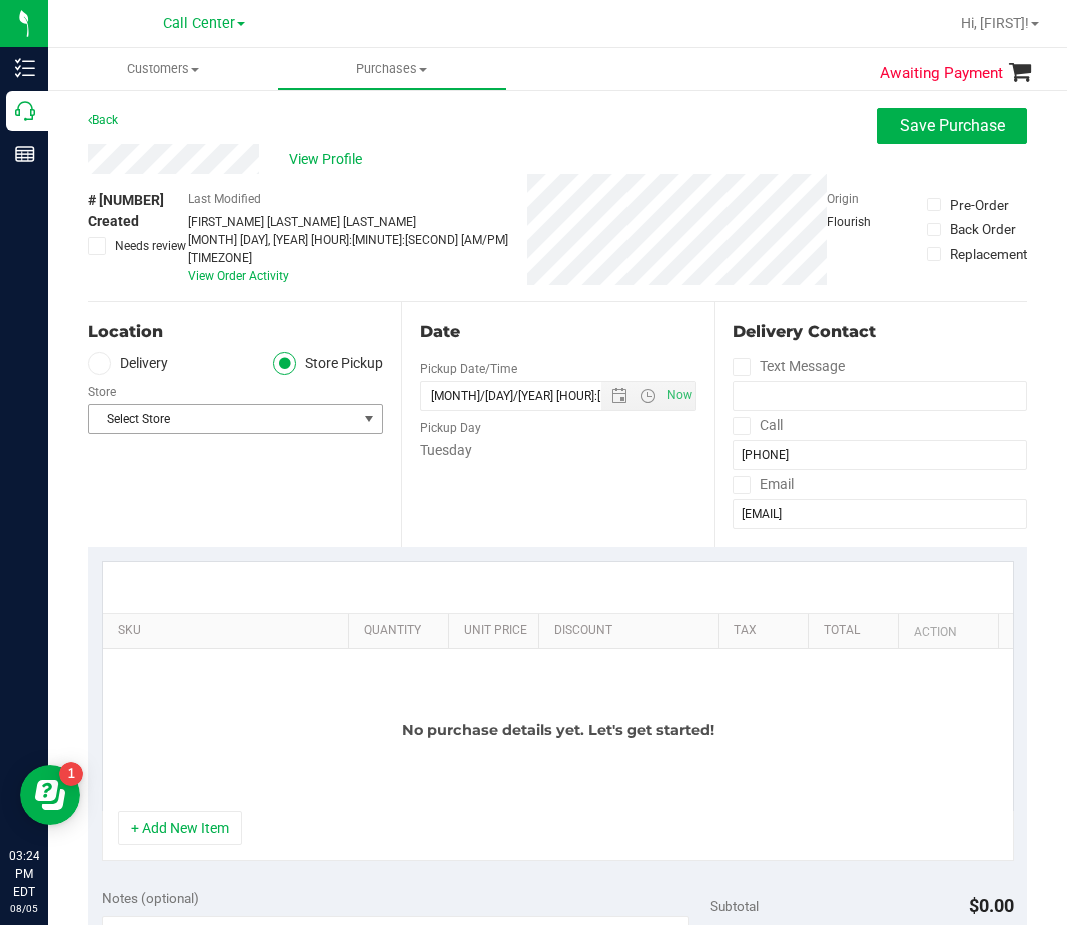 click on "Select Store" at bounding box center [223, 419] 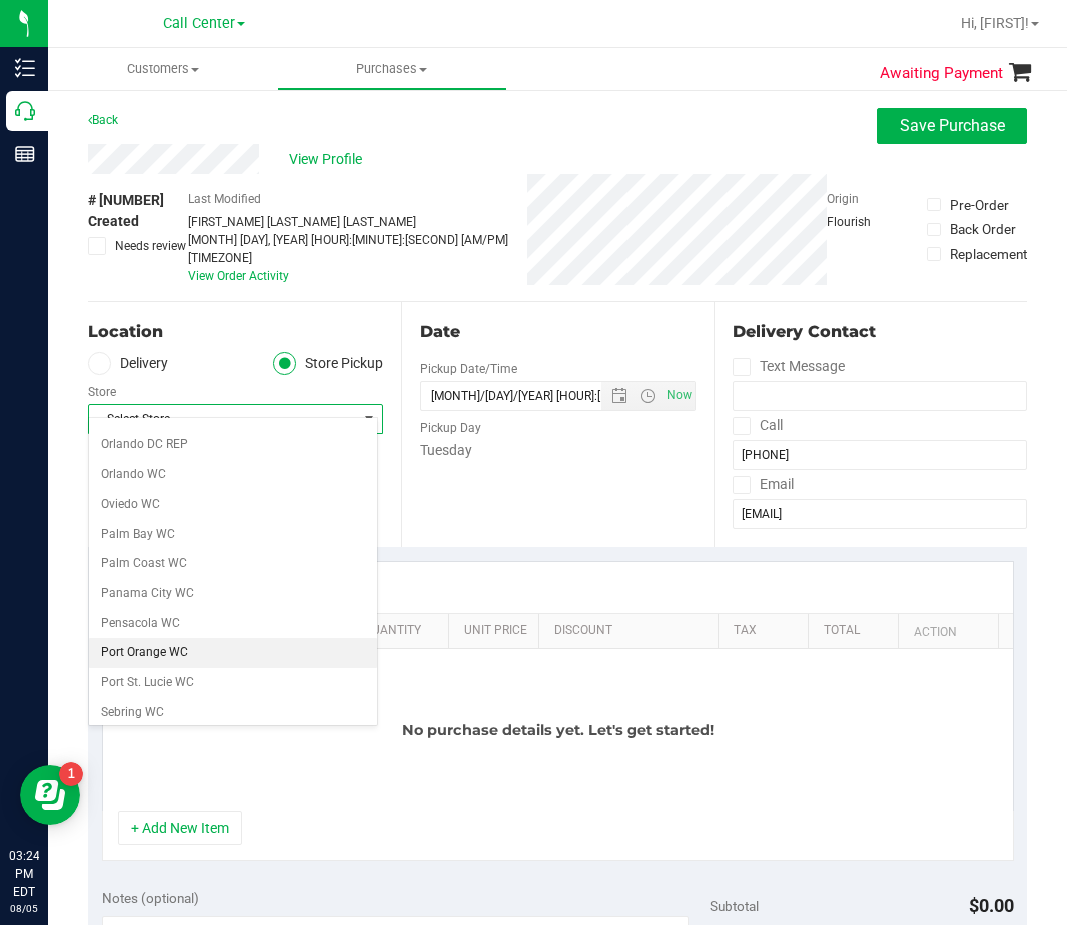 scroll, scrollTop: 1000, scrollLeft: 0, axis: vertical 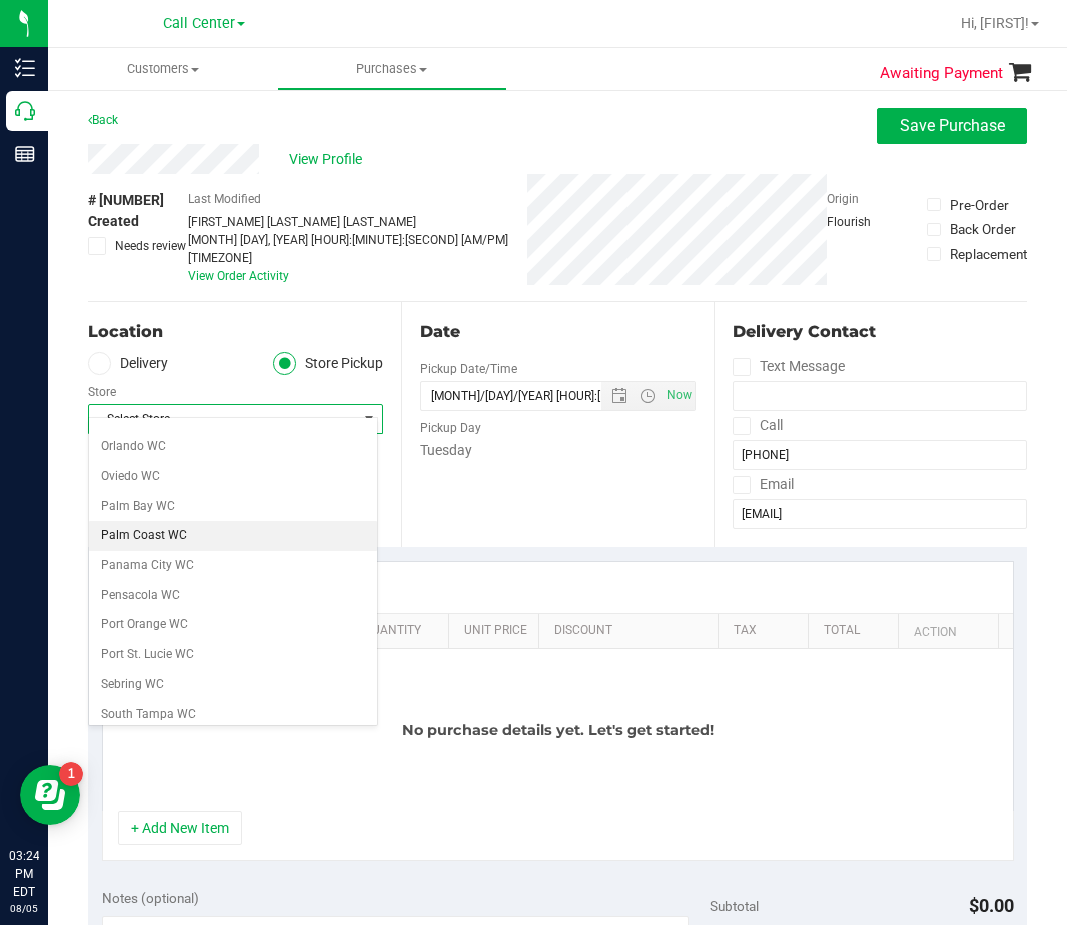 click on "Palm Coast WC" at bounding box center [233, 536] 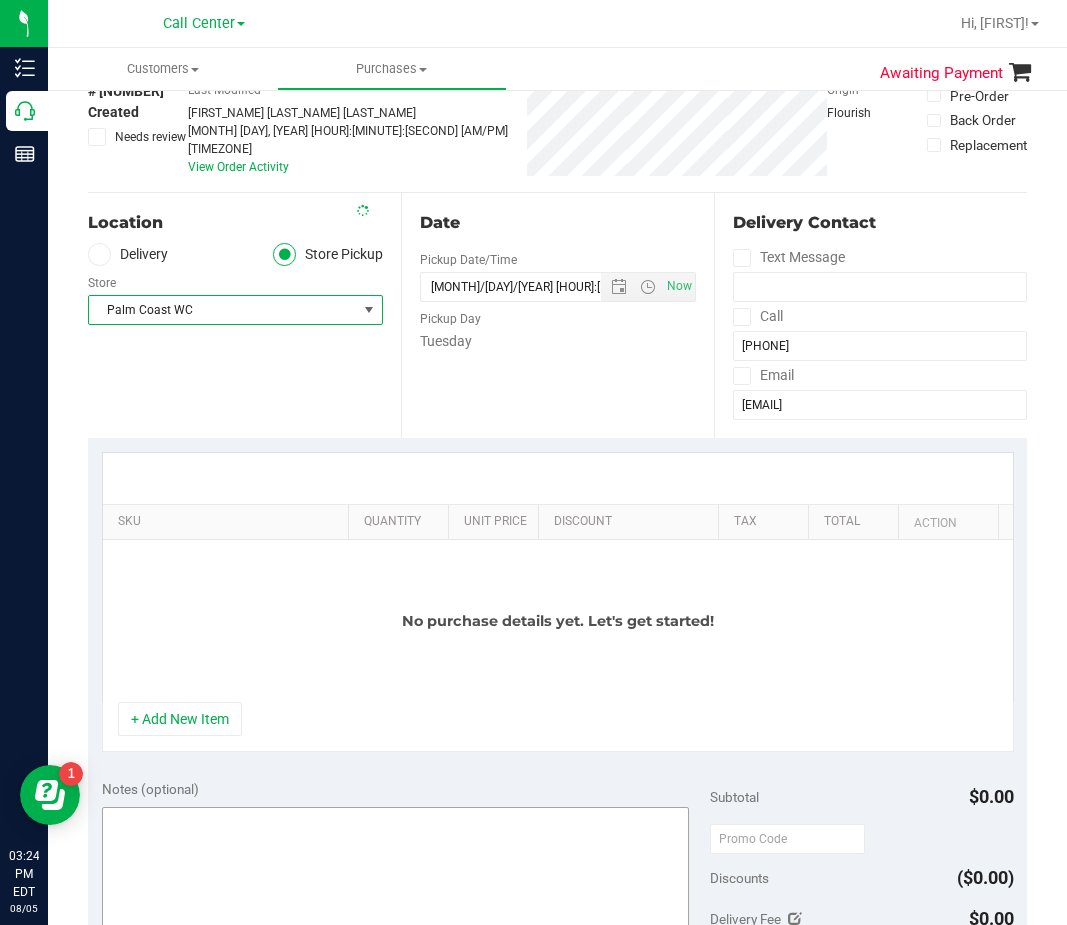 scroll, scrollTop: 200, scrollLeft: 0, axis: vertical 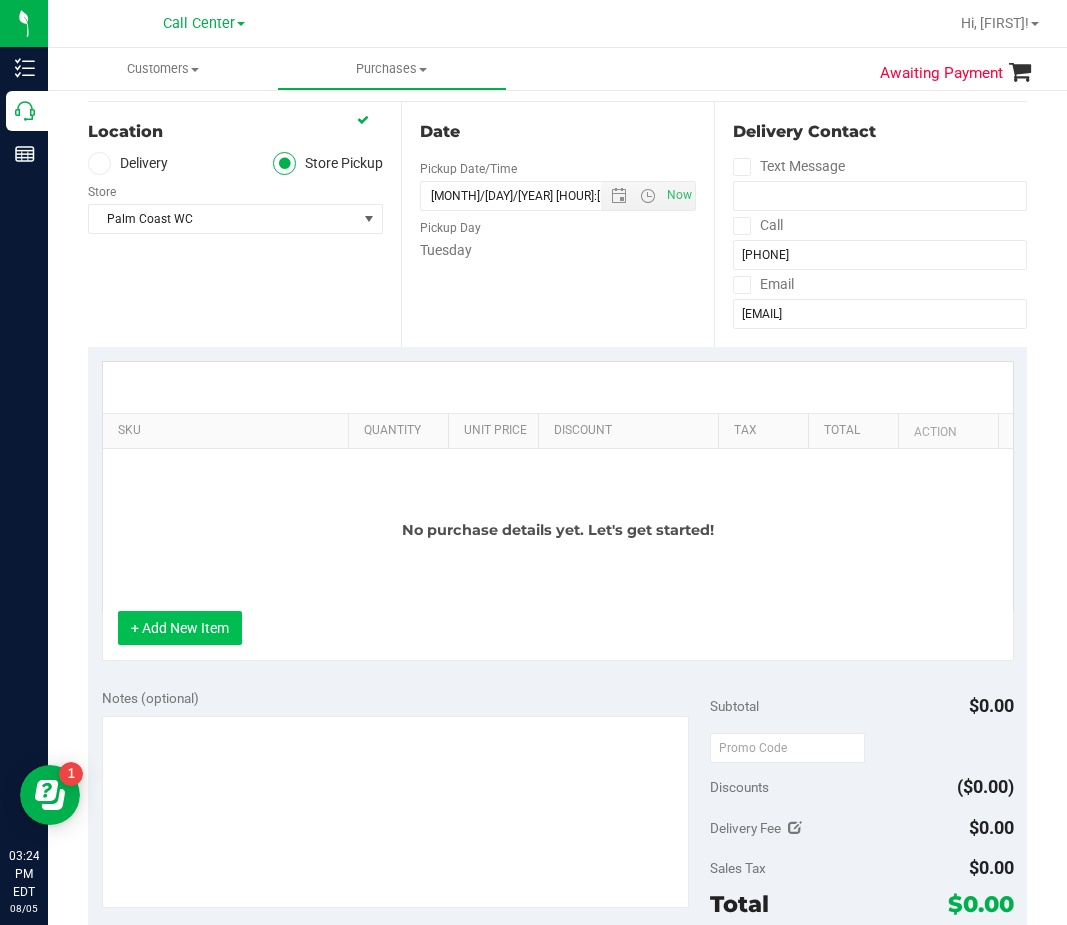 click on "+ Add New Item" at bounding box center [180, 628] 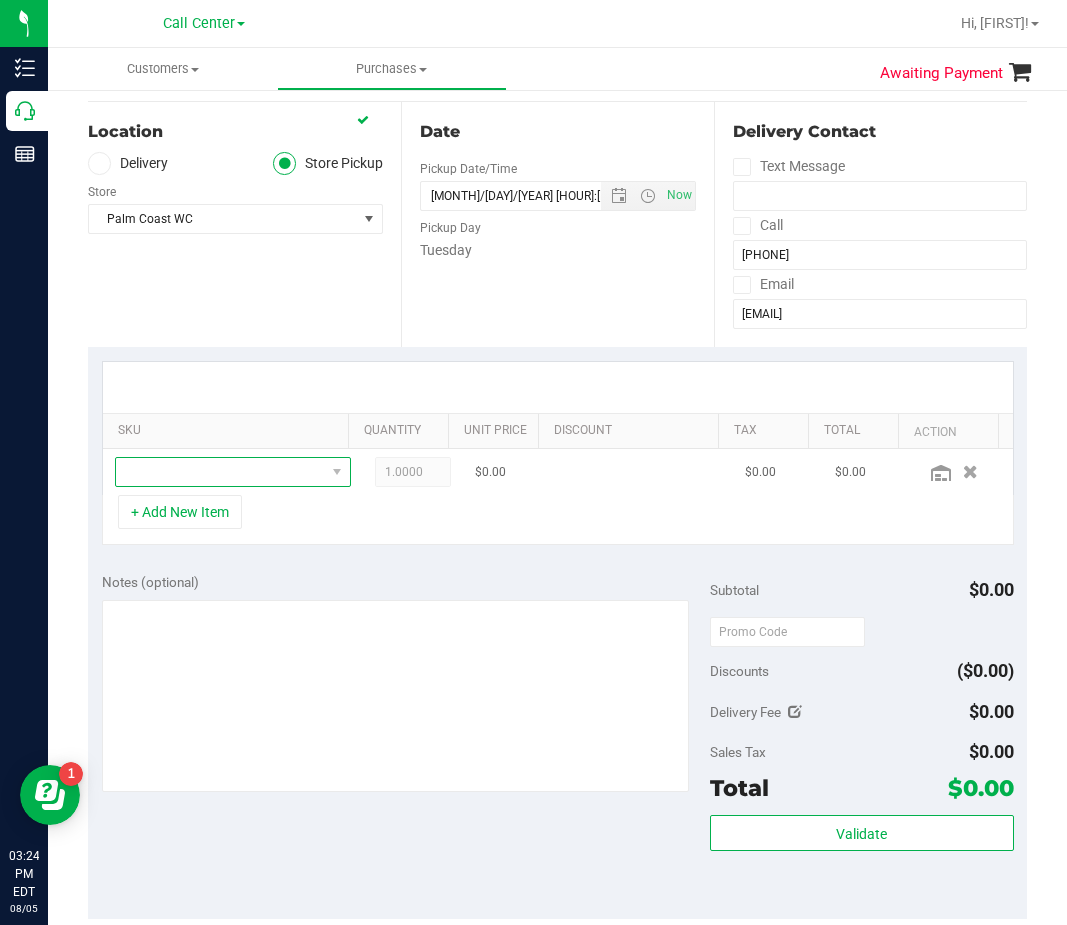 click at bounding box center (220, 472) 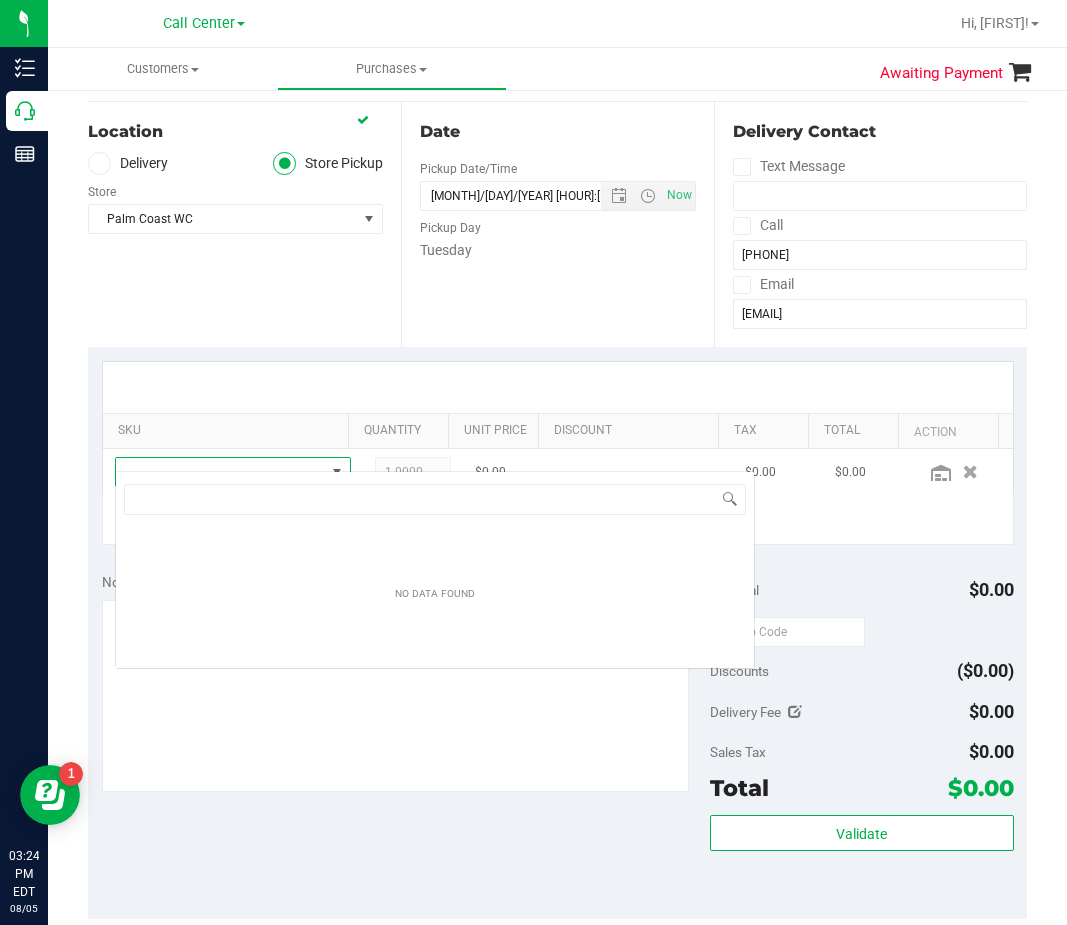 scroll, scrollTop: 99970, scrollLeft: 99794, axis: both 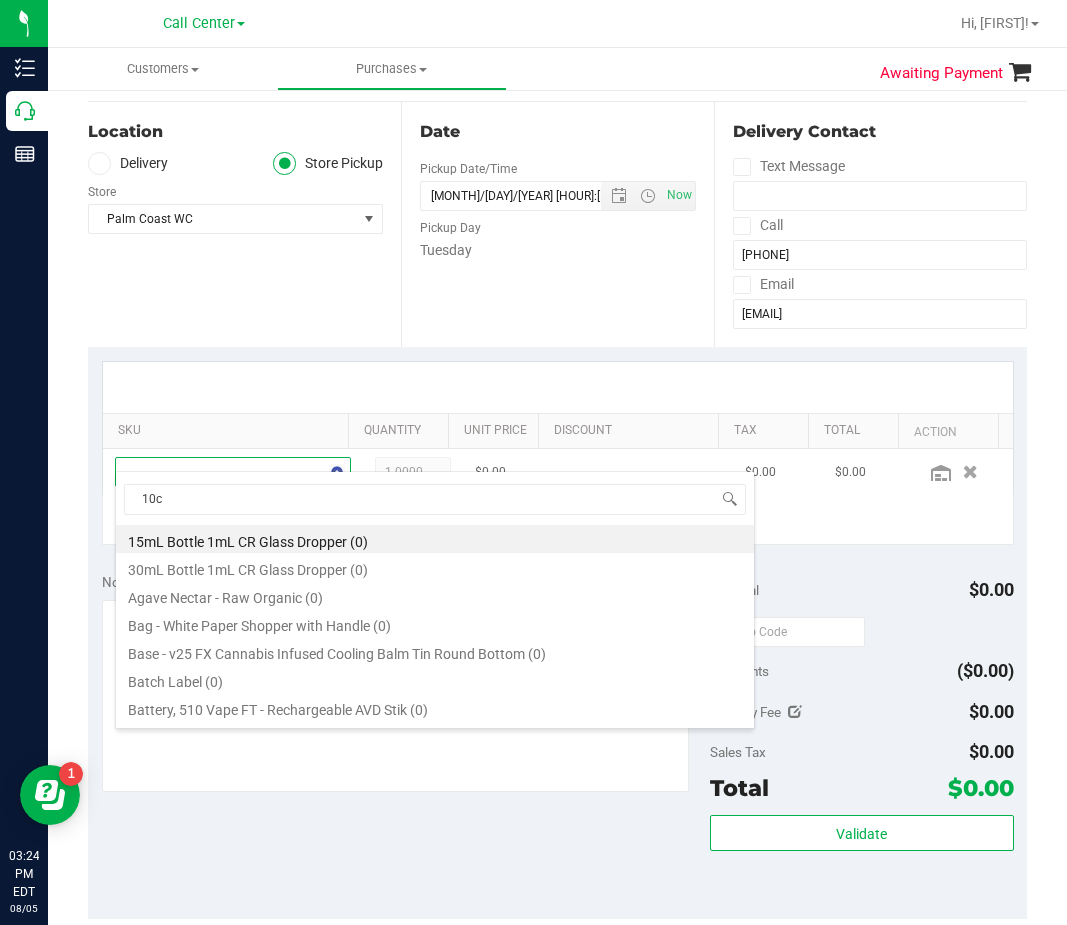 type on "10ct" 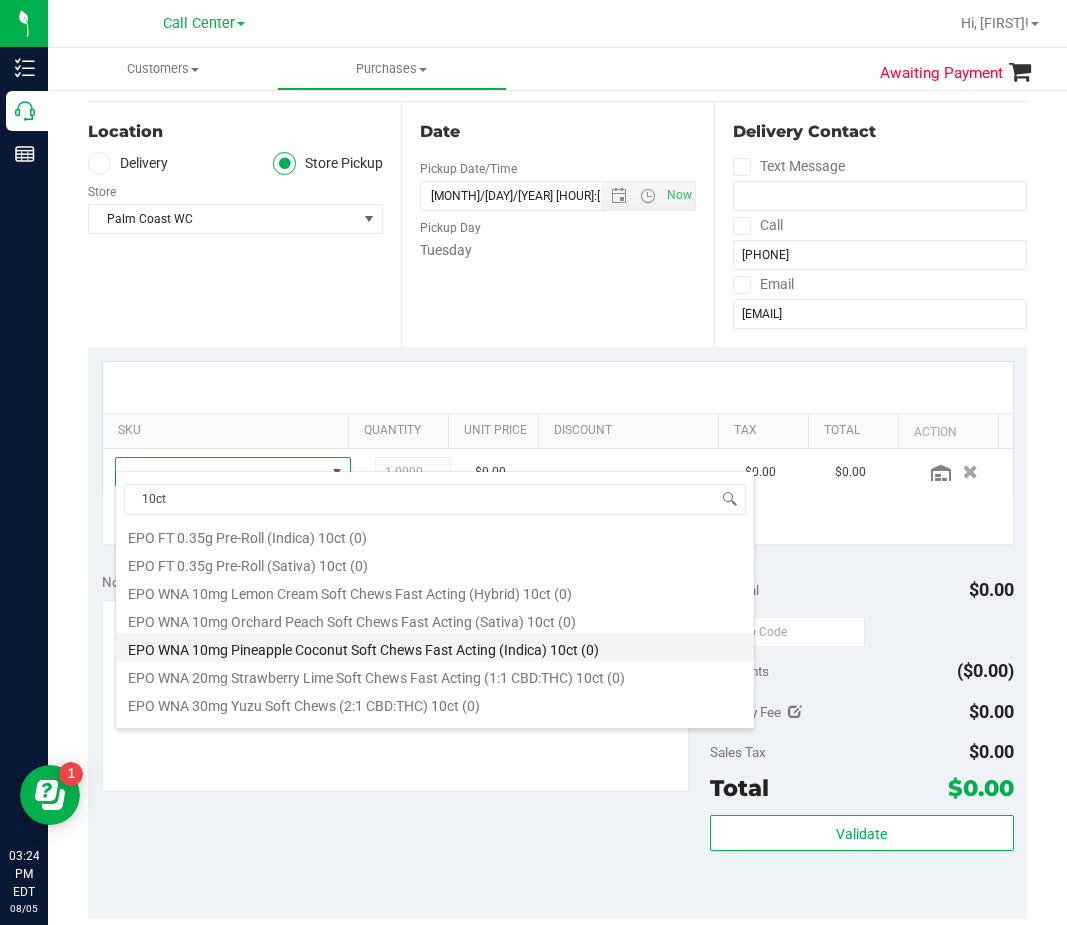 scroll, scrollTop: 400, scrollLeft: 0, axis: vertical 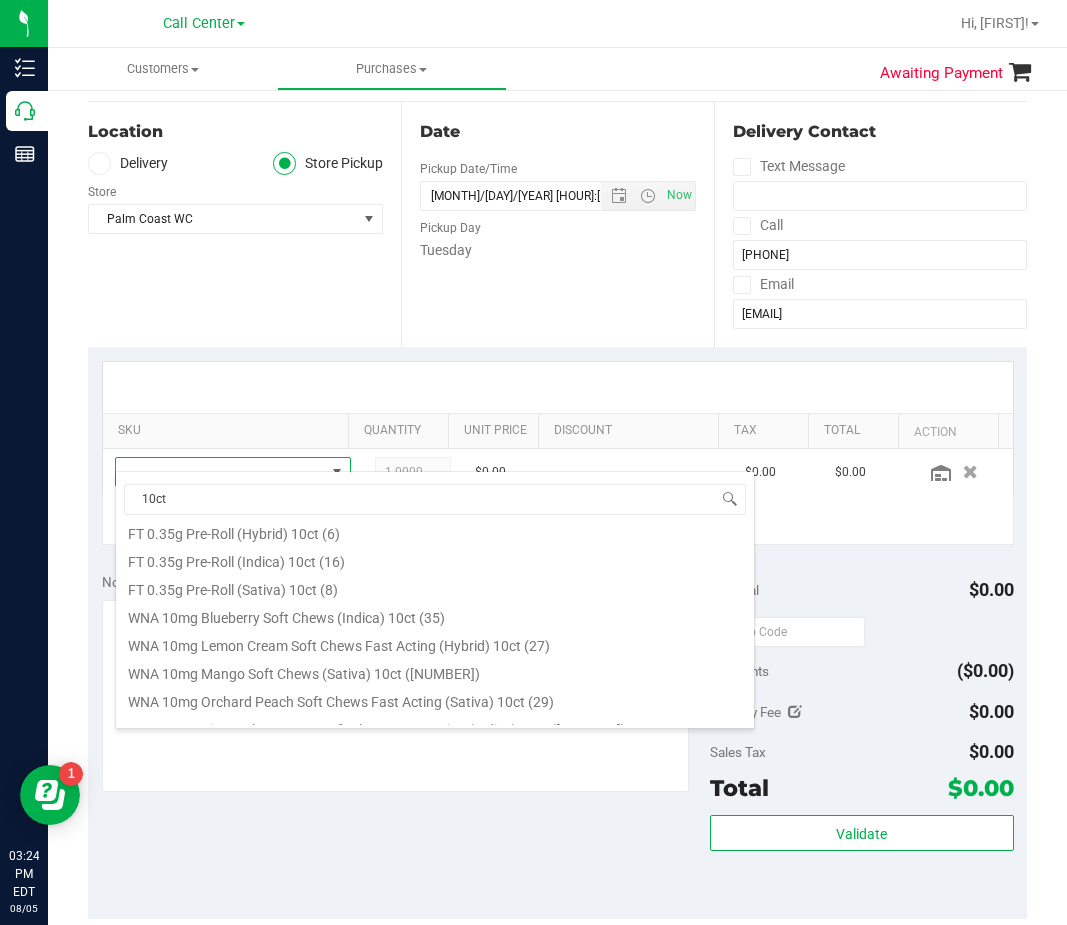 click on "FT 0.35g Pre-Roll (Sativa) 10ct (8)" at bounding box center [435, 587] 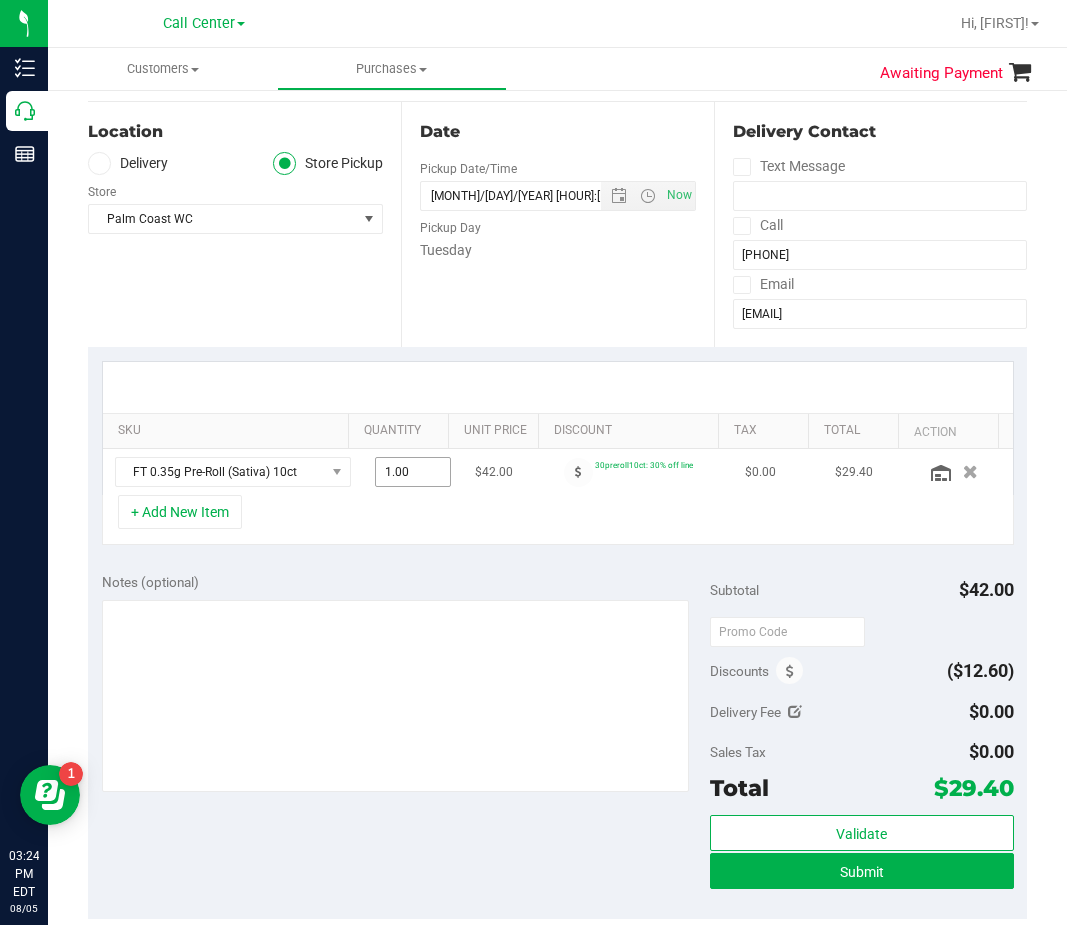 click on "1.00 1" at bounding box center (413, 472) 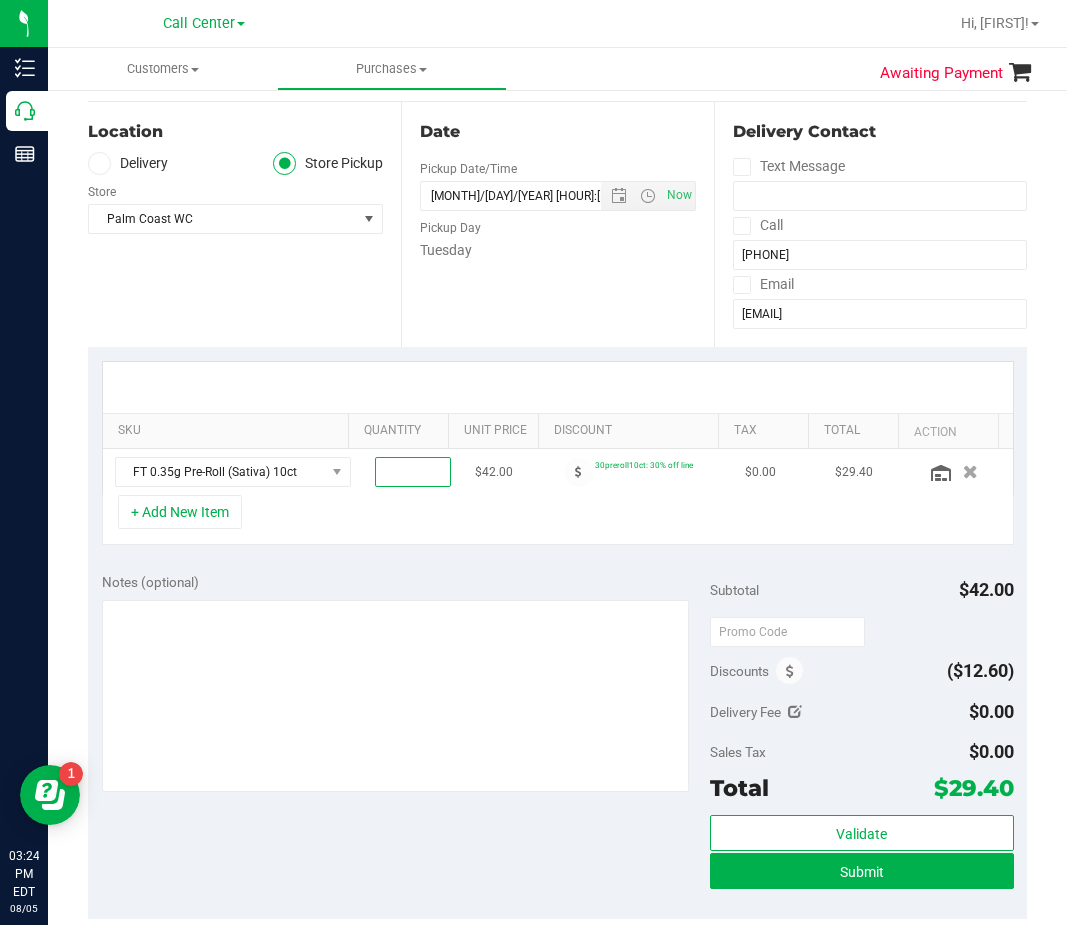 type on "2" 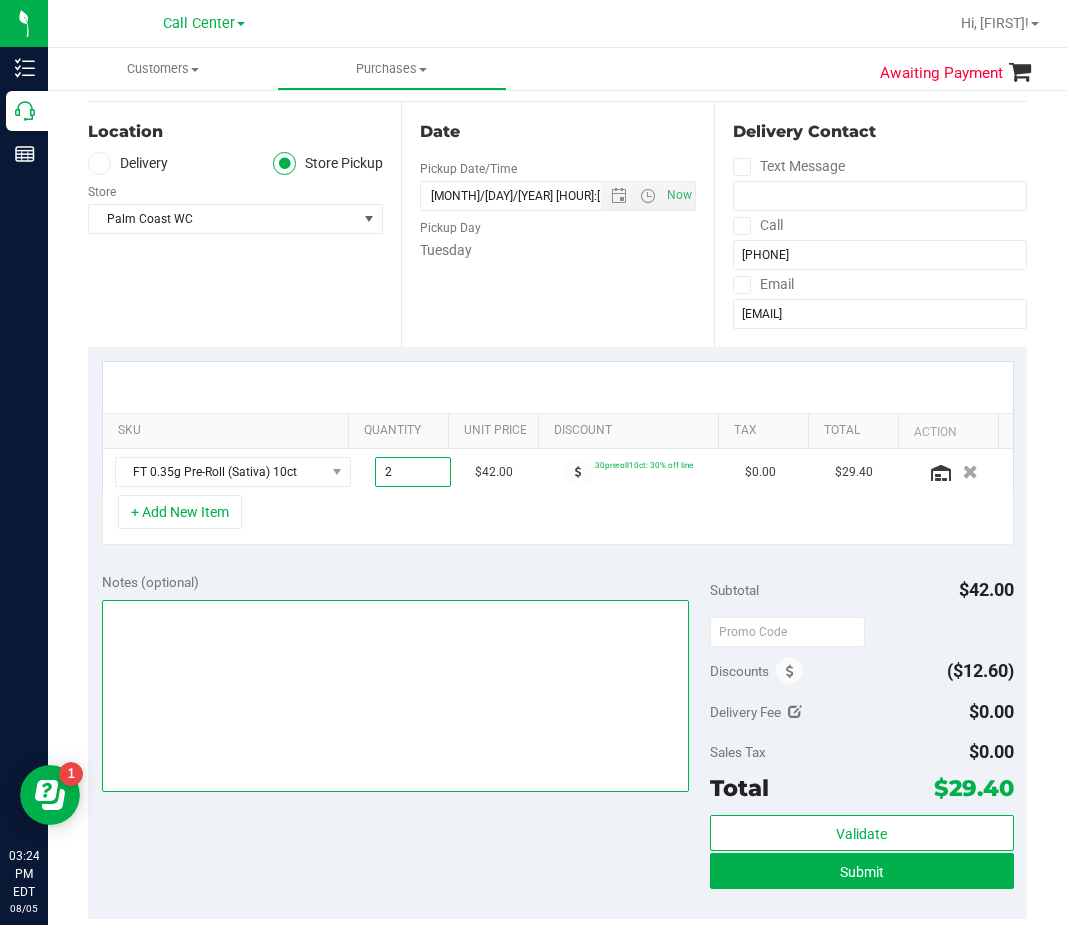 type on "2.00" 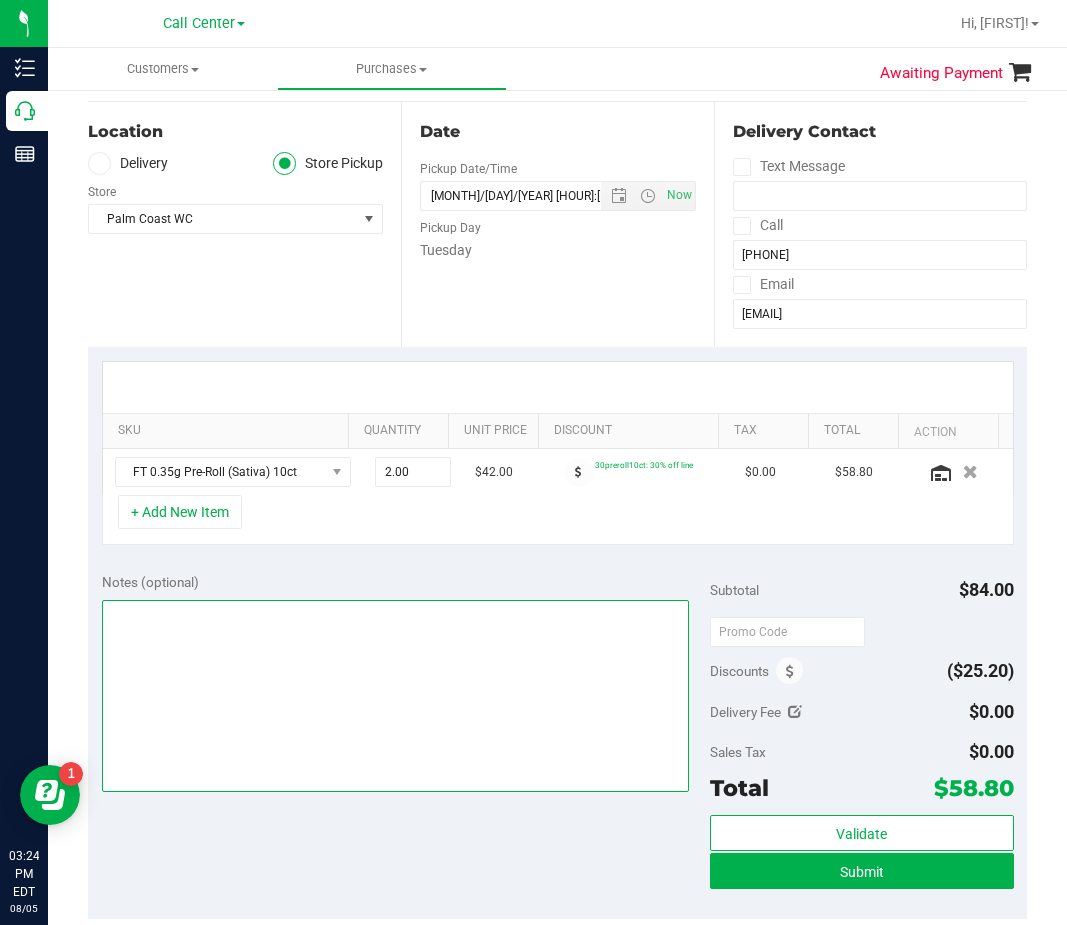 type on "d" 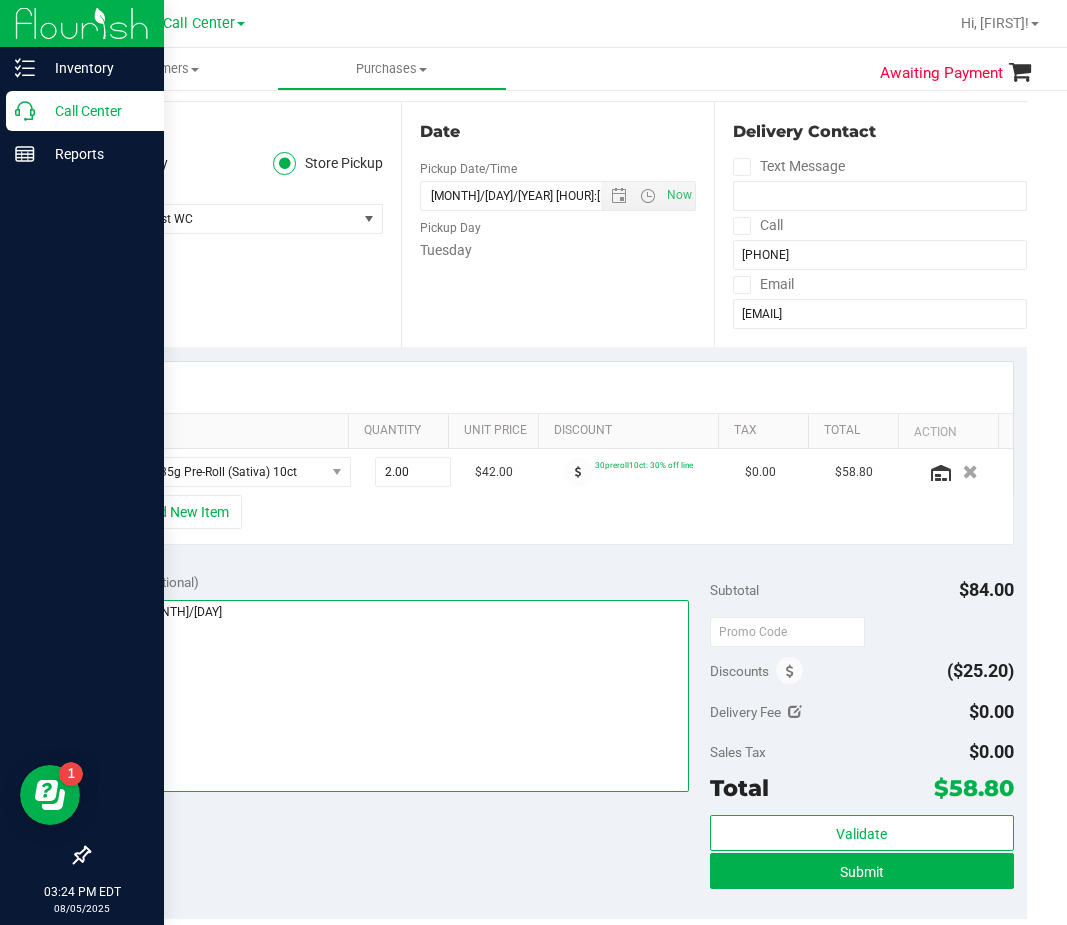 type on "cc dr 08/05" 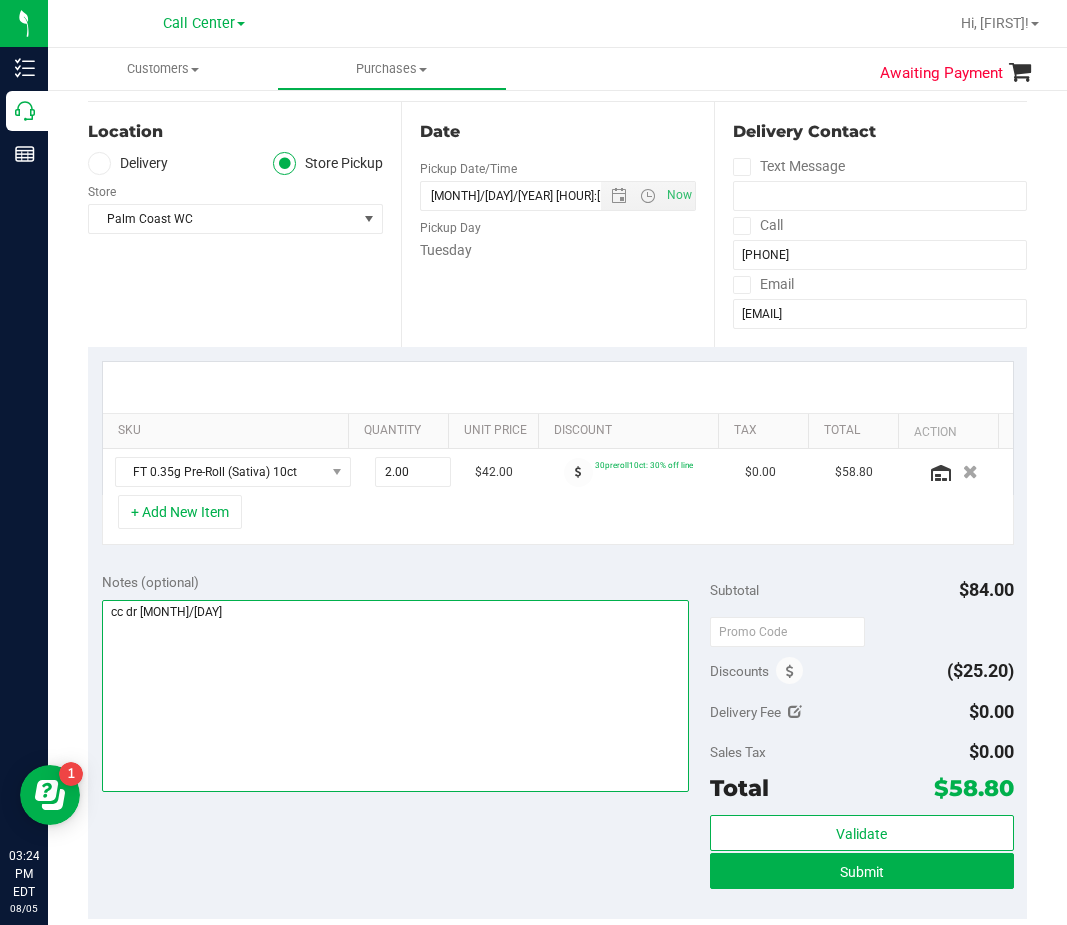 click at bounding box center (396, 696) 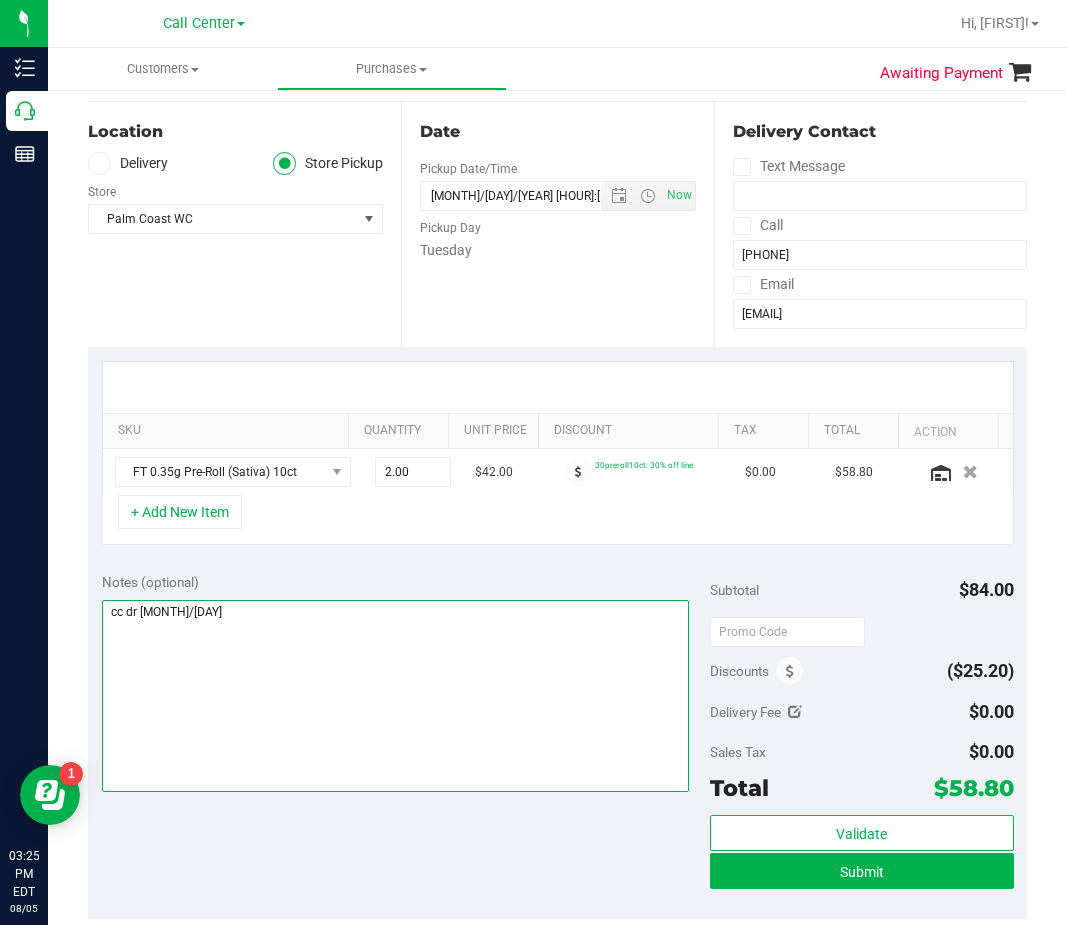 click at bounding box center [396, 696] 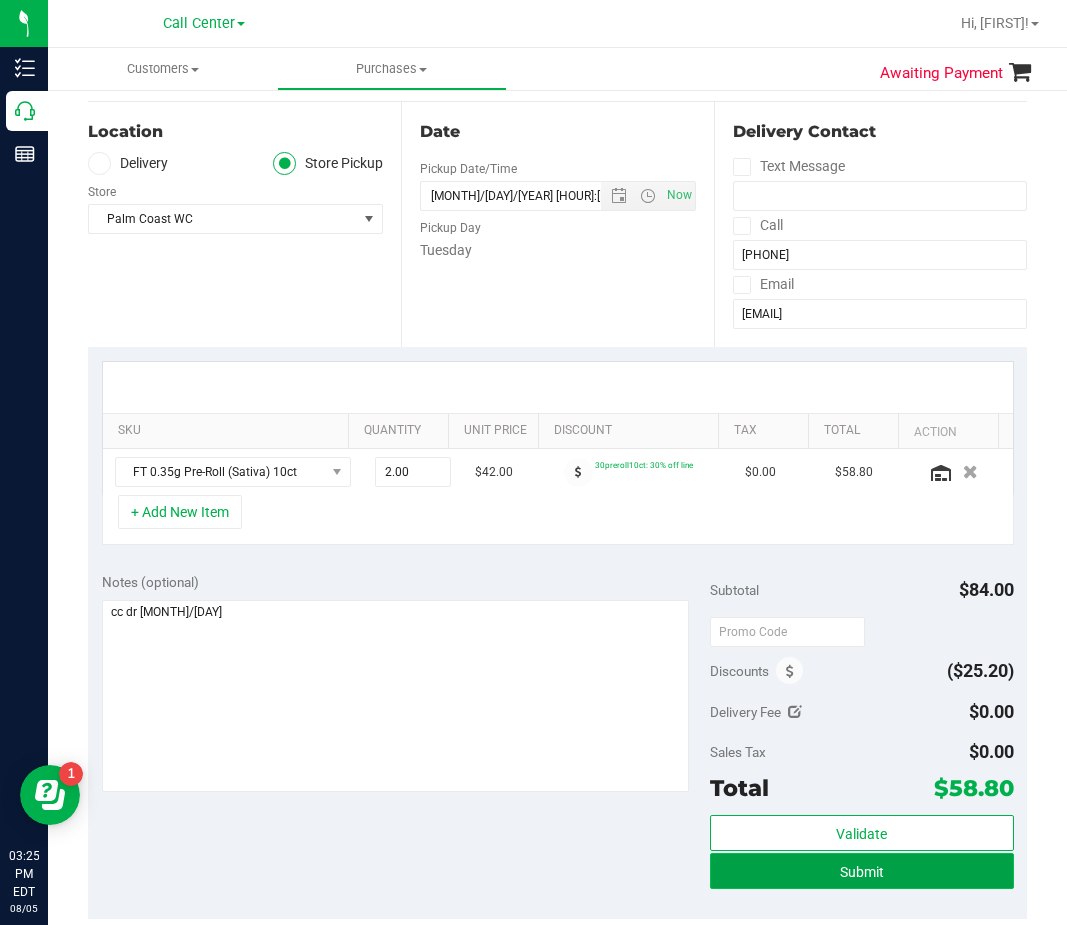 click on "Submit" at bounding box center [862, 871] 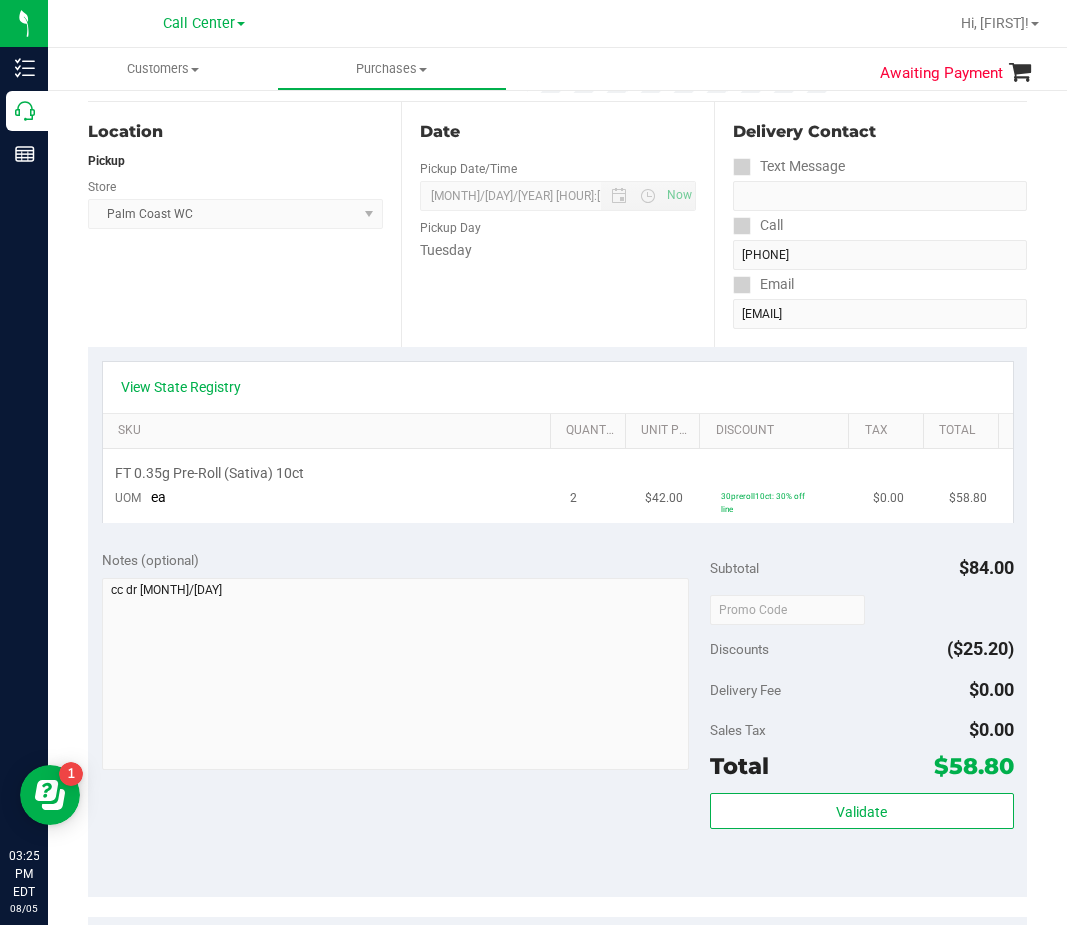 click on "FT 0.35g Pre-Roll (Sativa) 10ct
UOM
ea" at bounding box center [330, 486] 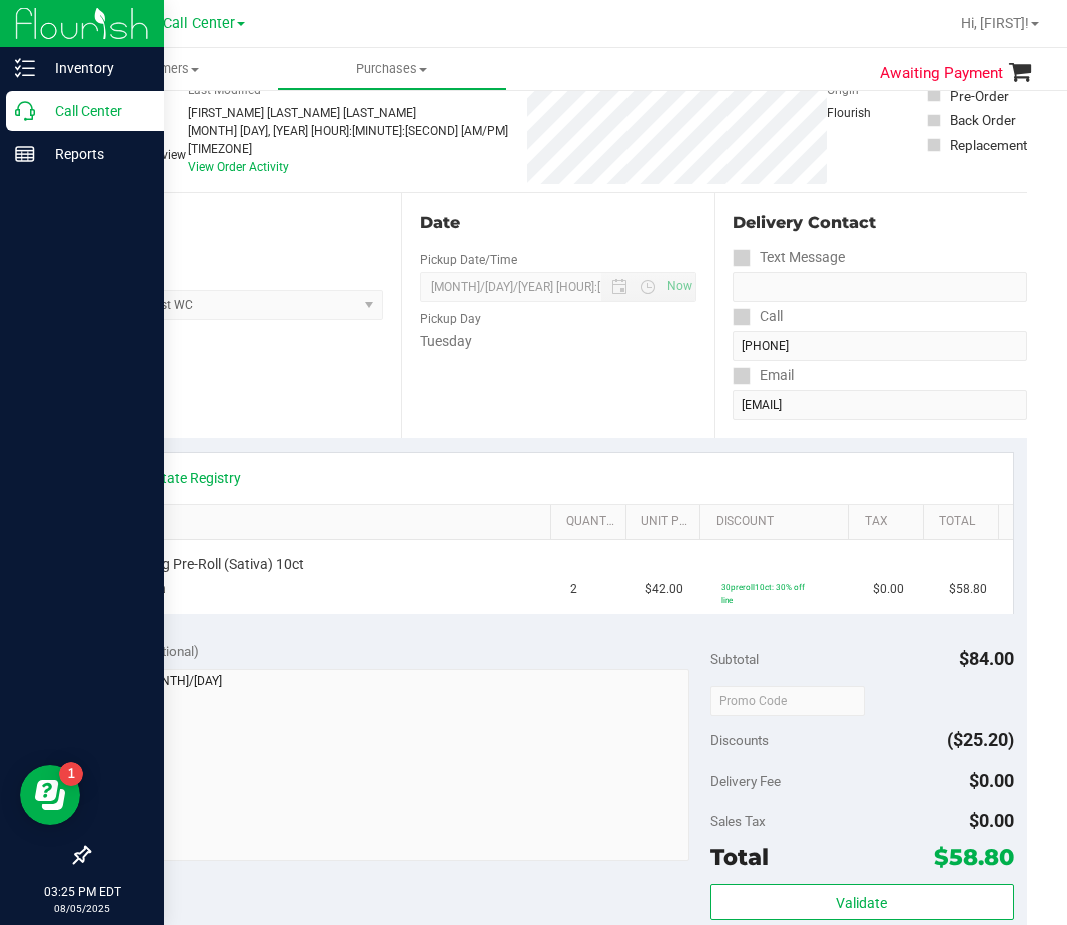 scroll, scrollTop: 0, scrollLeft: 0, axis: both 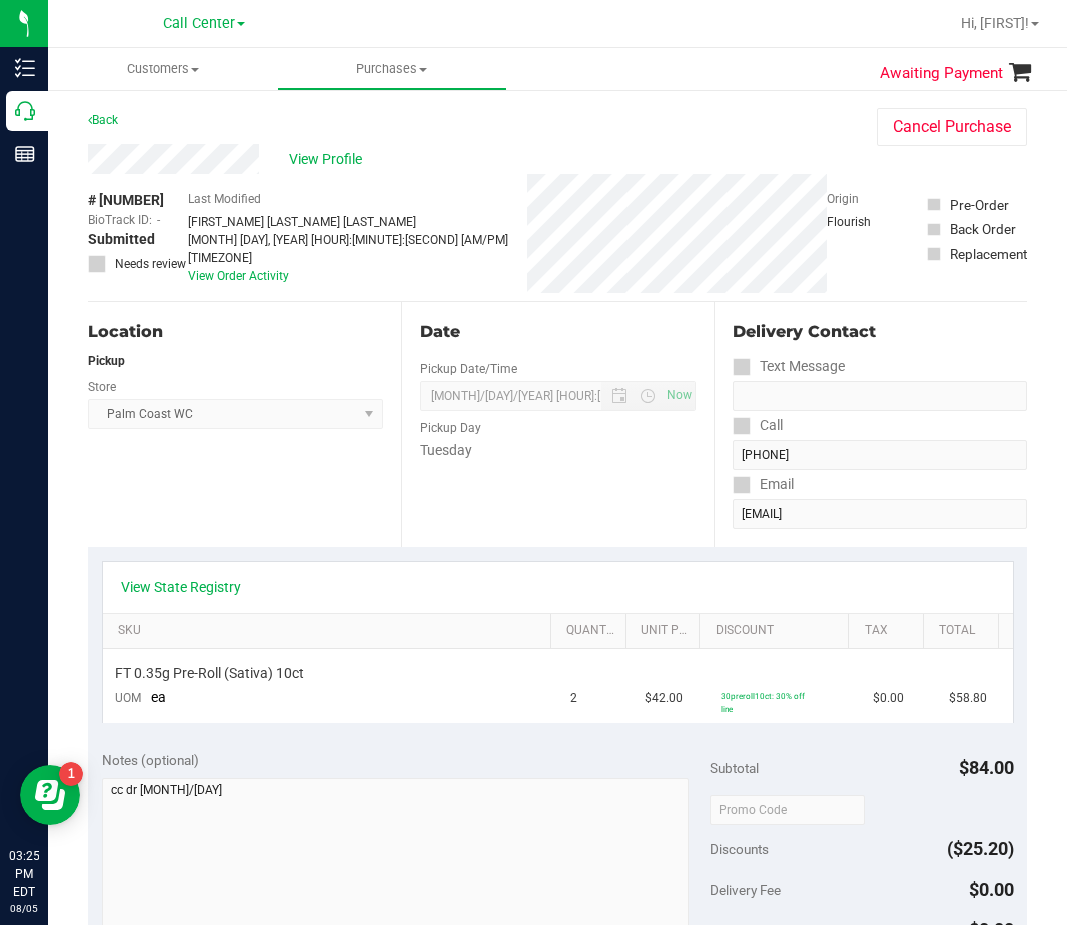 click on "Location
Pickup
Store
Palm Coast WC Select Store Bonita Springs WC Boynton Beach WC Bradenton WC Brandon WC Brooksville WC Call Center Clermont WC Crestview WC Deerfield Beach WC Delray Beach WC Deltona WC Ft Walton Beach WC Ft. Lauderdale WC Ft. Myers WC Gainesville WC Jax Atlantic WC JAX DC REP Jax WC Key West WC Lakeland WC Largo WC Lehigh Acres DC REP Merritt Island WC Miami 72nd WC Miami Beach WC Miami Dadeland WC Miramar DC REP New Port Richey WC North Palm Beach WC North Port WC Ocala WC Orange Park WC Orlando Colonial WC Orlando DC REP Orlando WC Oviedo WC Palm Bay WC Palm Coast WC Panama City WC Pensacola WC Port Orange WC Port St. Lucie WC Sebring WC South Tampa WC St. Pete WC Summerfield WC Tallahassee DC REP Tallahassee WC Tampa DC Testing Tampa Warehouse Tampa WC TX Austin DC TX Plano Retail WPB DC" at bounding box center (244, 424) 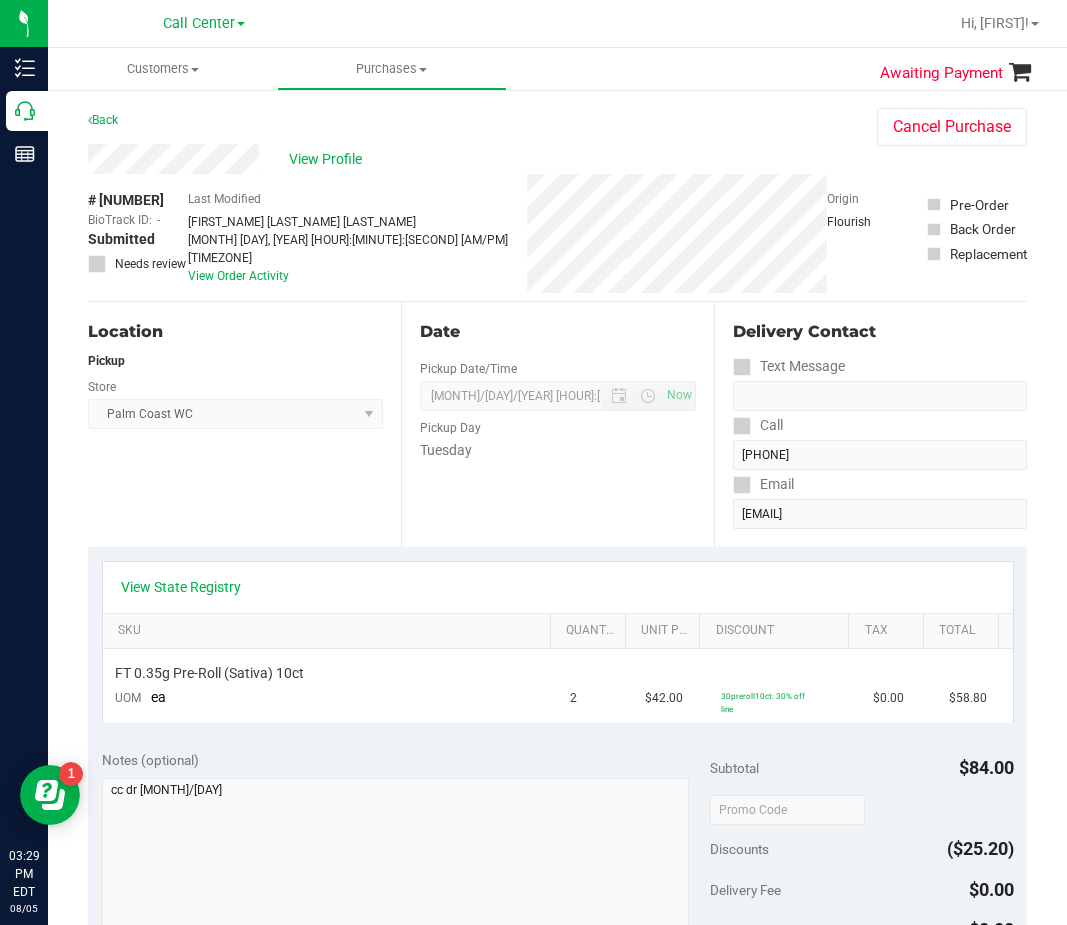 drag, startPoint x: 354, startPoint y: 279, endPoint x: 351, endPoint y: 269, distance: 10.440307 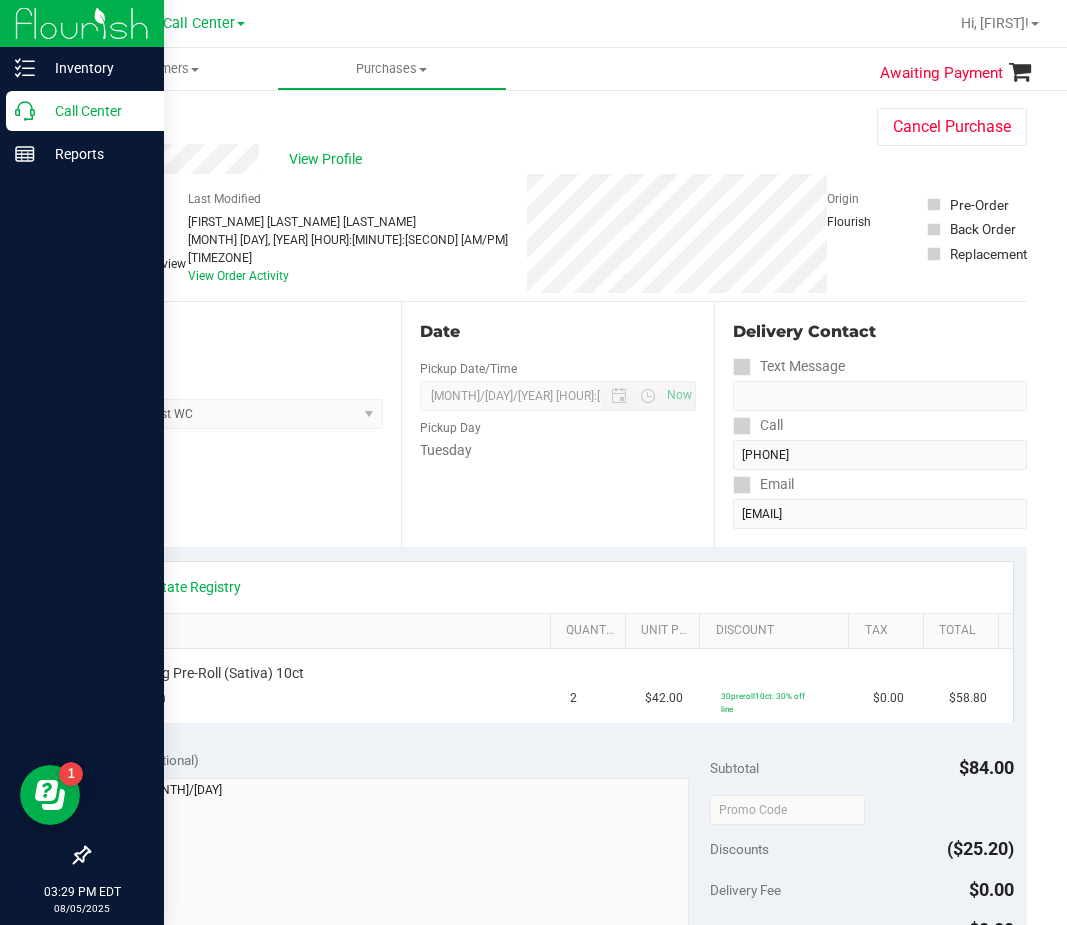 click 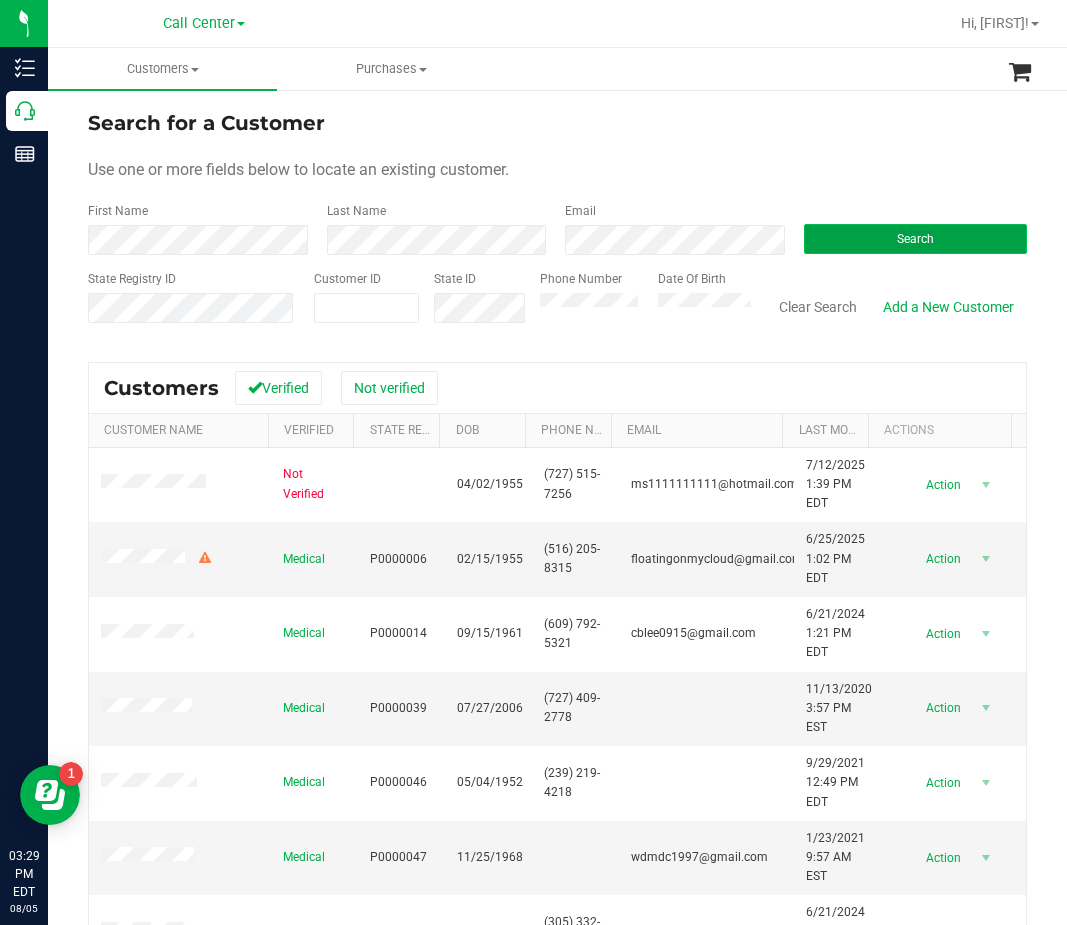 click on "Search" at bounding box center (916, 239) 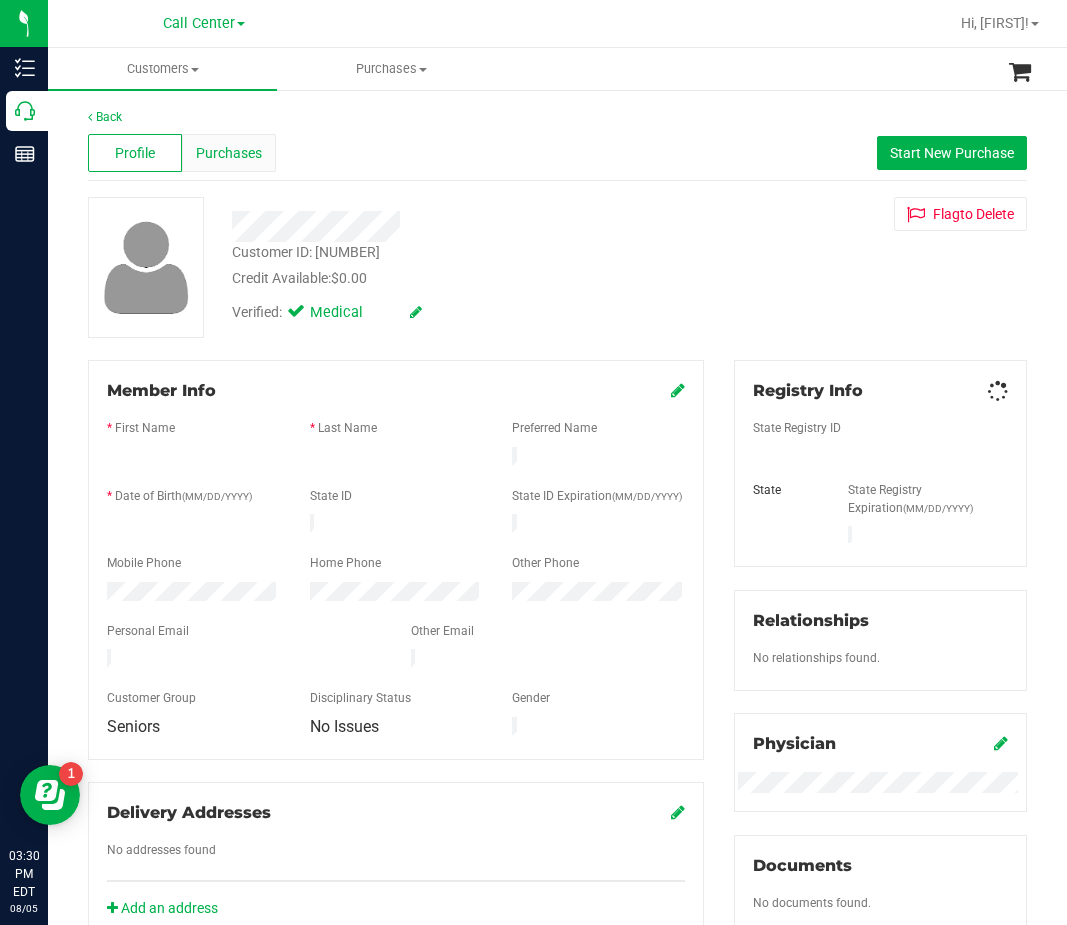 click on "Purchases" at bounding box center [229, 153] 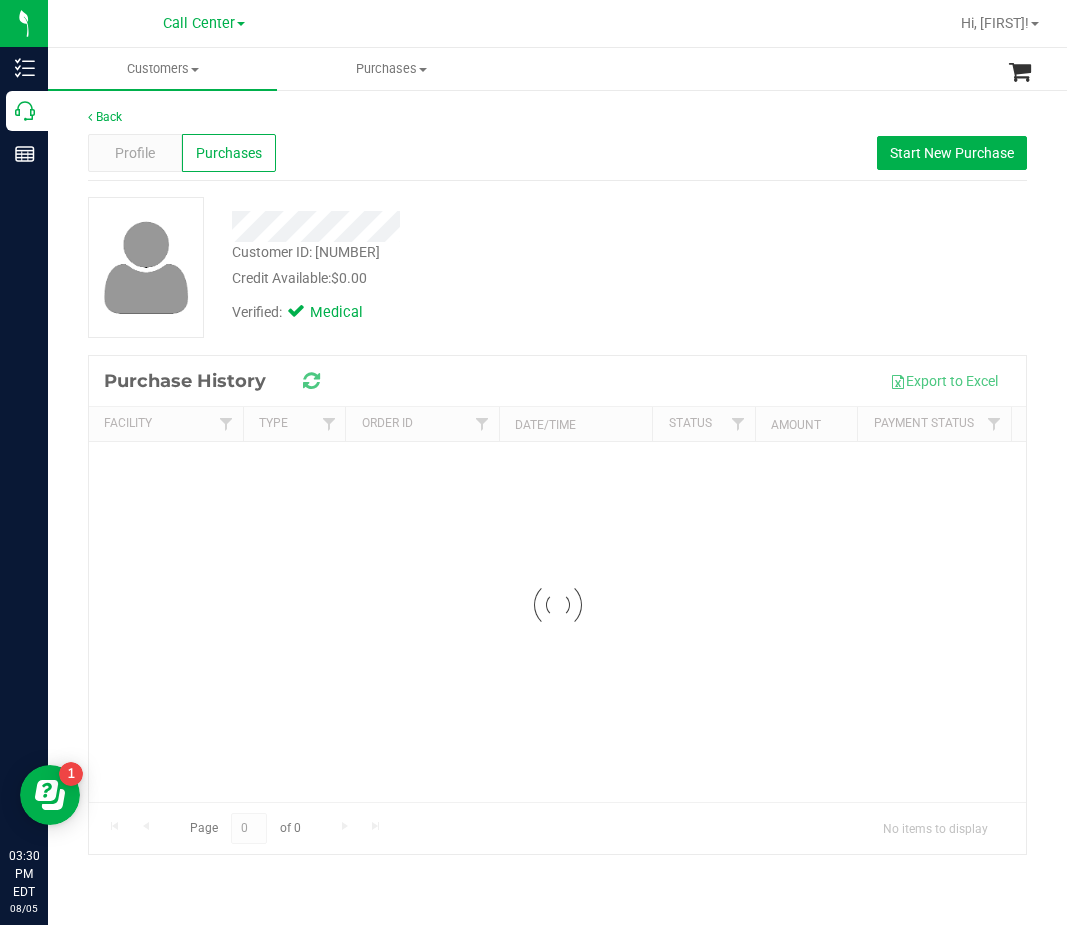 click on "Profile
Purchases
Start New Purchase" at bounding box center [557, 153] 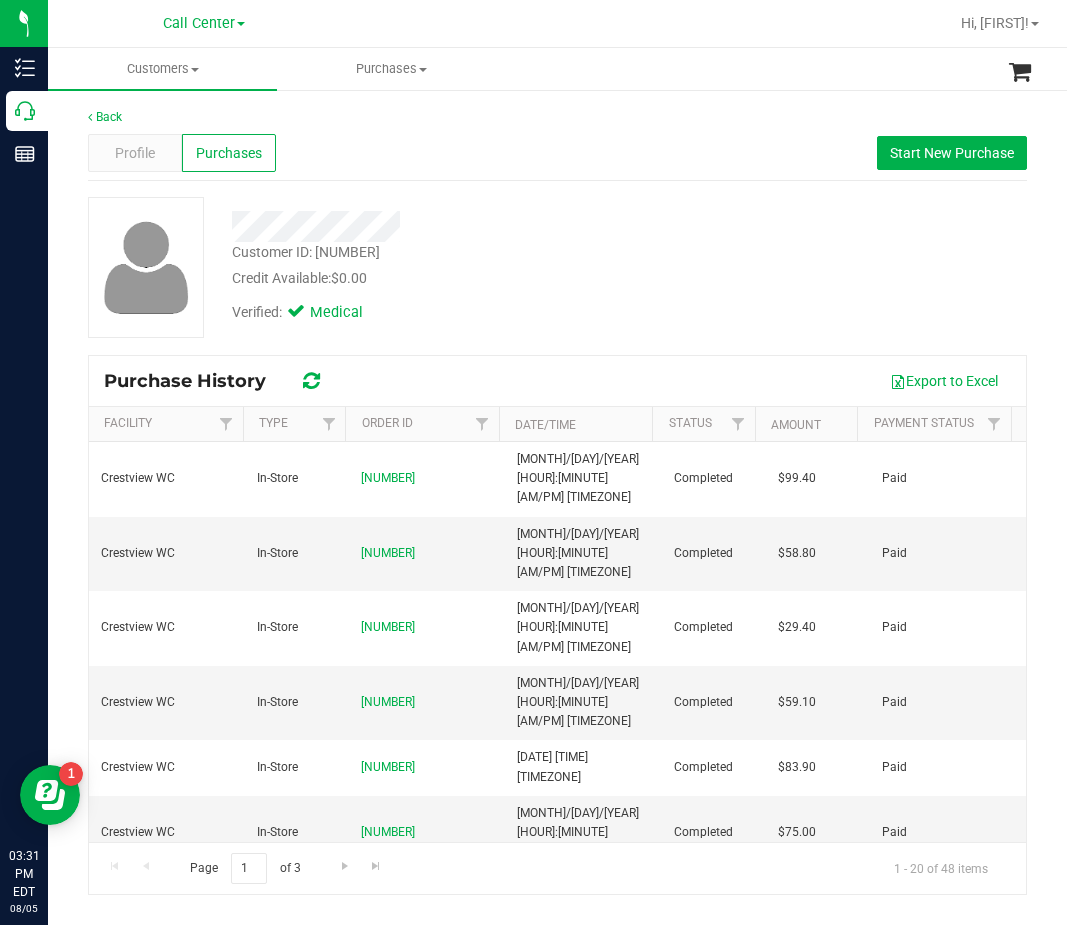 click on "Credit Available:
$0.00" at bounding box center [459, 278] 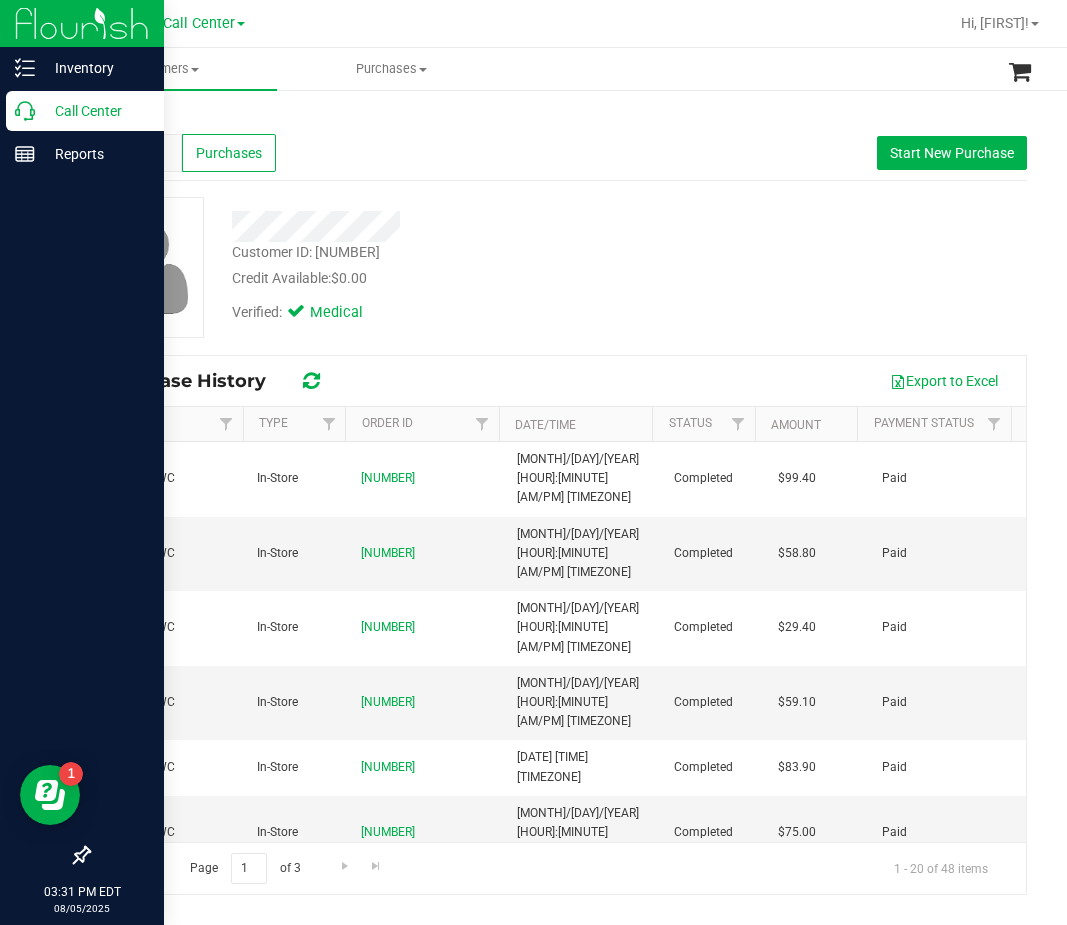 click on "Call Center" at bounding box center [95, 111] 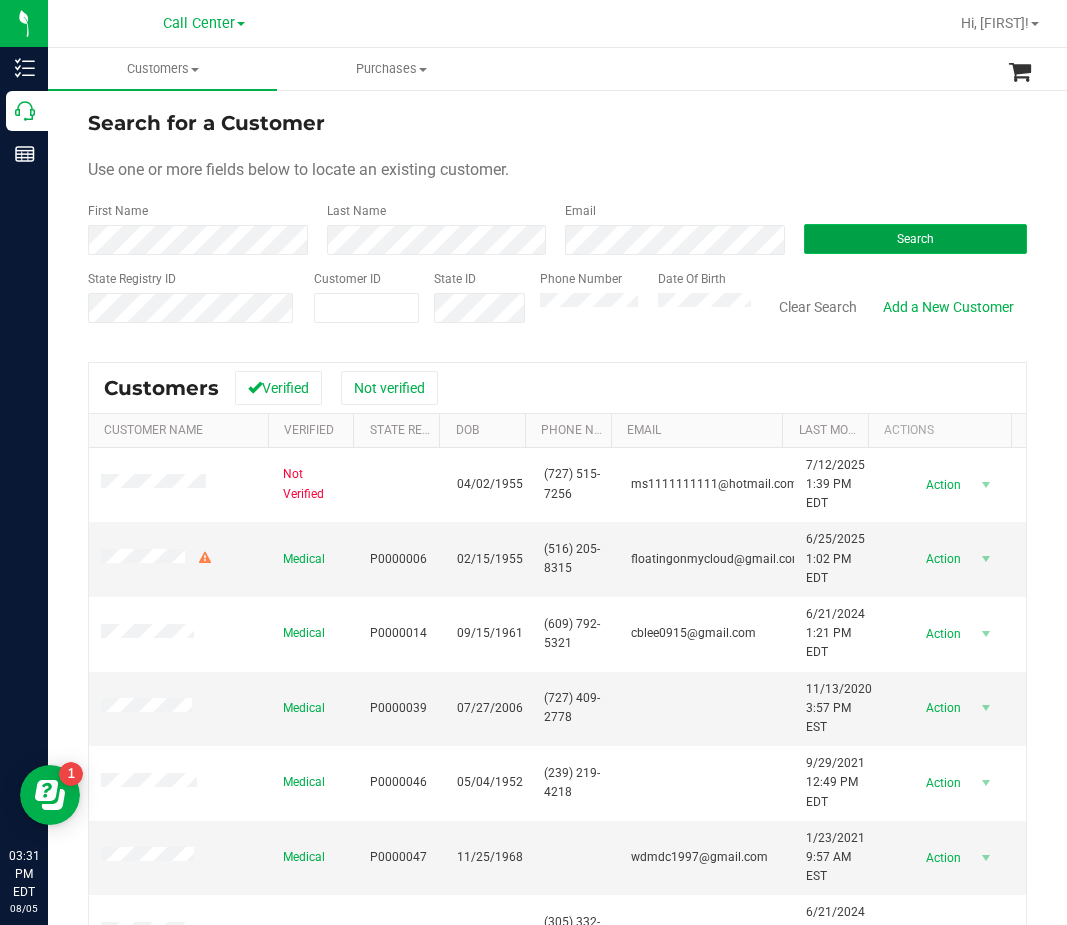 click on "Search" at bounding box center [916, 239] 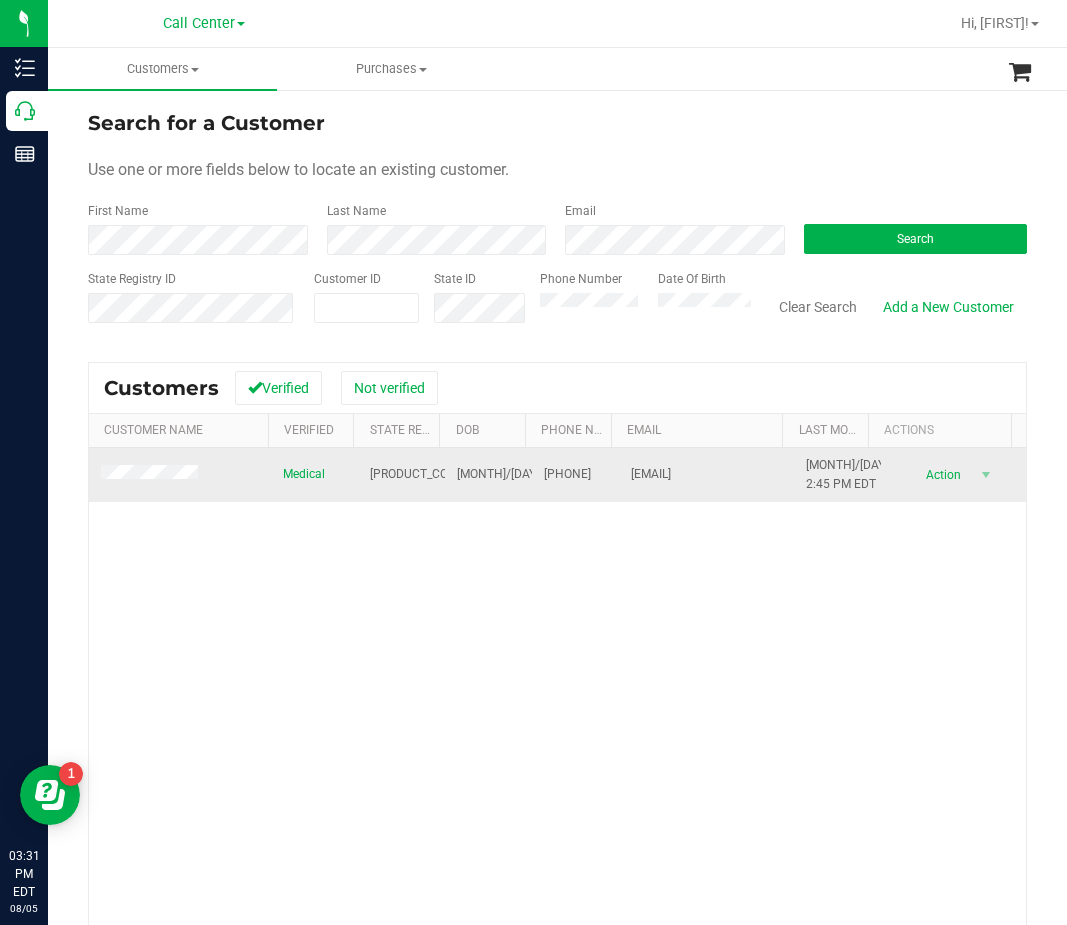 click on "P0009968" at bounding box center [418, 474] 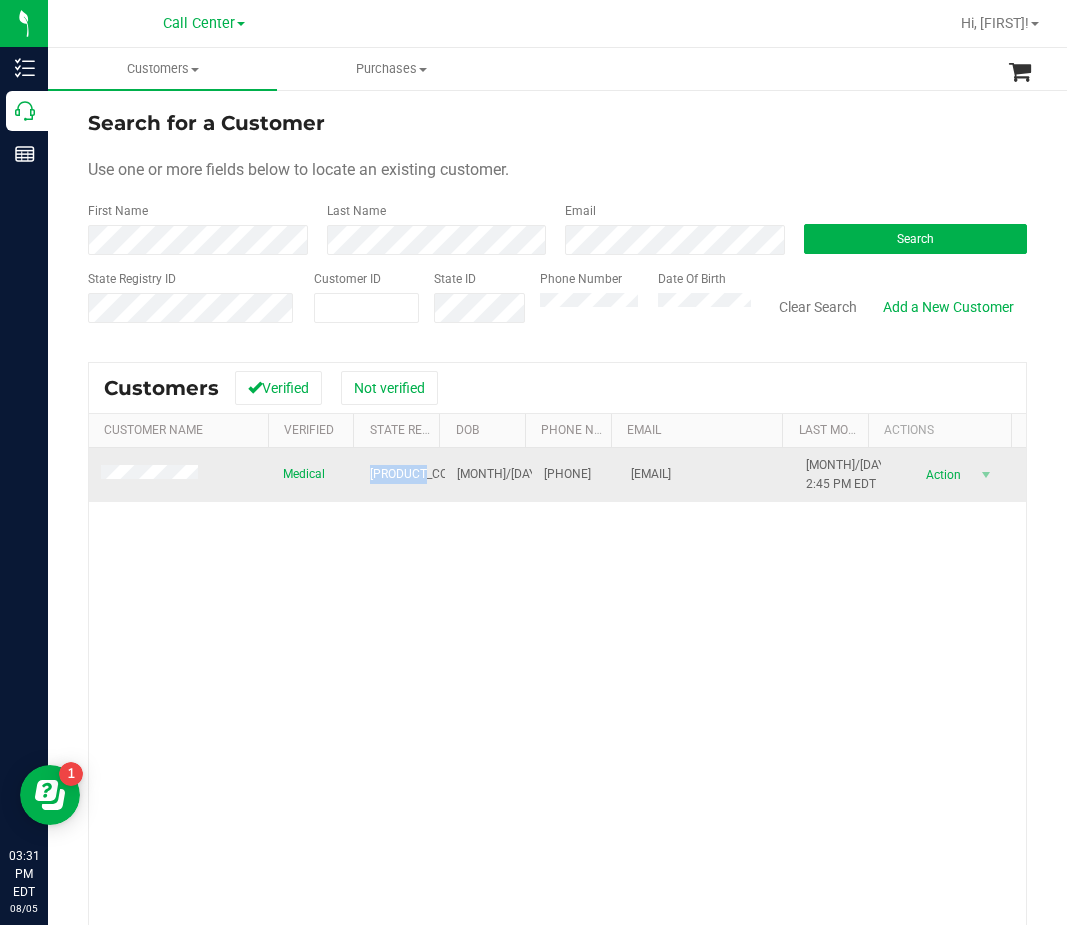click on "P0009968" at bounding box center (418, 474) 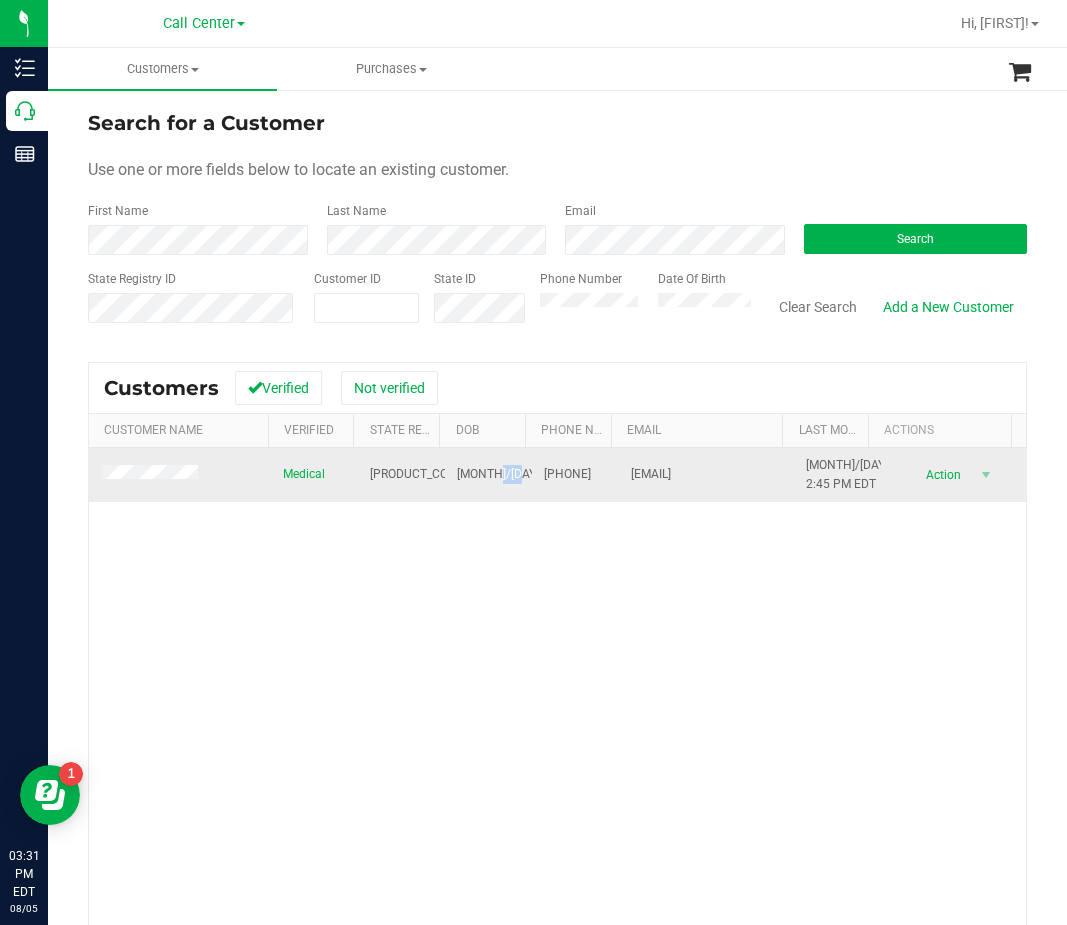 click on "01/31/1952" at bounding box center (518, 474) 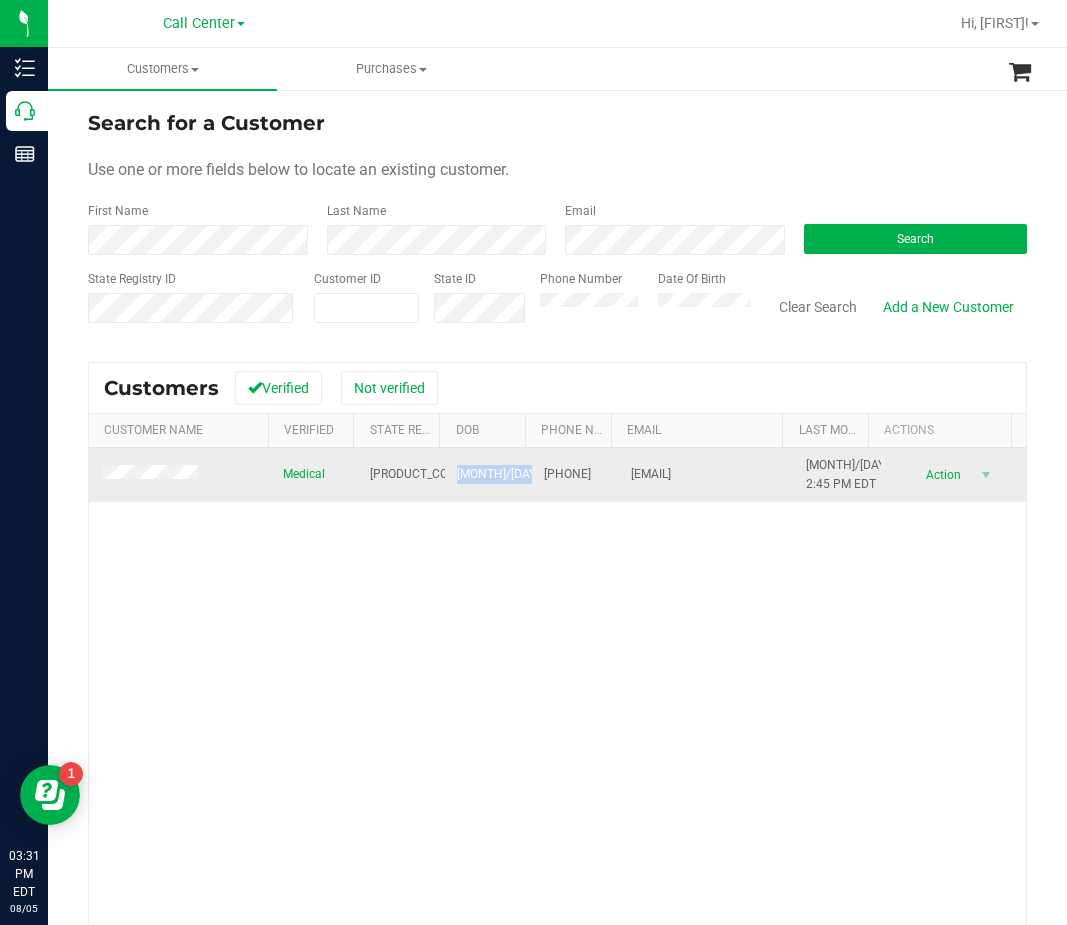 click on "01/31/1952" at bounding box center [518, 474] 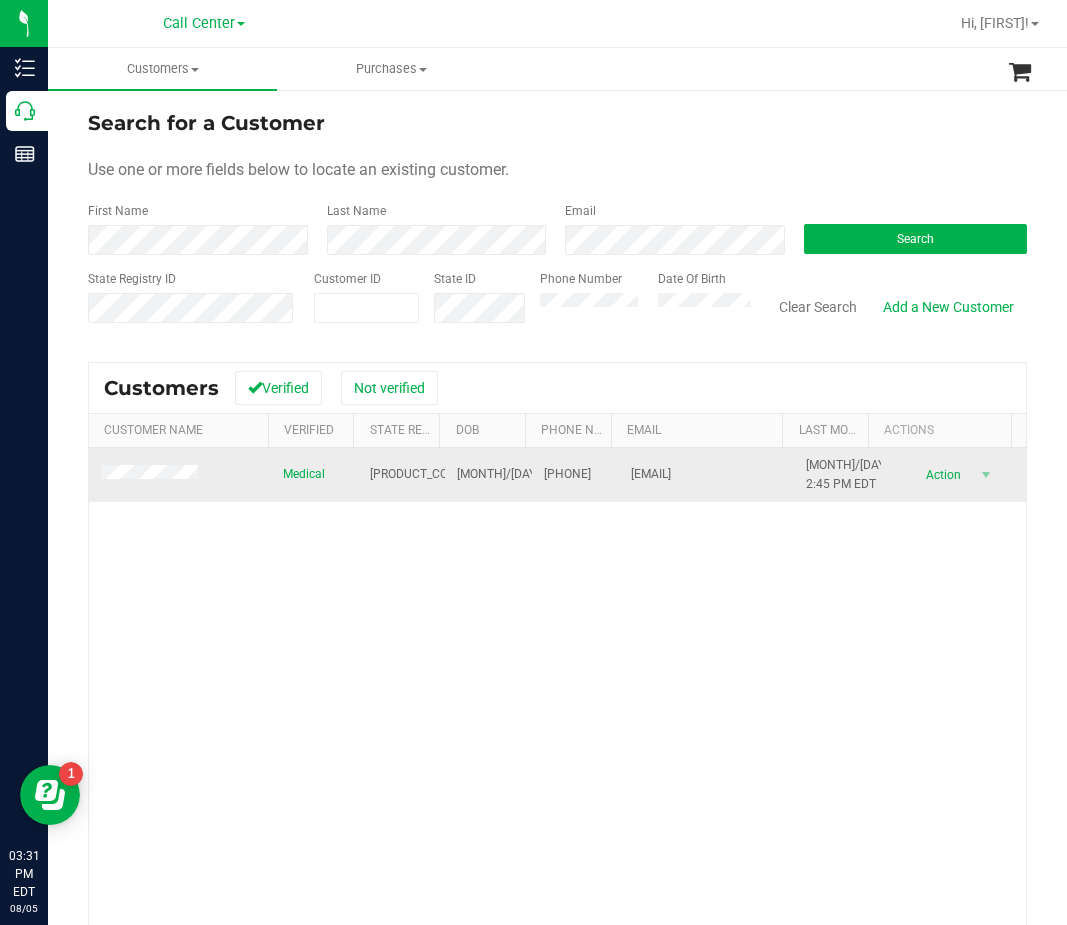 click on "P0009968" at bounding box center [418, 474] 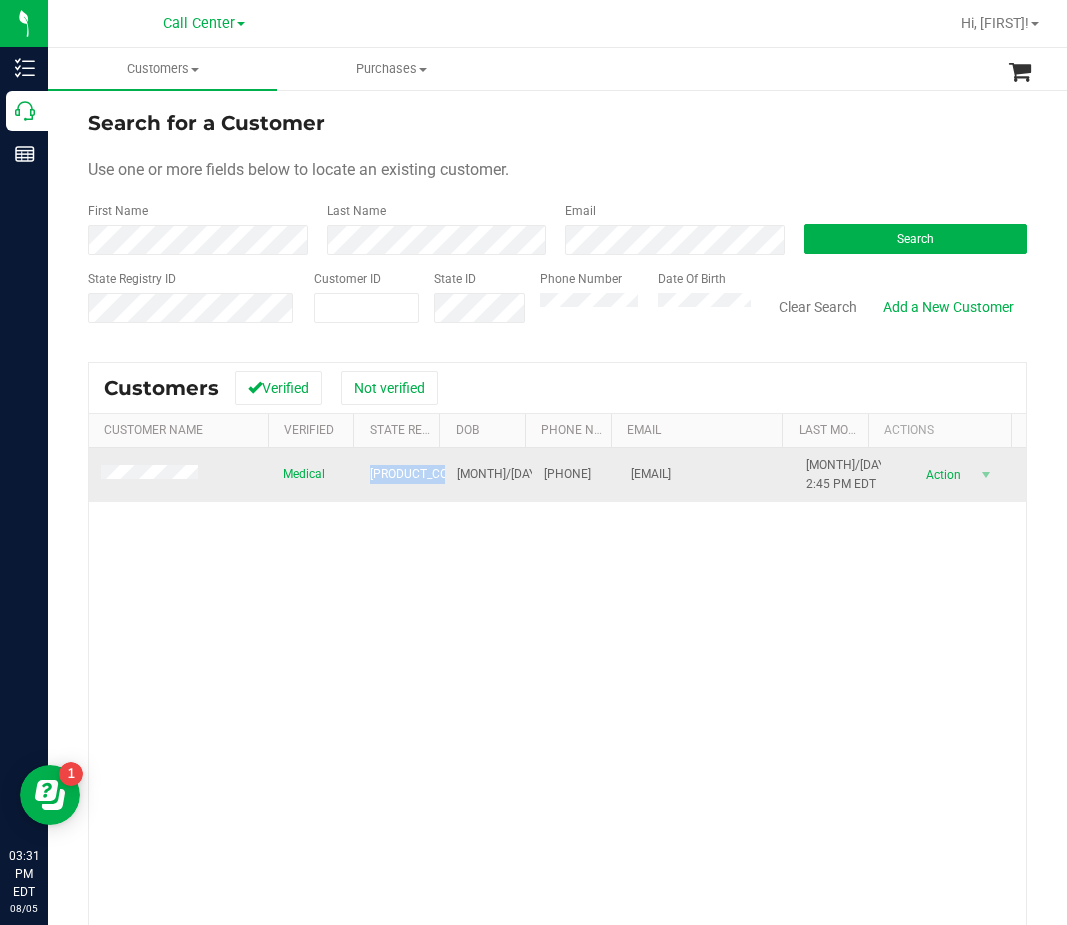 click on "P0009968" at bounding box center [418, 474] 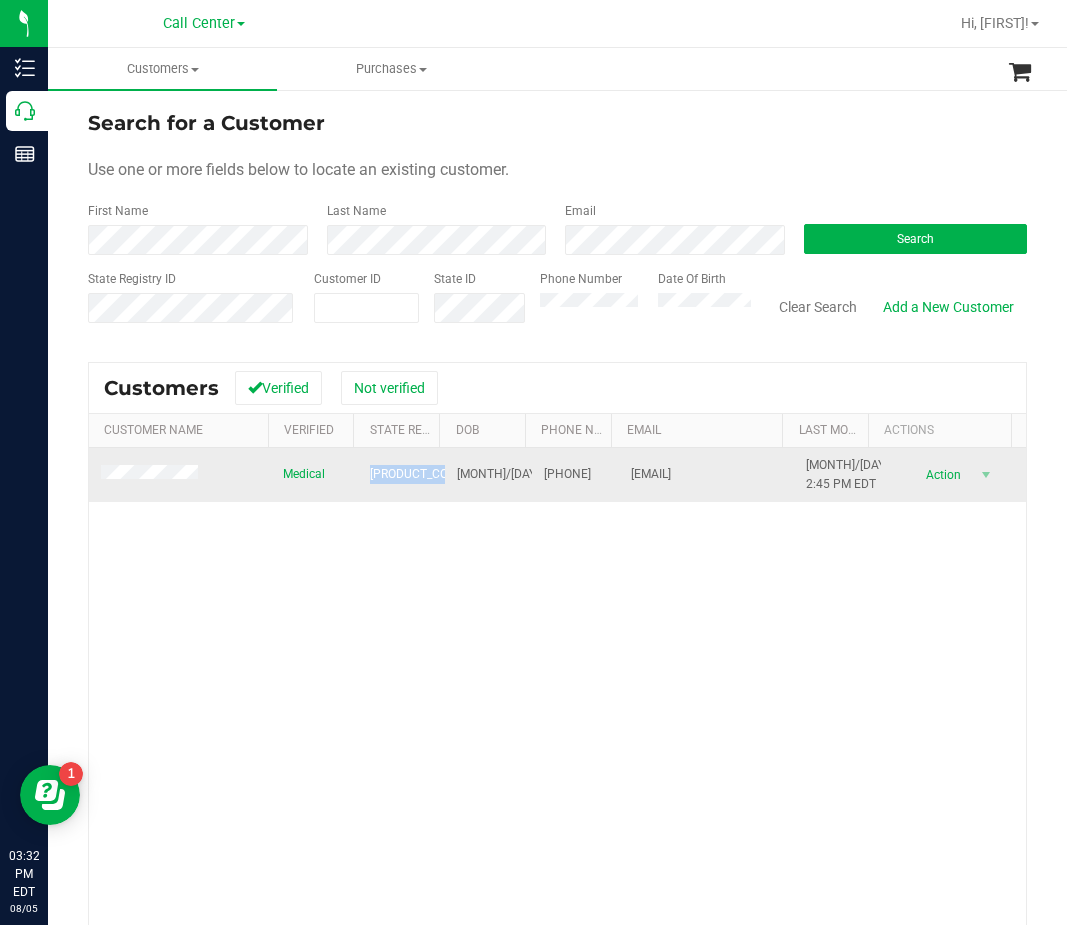 copy on "P0009968" 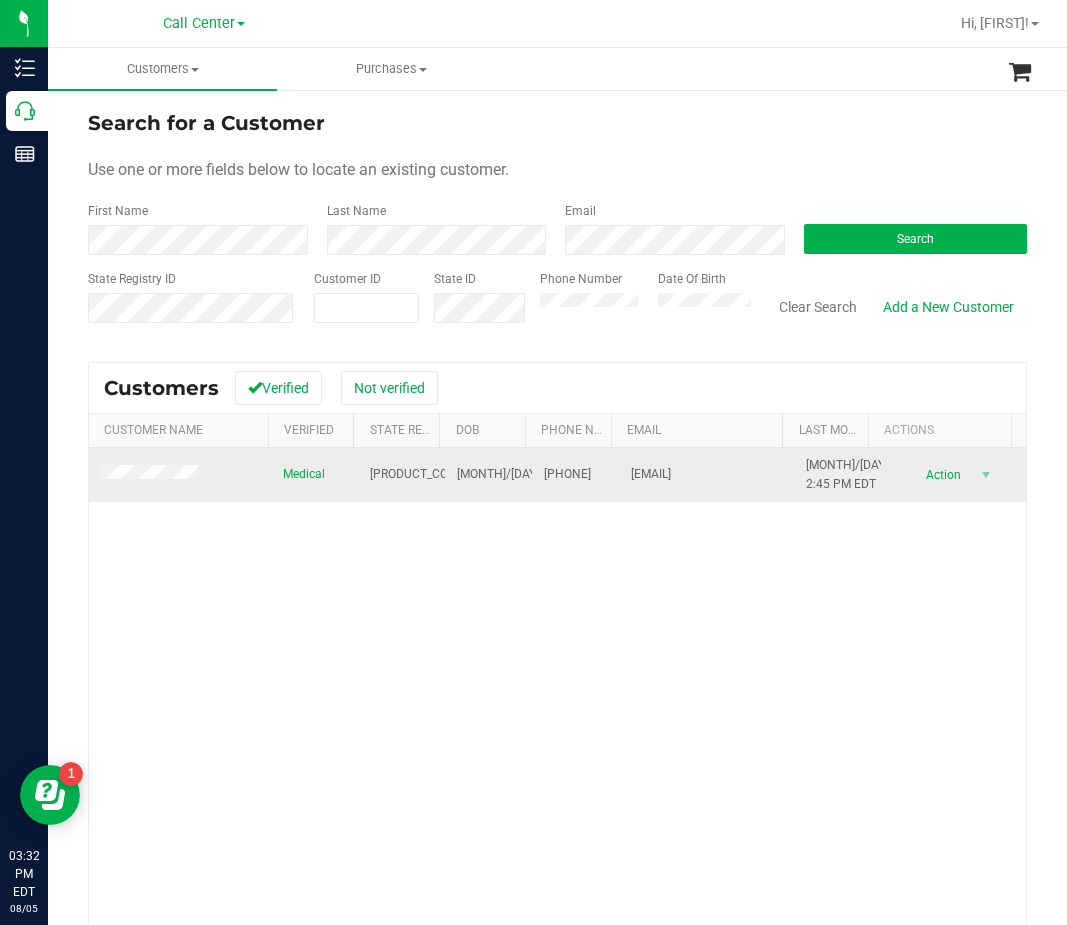 click at bounding box center [152, 475] 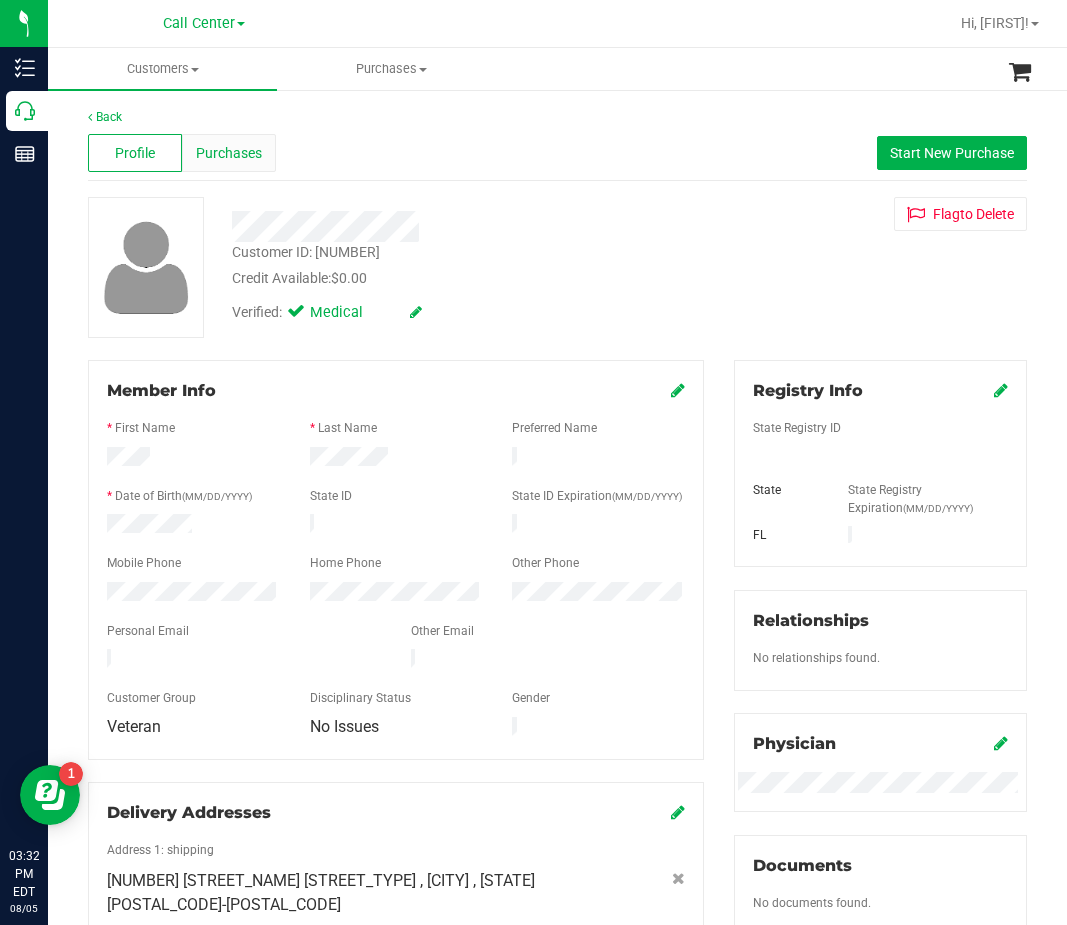 click on "Purchases" at bounding box center [229, 153] 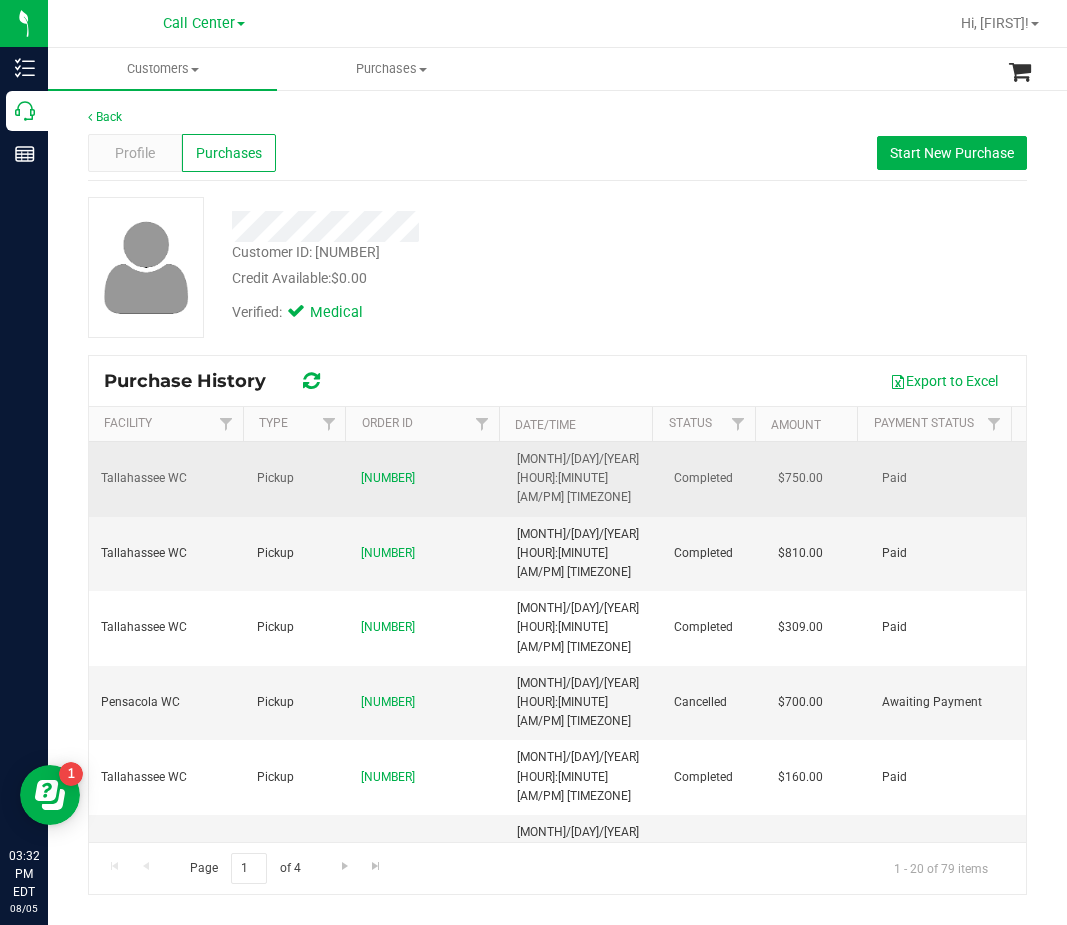 click on "11565151" at bounding box center [427, 478] 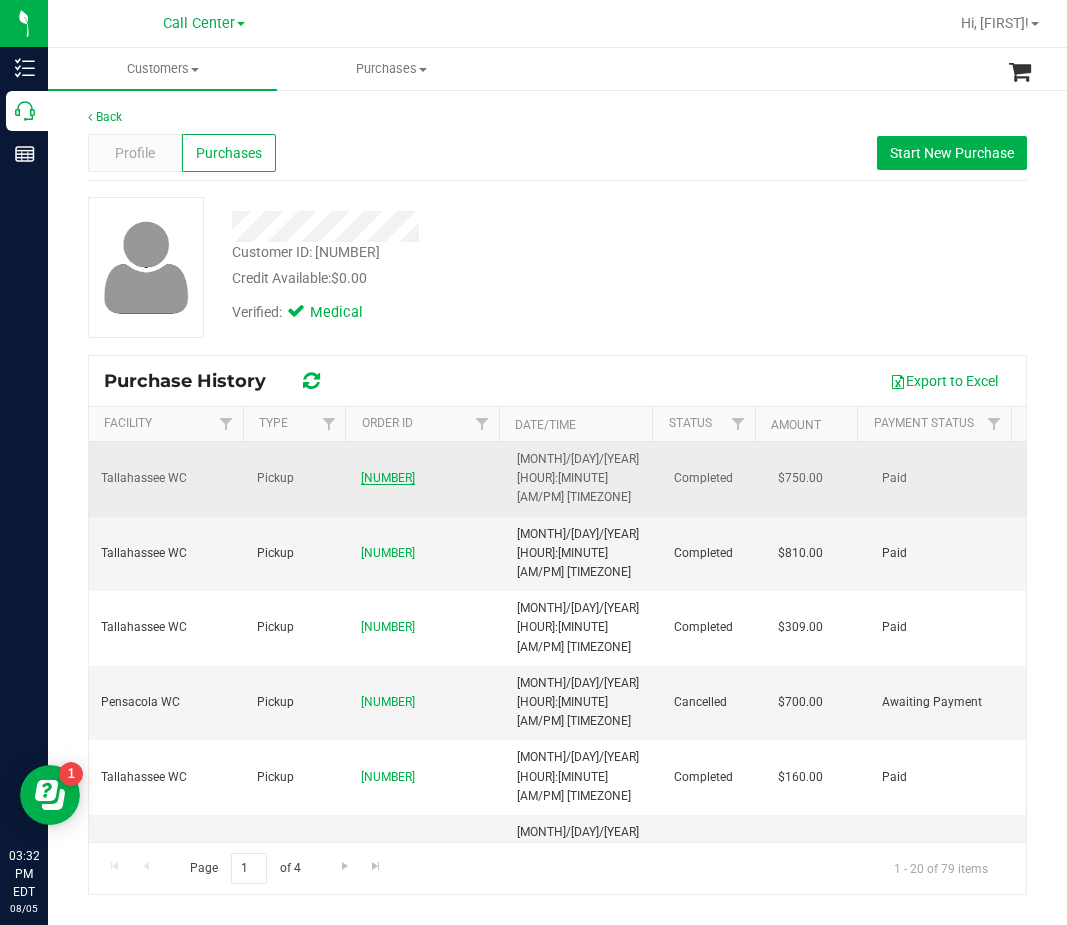 click on "11565151" at bounding box center [388, 478] 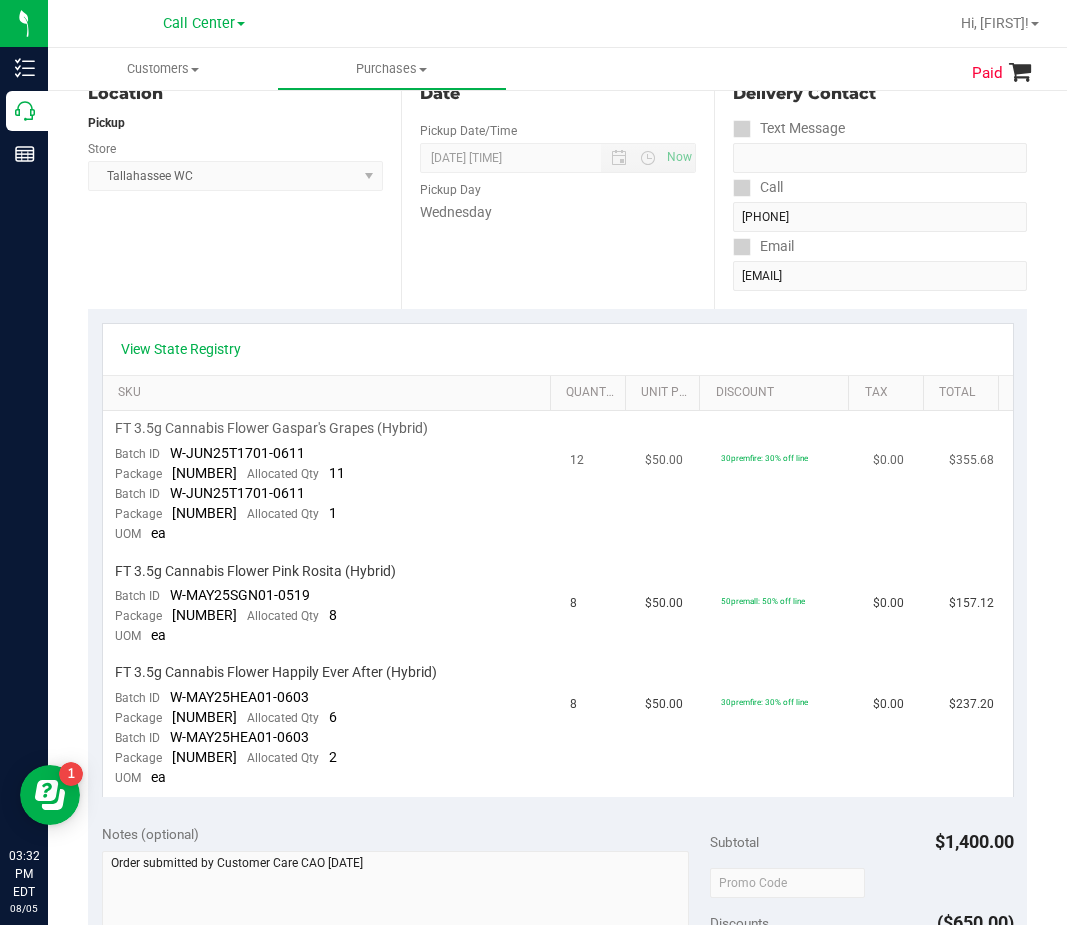 scroll, scrollTop: 300, scrollLeft: 0, axis: vertical 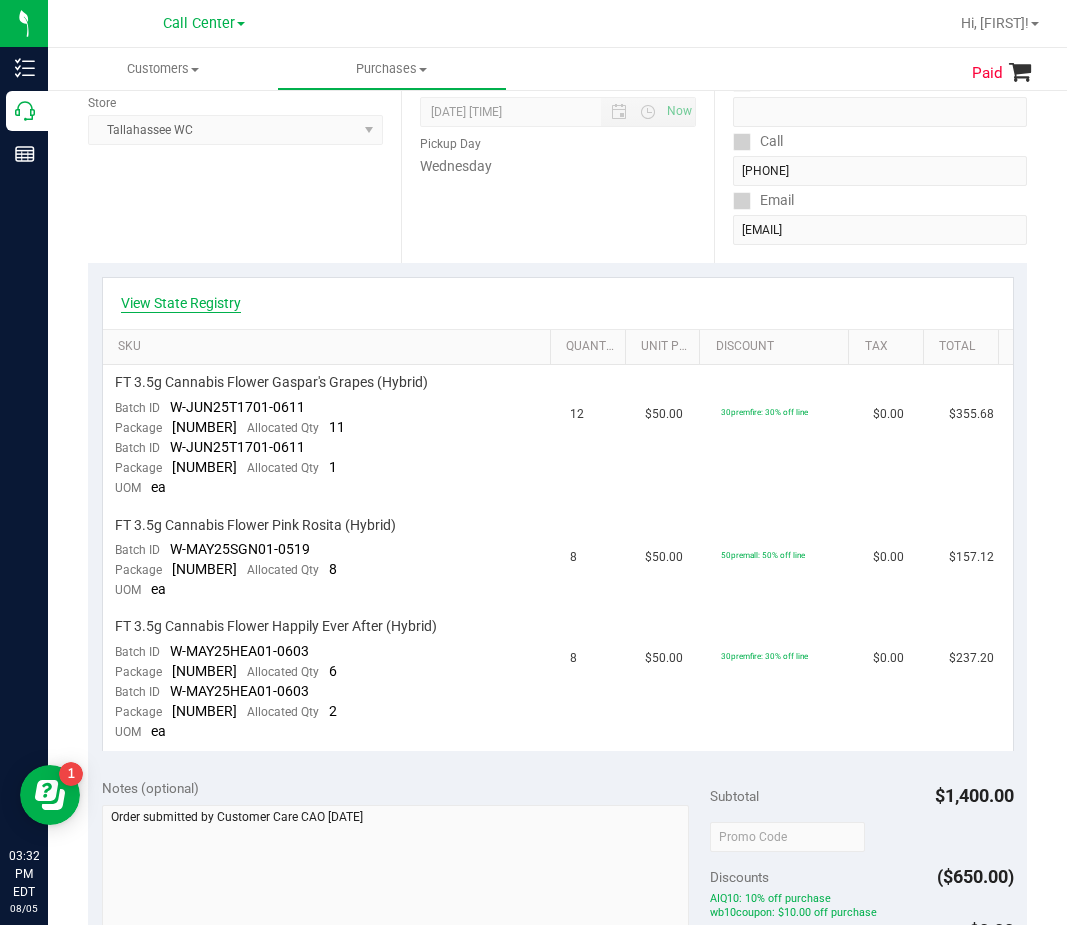 click on "View State Registry" at bounding box center [181, 303] 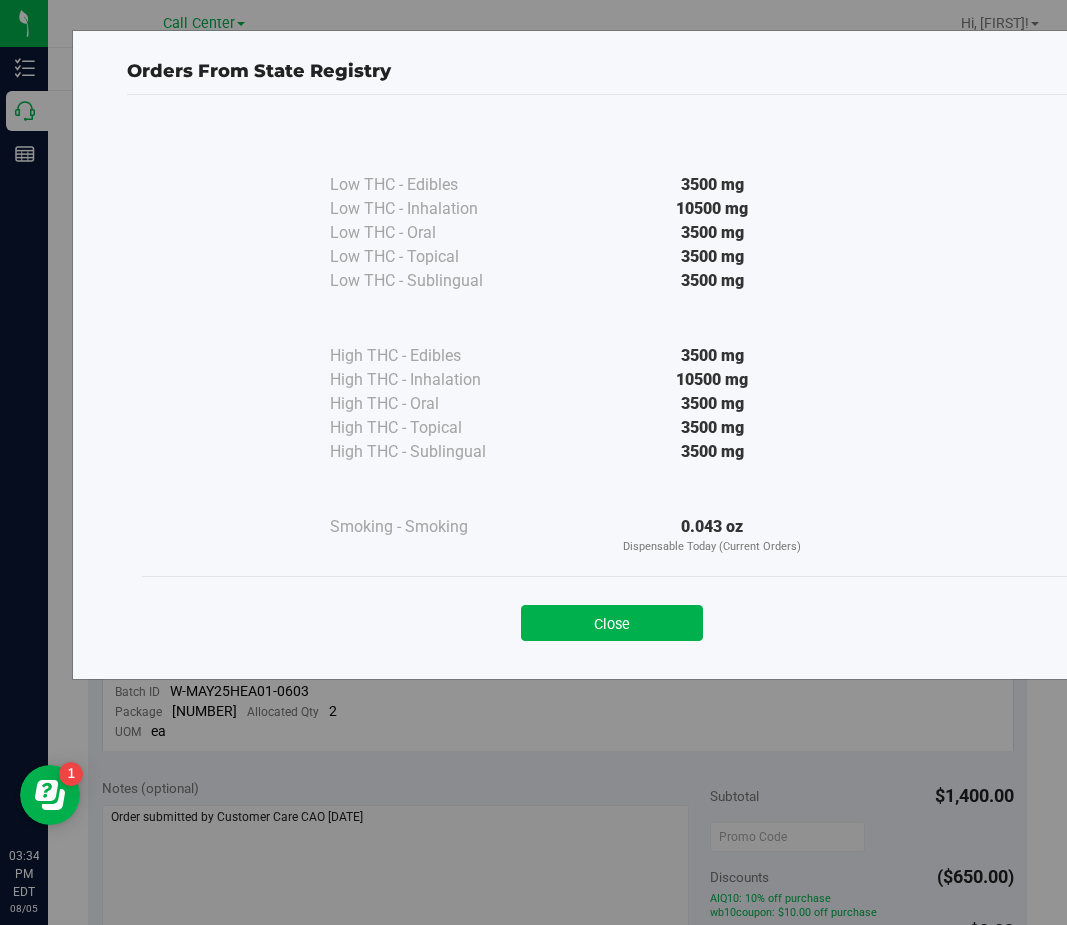click on "Close" at bounding box center [612, 616] 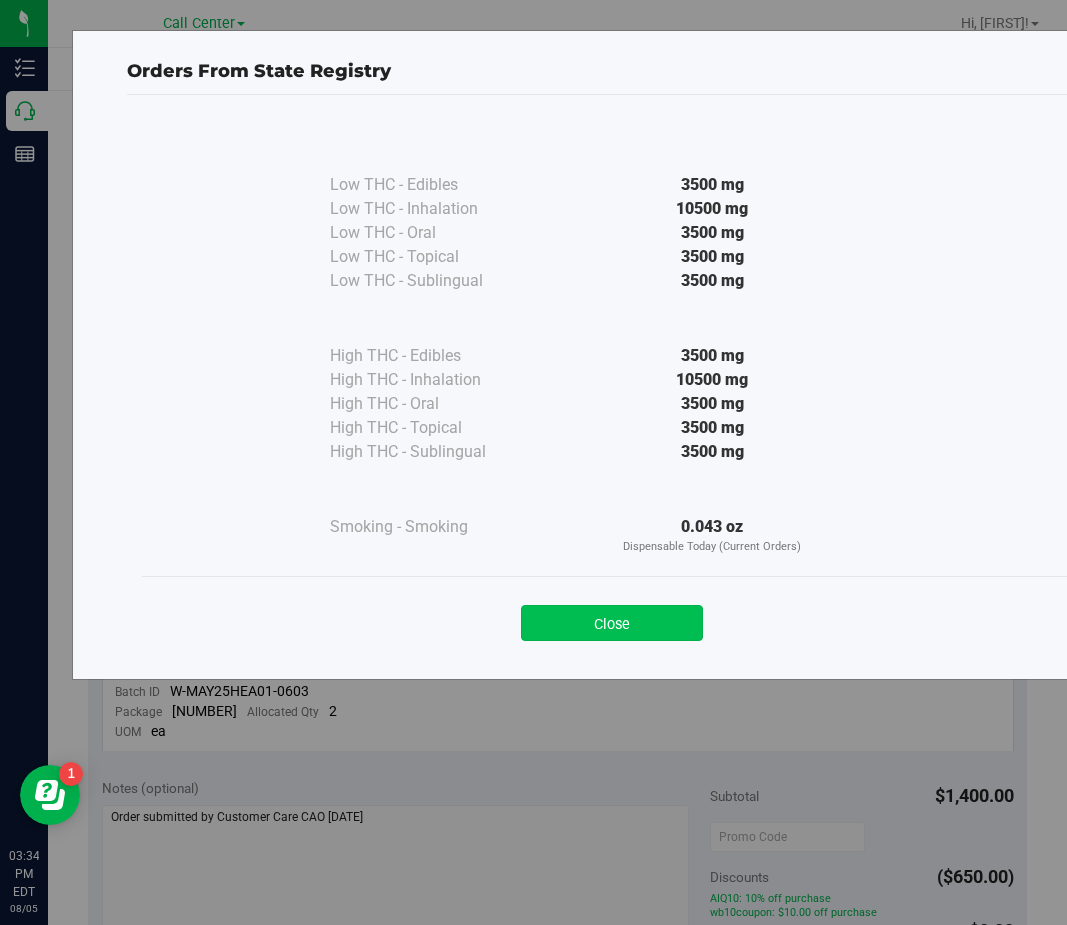 drag, startPoint x: 626, startPoint y: 610, endPoint x: 623, endPoint y: 622, distance: 12.369317 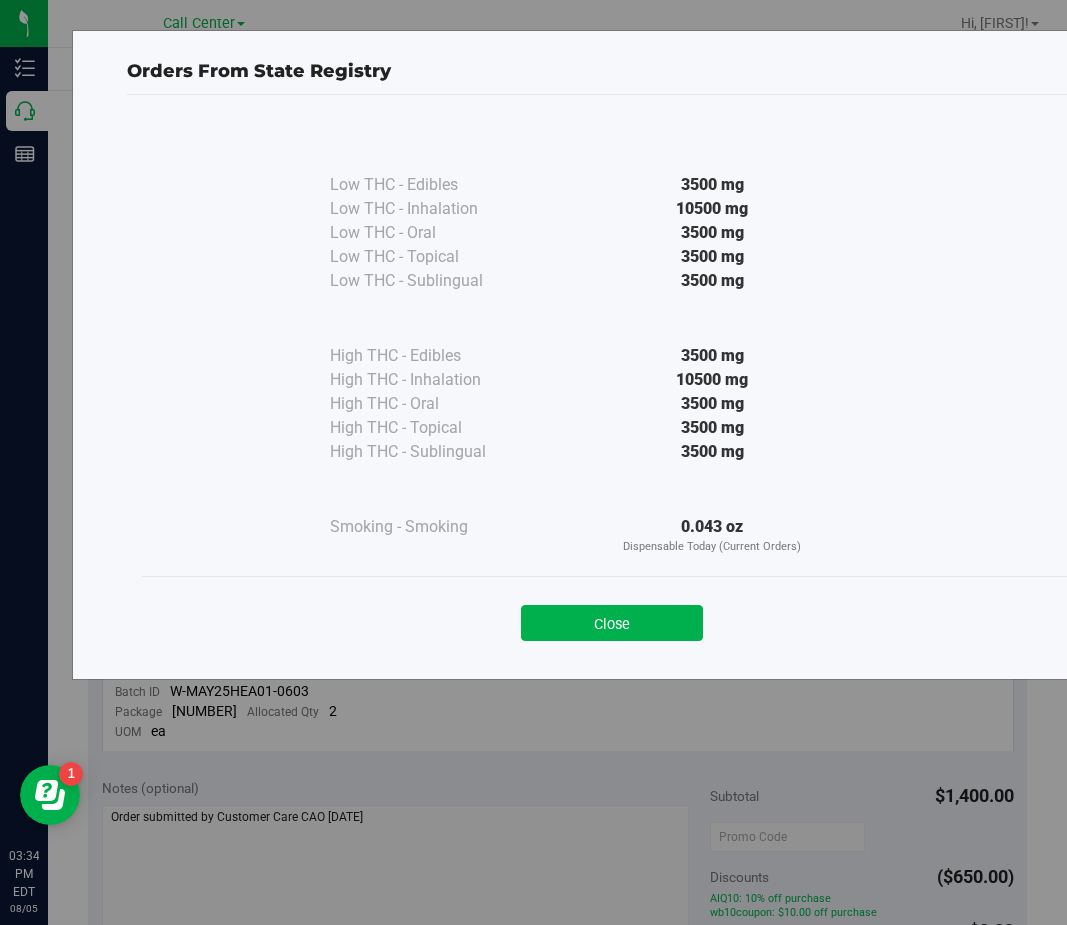 click on "Close" at bounding box center [612, 623] 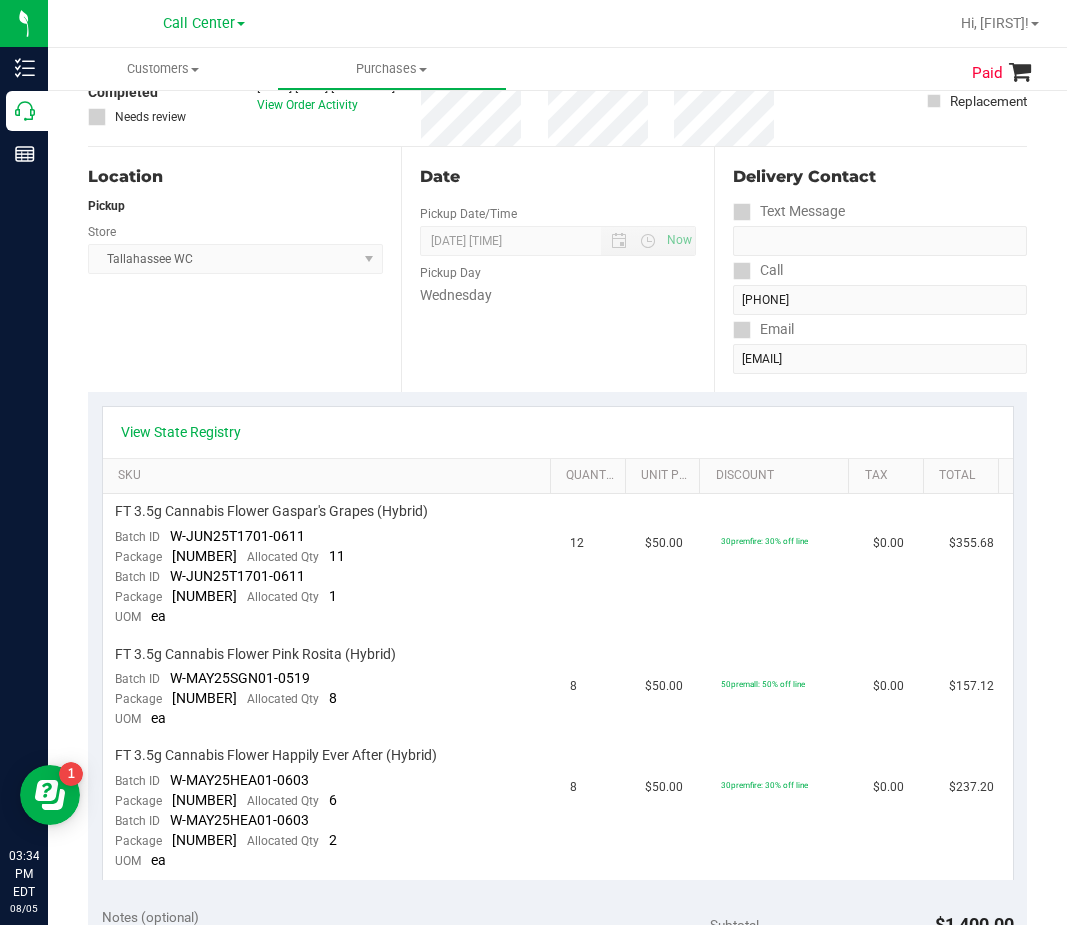 scroll, scrollTop: 0, scrollLeft: 0, axis: both 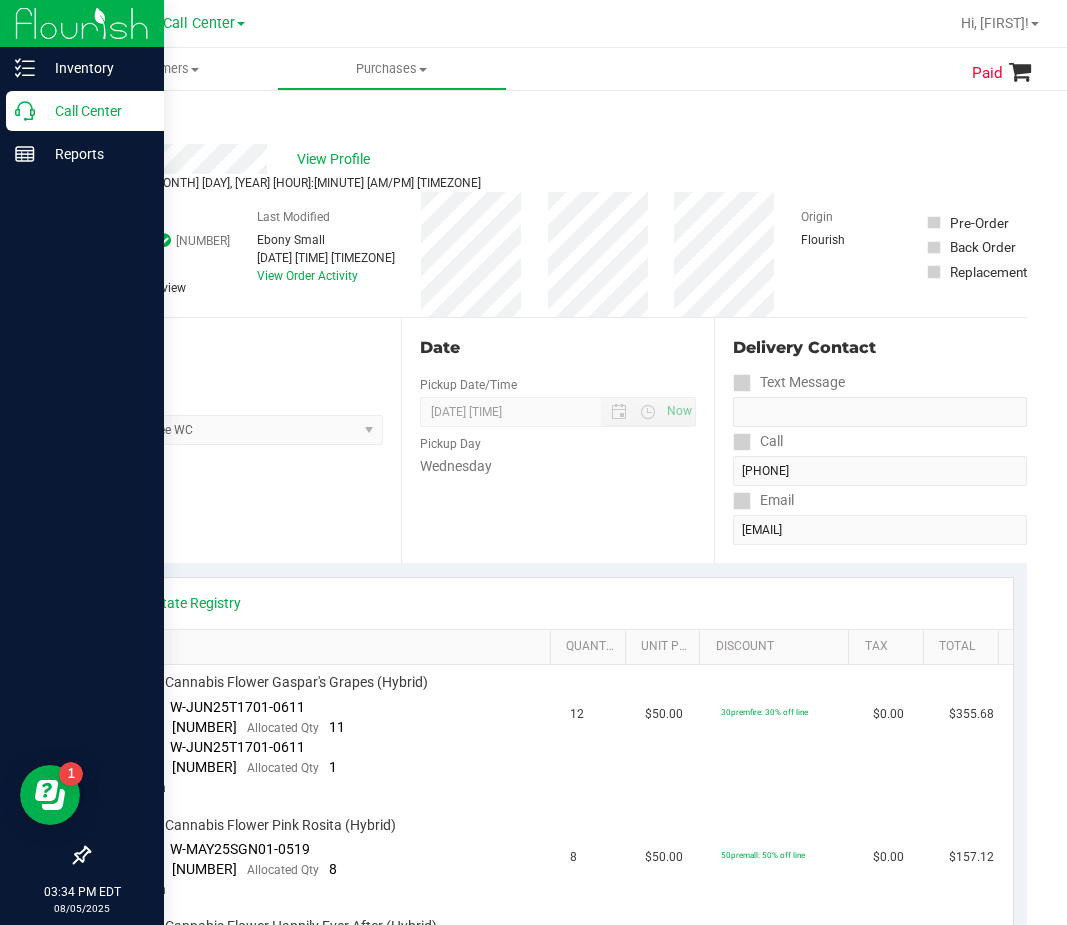 click on "Call Center" at bounding box center (95, 111) 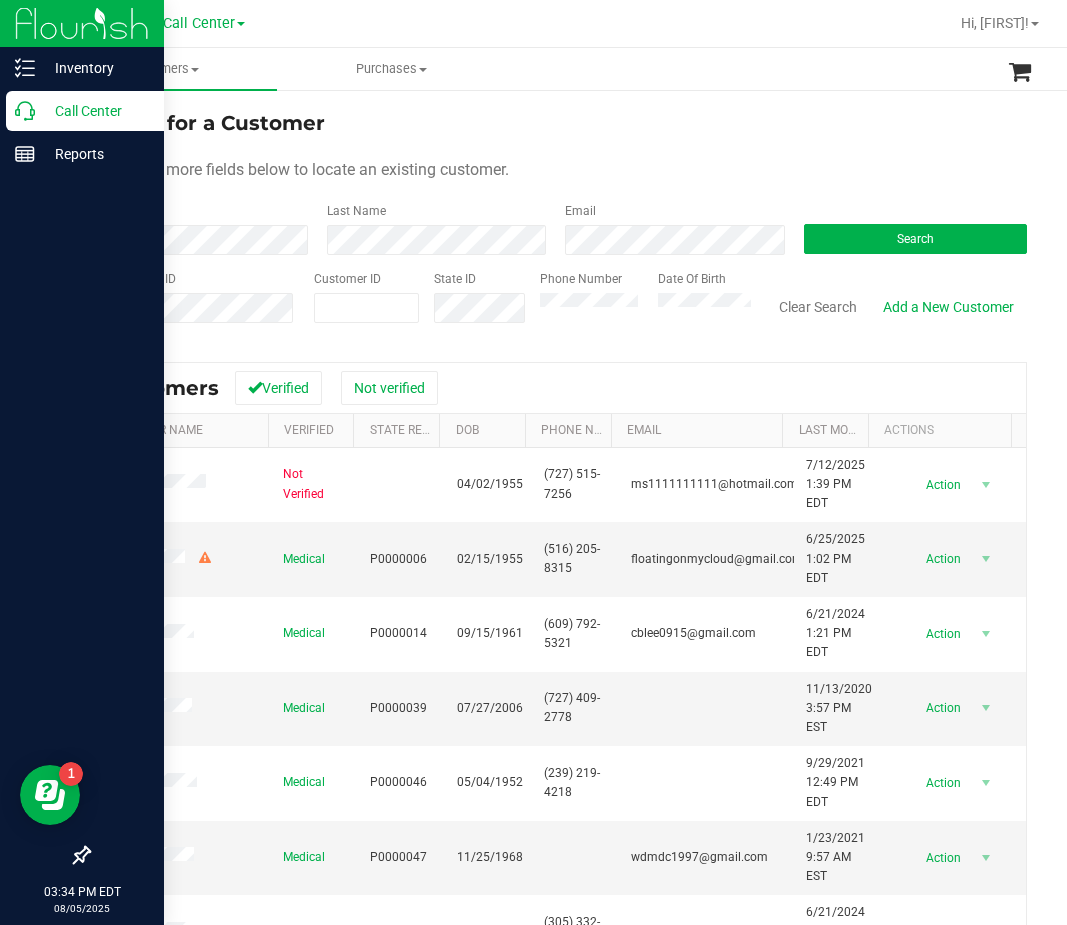 click 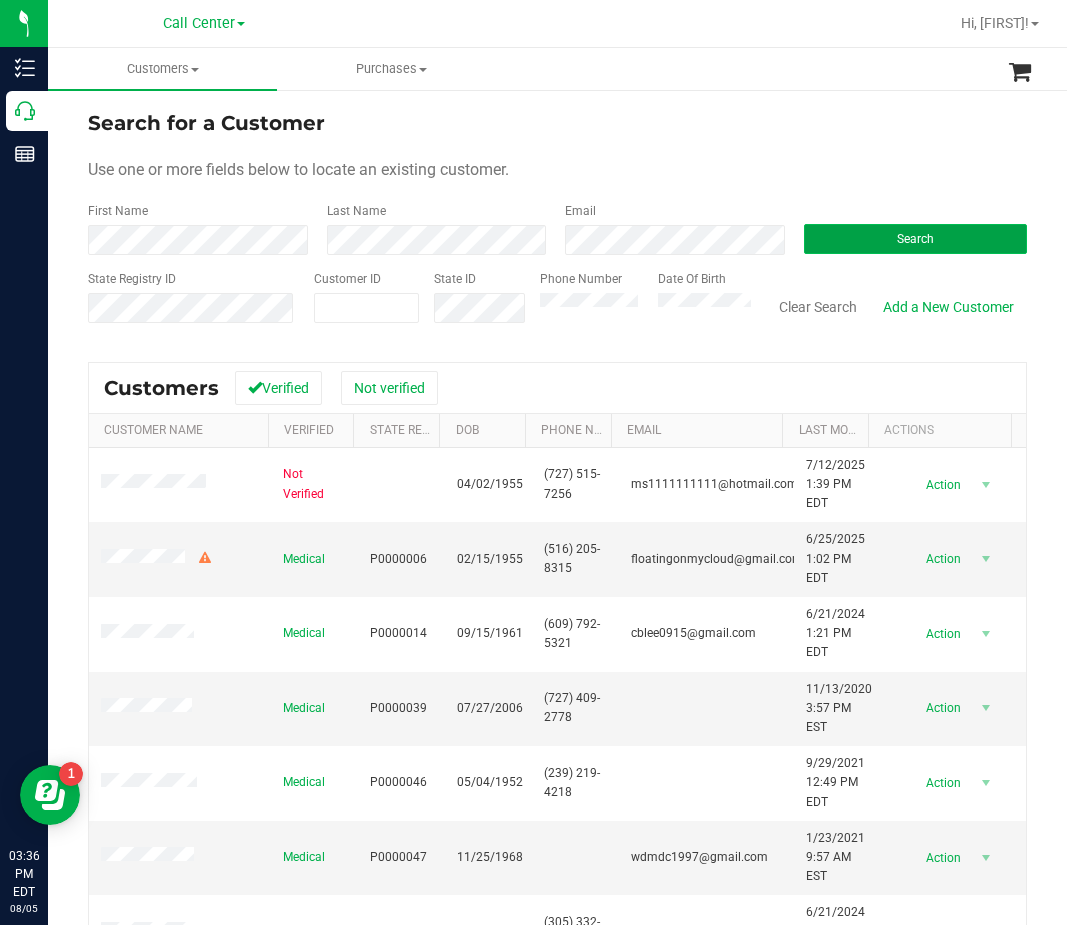 click on "Search" at bounding box center [916, 239] 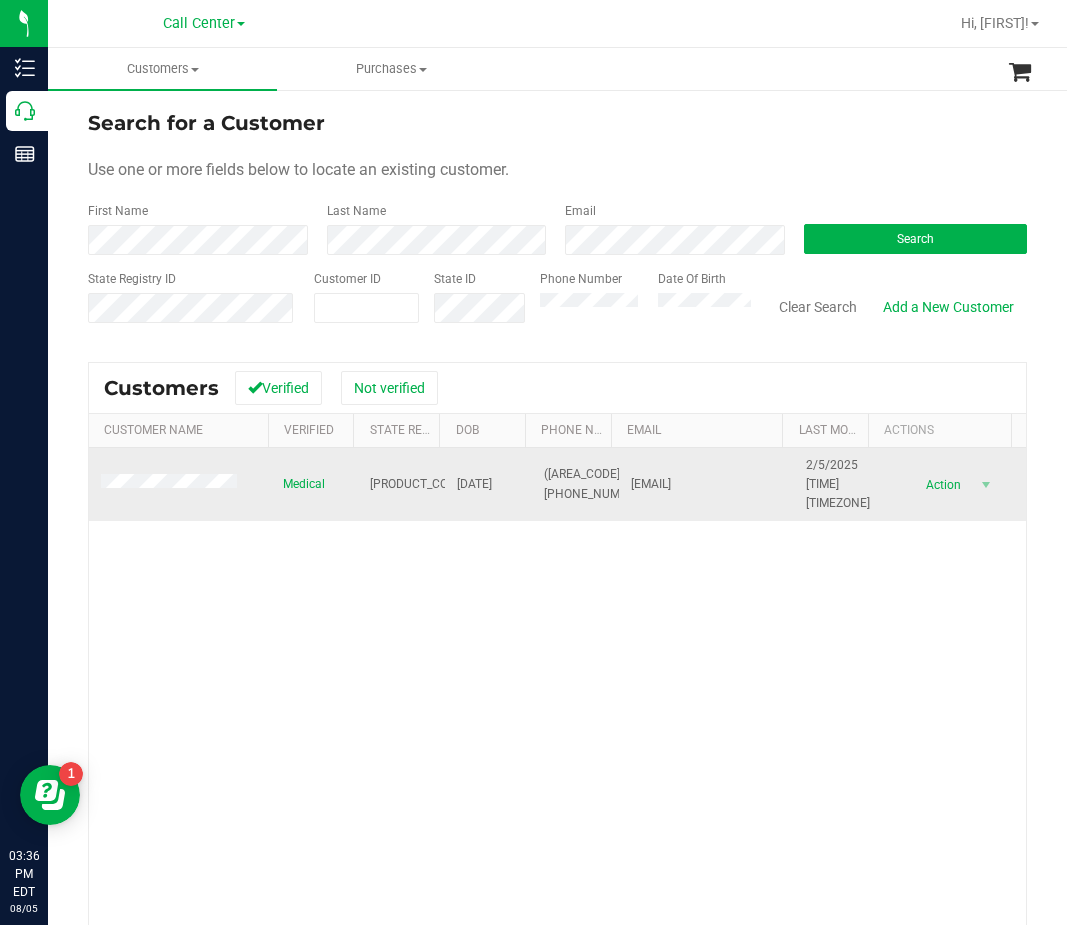 click on "P2MK9790" at bounding box center [418, 484] 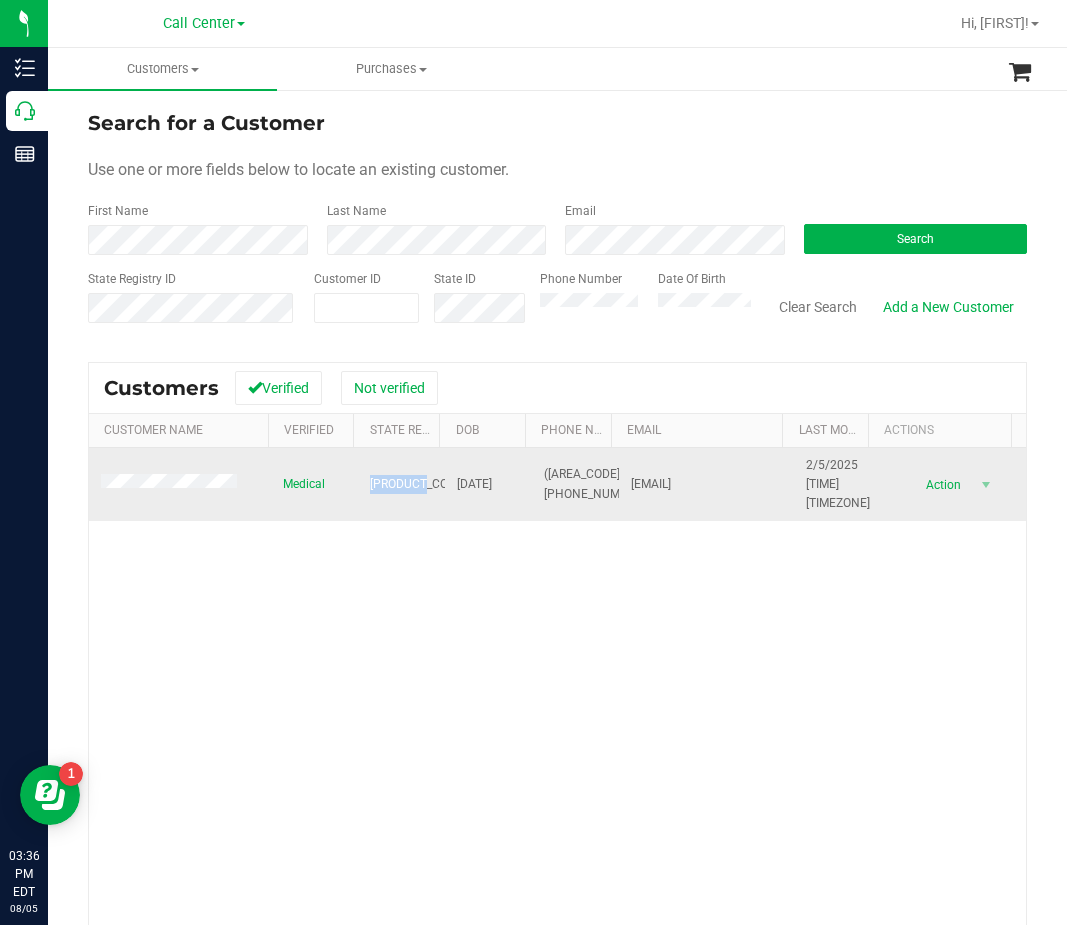 click on "P2MK9790" at bounding box center [418, 484] 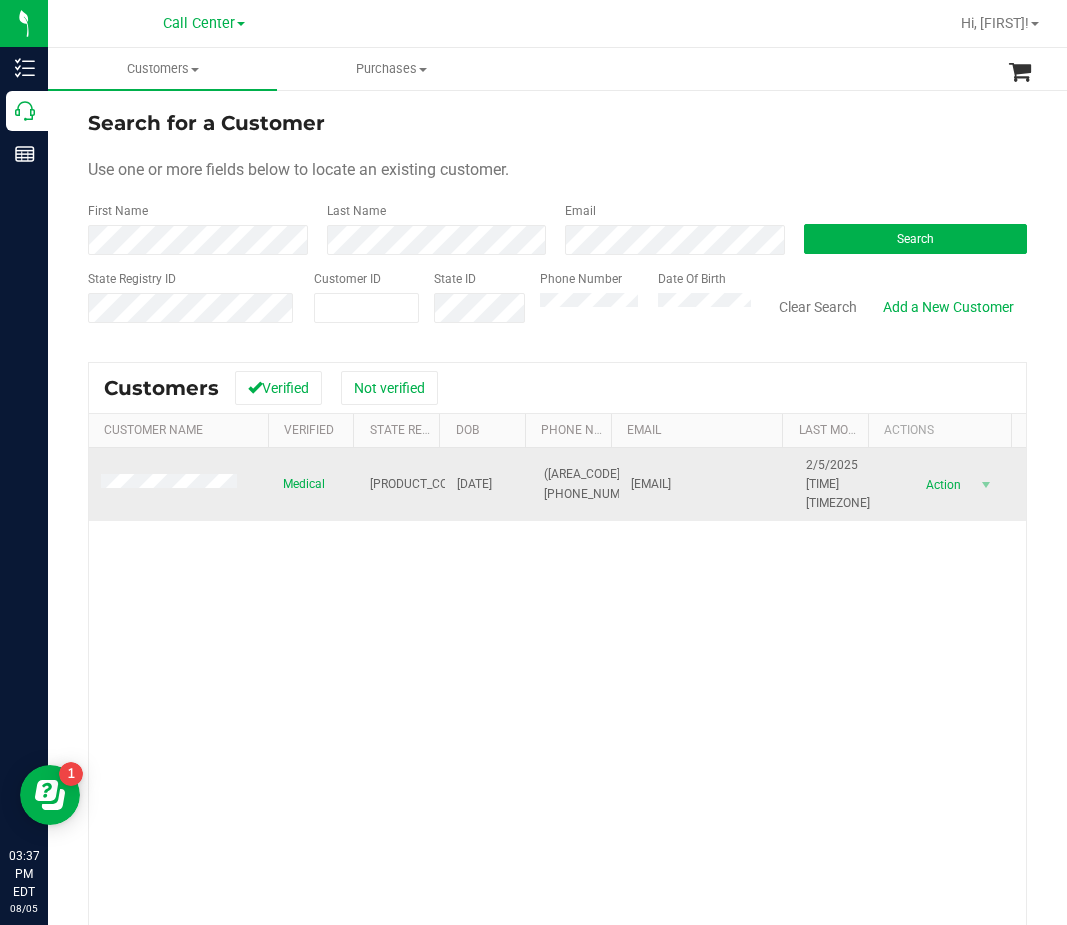 click on "07/11/1982" at bounding box center (474, 484) 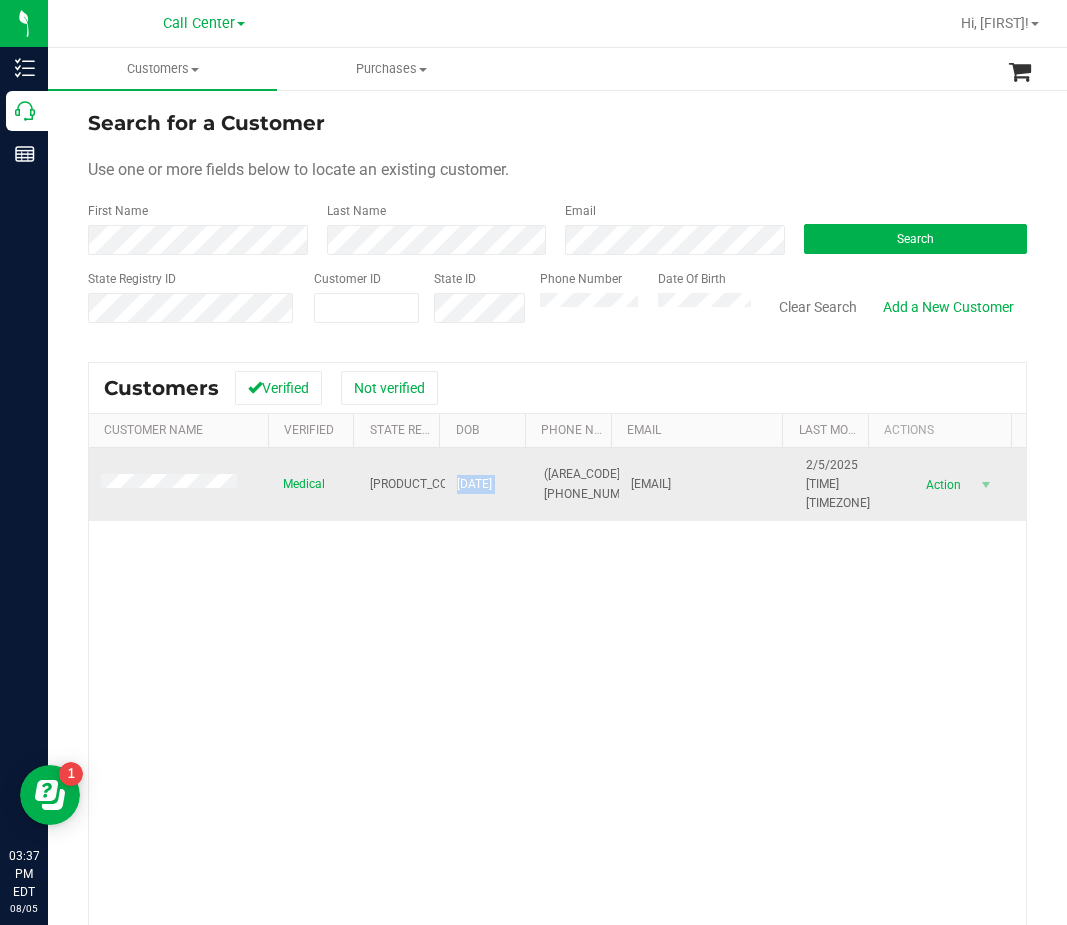 click on "07/11/1982" at bounding box center [474, 484] 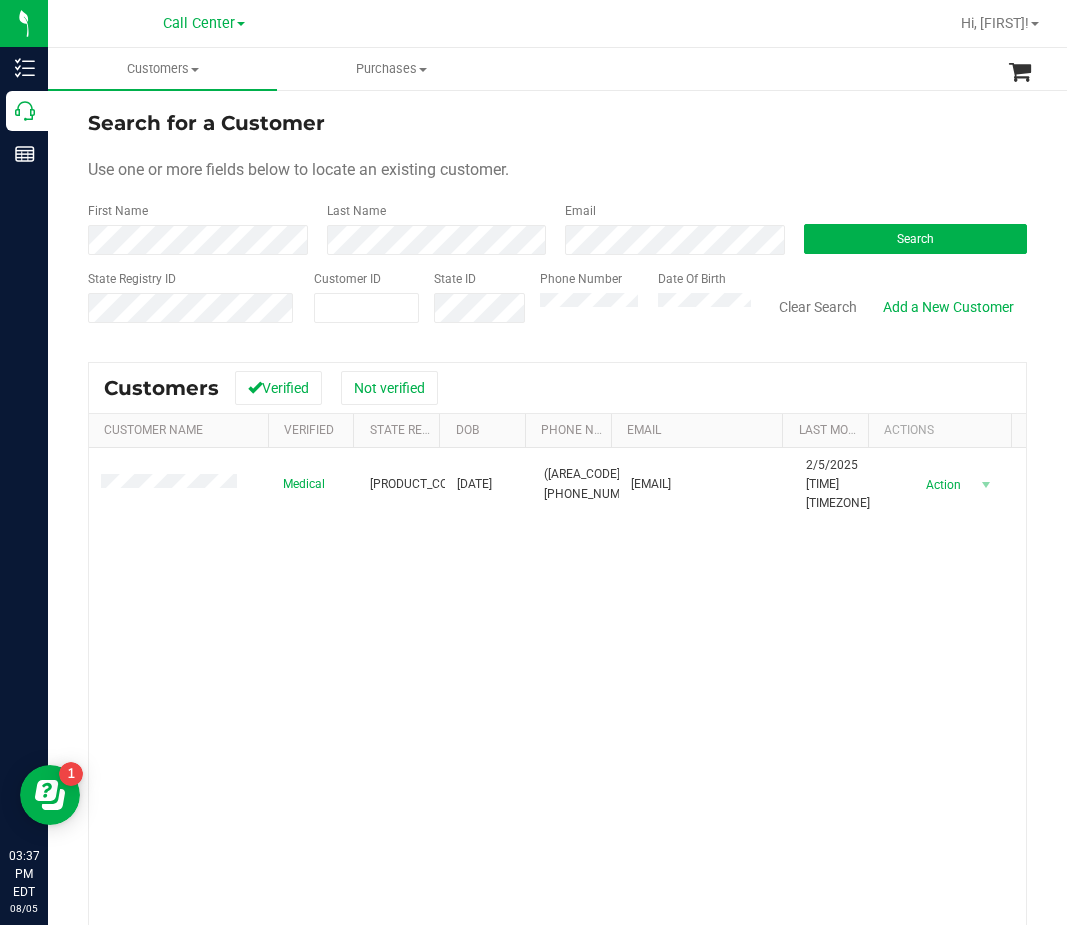 click on "Medical P2MK9790 07/11/1982 (407) 394-4125 gladysbaez82@yahoo.com 2/5/2025 5:06 PM EST
Delete Profile
Action Action Create new purchase View profile View purchases" at bounding box center (557, 739) 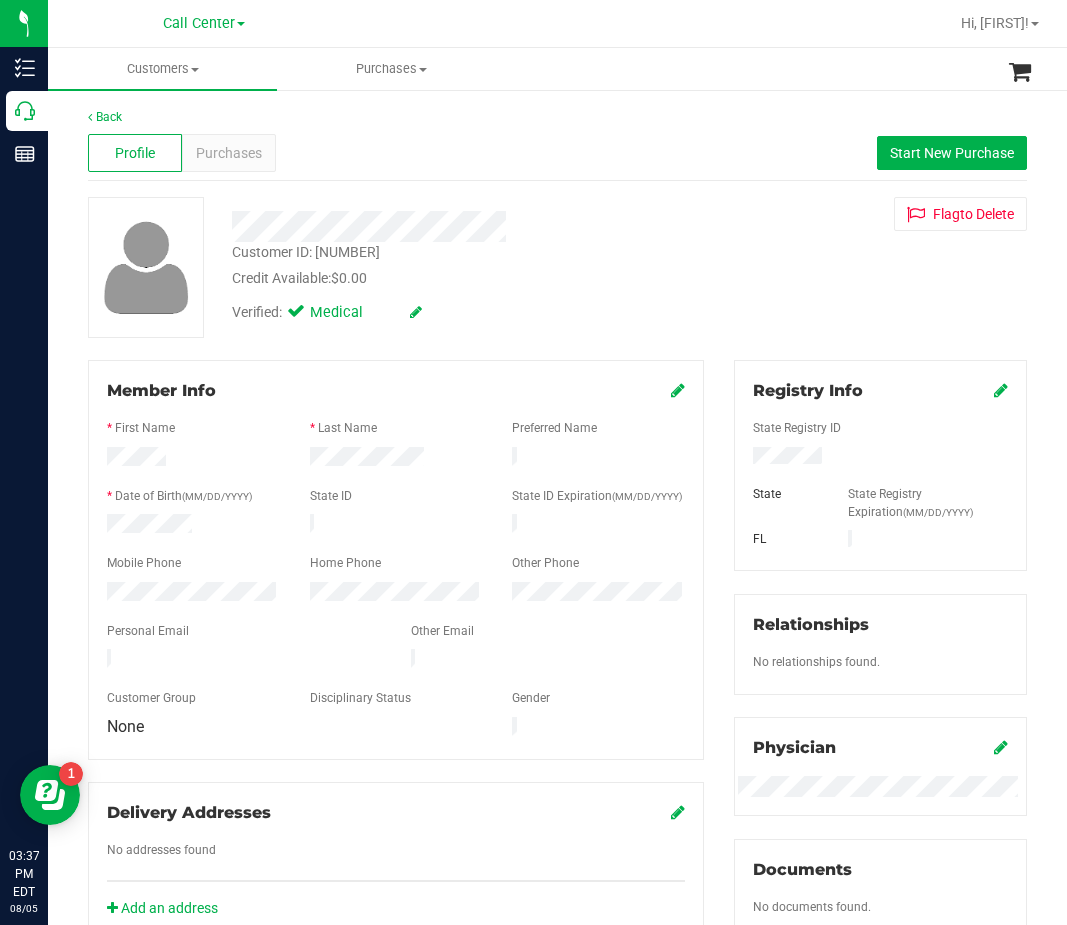 click on "Back" at bounding box center (557, 117) 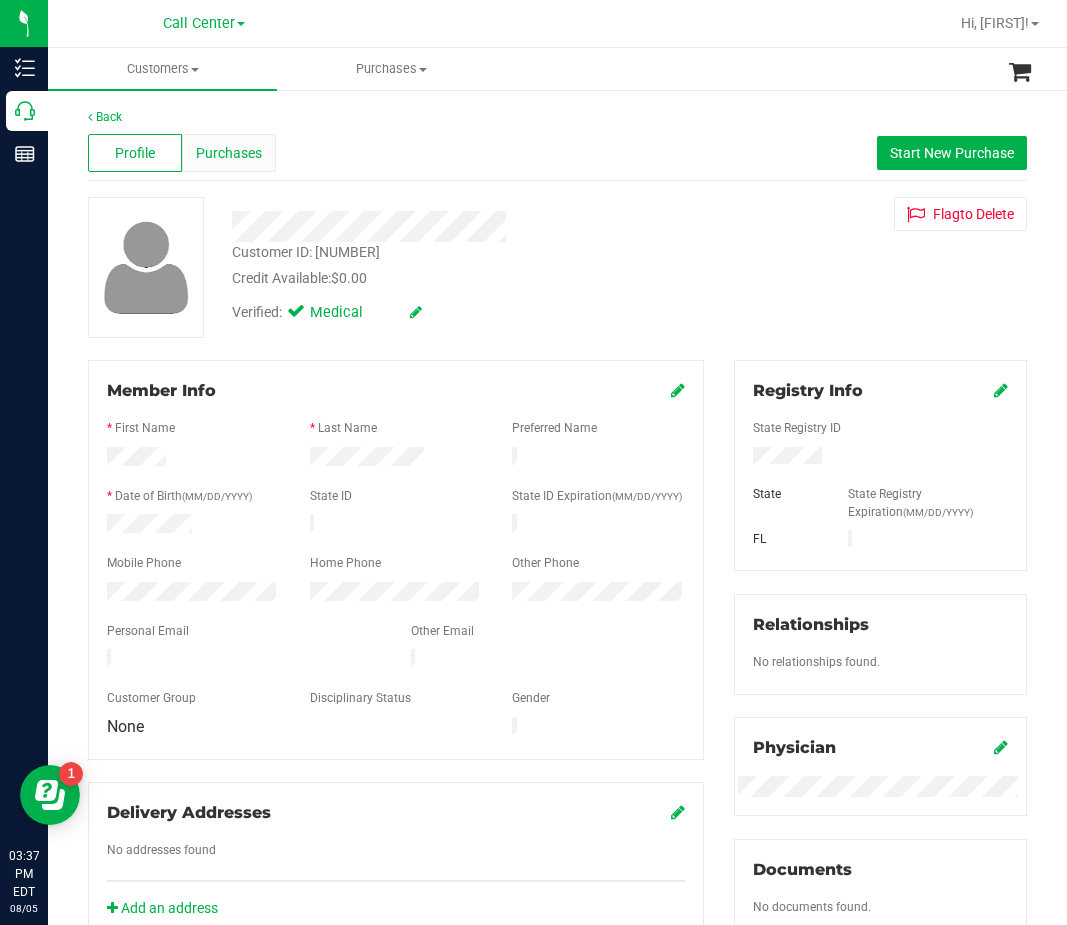 click on "Purchases" at bounding box center (229, 153) 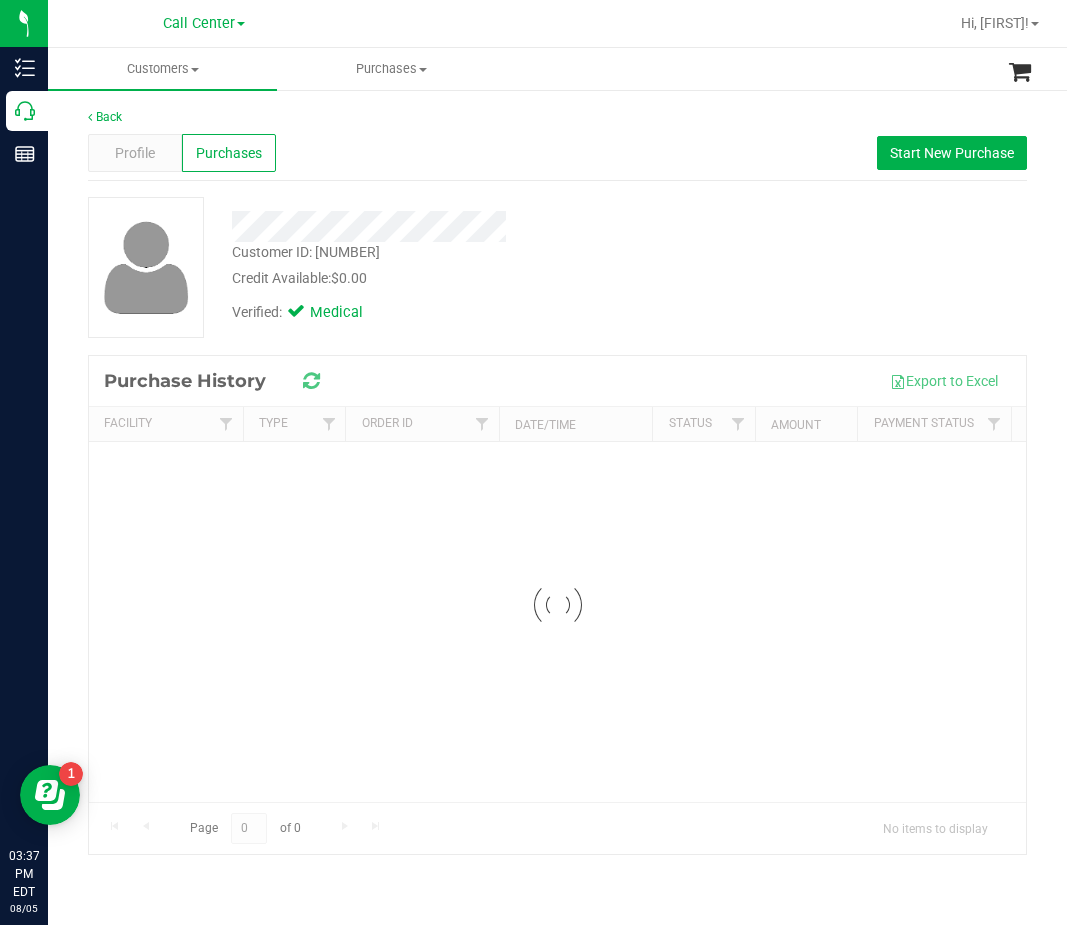 click on "Profile
Purchases
Start New Purchase" at bounding box center [557, 153] 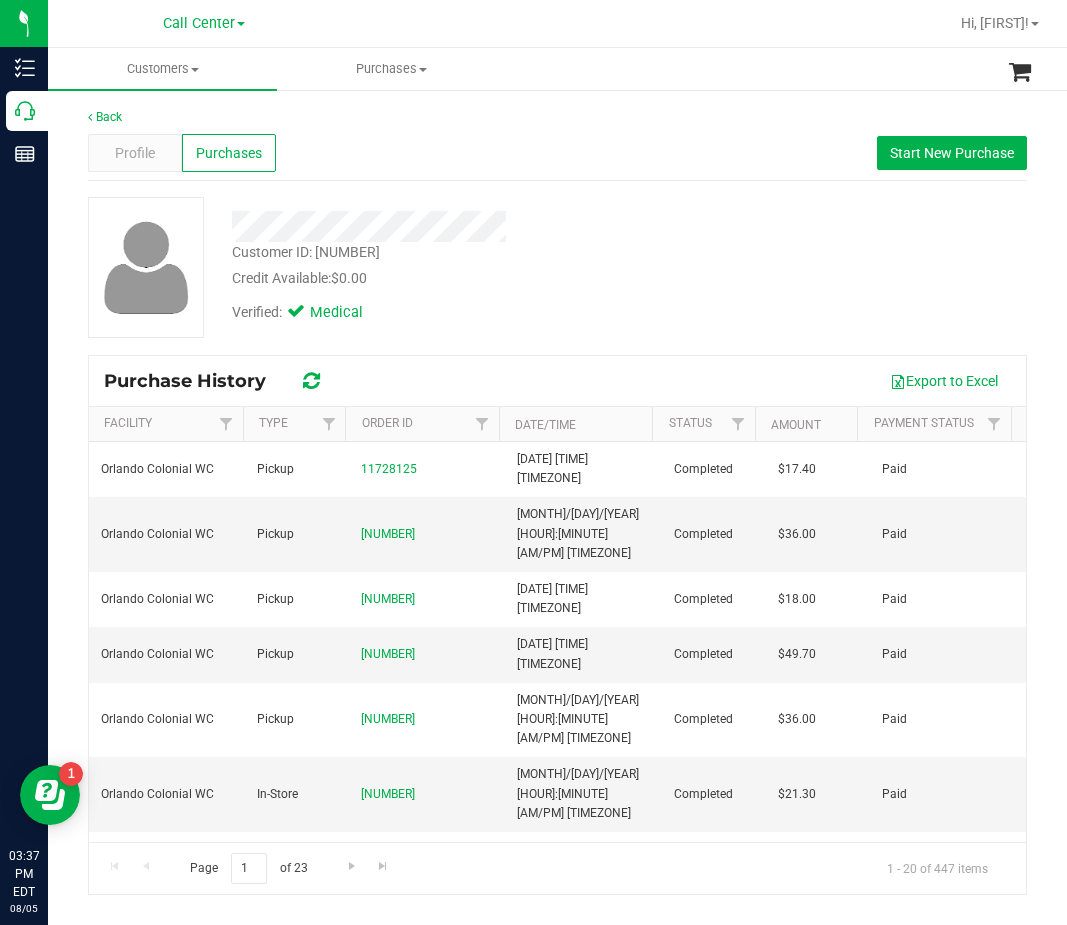 drag, startPoint x: 633, startPoint y: 227, endPoint x: 827, endPoint y: 166, distance: 203.36421 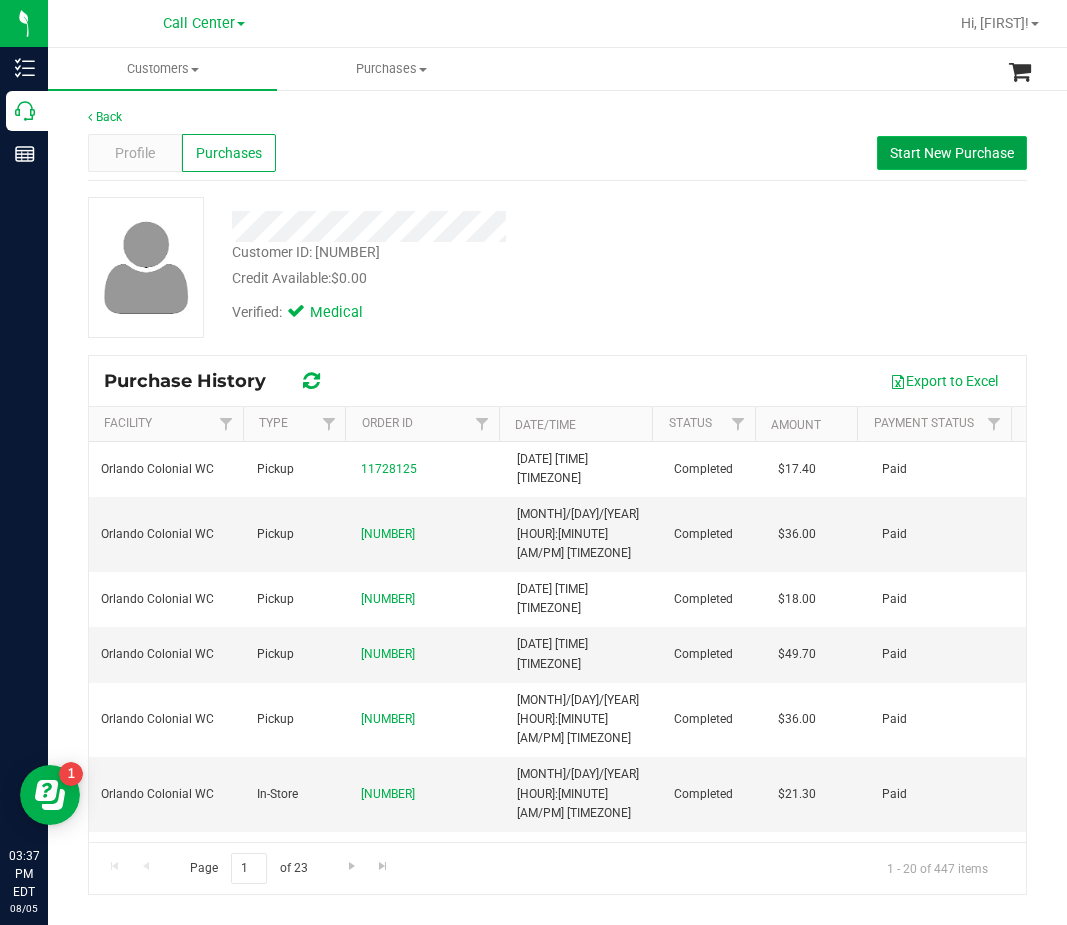 click on "Start New Purchase" at bounding box center [952, 153] 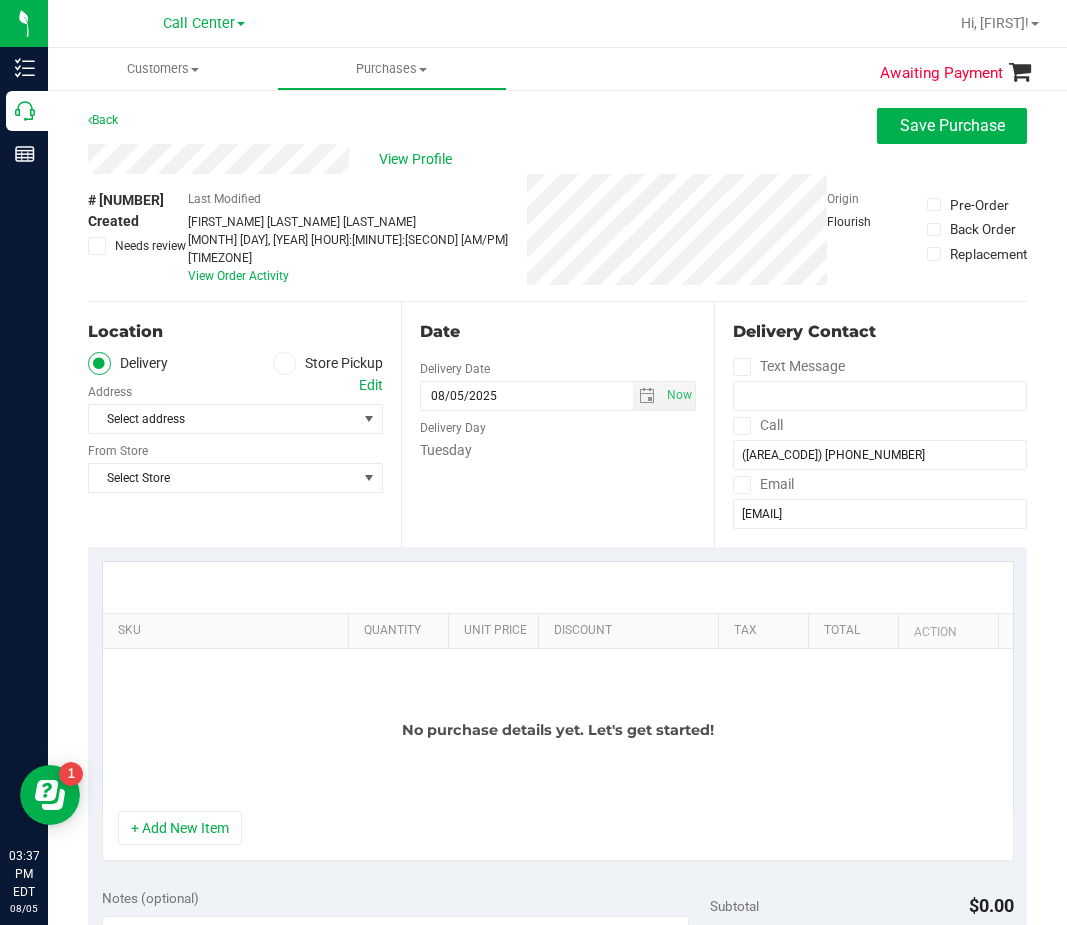 drag, startPoint x: 348, startPoint y: 342, endPoint x: 333, endPoint y: 355, distance: 19.849434 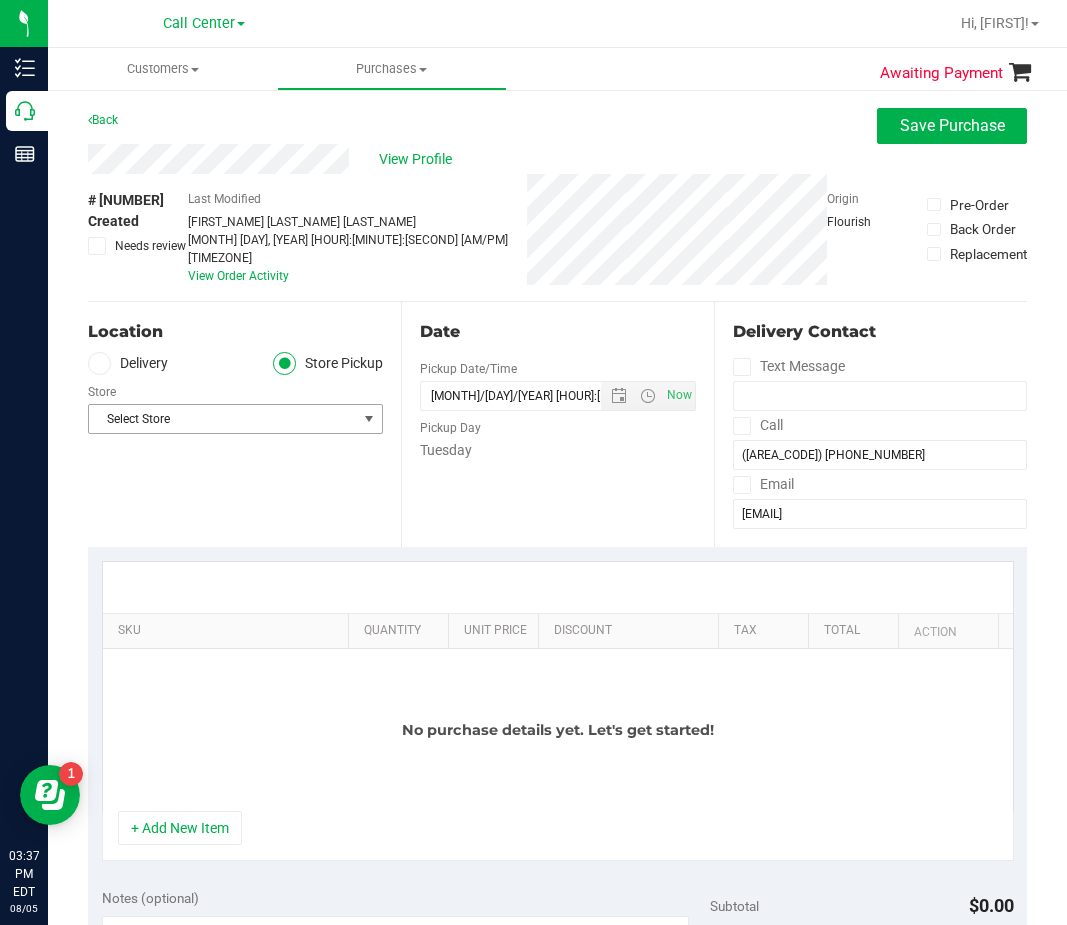 click on "Select Store" at bounding box center (223, 419) 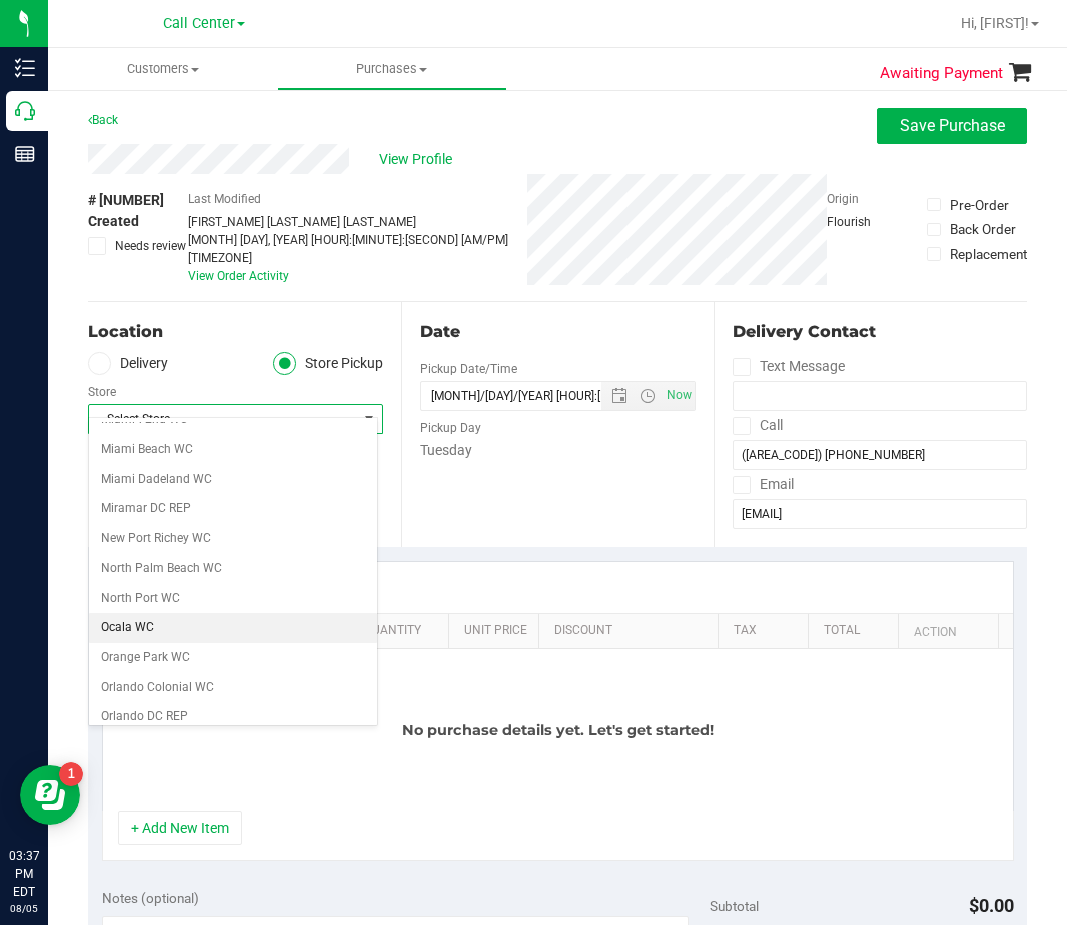 scroll, scrollTop: 800, scrollLeft: 0, axis: vertical 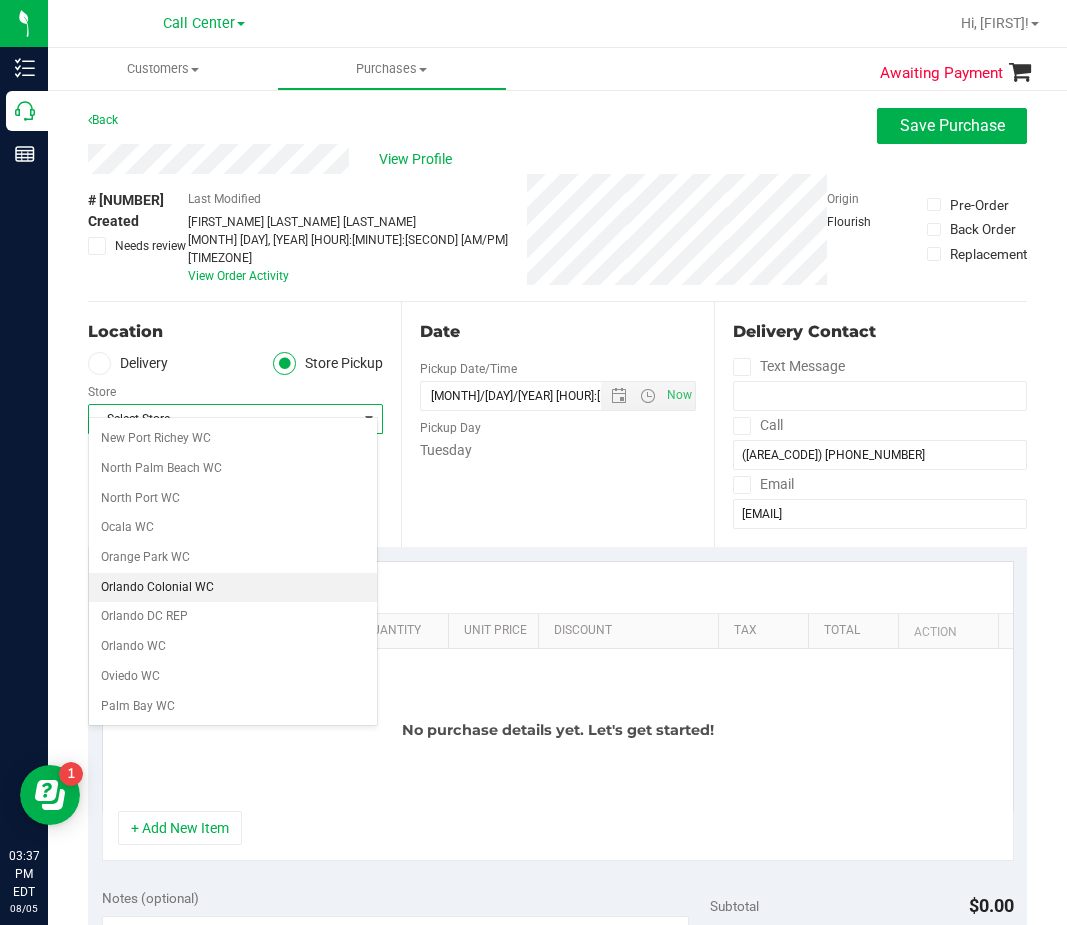 click on "Orlando Colonial WC" at bounding box center [233, 588] 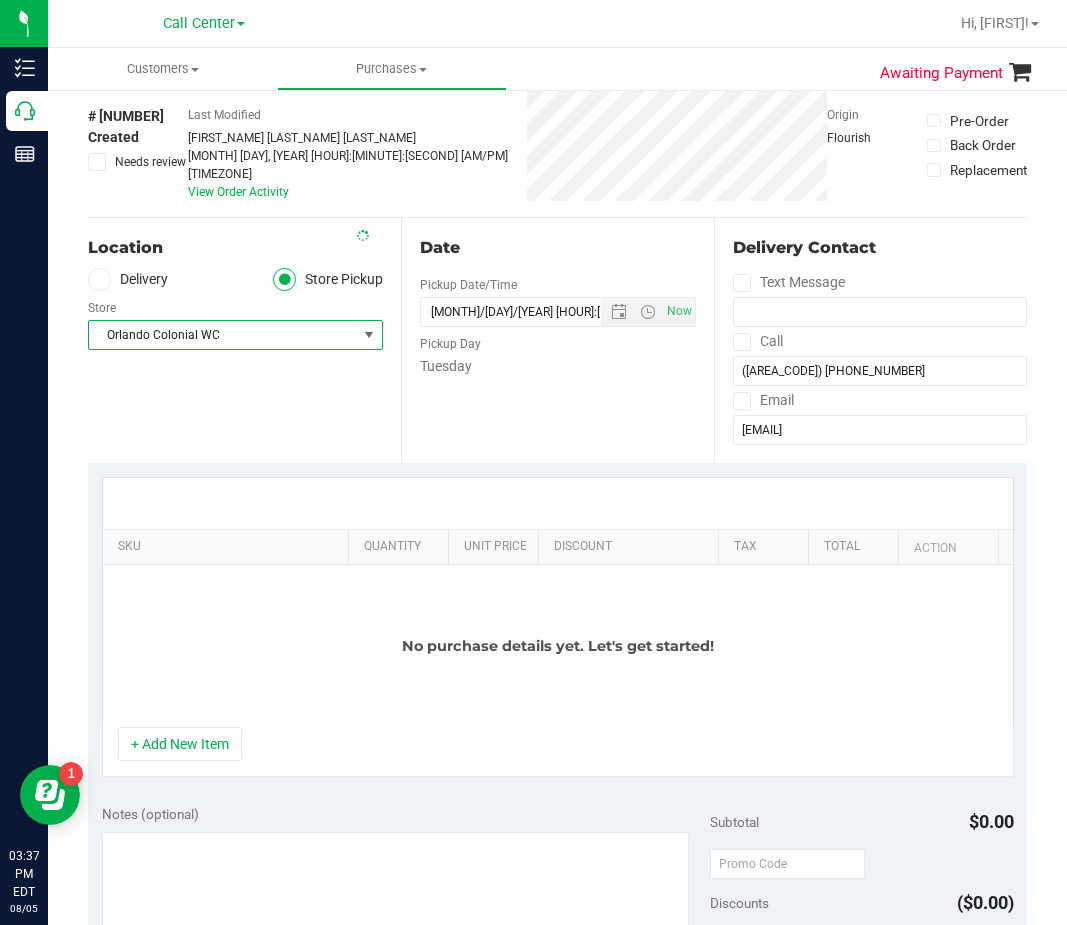 scroll, scrollTop: 200, scrollLeft: 0, axis: vertical 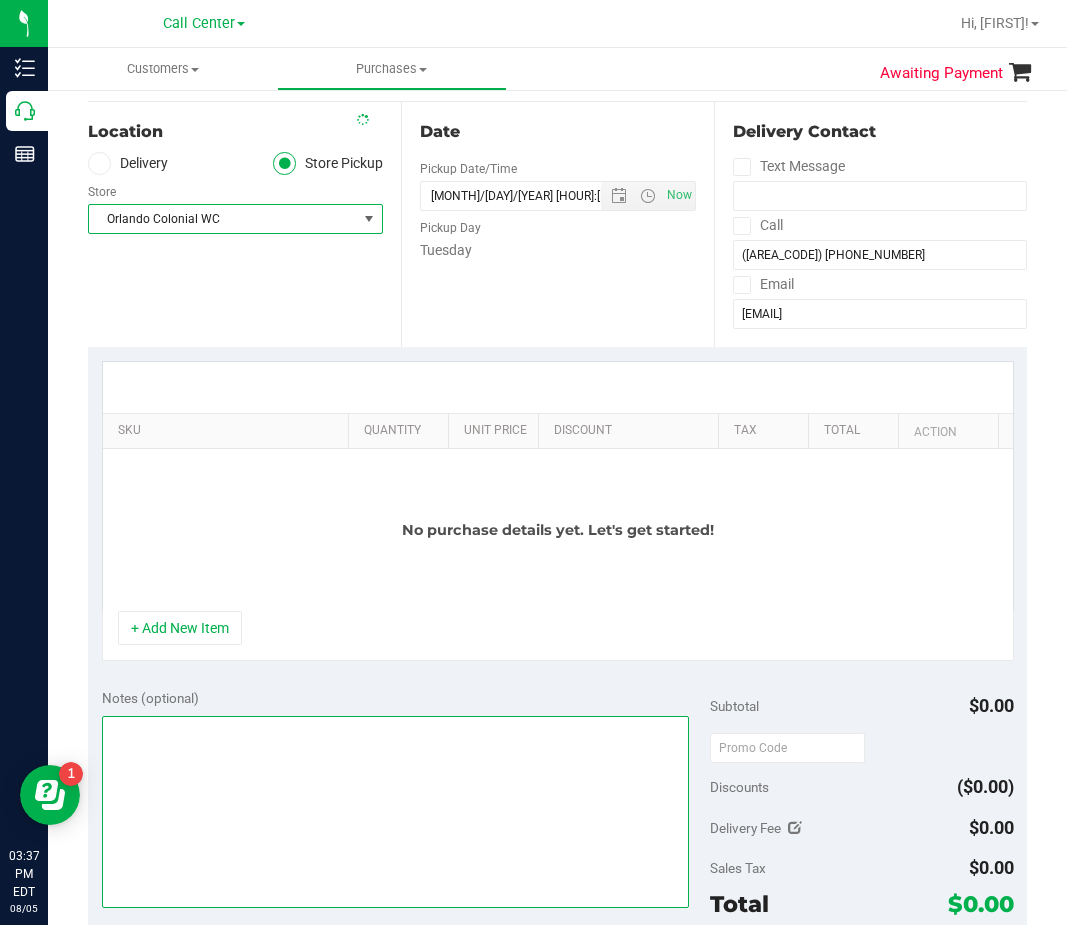 click at bounding box center (396, 812) 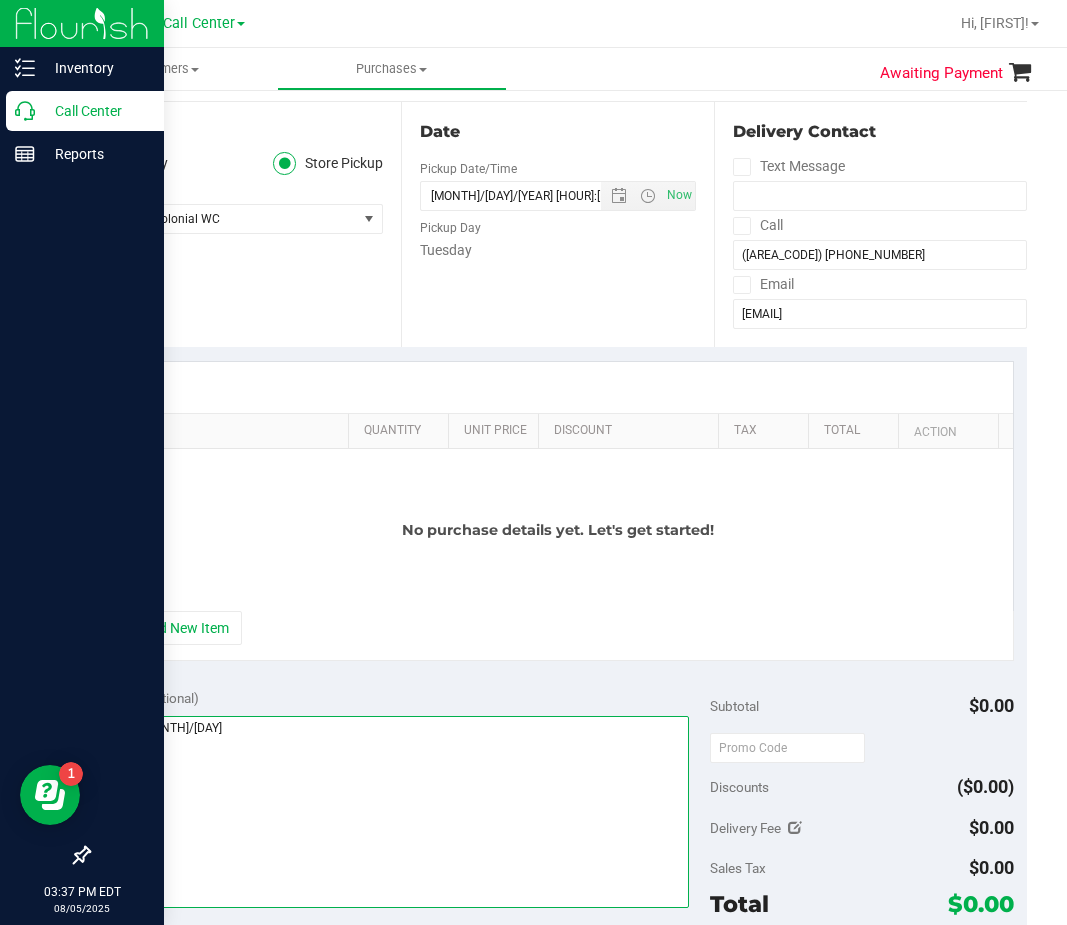 type on "cc dr 08/05" 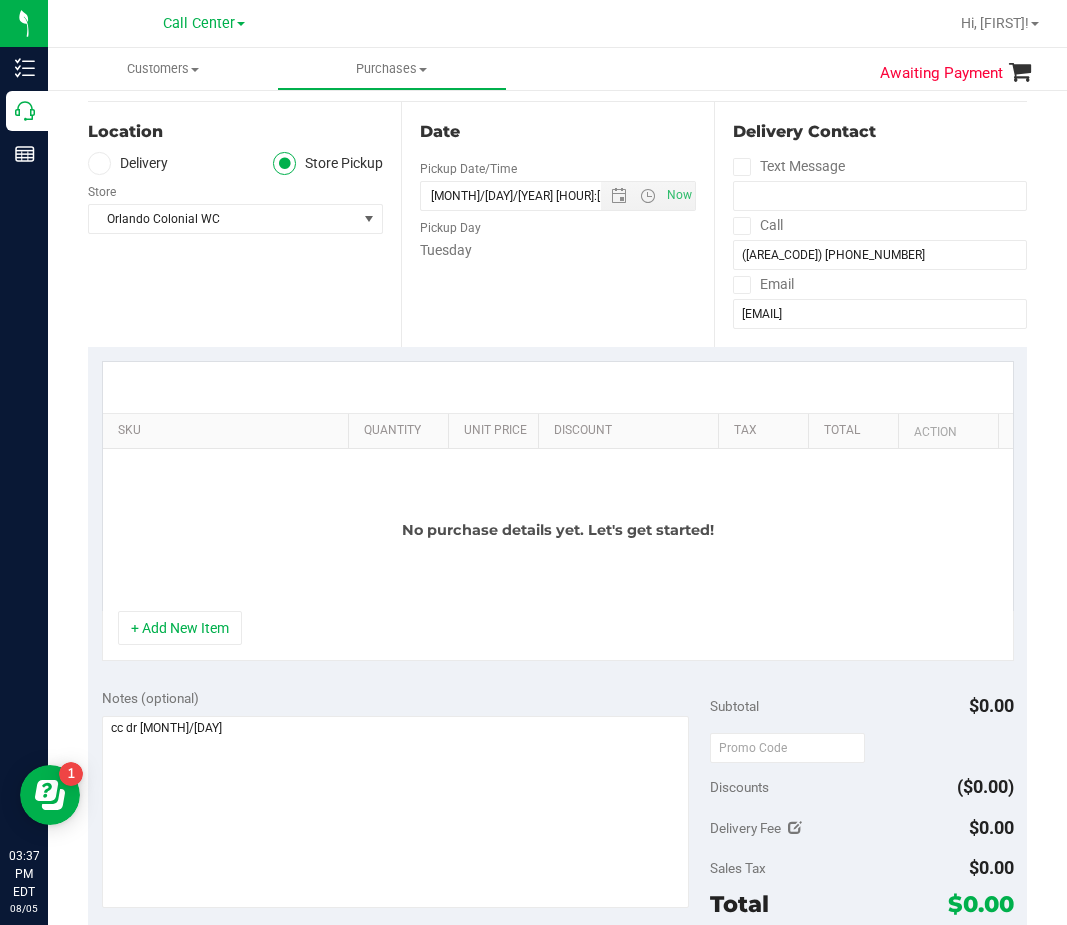 click on "Notes (optional)
Subtotal
$0.00
Discounts
($0.00)
Delivery Fee
$0.00
Sales Tax
$0.00
Total
$0.00" at bounding box center [557, 855] 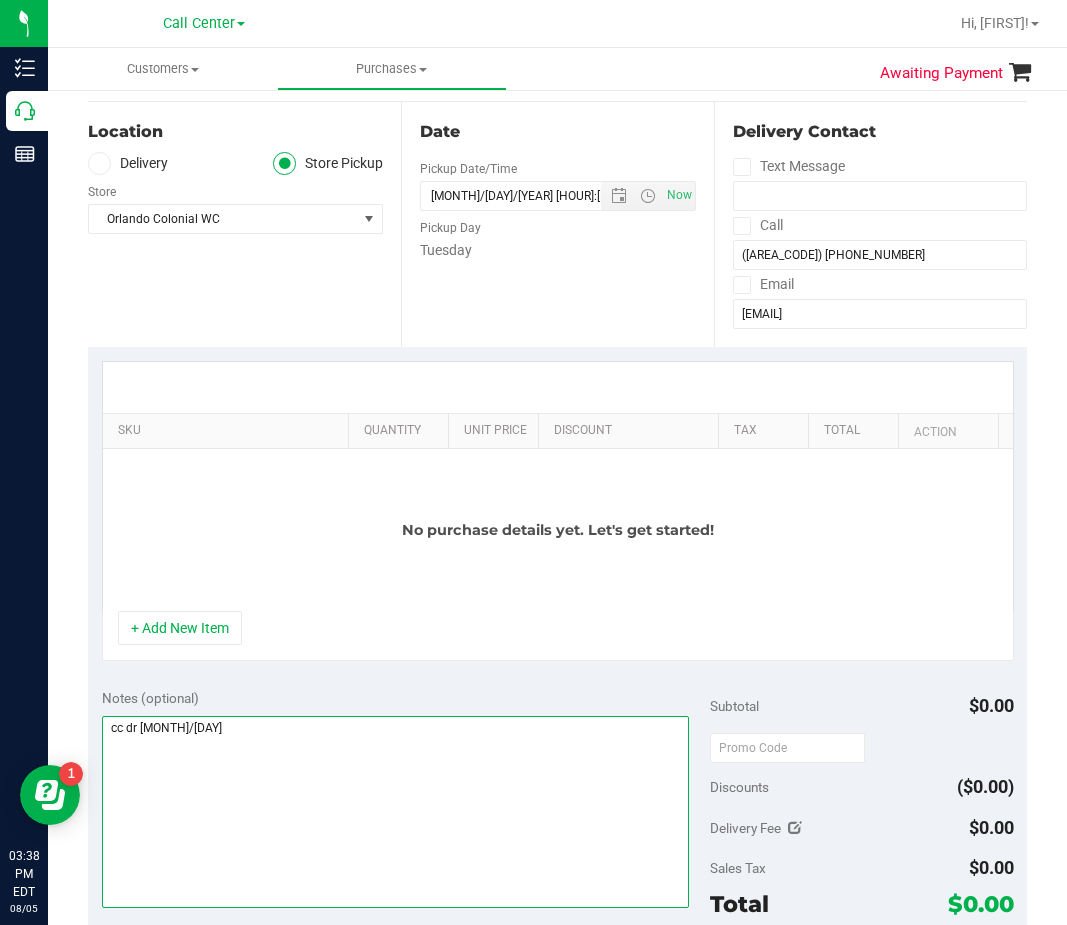 drag, startPoint x: 243, startPoint y: 731, endPoint x: 206, endPoint y: 675, distance: 67.11929 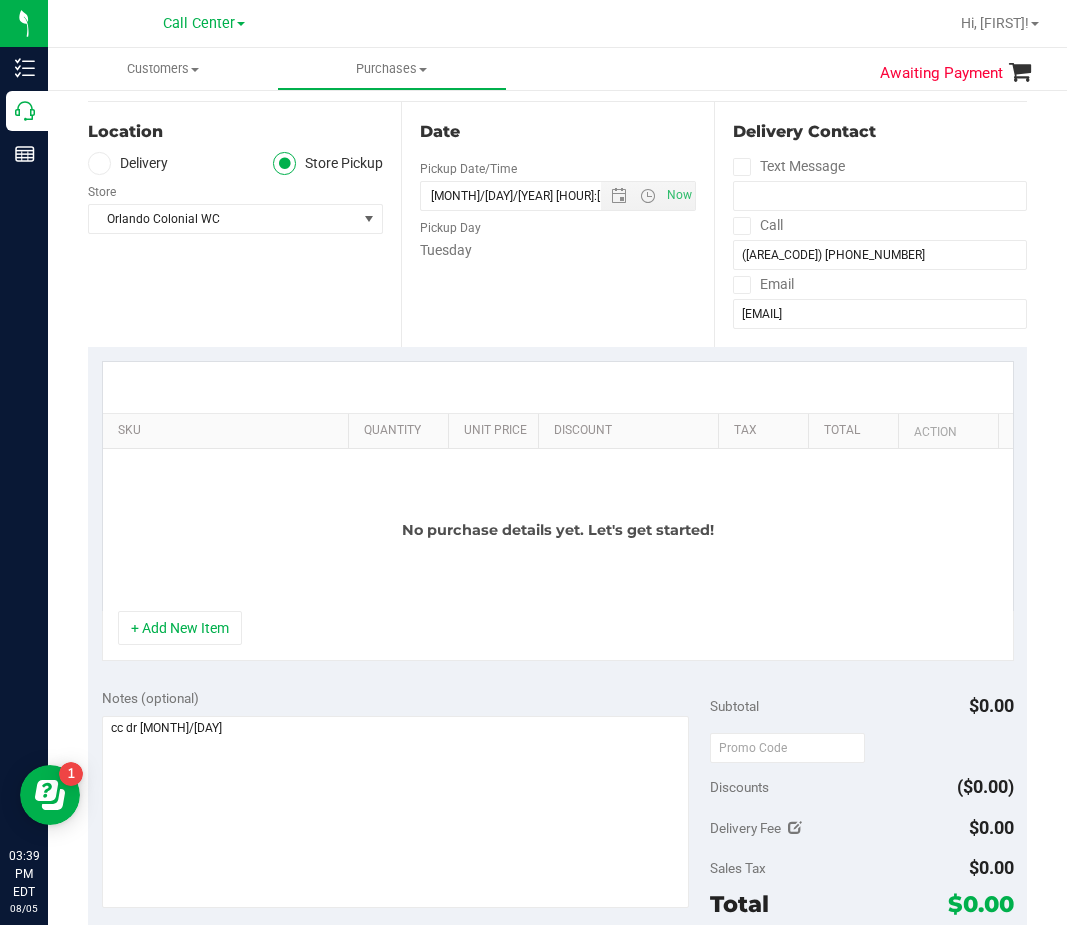 click on "Notes (optional)
Subtotal
$0.00
Discounts
($0.00)
Delivery Fee
$0.00
Sales Tax
$0.00
Total
$0.00" at bounding box center [557, 855] 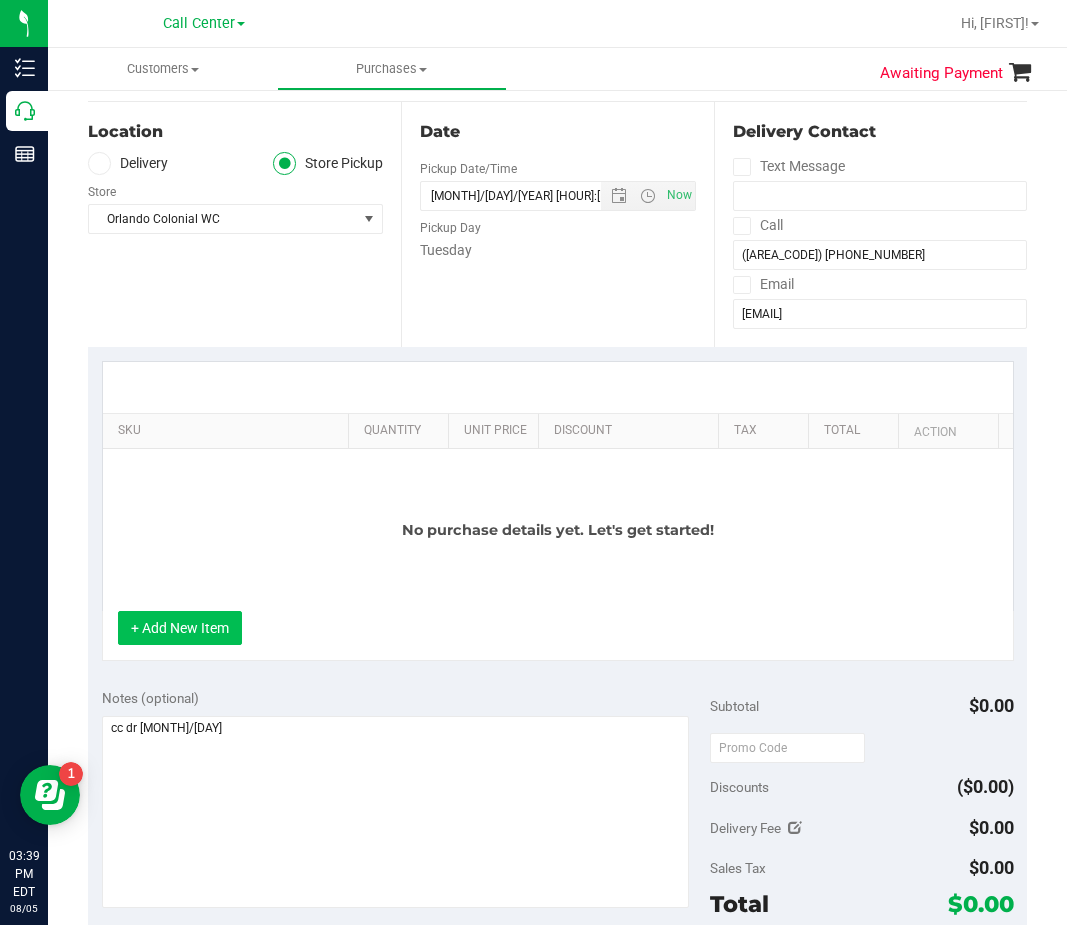 drag, startPoint x: 192, startPoint y: 634, endPoint x: 197, endPoint y: 620, distance: 14.866069 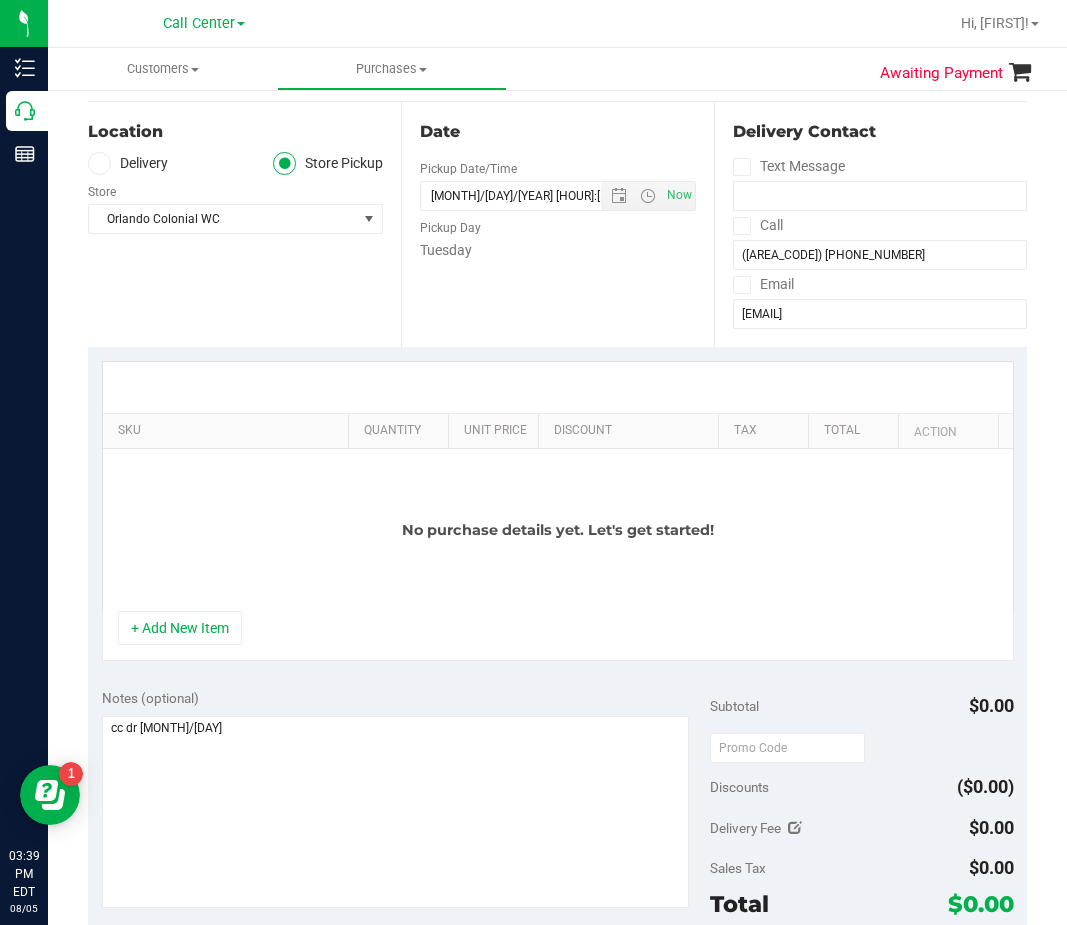click on "+ Add New Item" at bounding box center (180, 628) 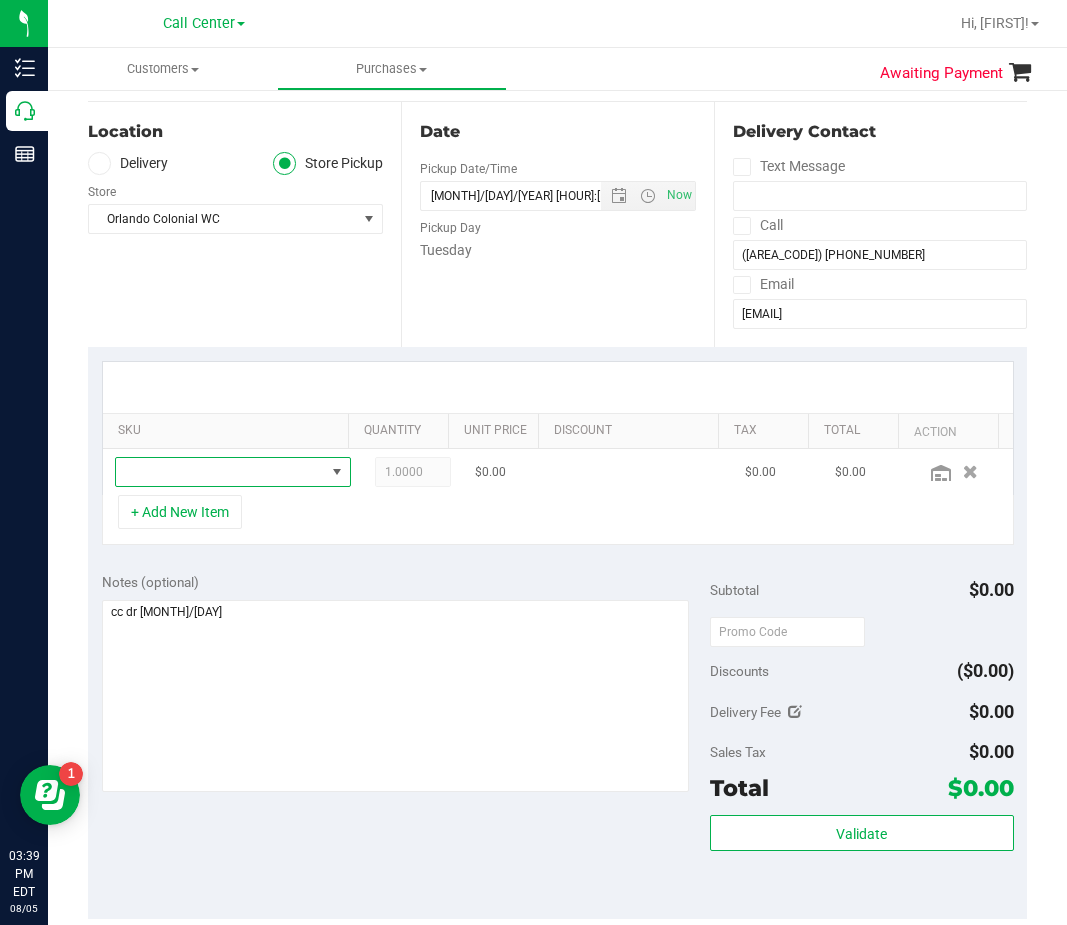 click at bounding box center (220, 472) 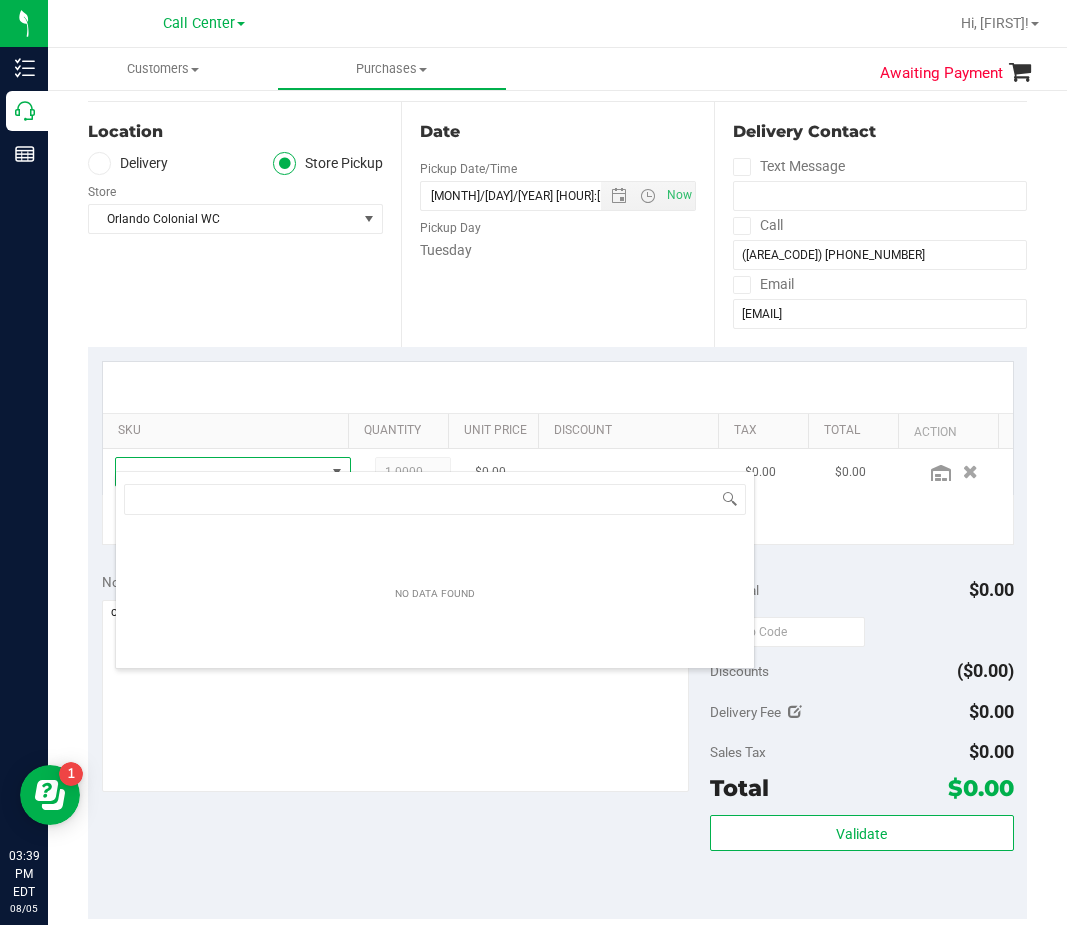 scroll, scrollTop: 99970, scrollLeft: 99794, axis: both 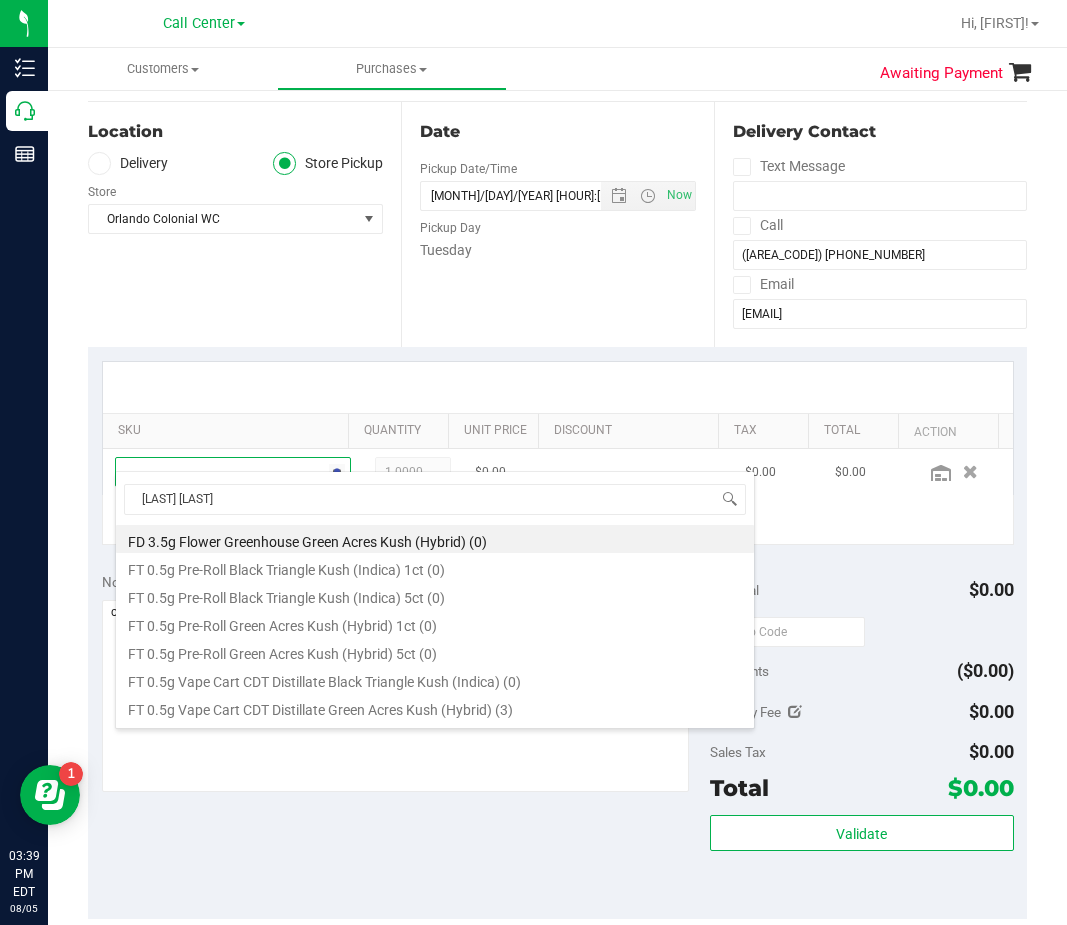 type on "kush mintz" 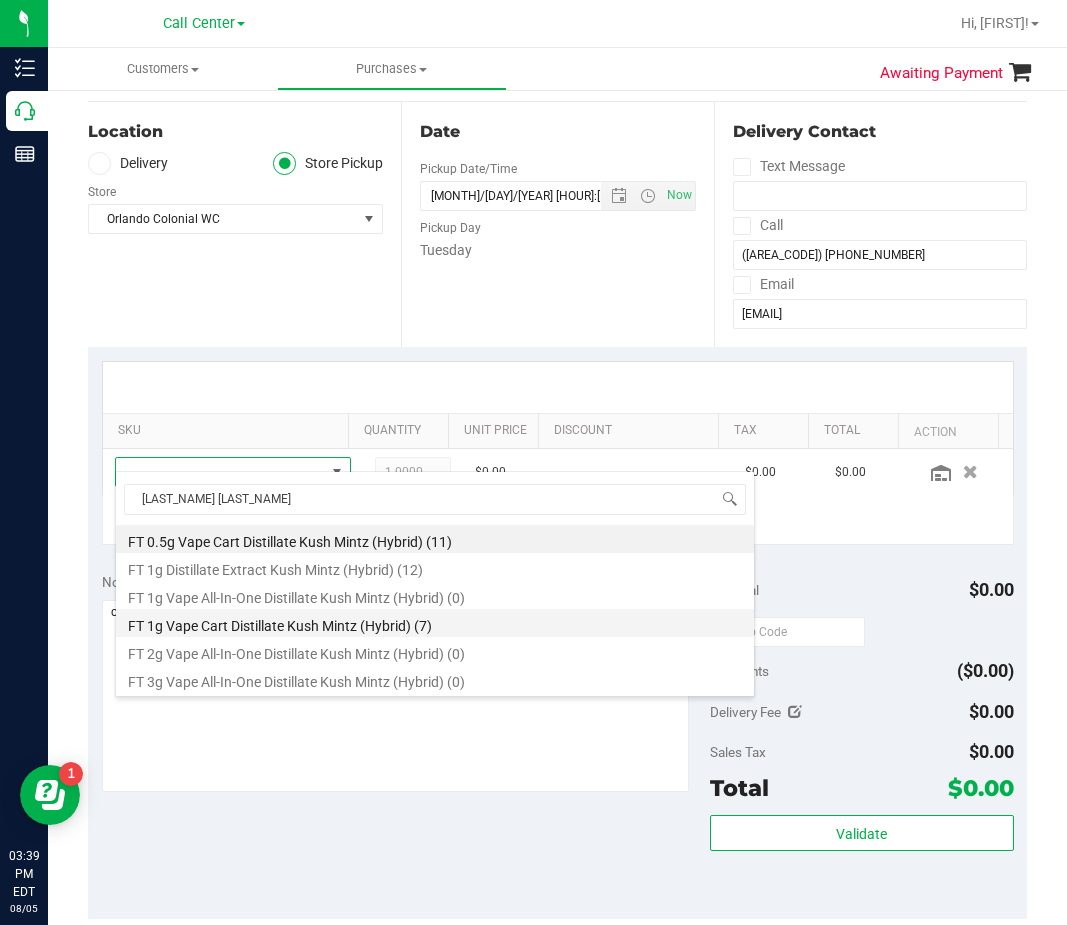 click on "FT 1g Vape Cart Distillate Kush Mintz (Hybrid) (7)" at bounding box center (435, 623) 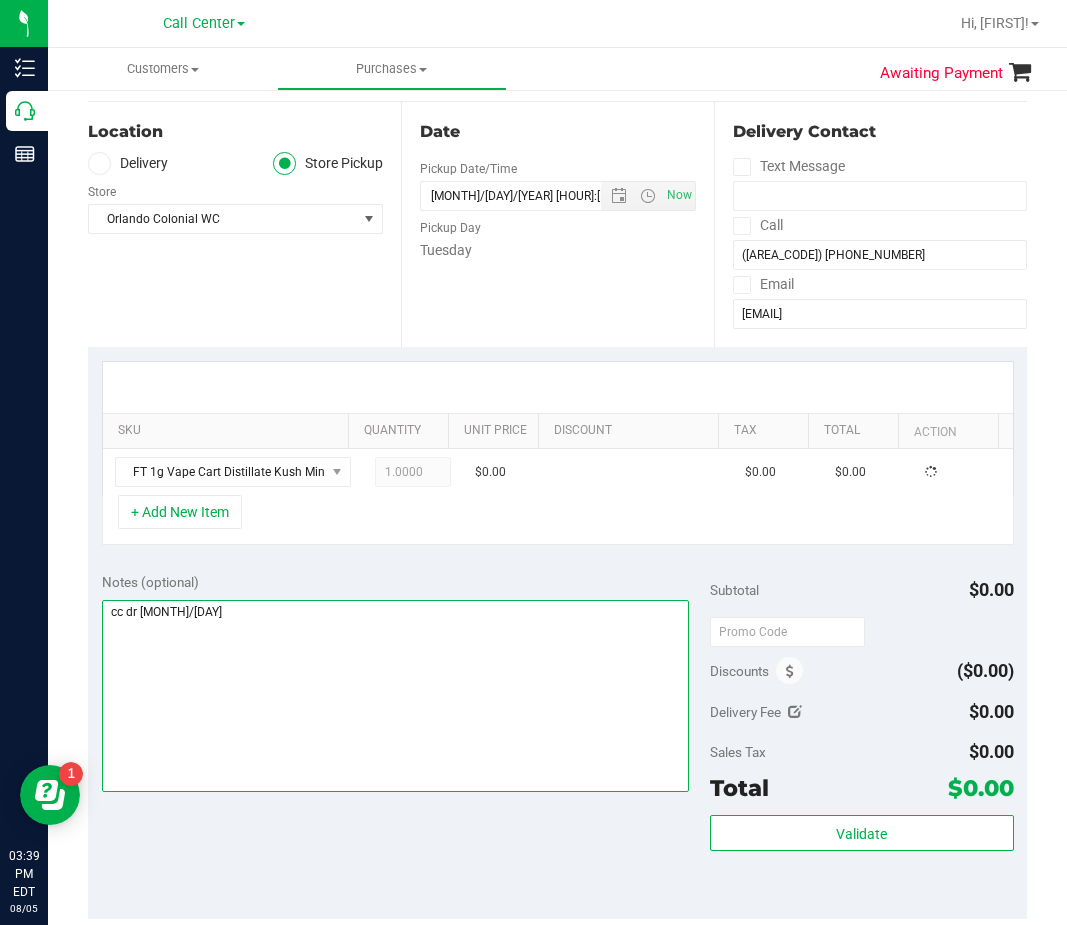 click at bounding box center [396, 696] 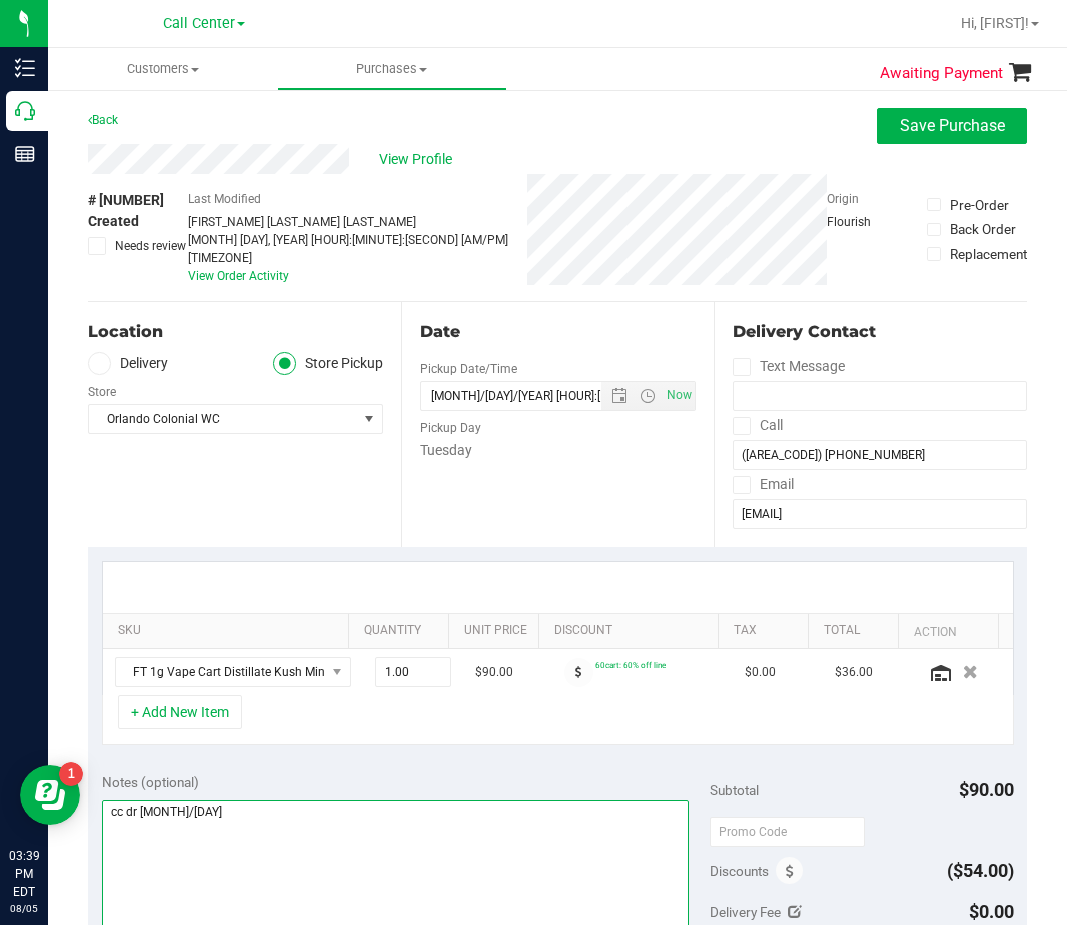 scroll, scrollTop: 300, scrollLeft: 0, axis: vertical 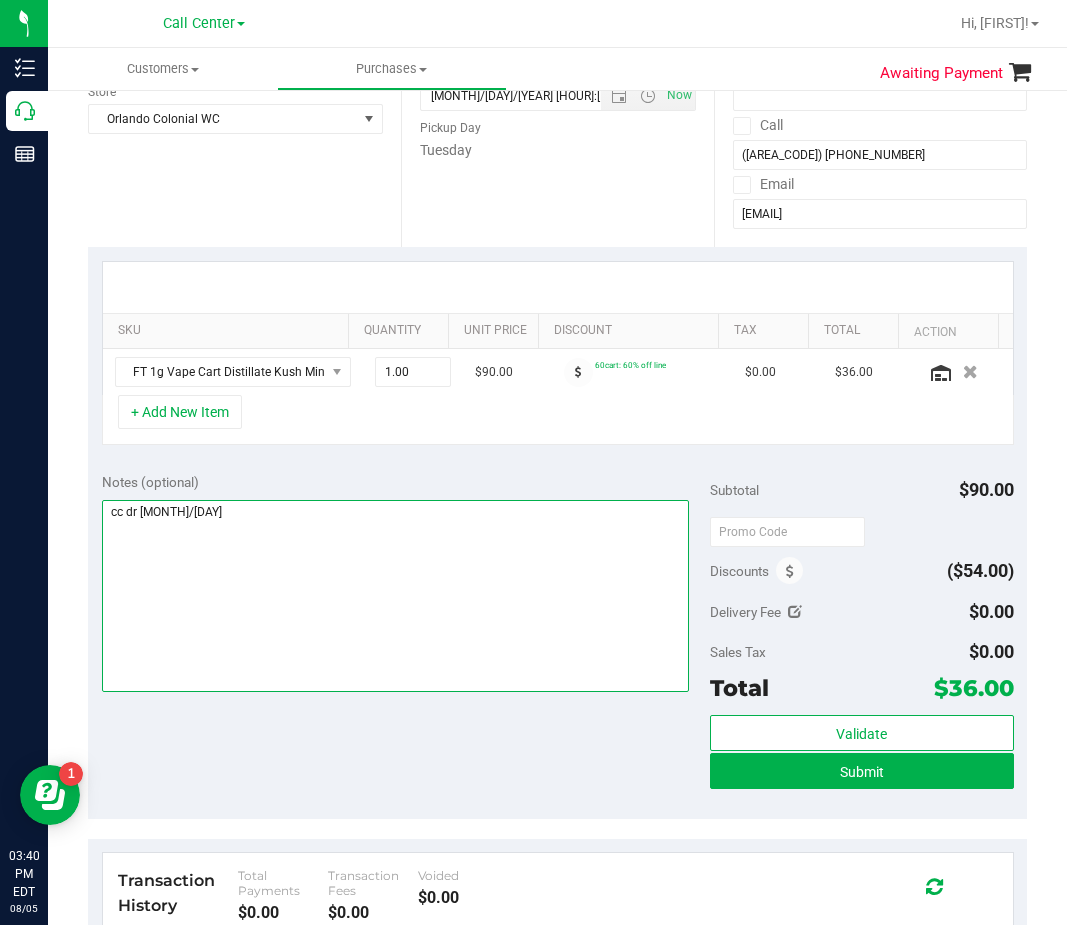 click at bounding box center (396, 596) 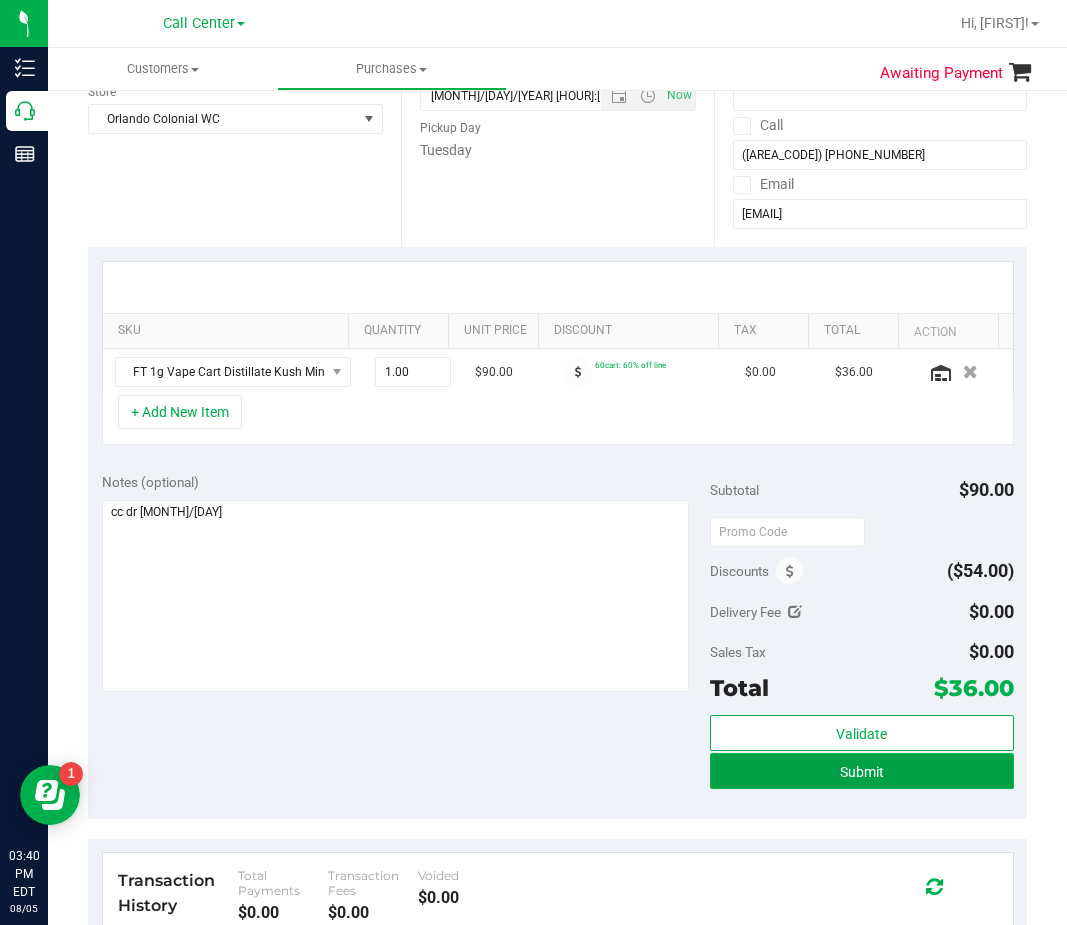 click on "Submit" at bounding box center [862, 771] 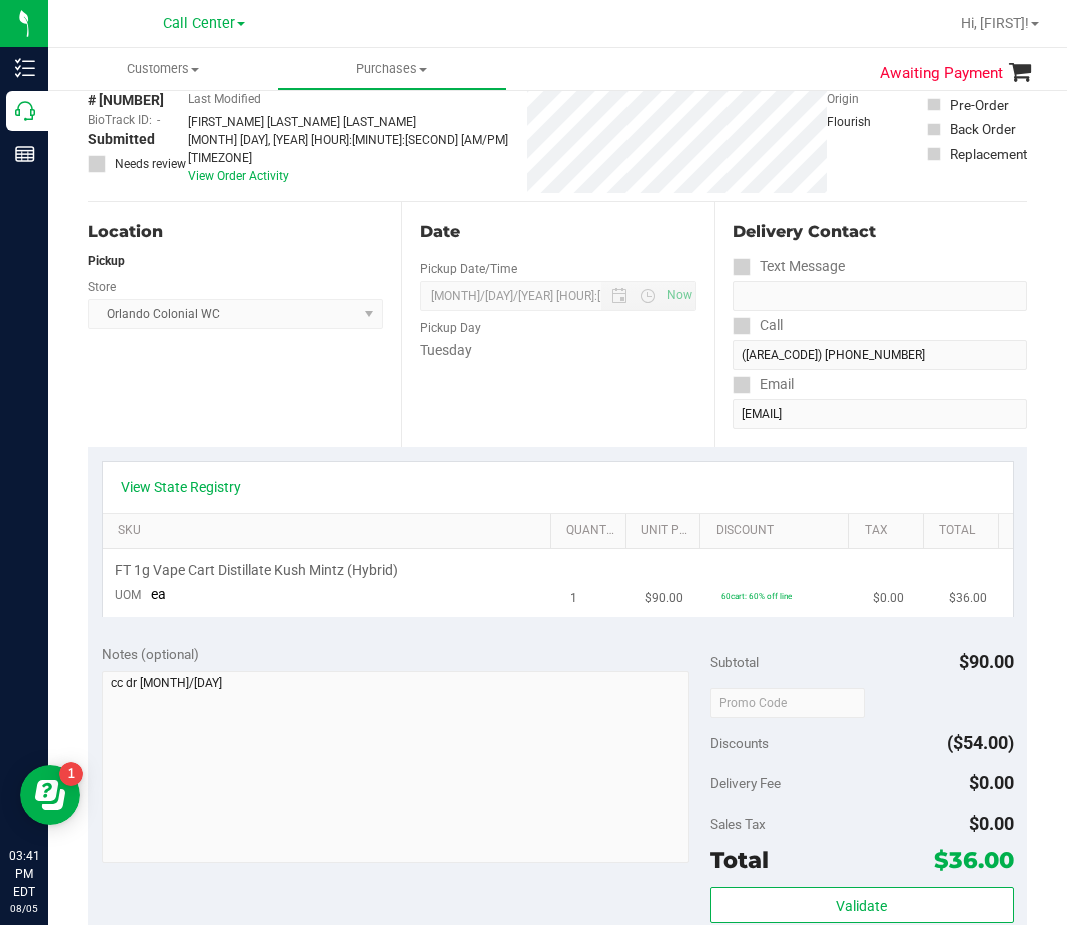 scroll, scrollTop: 0, scrollLeft: 0, axis: both 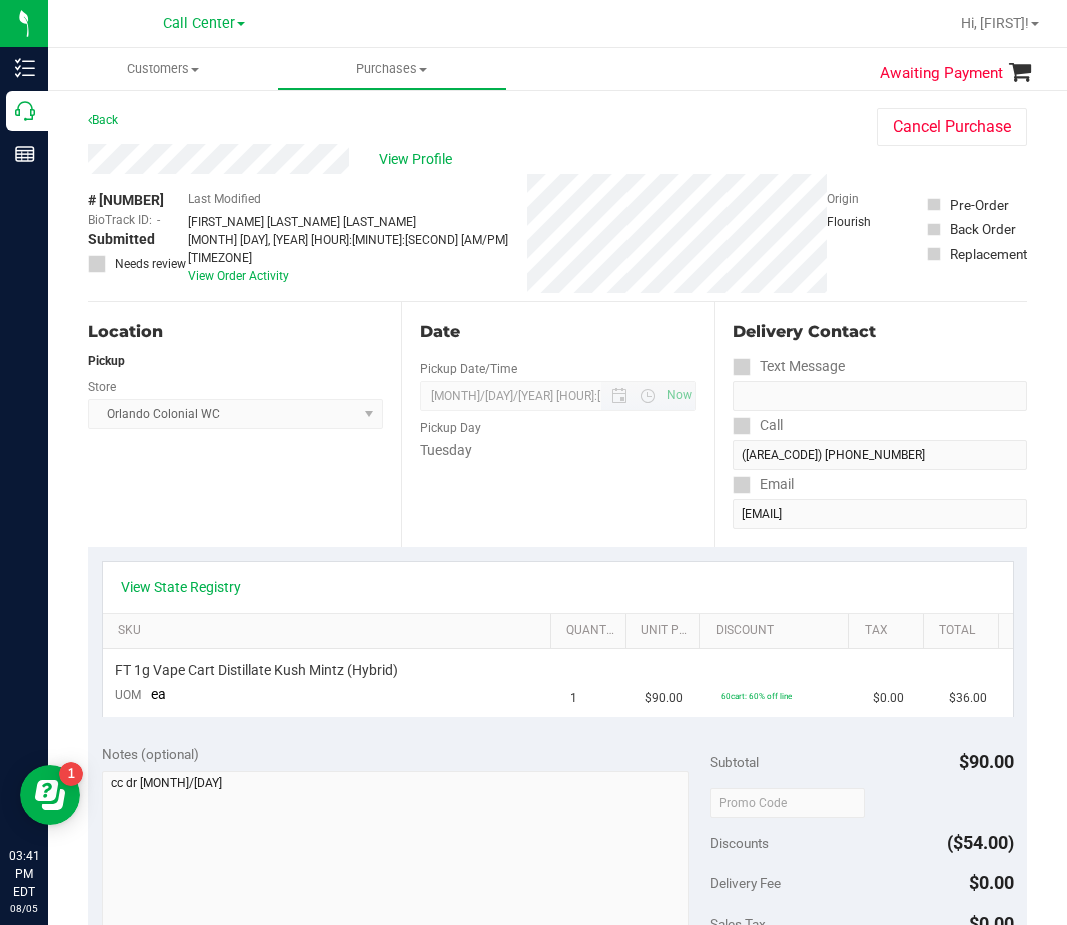 click on "08/05/2025 03:37 PM
Now" at bounding box center (558, 396) 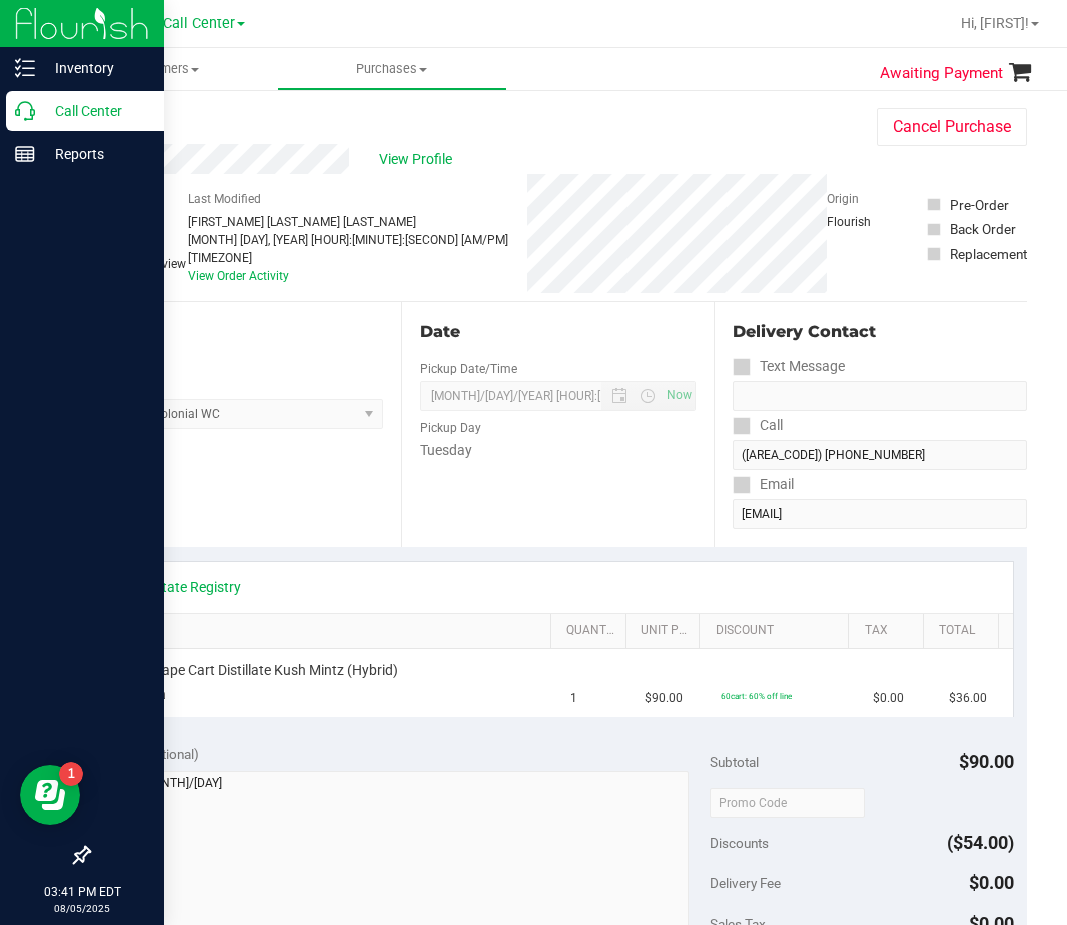 click on "Call Center" at bounding box center [95, 111] 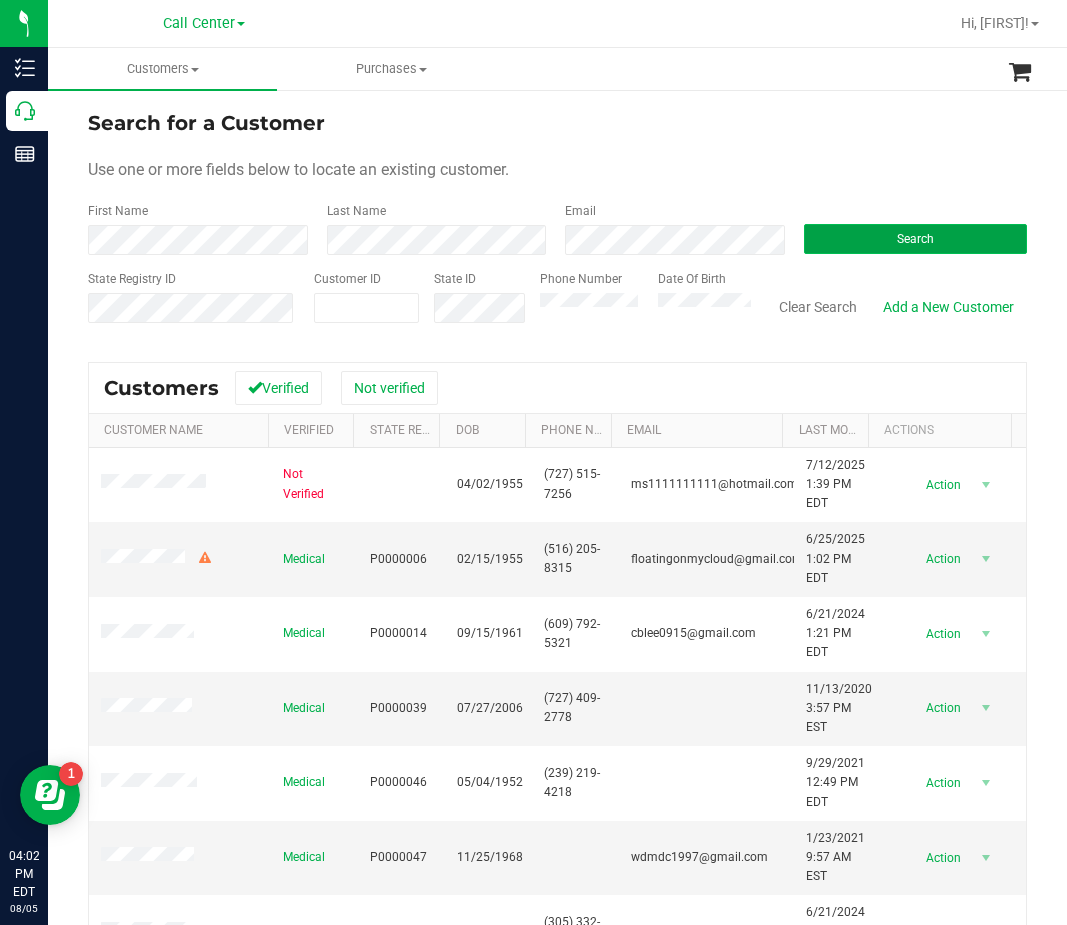 click on "Search" at bounding box center (916, 239) 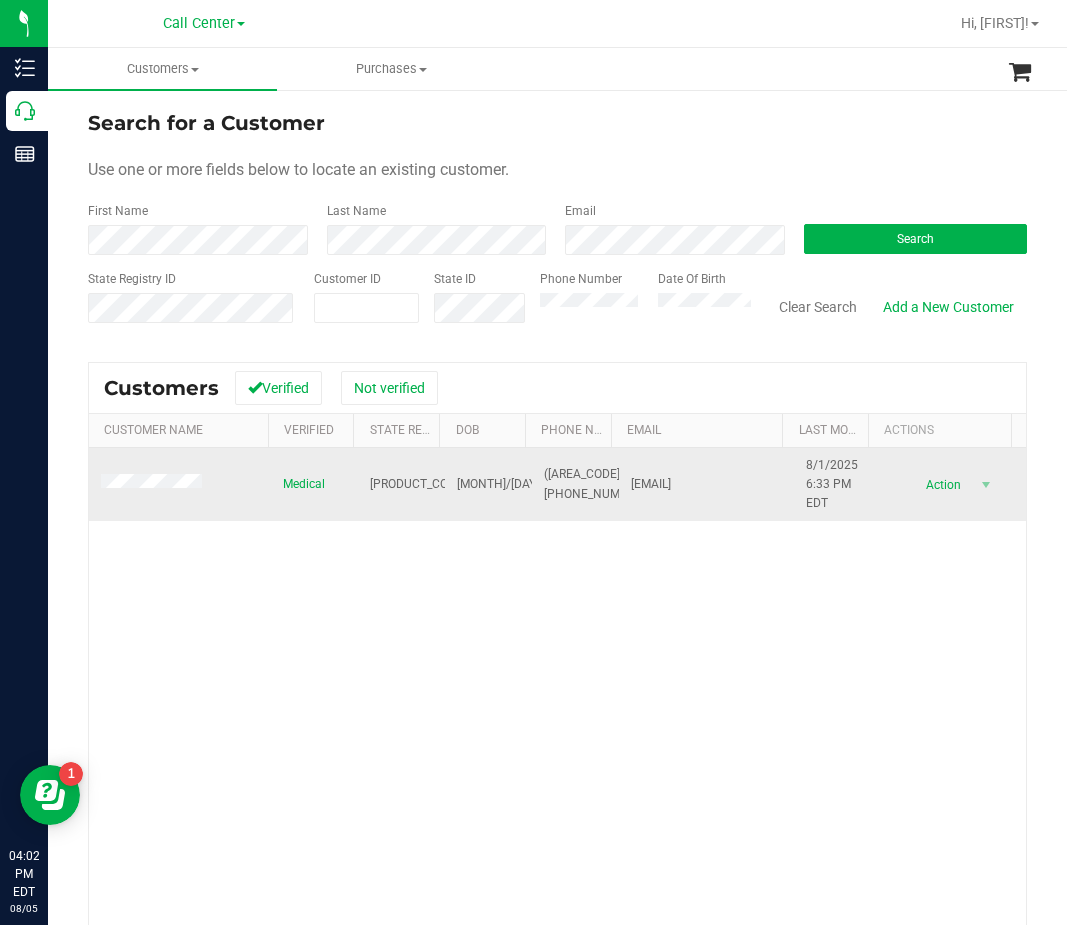 click on "P3RD9604" at bounding box center [418, 484] 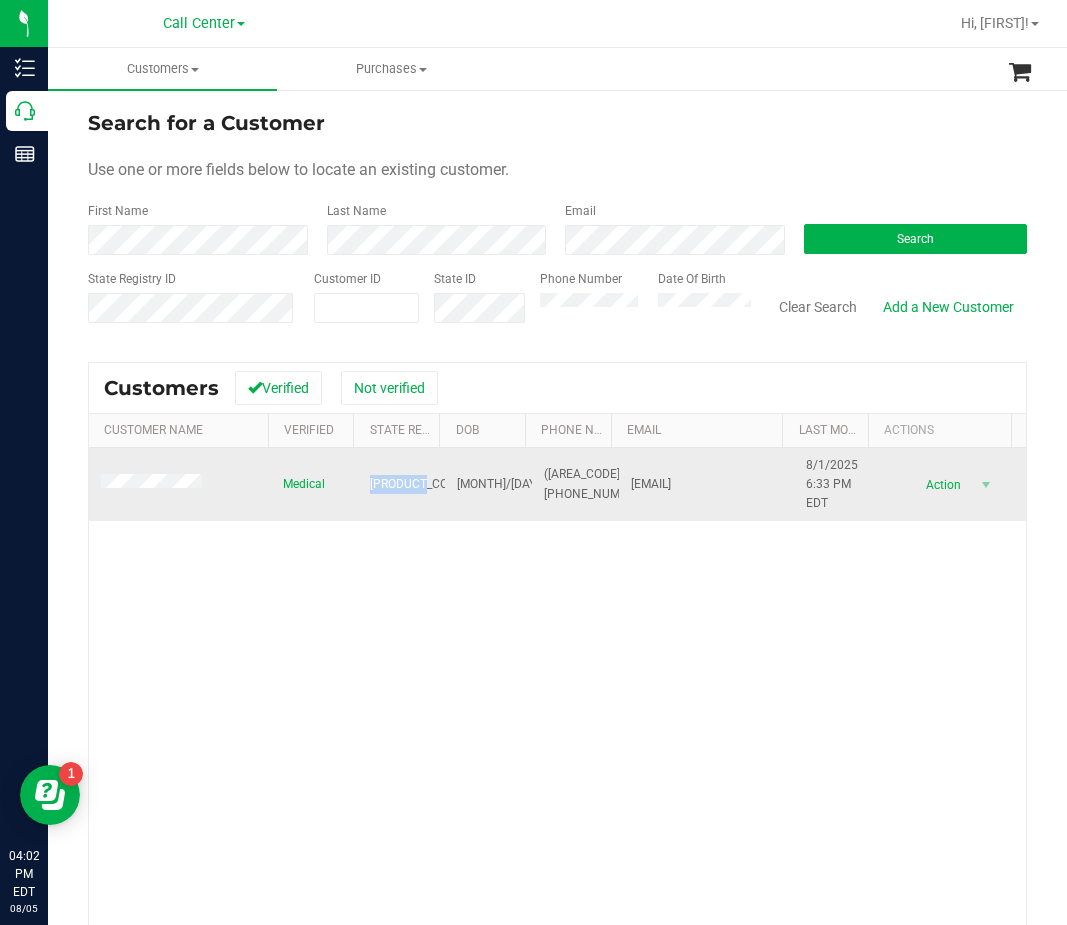 click on "P3RD9604" at bounding box center [418, 484] 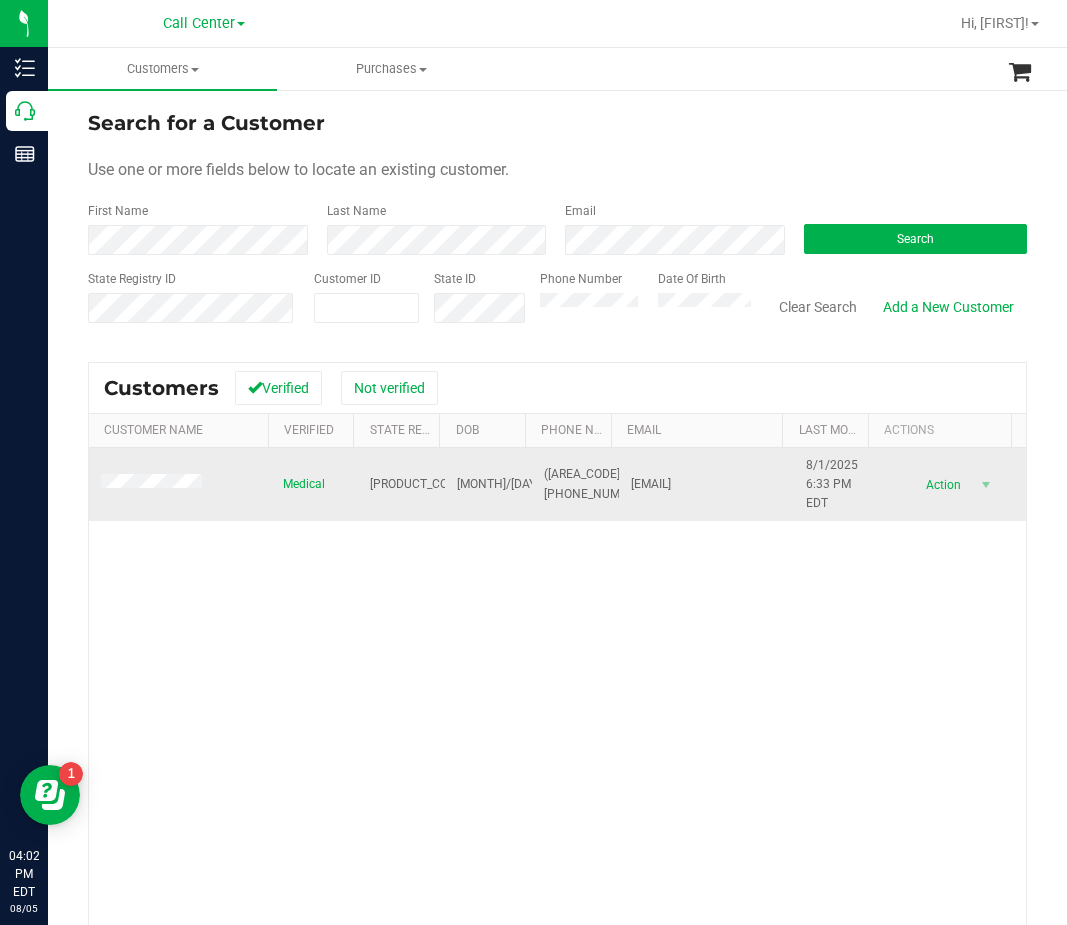 click on "03/11/2002" at bounding box center [518, 484] 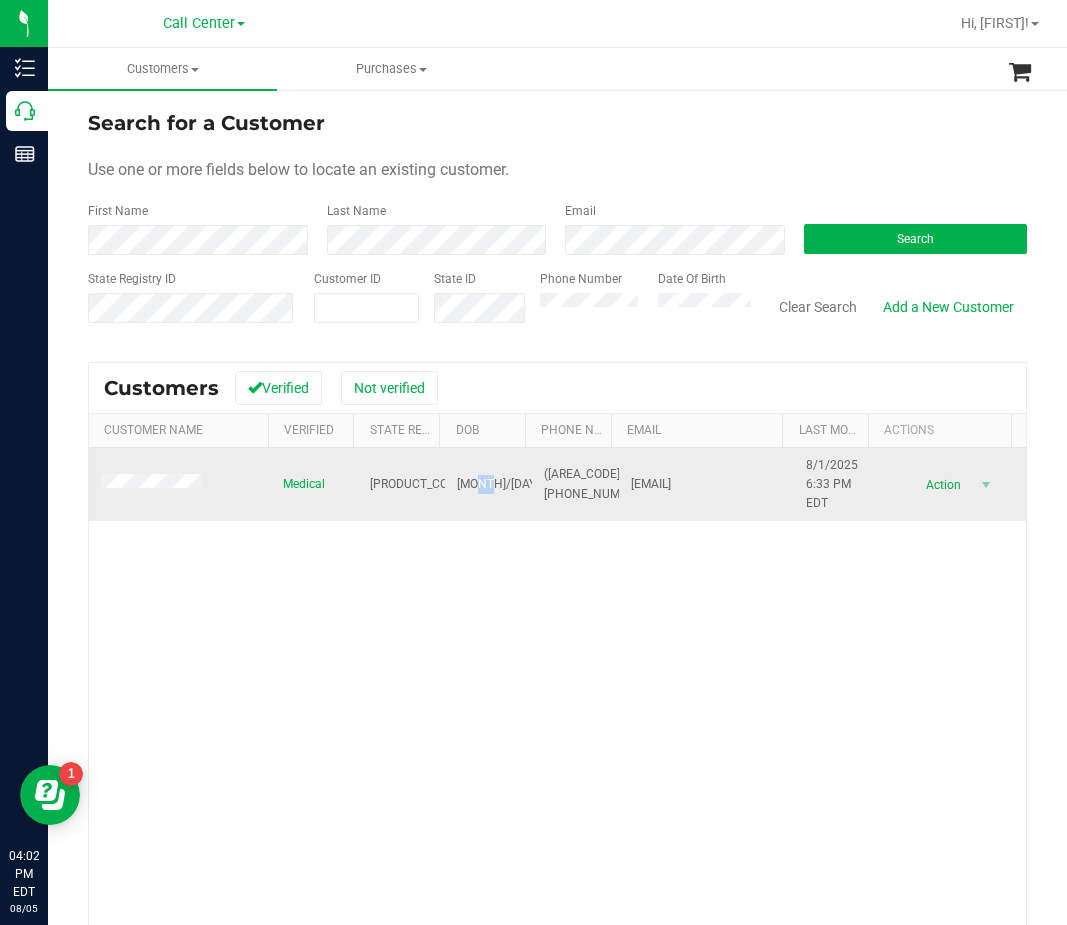 click on "03/11/2002" at bounding box center [518, 484] 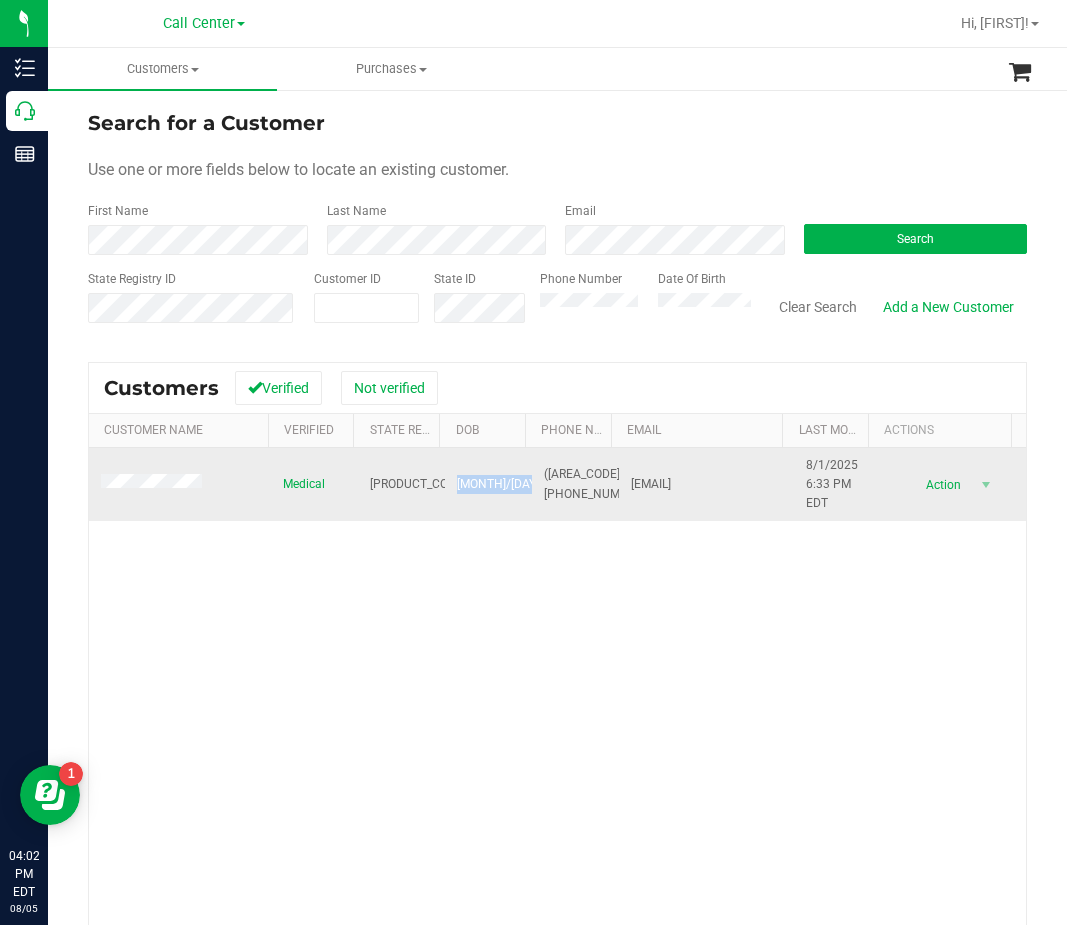click on "03/11/2002" at bounding box center [518, 484] 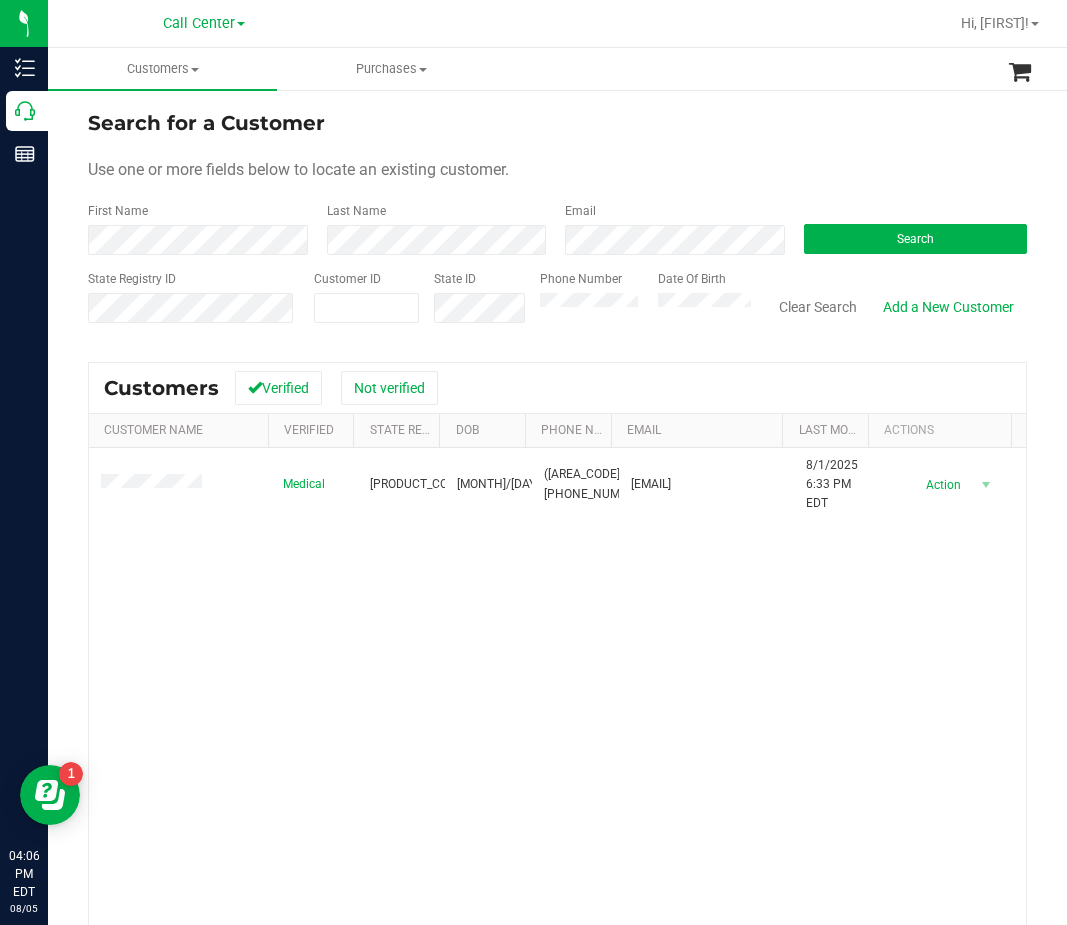 click on "Search for a Customer
Use one or more fields below to locate an existing customer.
First Name
Last Name
Email
Search
State Registry ID
Customer ID
State ID
Phone Number
Date Of Birth" at bounding box center (557, 224) 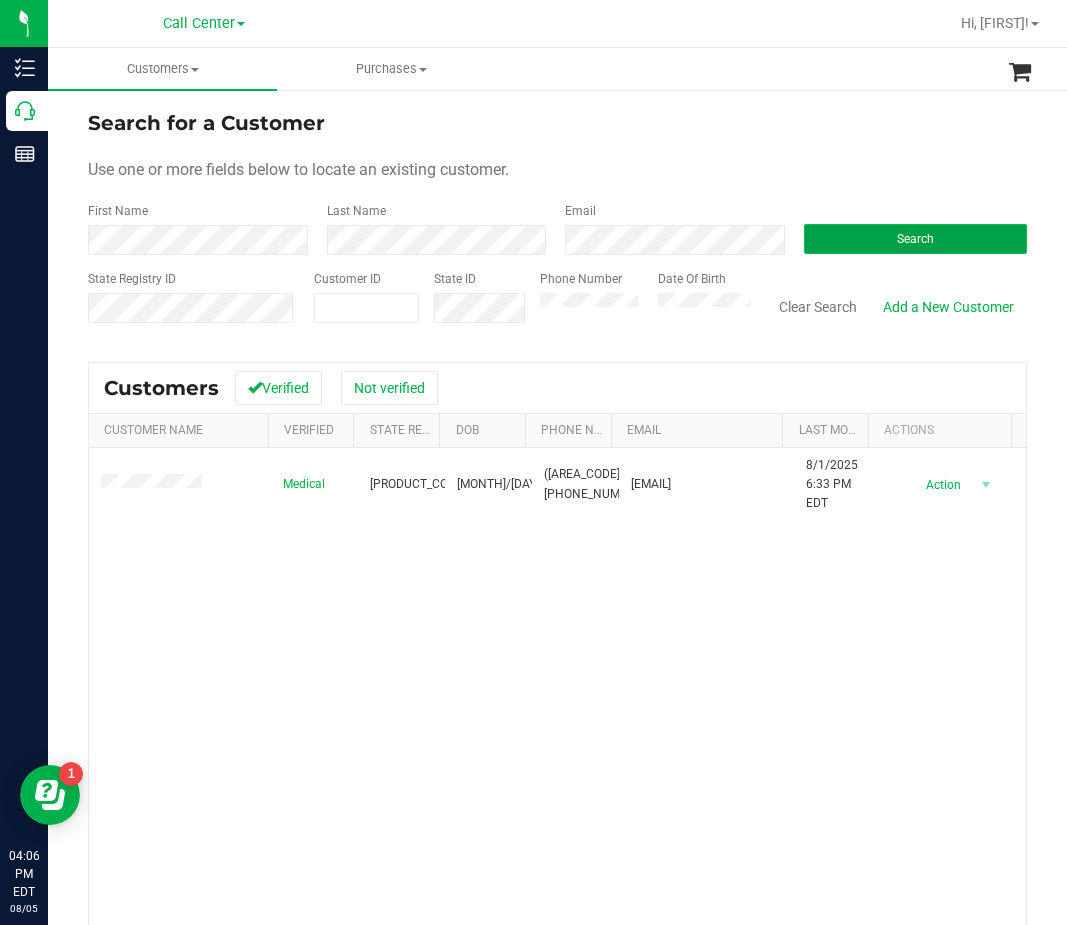 click on "Search" at bounding box center [916, 239] 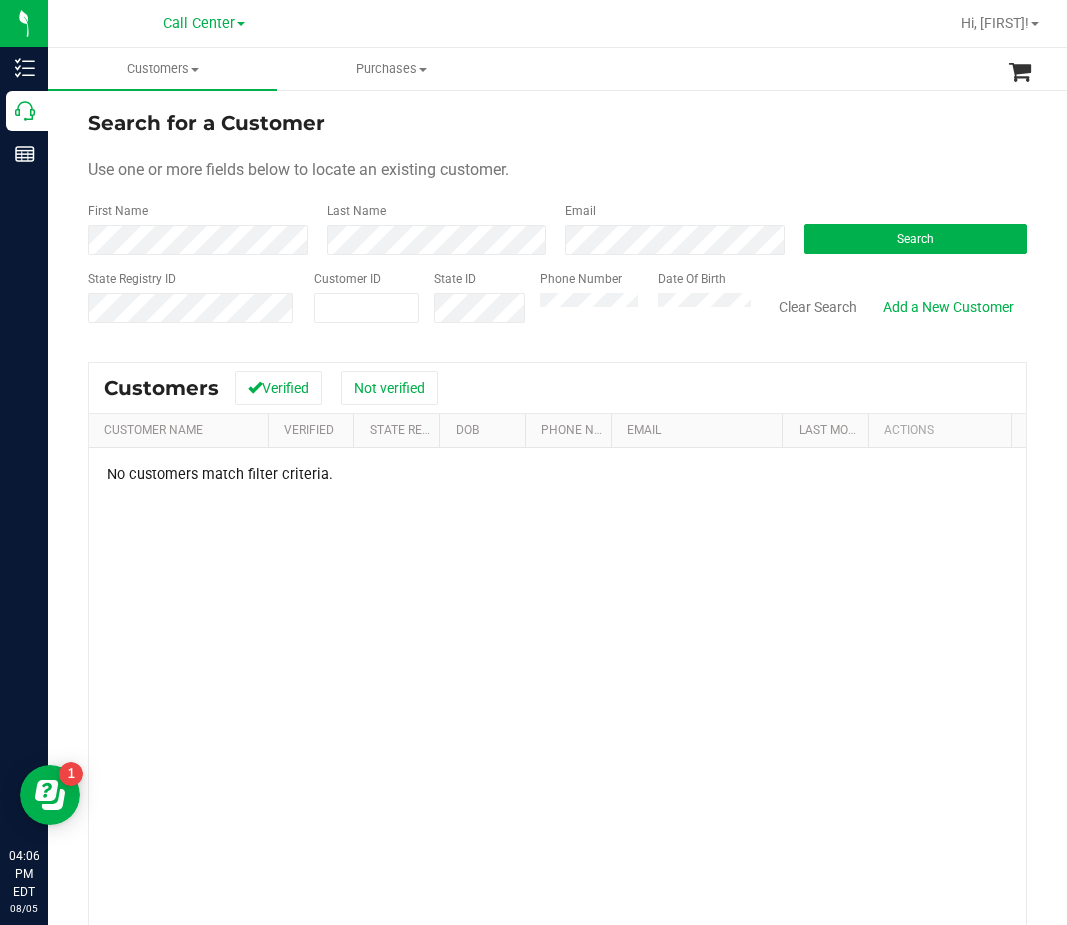 click on "No customers match filter criteria." at bounding box center [557, 748] 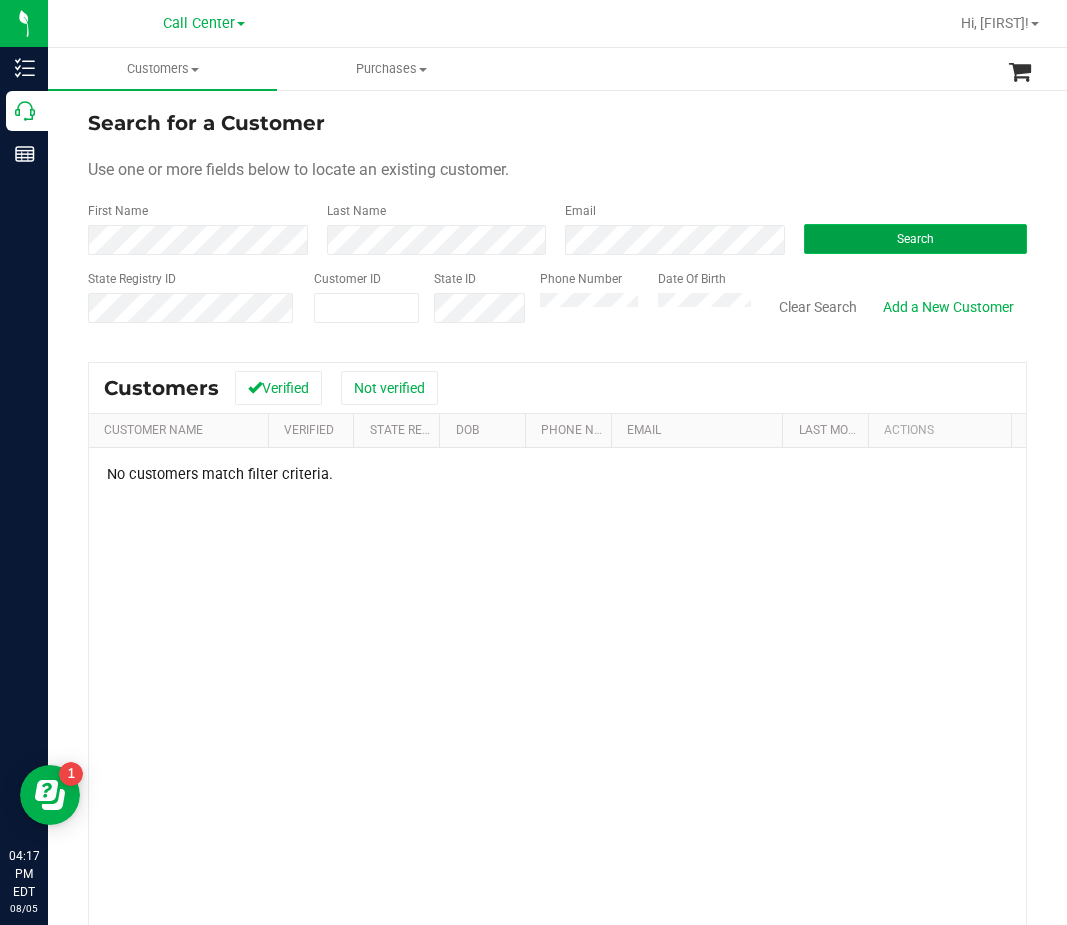 click on "Search" at bounding box center (916, 239) 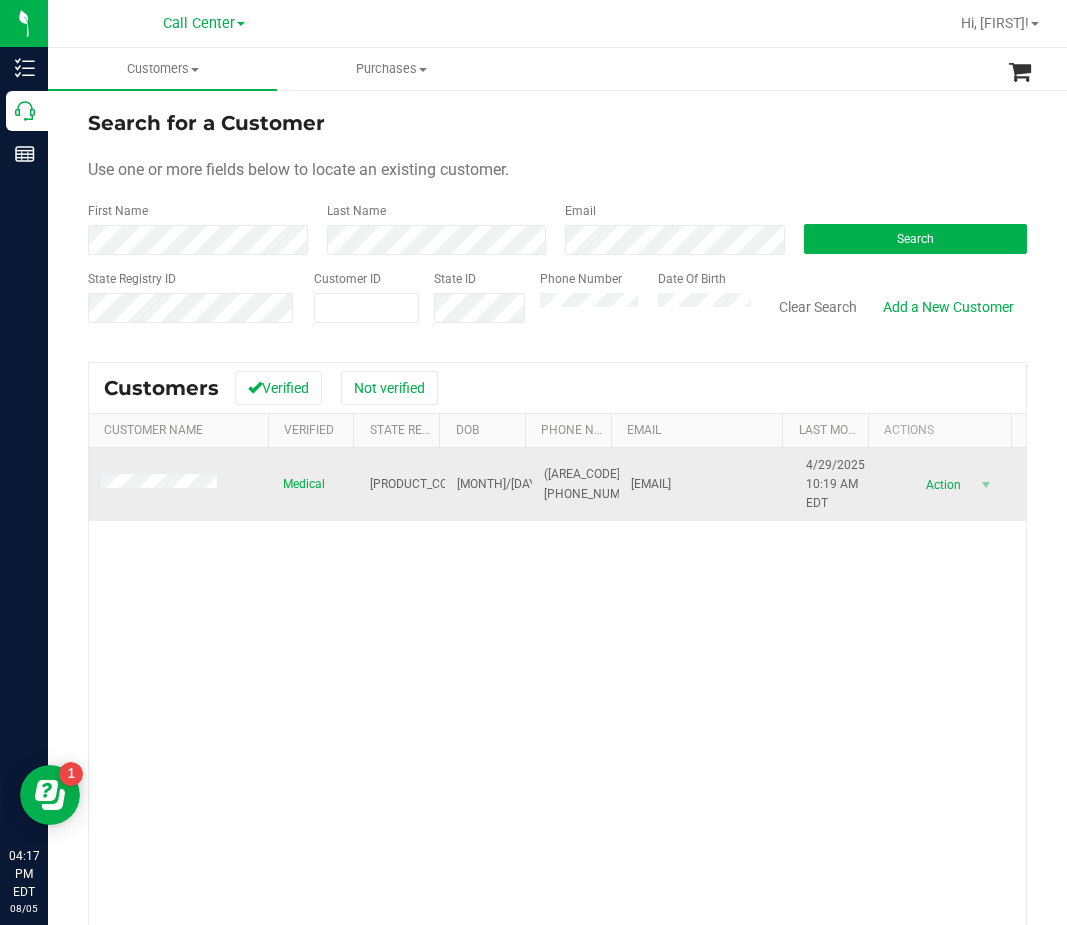 click on "P3FR7978" at bounding box center [418, 484] 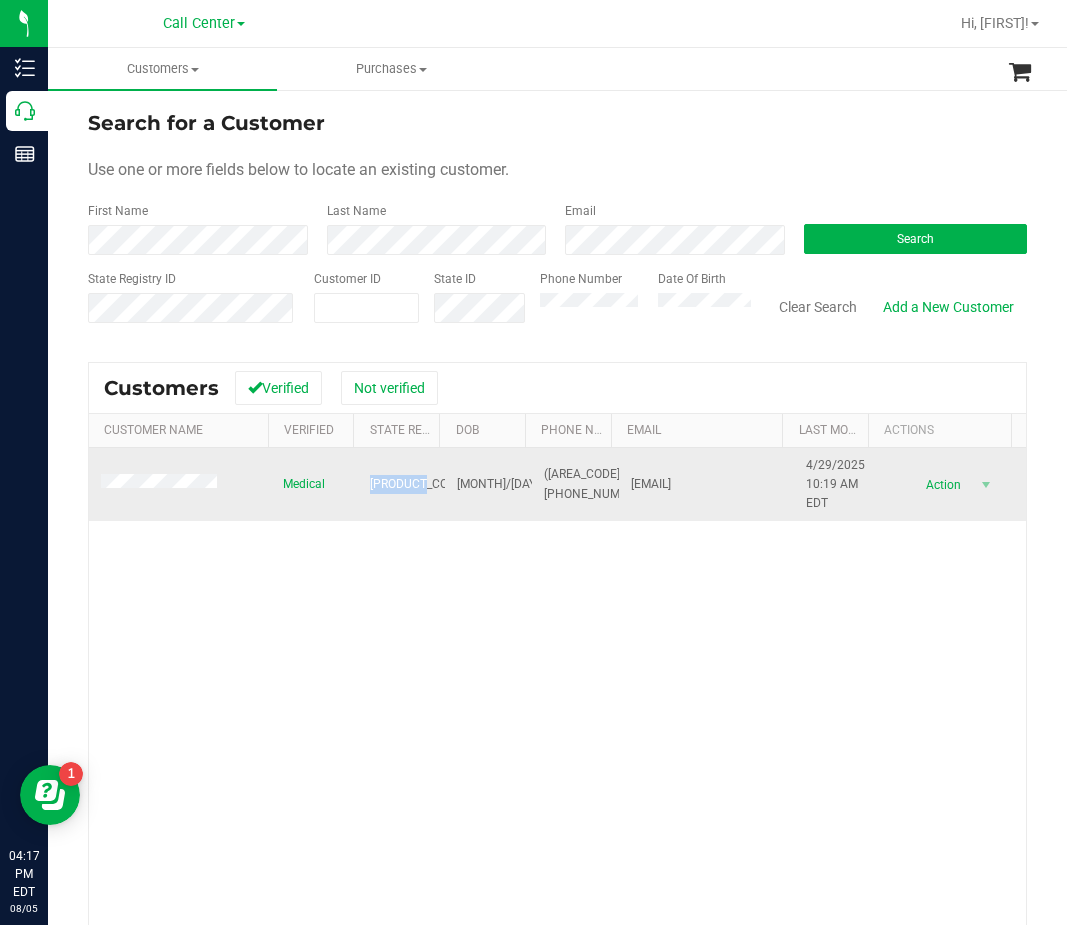 click on "P3FR7978" at bounding box center [418, 484] 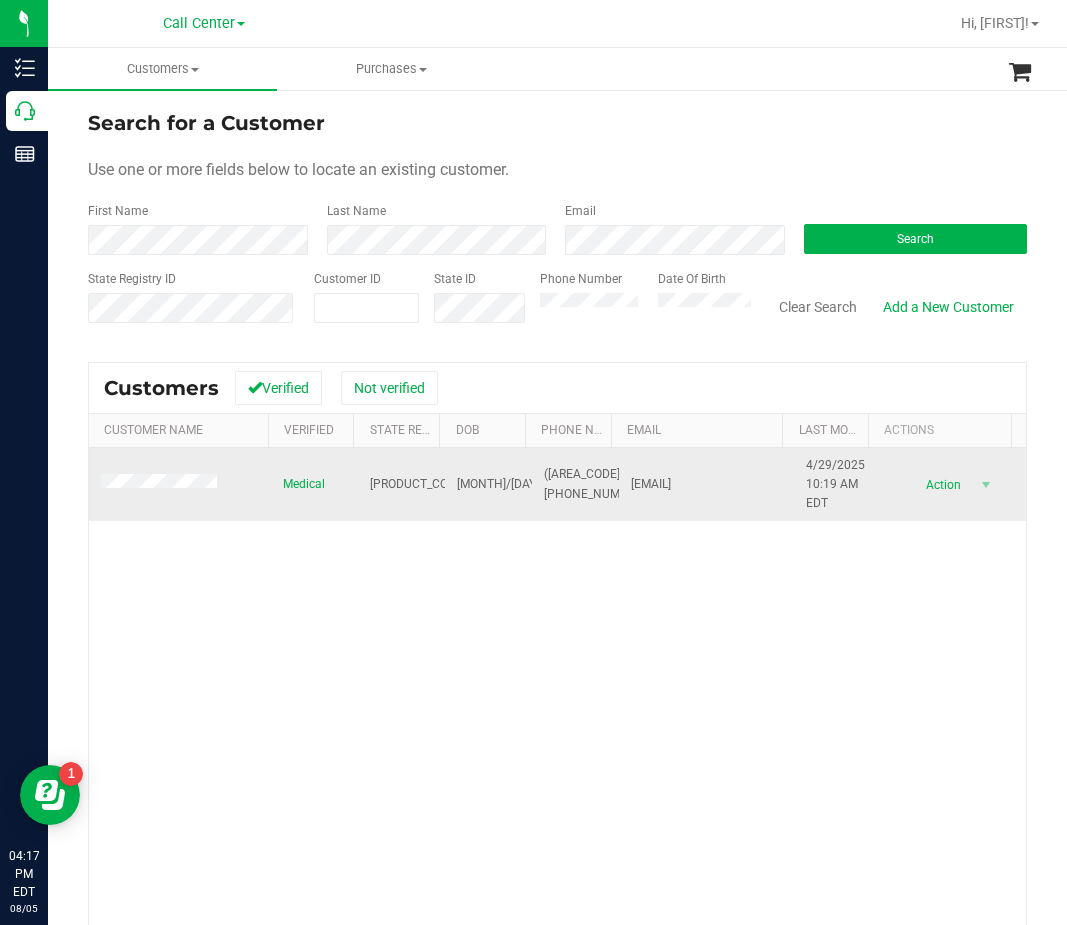 click on "11/23/1964" at bounding box center [518, 484] 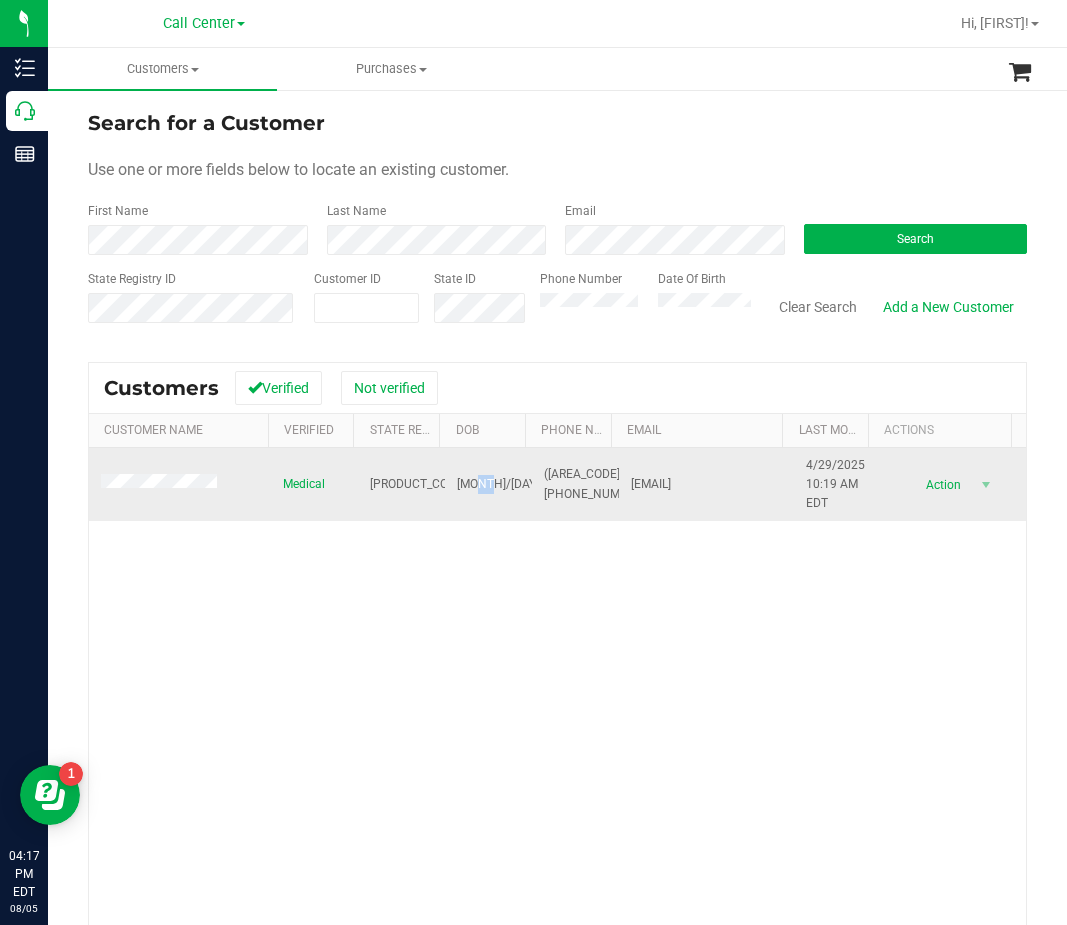click on "11/23/1964" at bounding box center (518, 484) 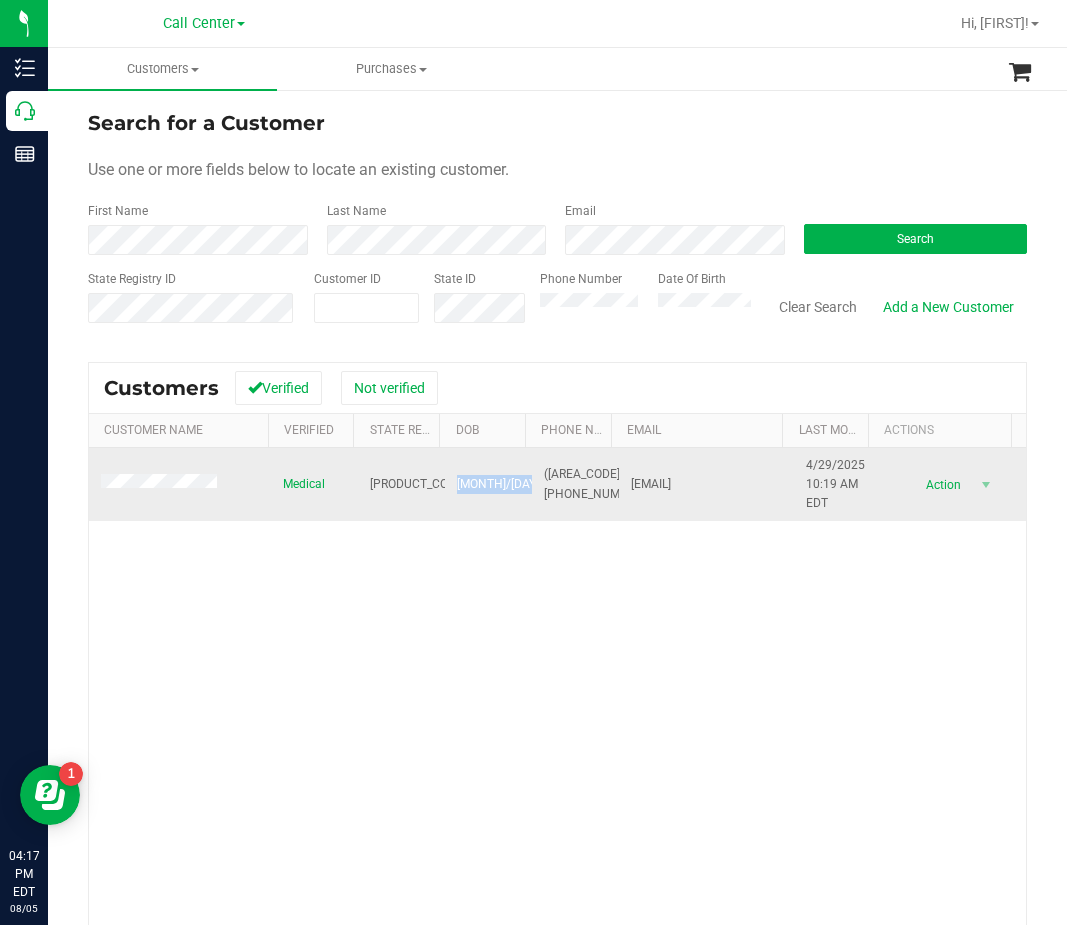 click on "11/23/1964" at bounding box center (518, 484) 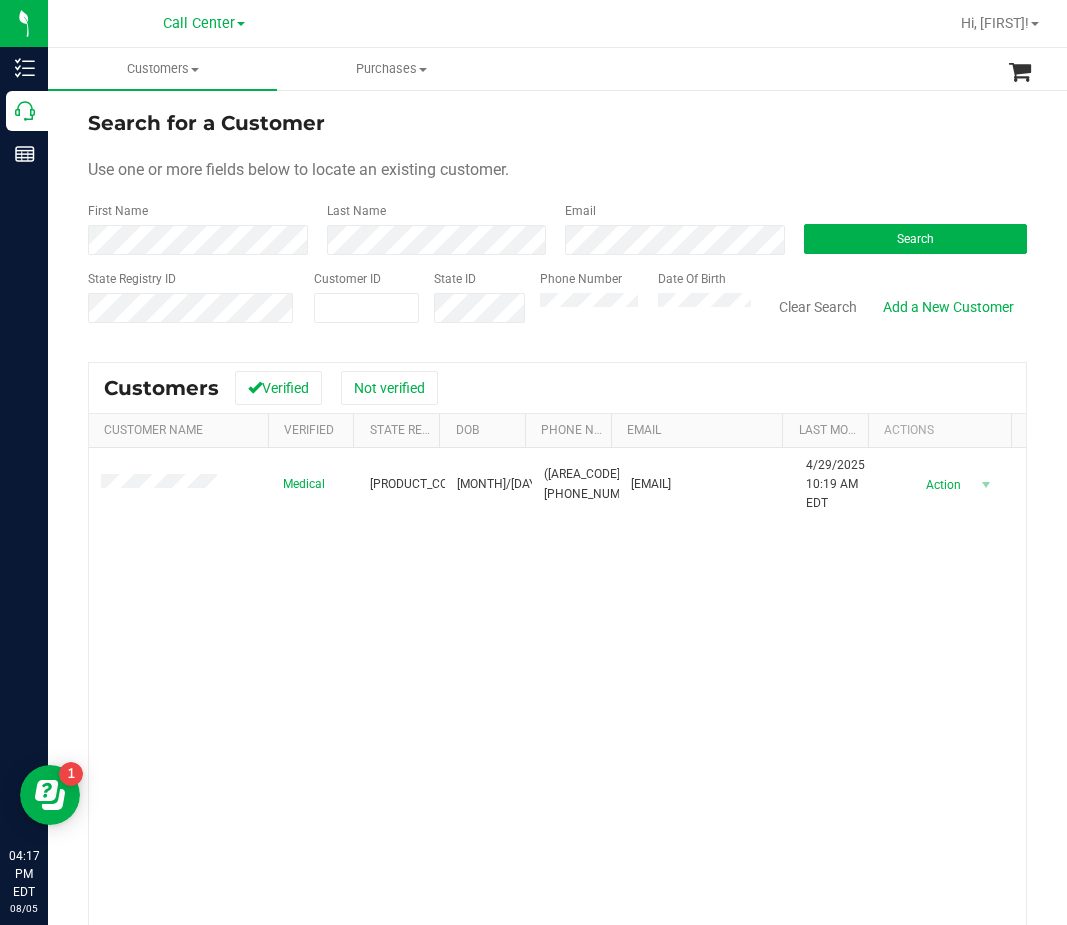 click on "Medical P3FR7978 11/23/1964 (239) 560-0460 woman4womyn@aol.com 4/29/2025 10:19 AM EDT
Delete Profile
Action Action Create new purchase View profile View purchases" at bounding box center [557, 739] 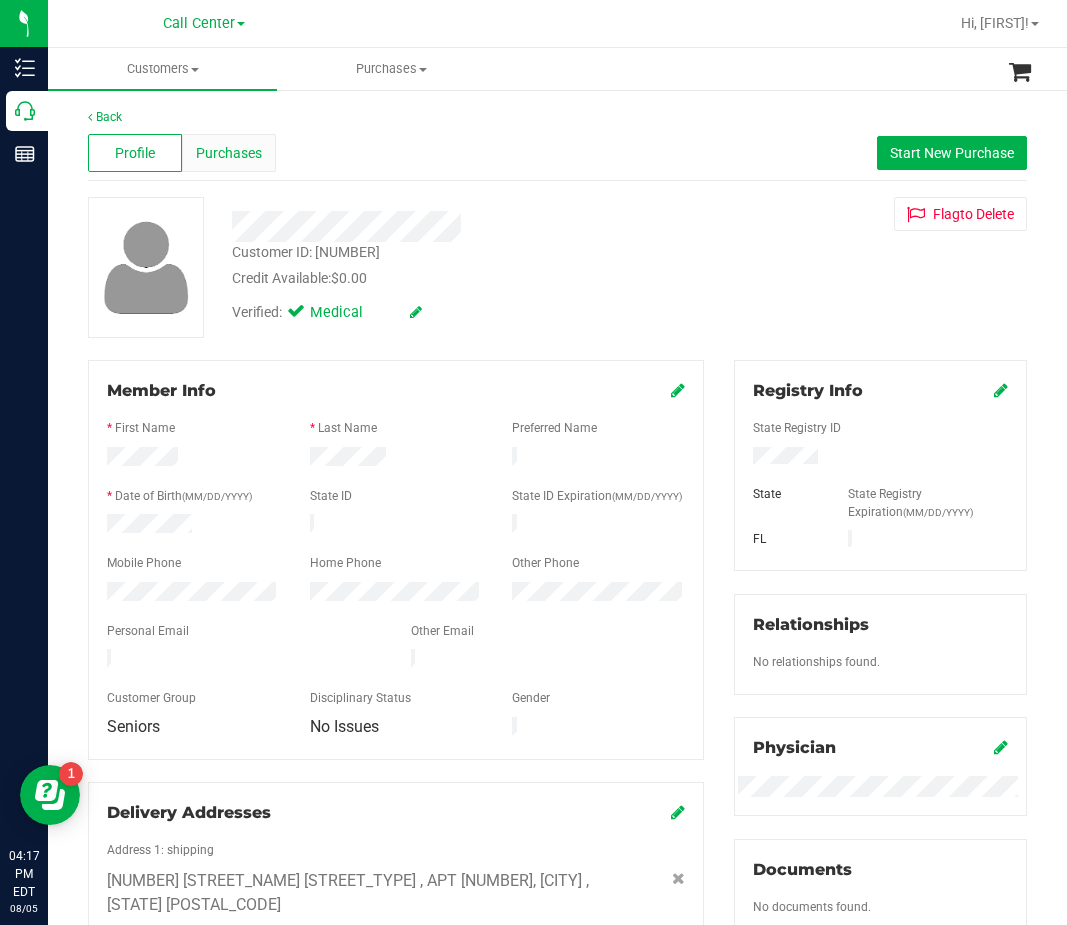 click on "Purchases" at bounding box center (229, 153) 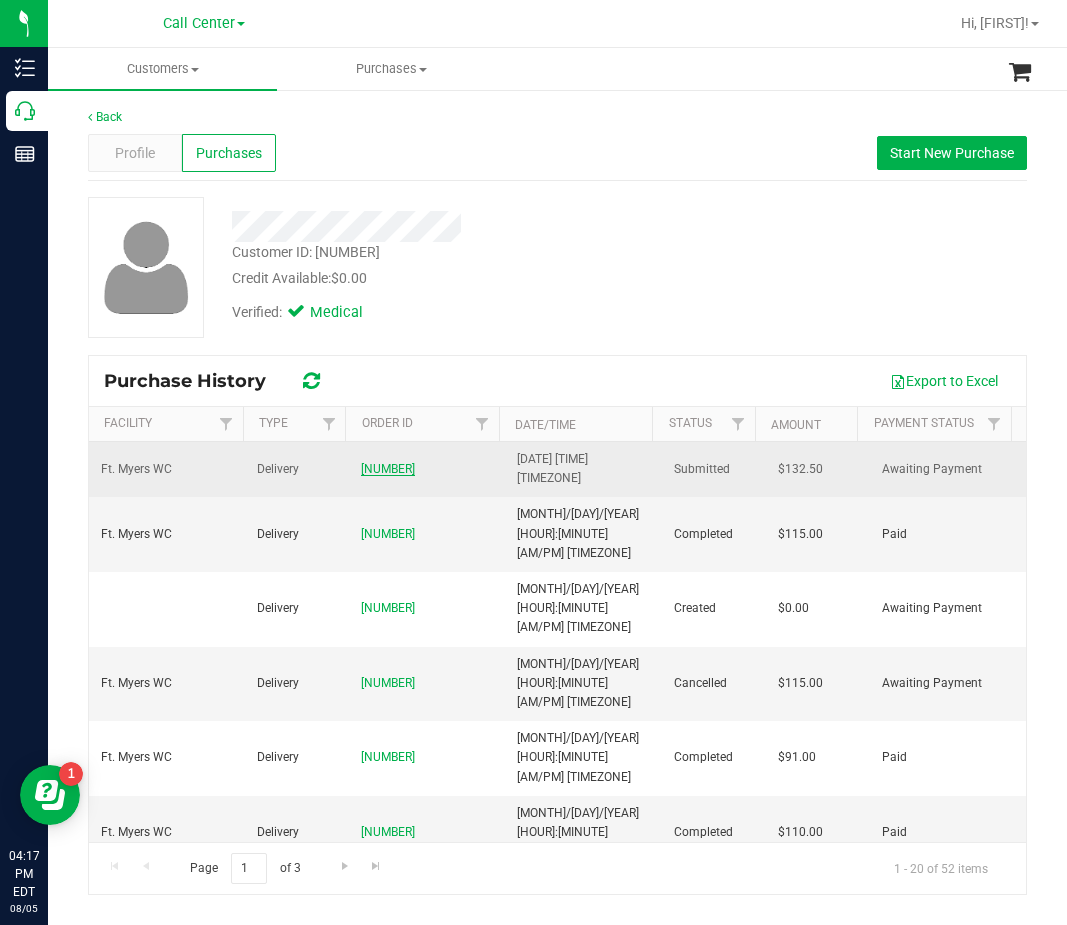 click on "11743509" at bounding box center [388, 469] 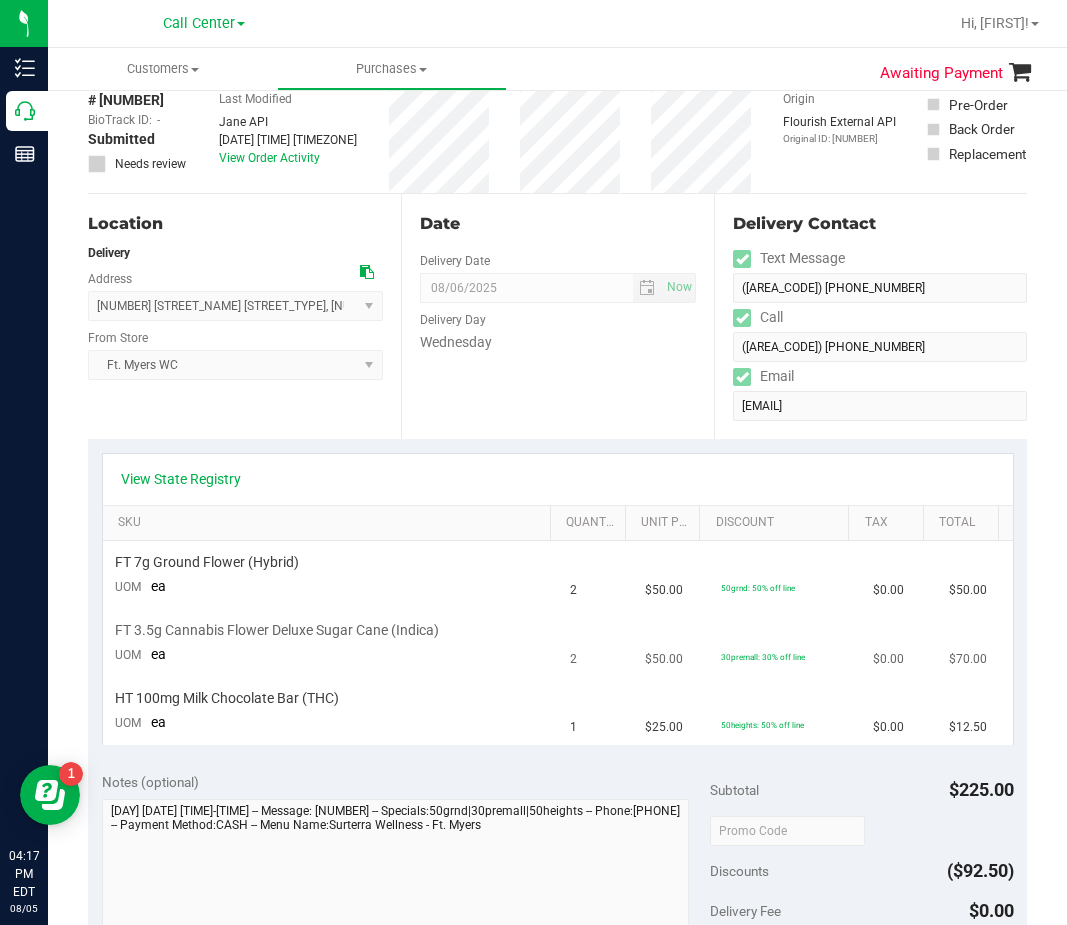 scroll, scrollTop: 0, scrollLeft: 0, axis: both 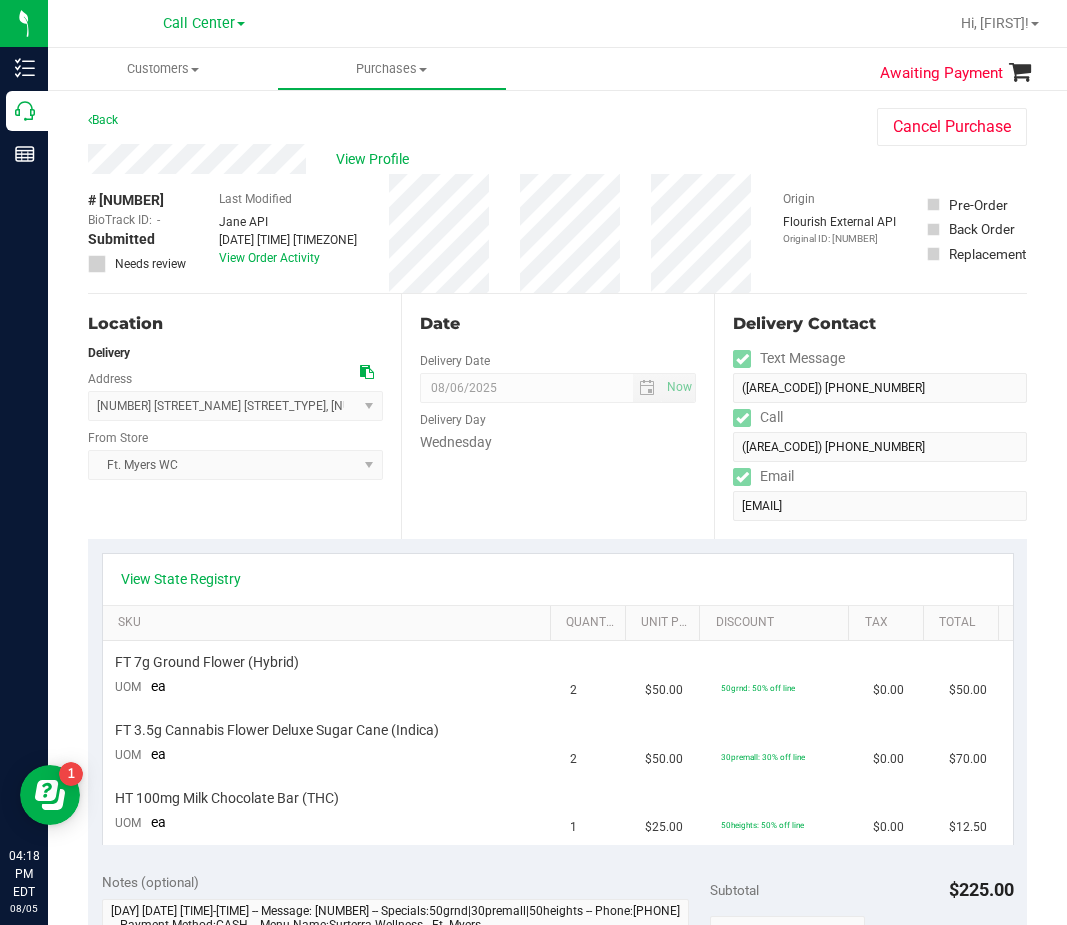 drag, startPoint x: 538, startPoint y: 321, endPoint x: 508, endPoint y: 317, distance: 30.265491 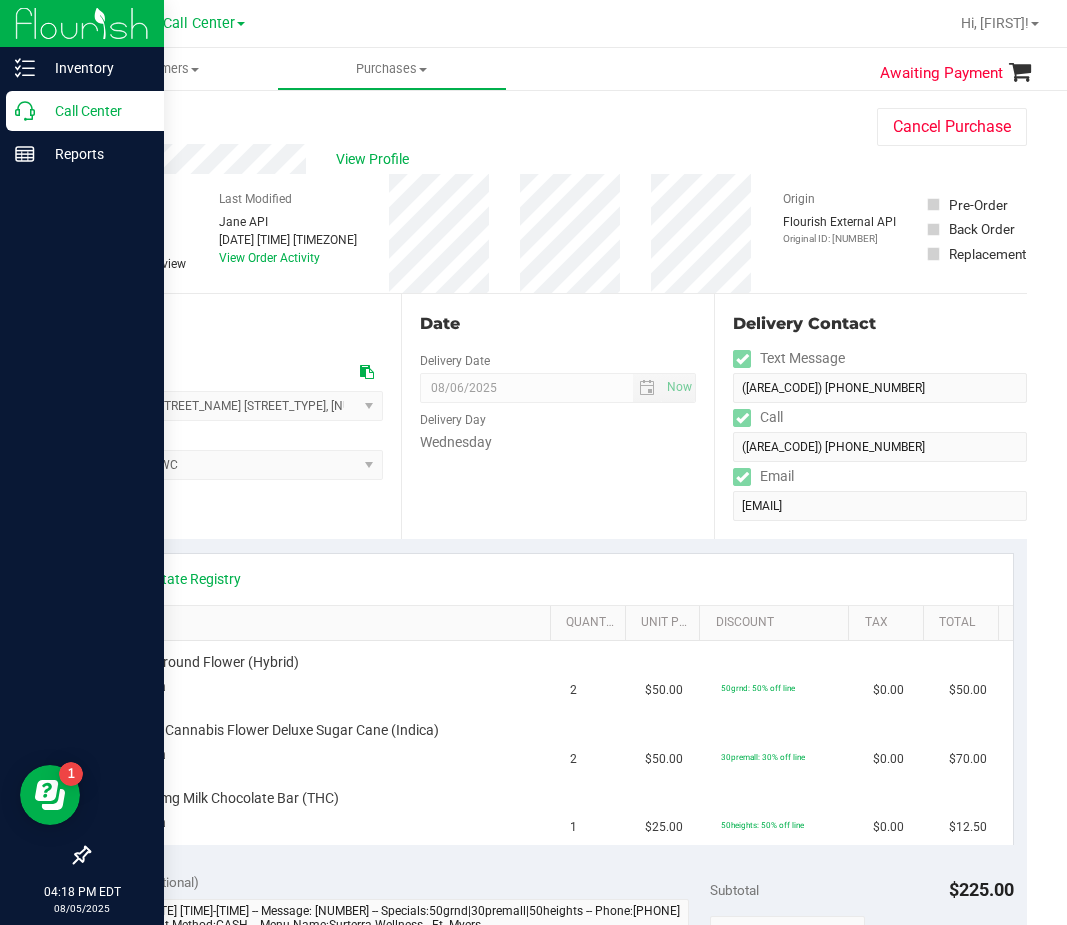 click 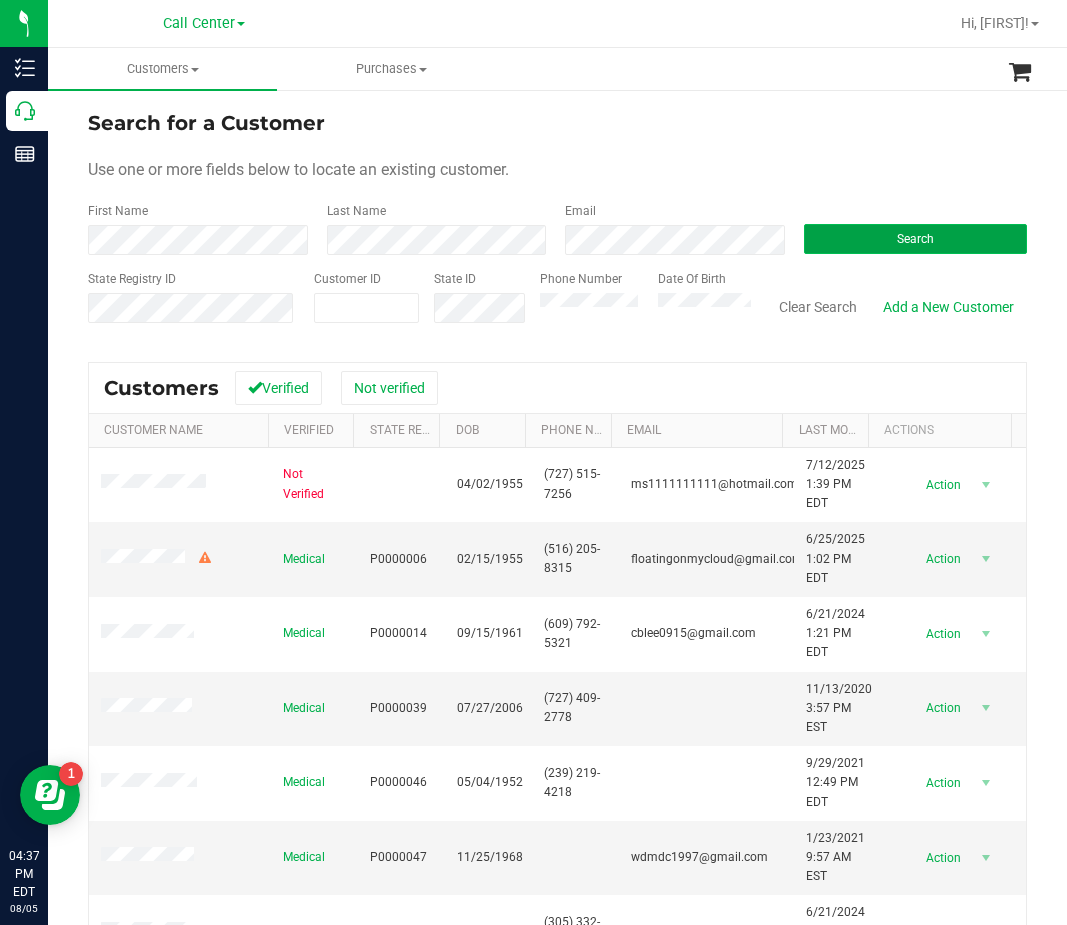 click on "Search" at bounding box center (916, 239) 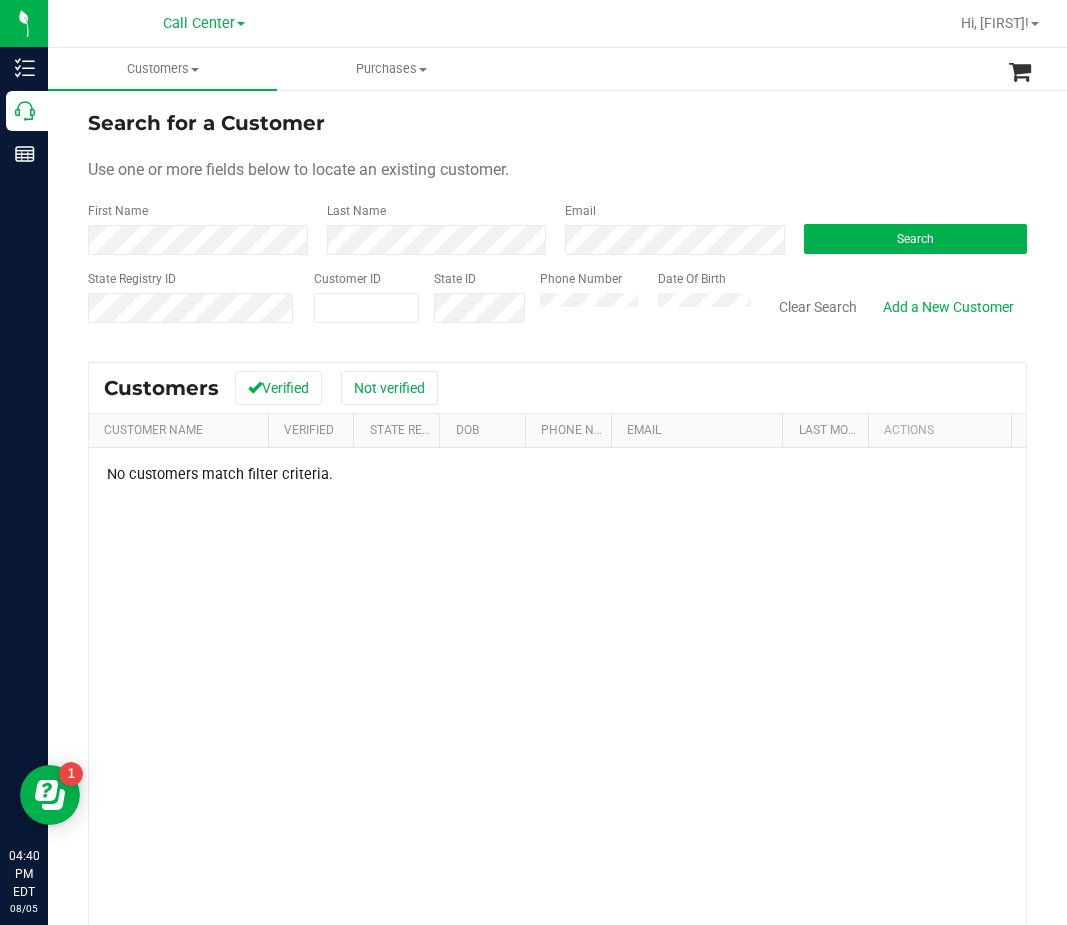 drag, startPoint x: 635, startPoint y: 93, endPoint x: 610, endPoint y: 82, distance: 27.313 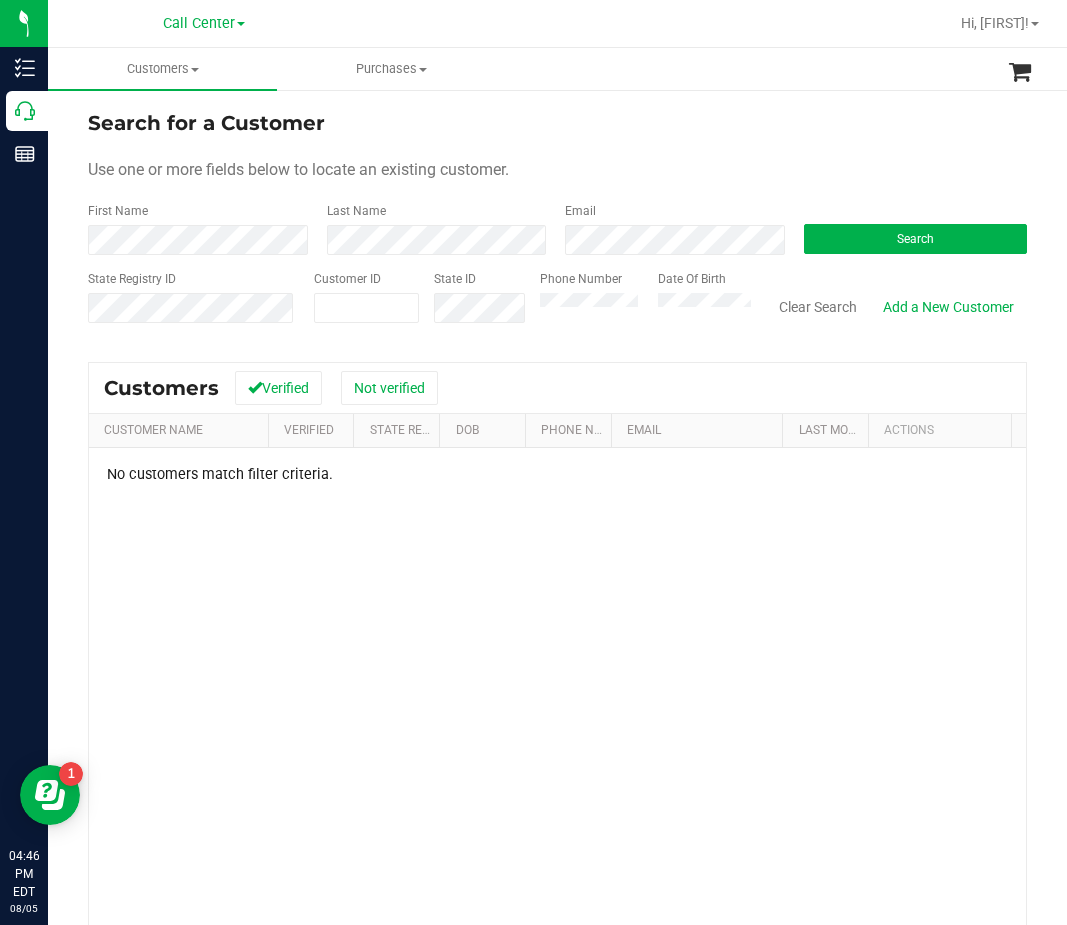 click on "Search" at bounding box center (908, 228) 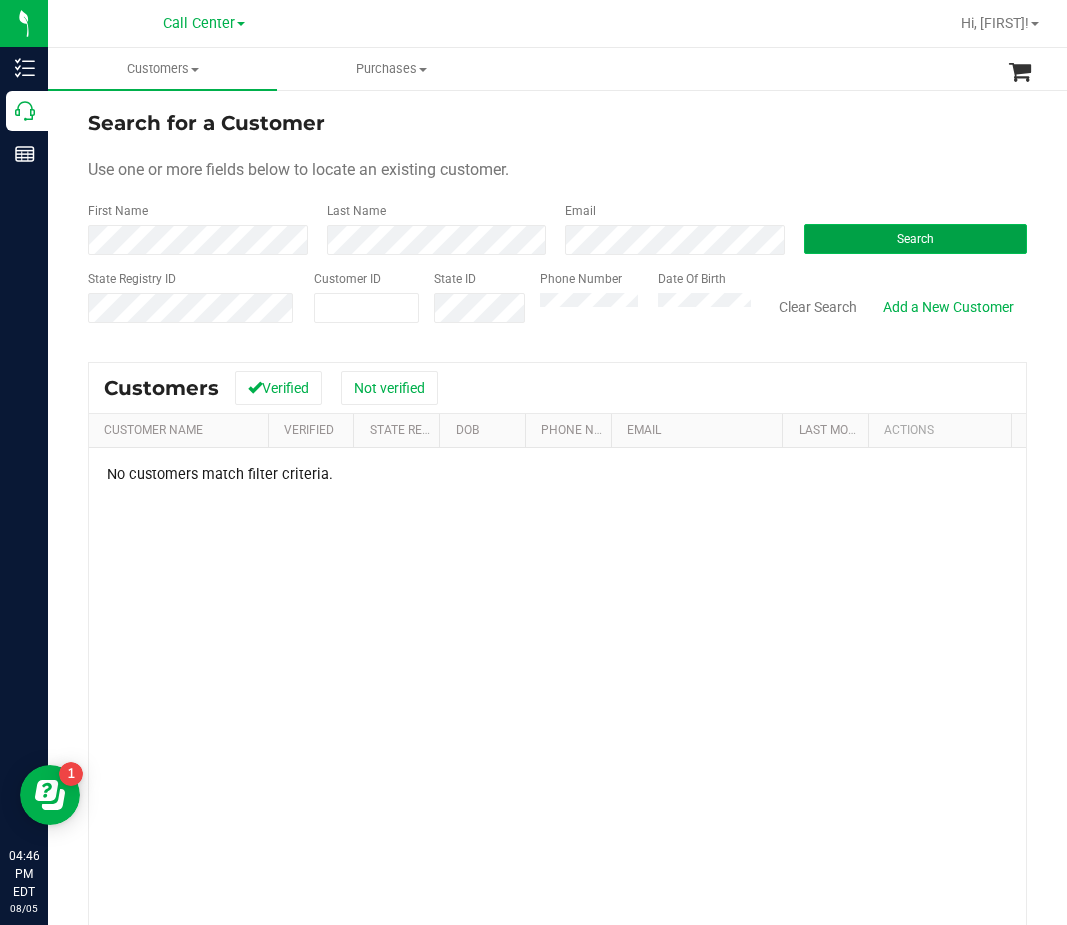 click on "Search" at bounding box center [916, 239] 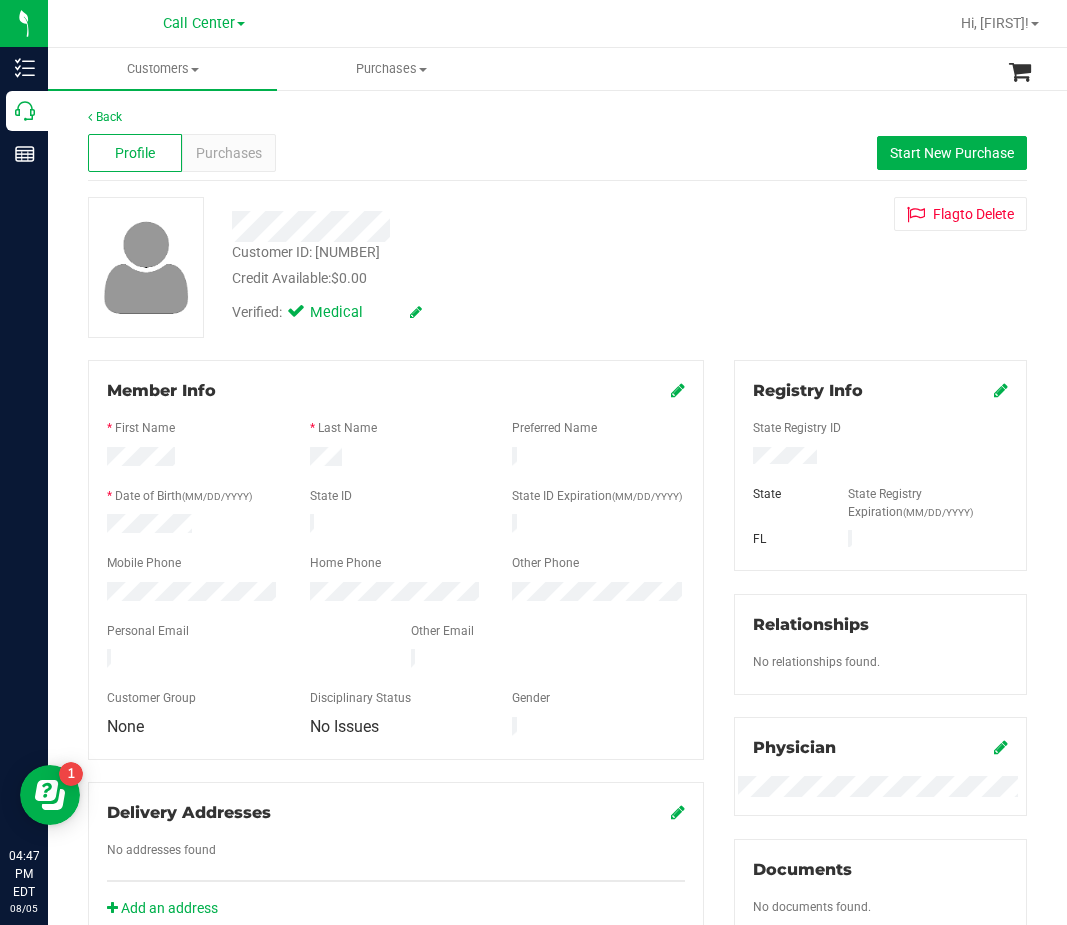 click at bounding box center [880, 458] 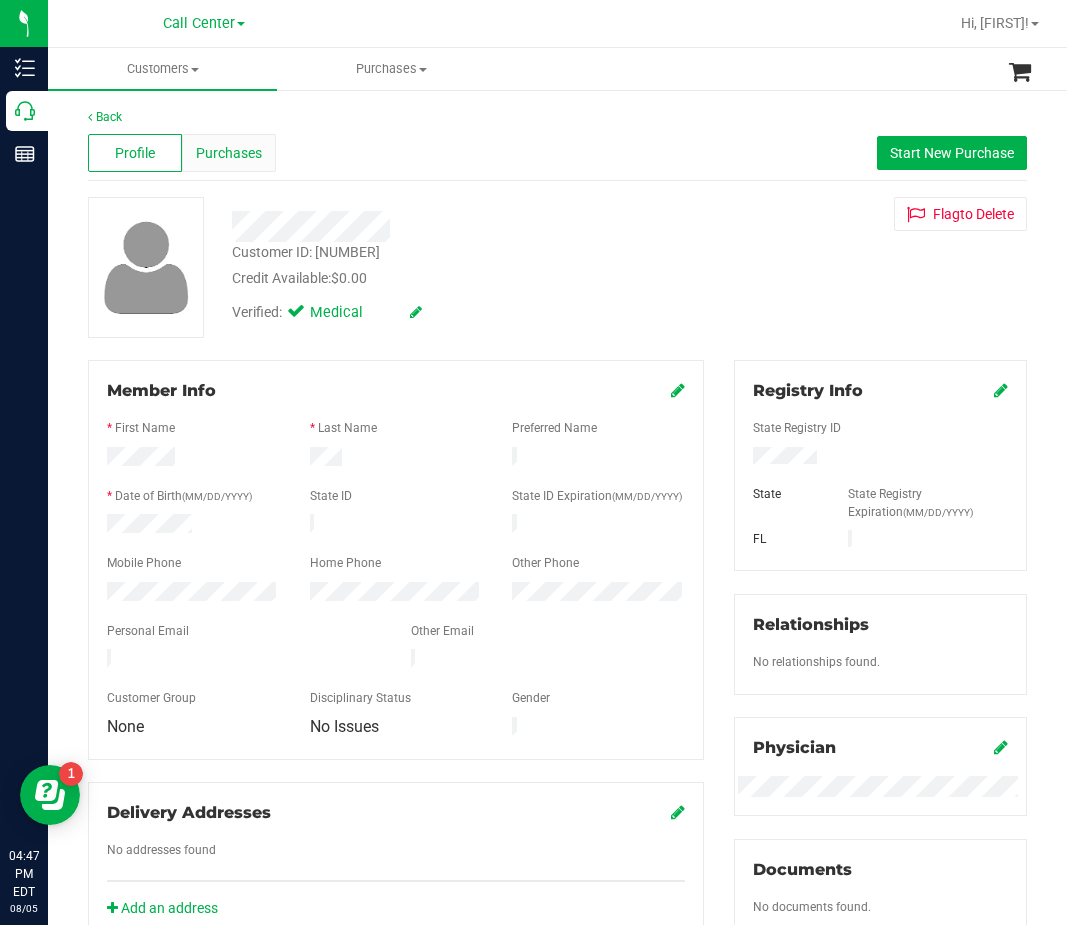 click on "Purchases" at bounding box center (229, 153) 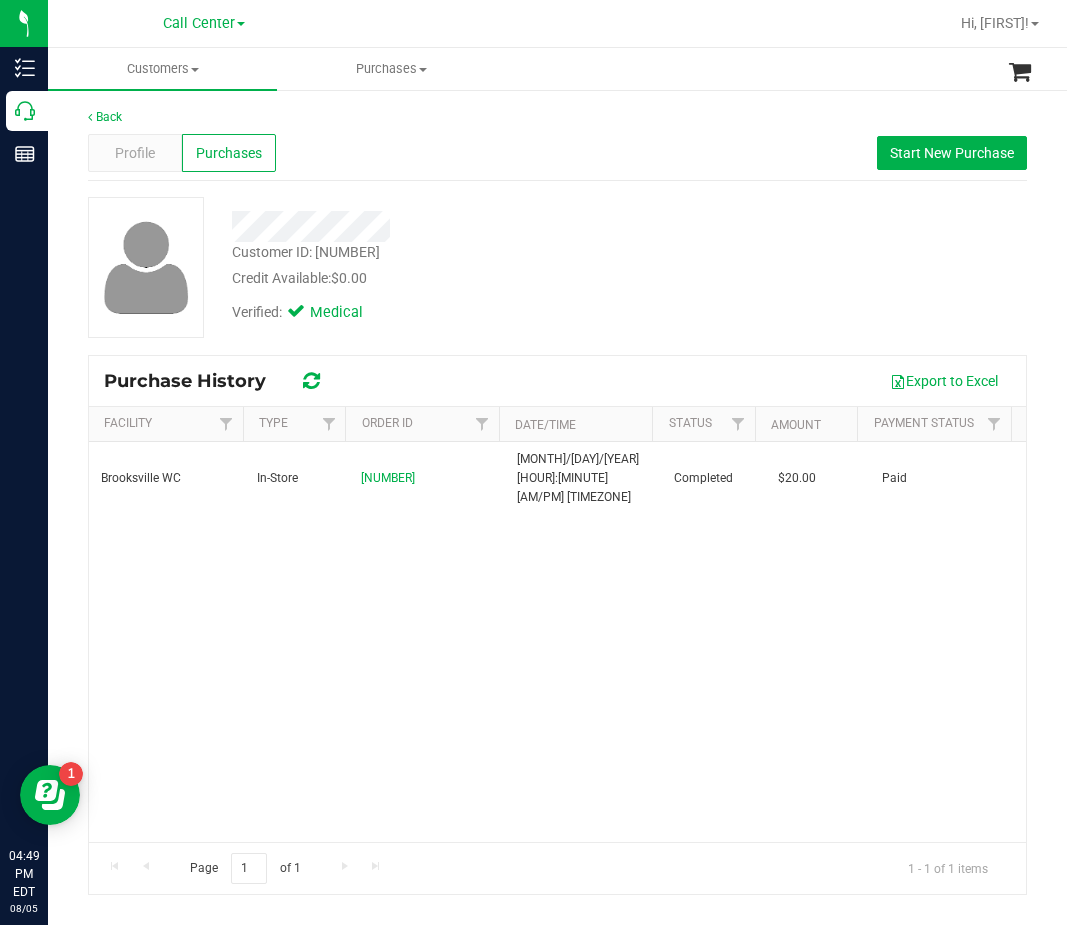 drag, startPoint x: 490, startPoint y: 302, endPoint x: 421, endPoint y: 271, distance: 75.643906 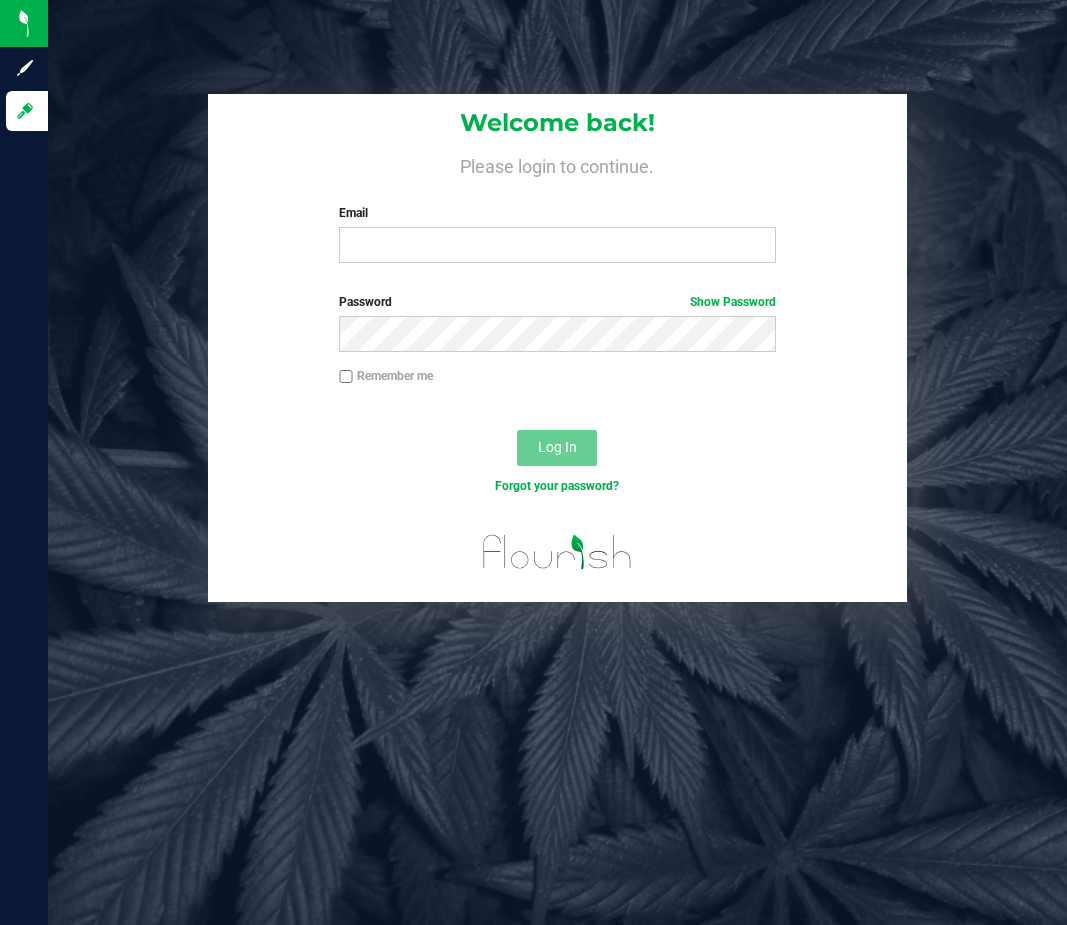 scroll, scrollTop: 0, scrollLeft: 0, axis: both 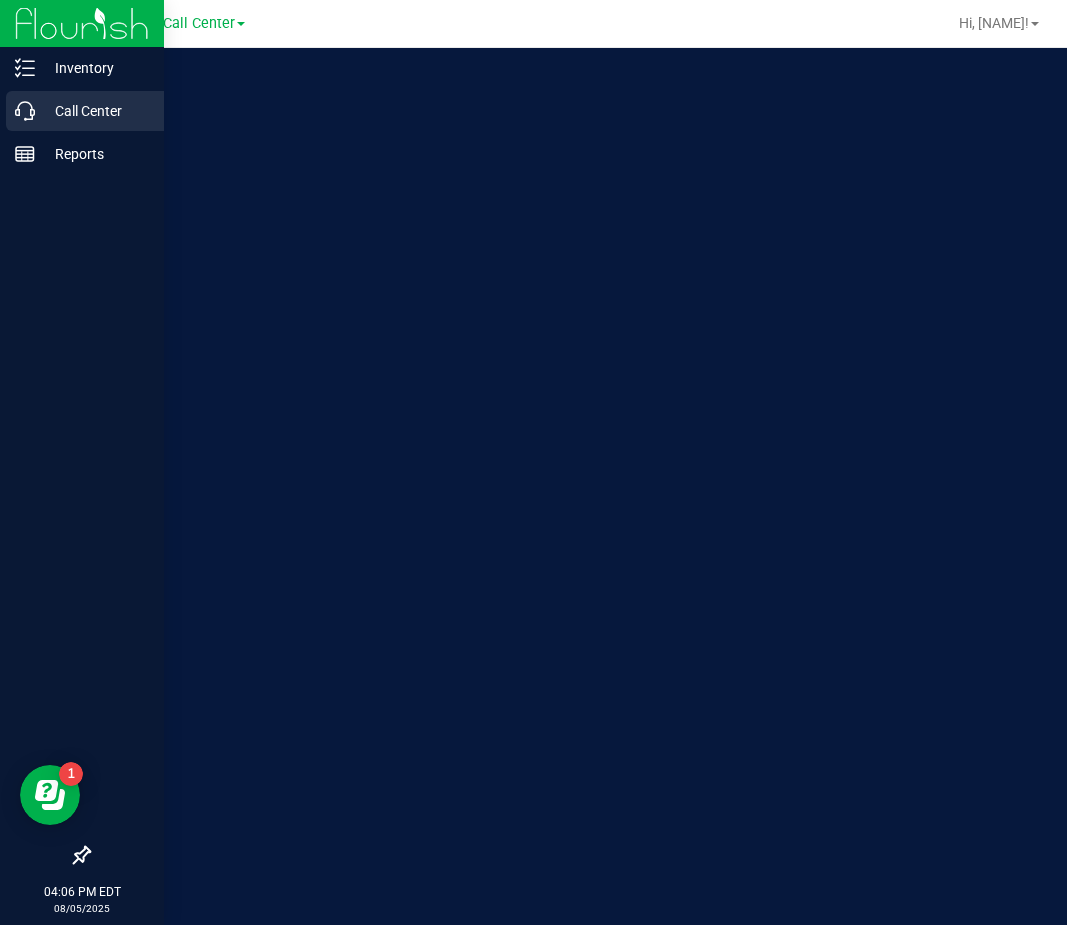 click on "Call Center" at bounding box center (85, 111) 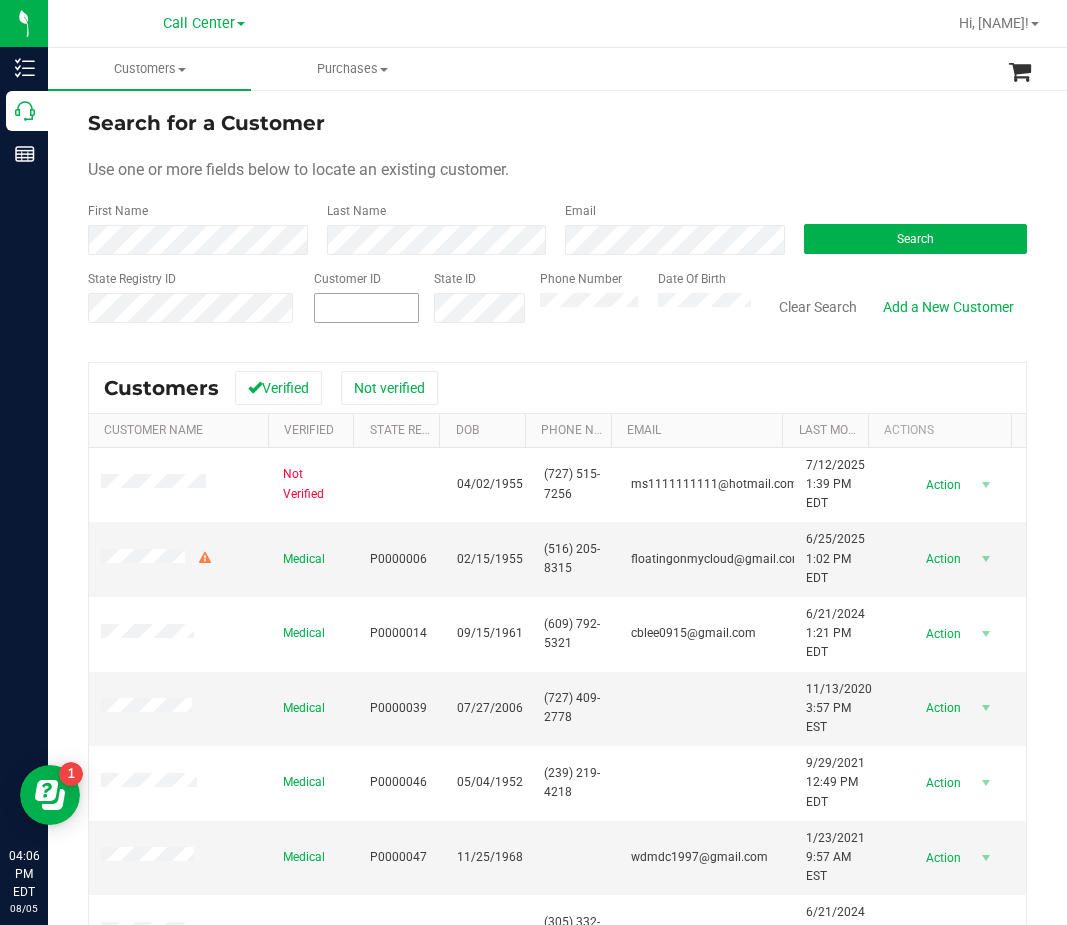 click at bounding box center [366, 308] 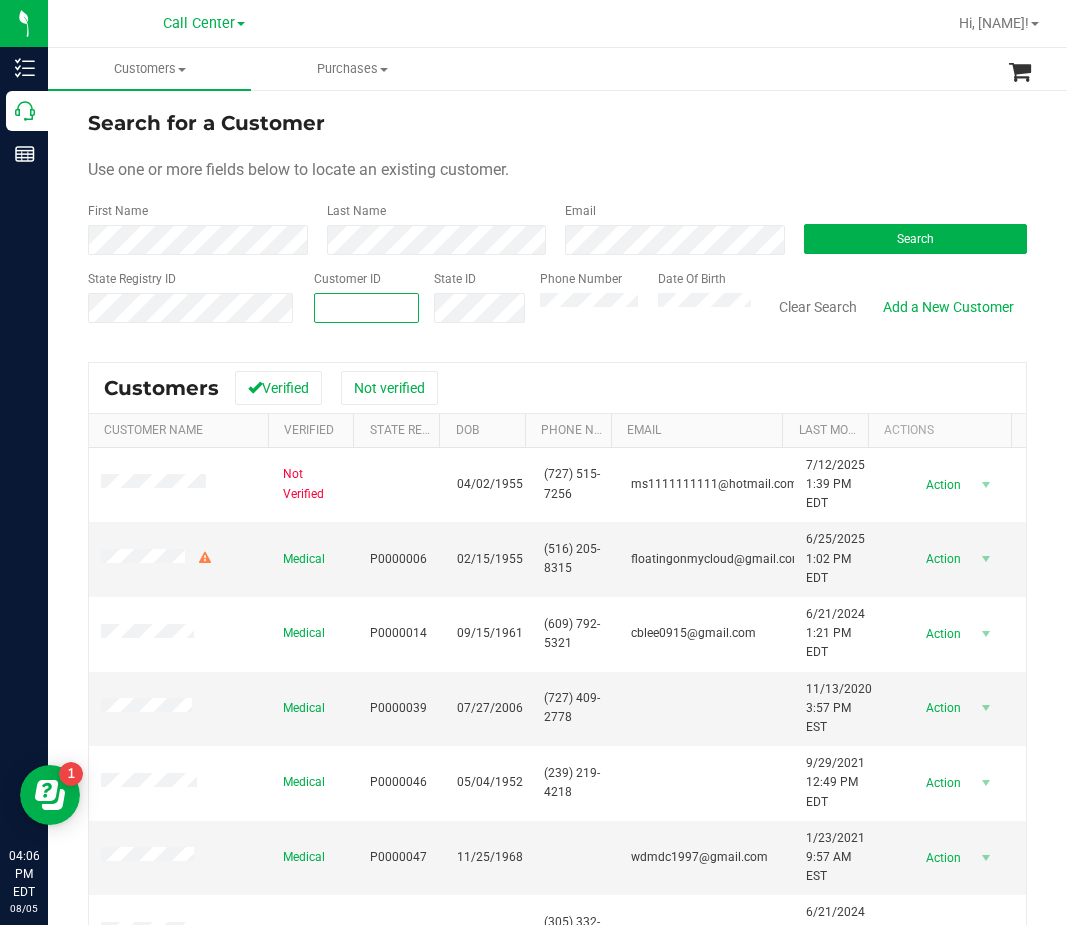 click on "State ID" at bounding box center (472, 305) 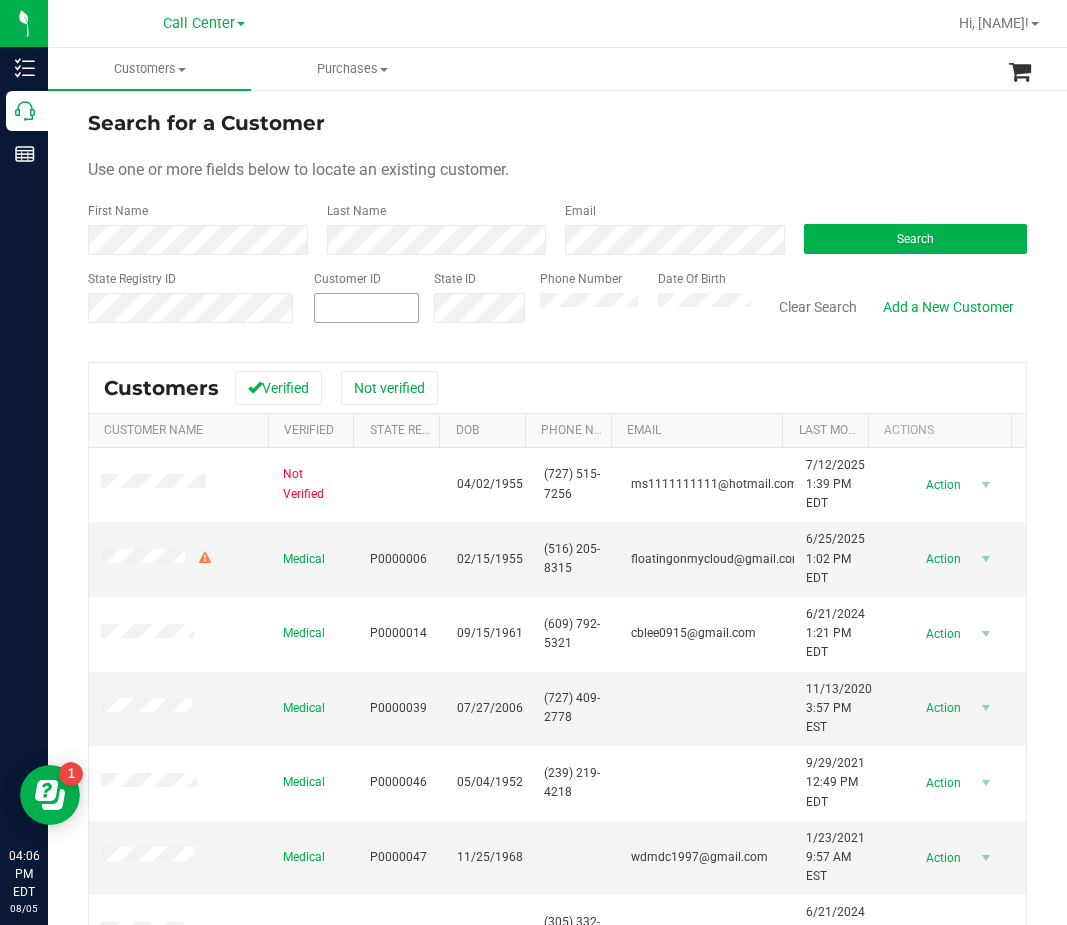 click at bounding box center [366, 308] 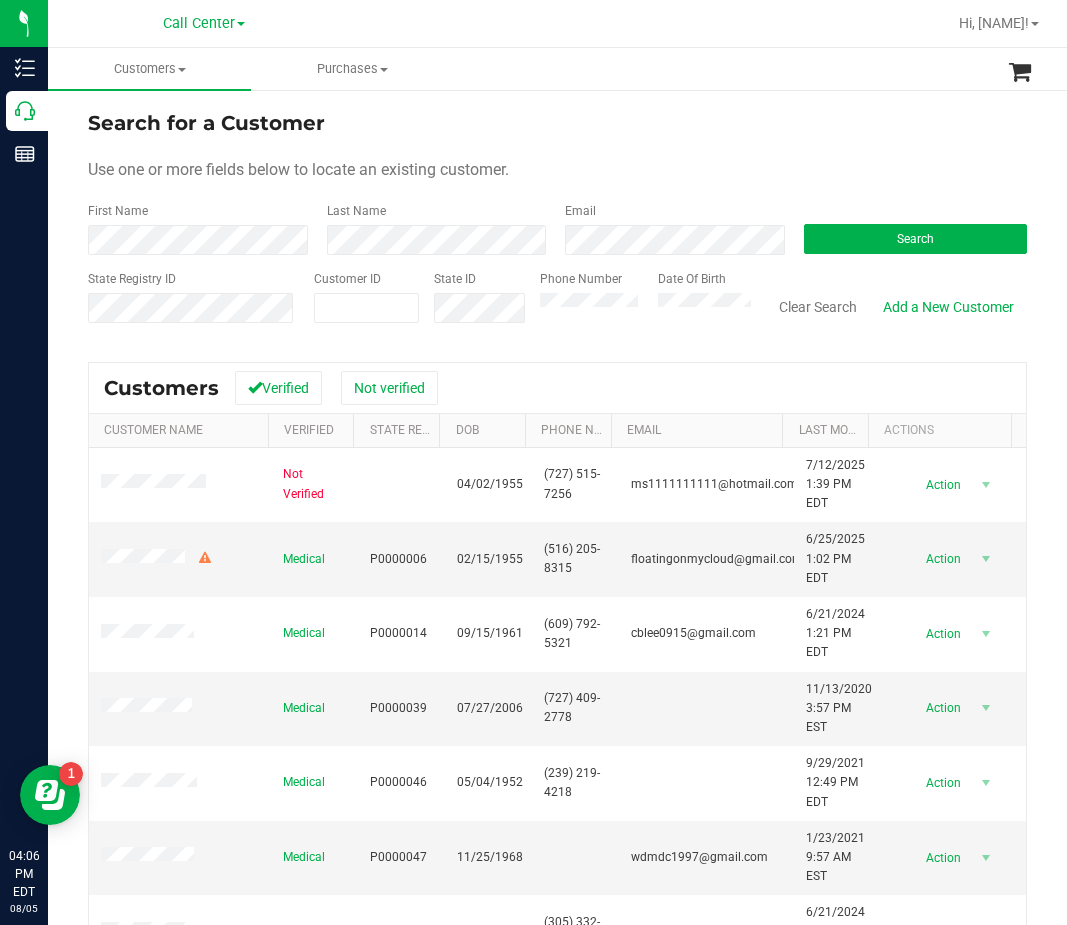 drag, startPoint x: 853, startPoint y: 112, endPoint x: 837, endPoint y: 103, distance: 18.35756 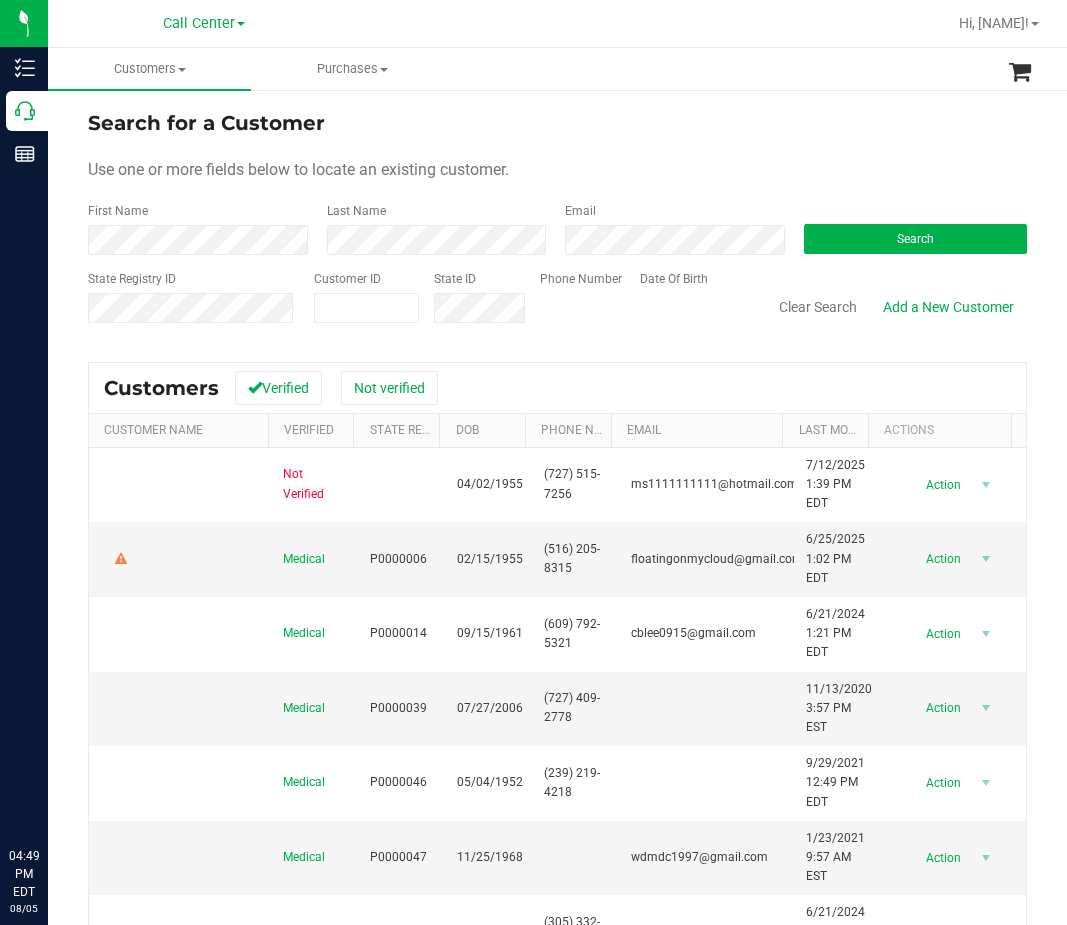 scroll, scrollTop: 0, scrollLeft: 0, axis: both 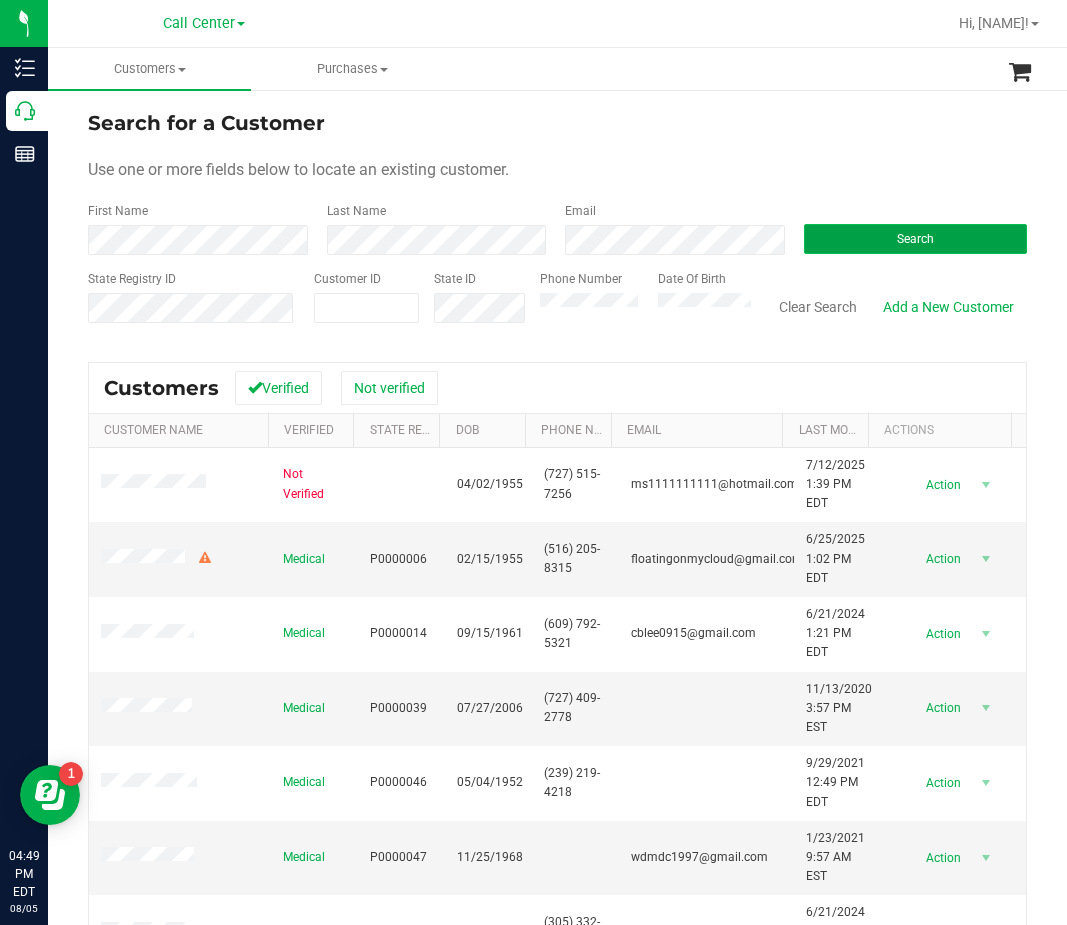 click on "Search" at bounding box center [916, 239] 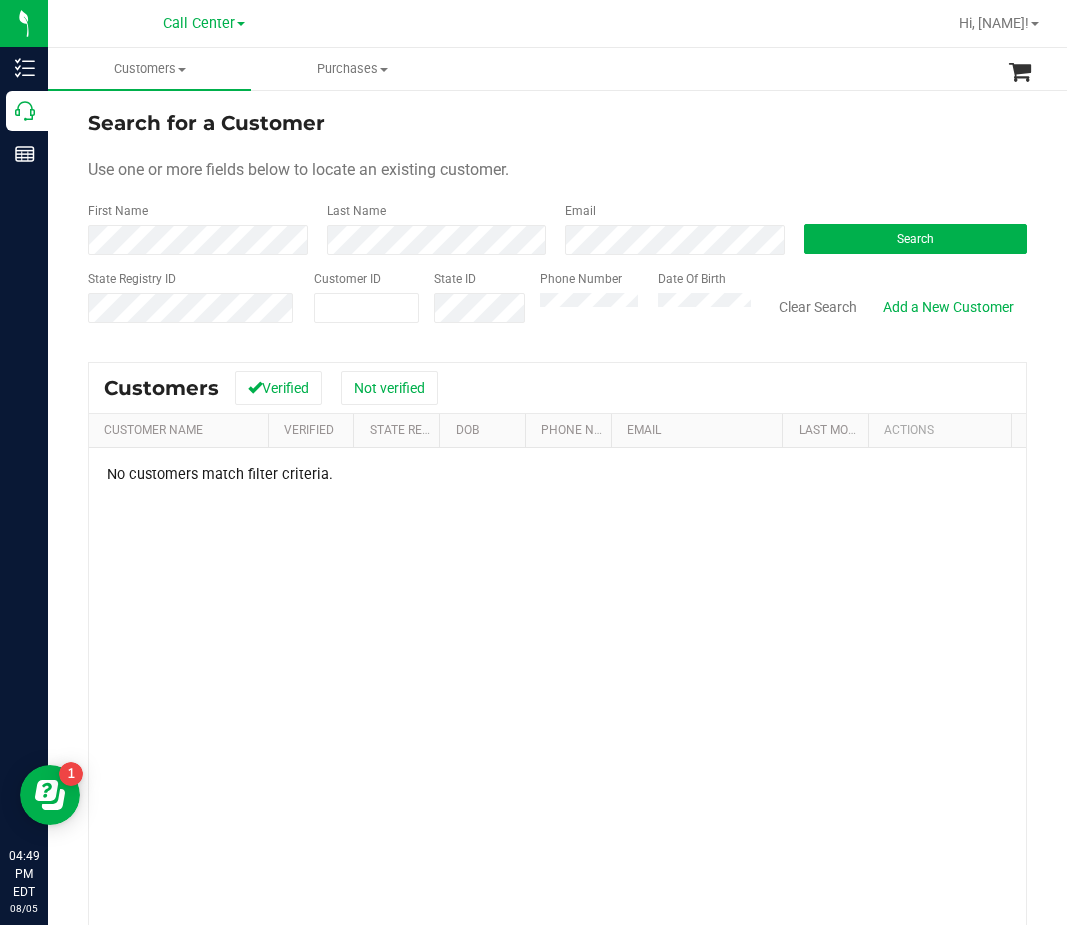 drag, startPoint x: 837, startPoint y: 340, endPoint x: 891, endPoint y: 465, distance: 136.16534 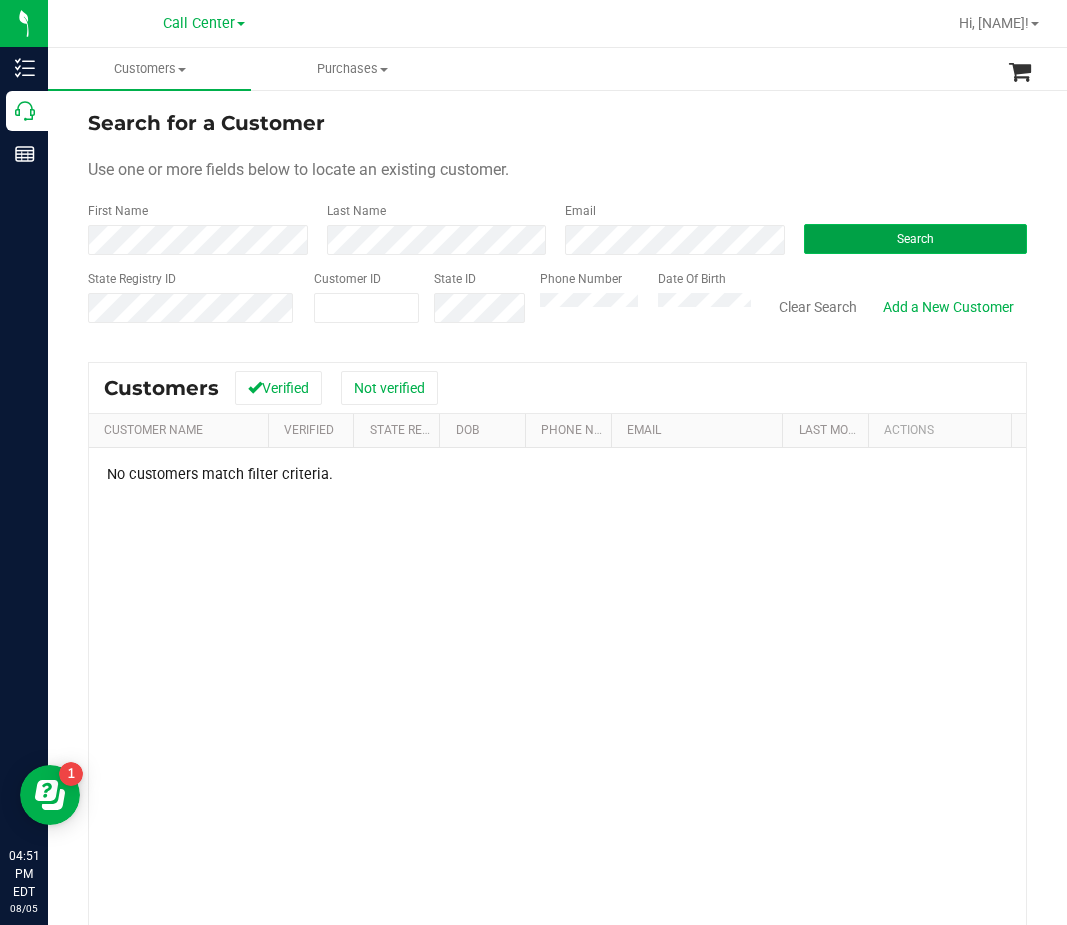 click on "Search" at bounding box center (916, 239) 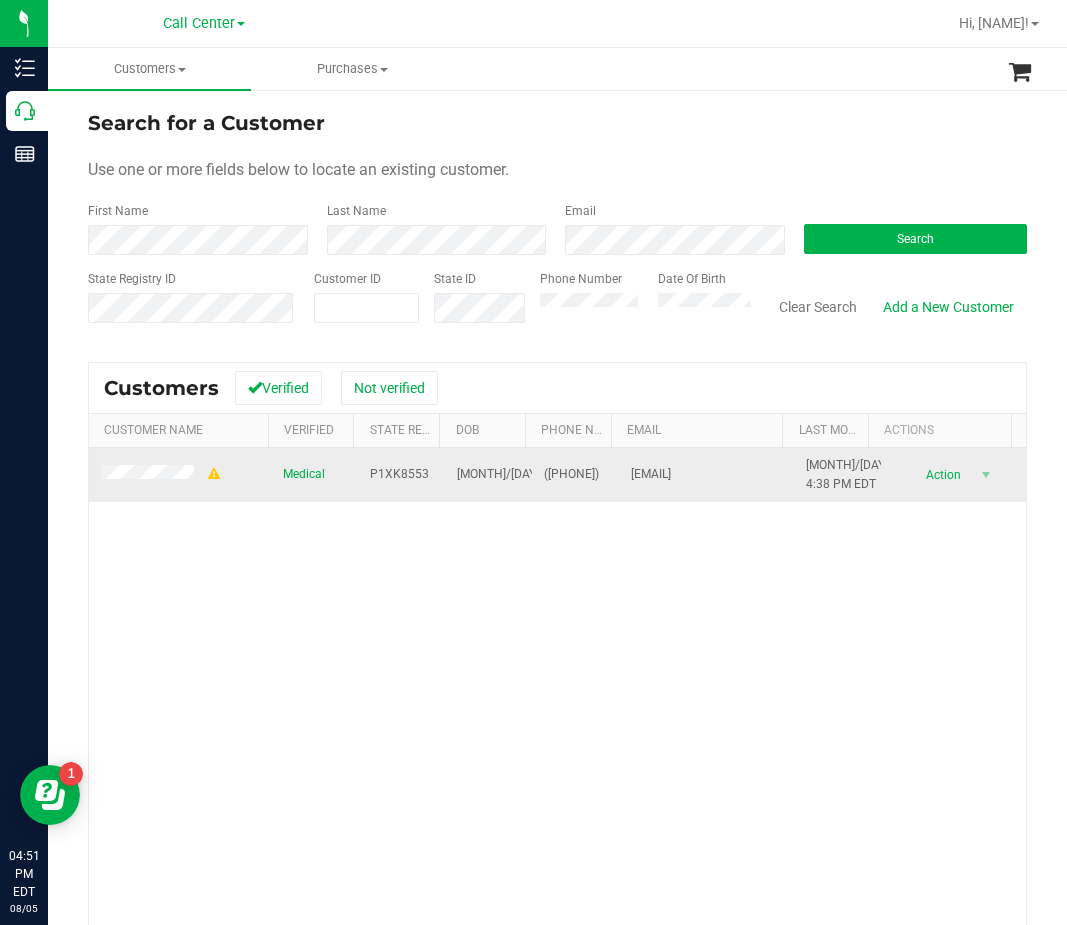 click on "P1XK8553" at bounding box center [399, 474] 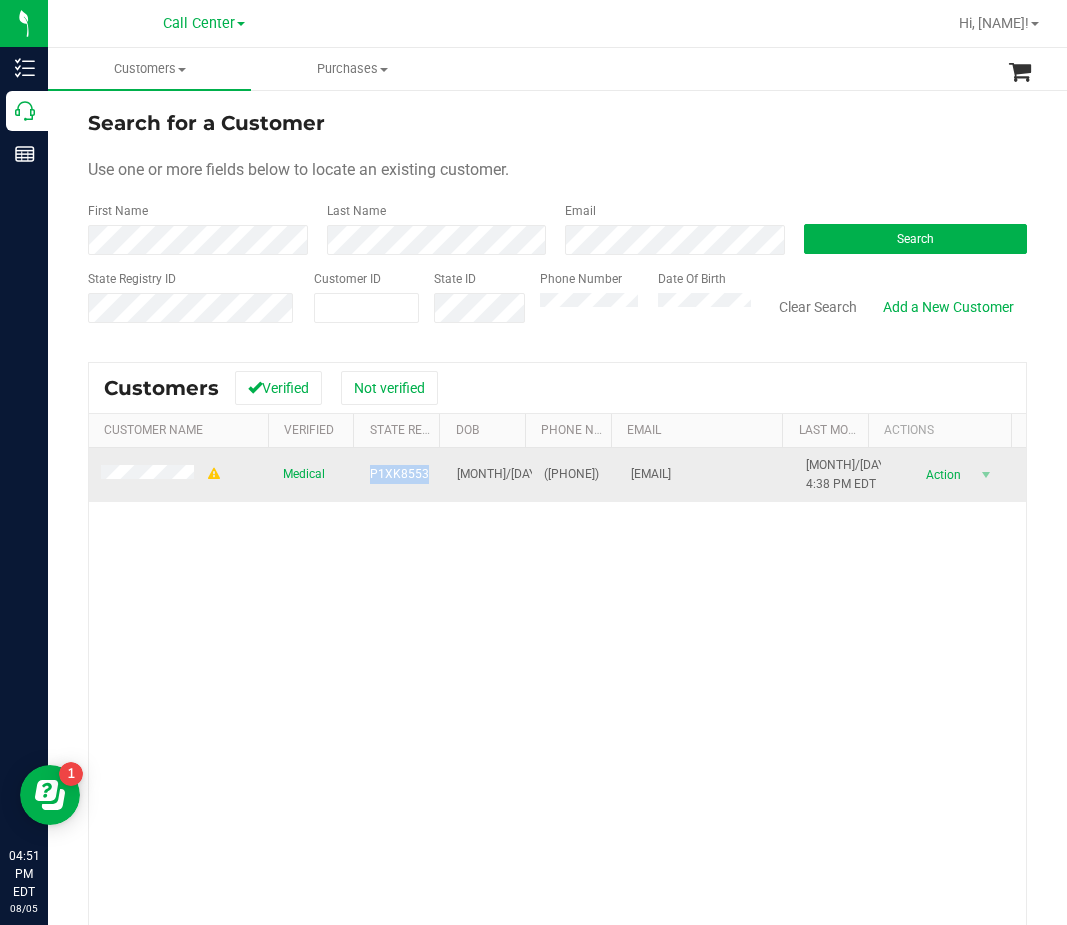 click on "P1XK8553" at bounding box center [399, 474] 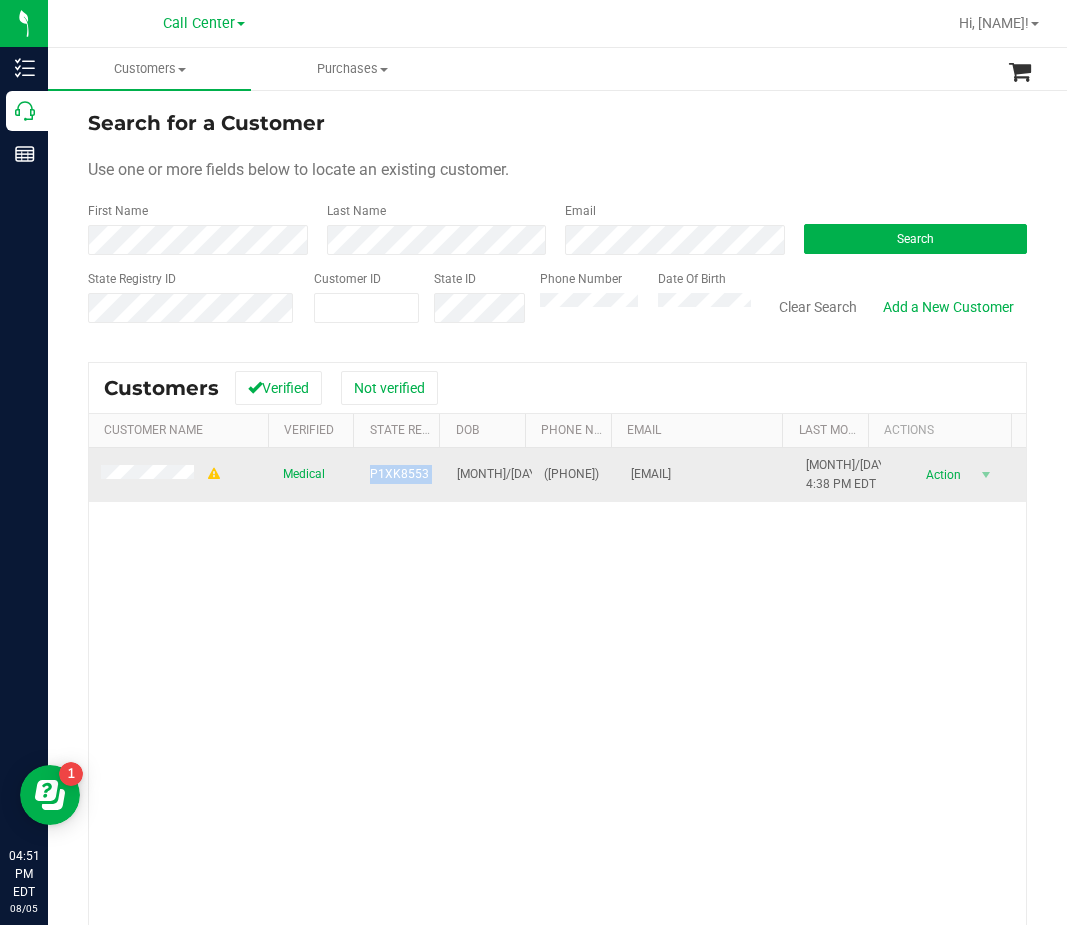 click on "P1XK8553" at bounding box center (399, 474) 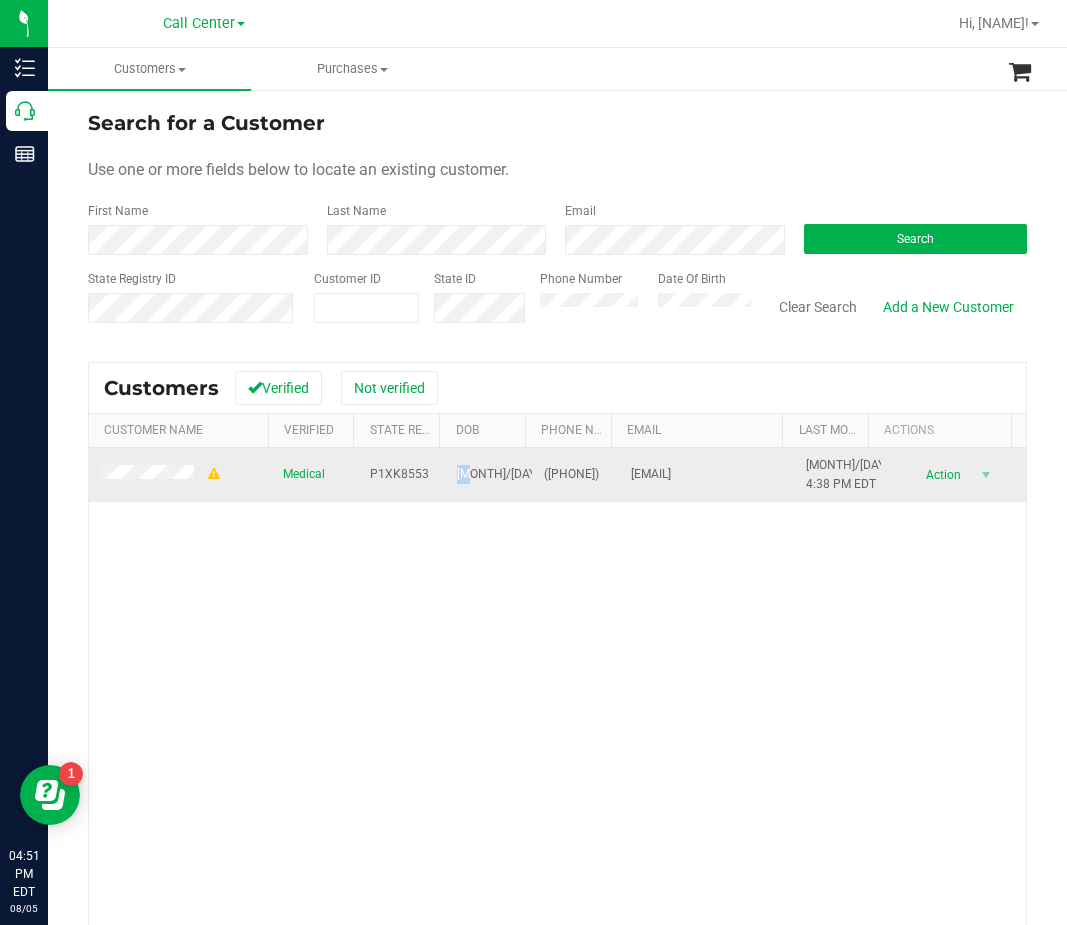 click on "03/31/1959" at bounding box center (518, 474) 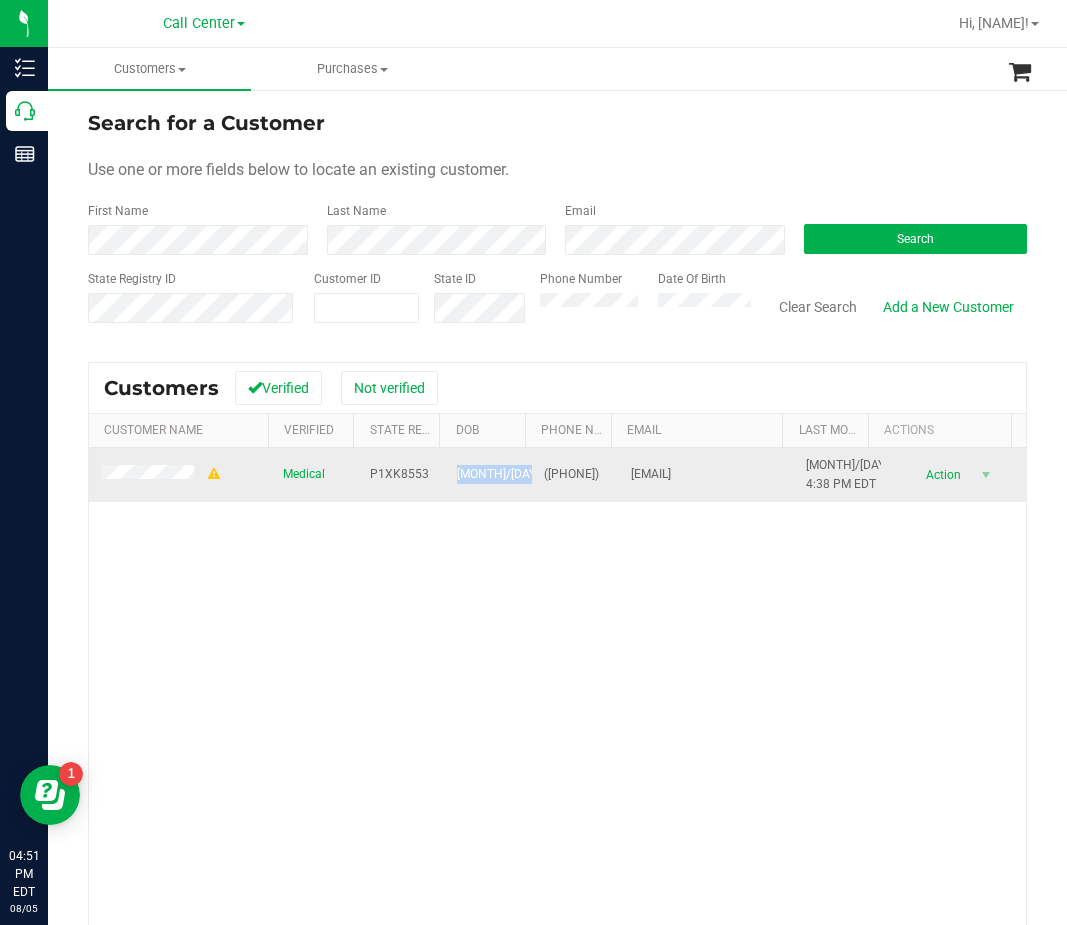 click on "03/31/1959" at bounding box center [518, 474] 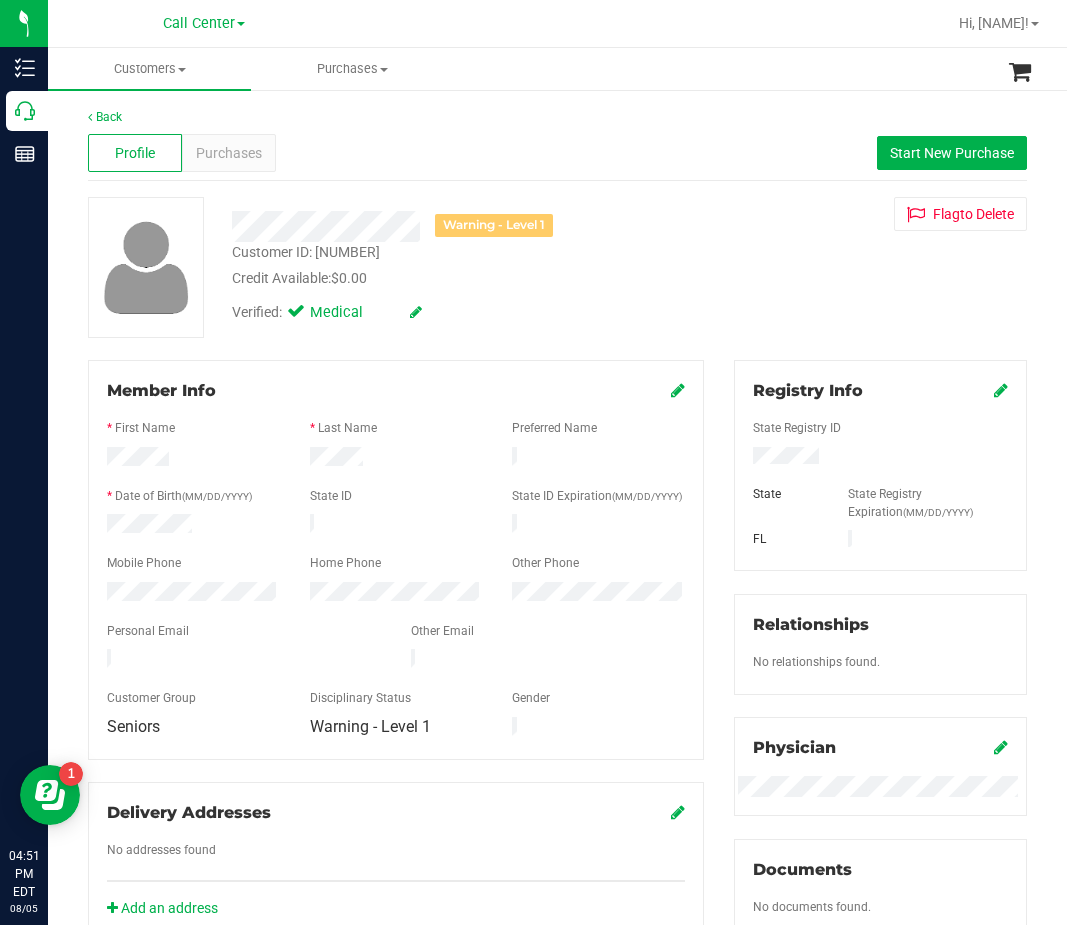 click on "Warning - Level 1" at bounding box center (459, 219) 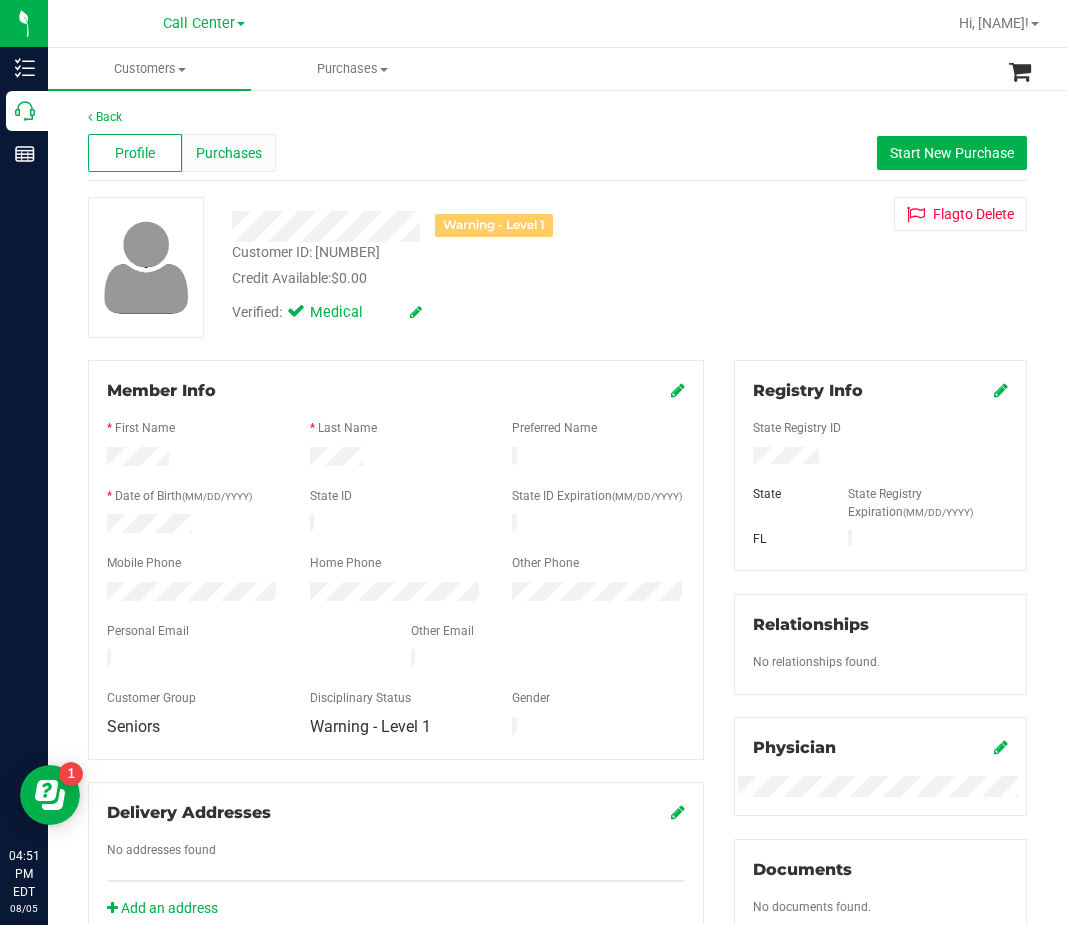 click on "Purchases" at bounding box center [229, 153] 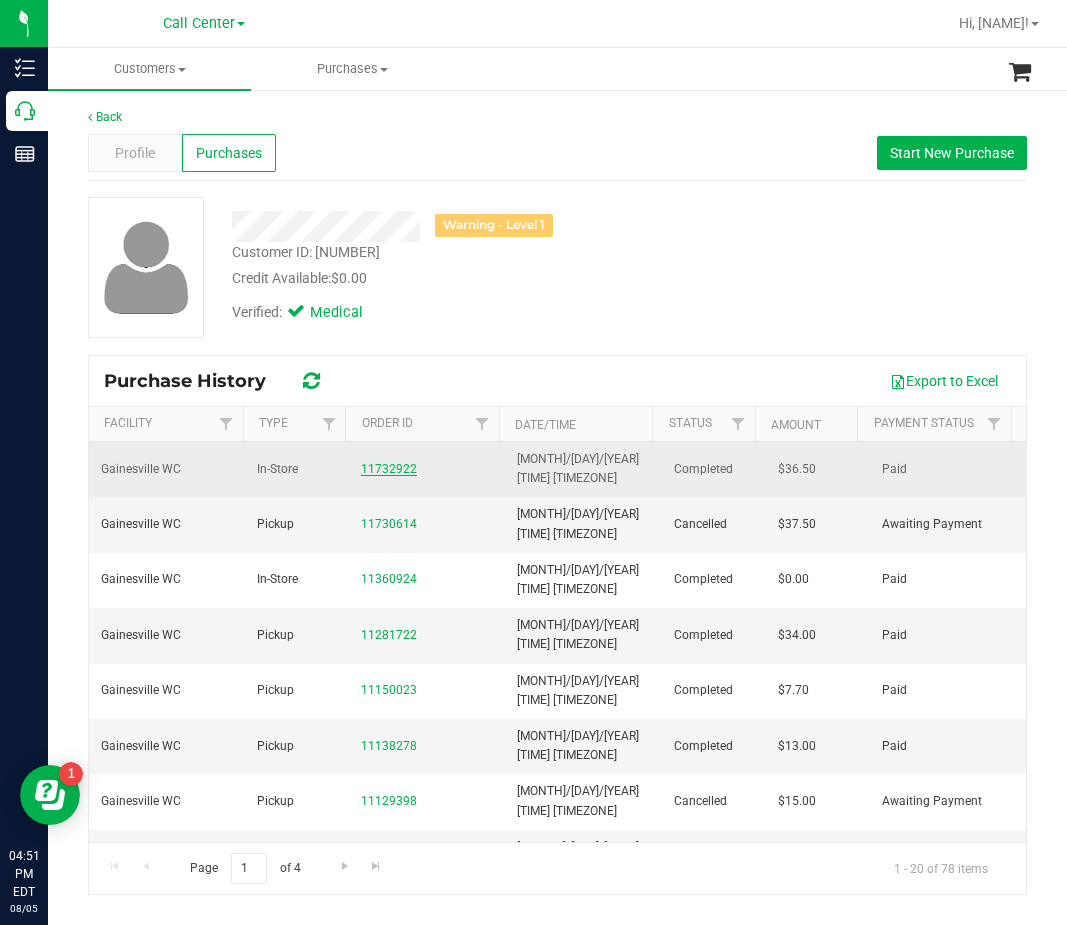 click on "11732922" at bounding box center (389, 469) 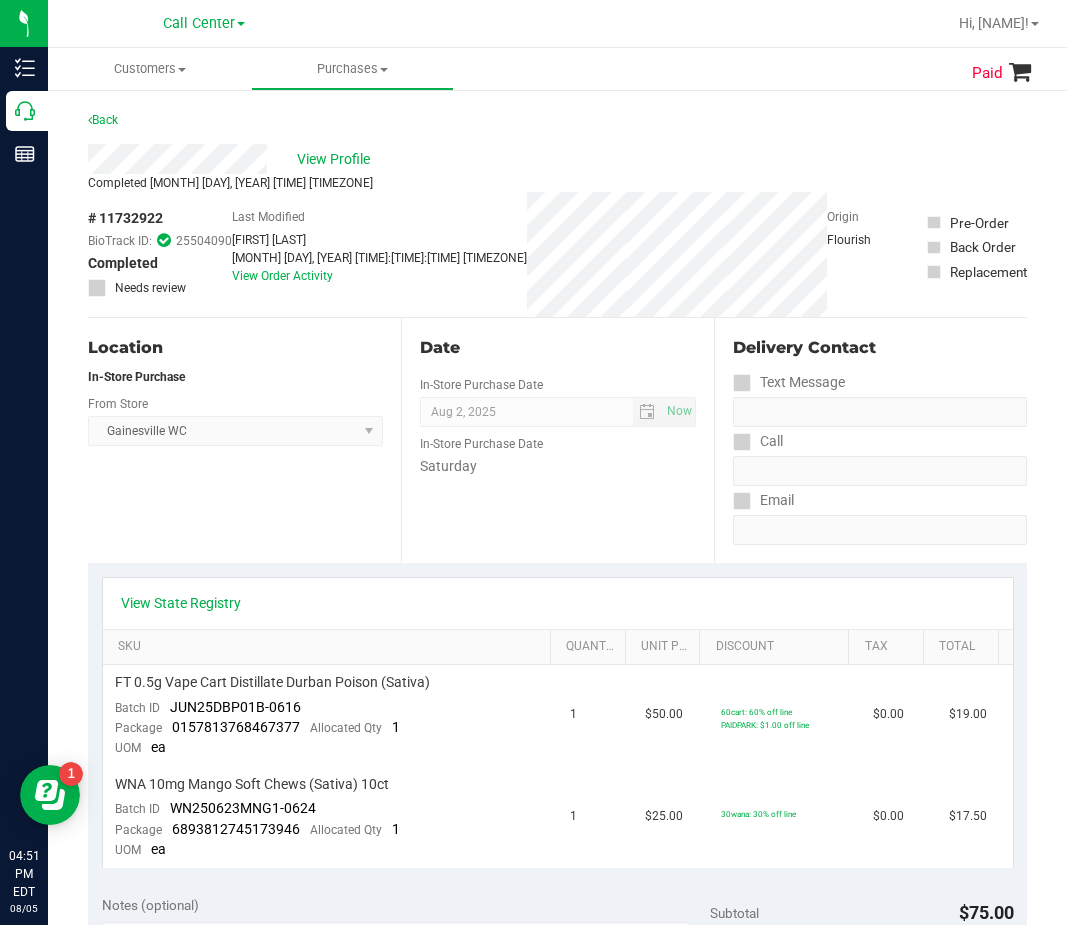 click on "View State Registry" at bounding box center [558, 603] 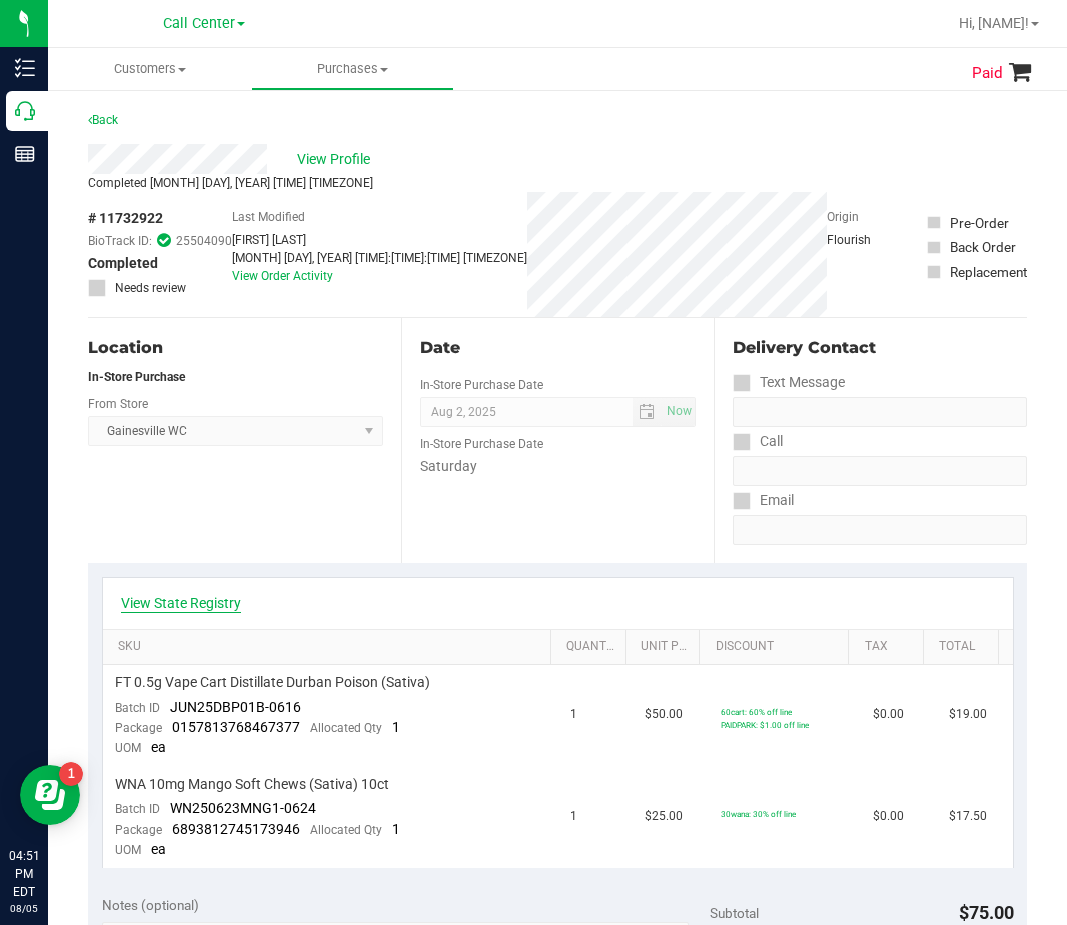 click on "View State Registry" at bounding box center (181, 603) 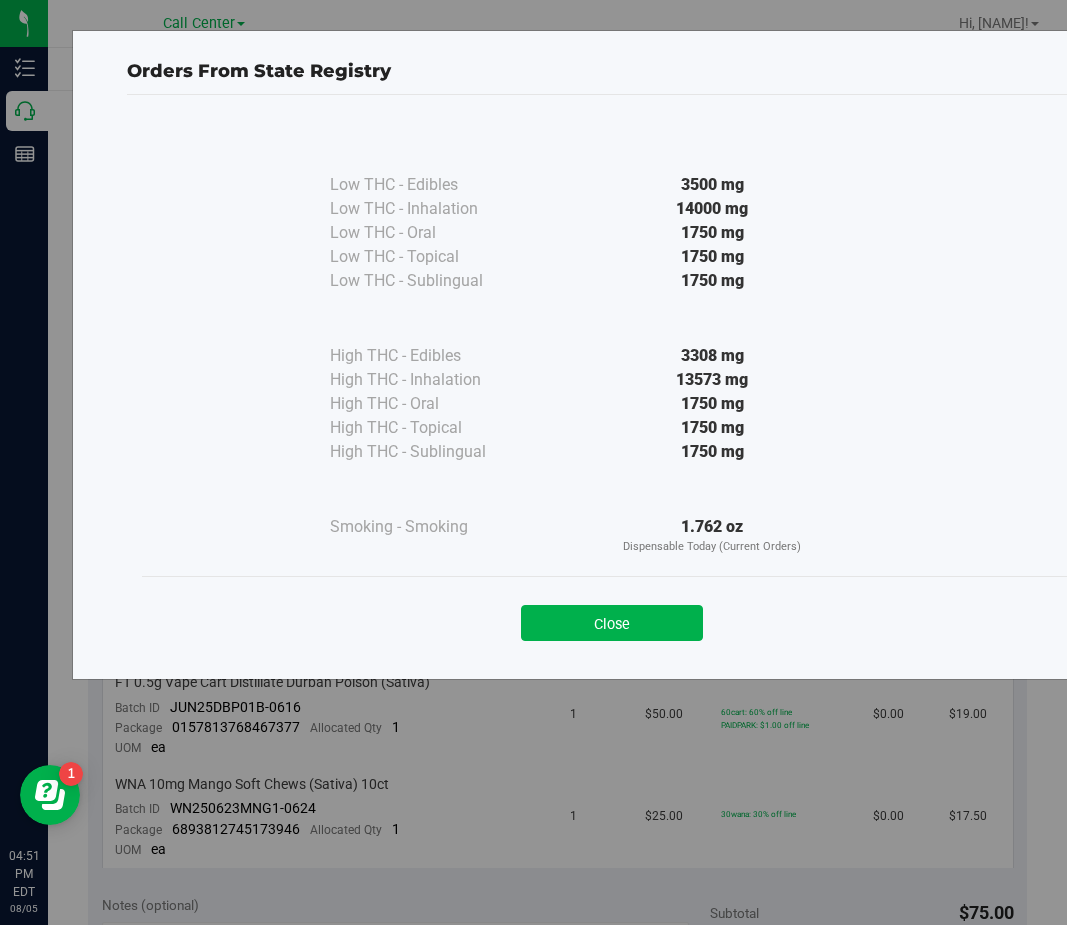 click on "Close" at bounding box center [612, 623] 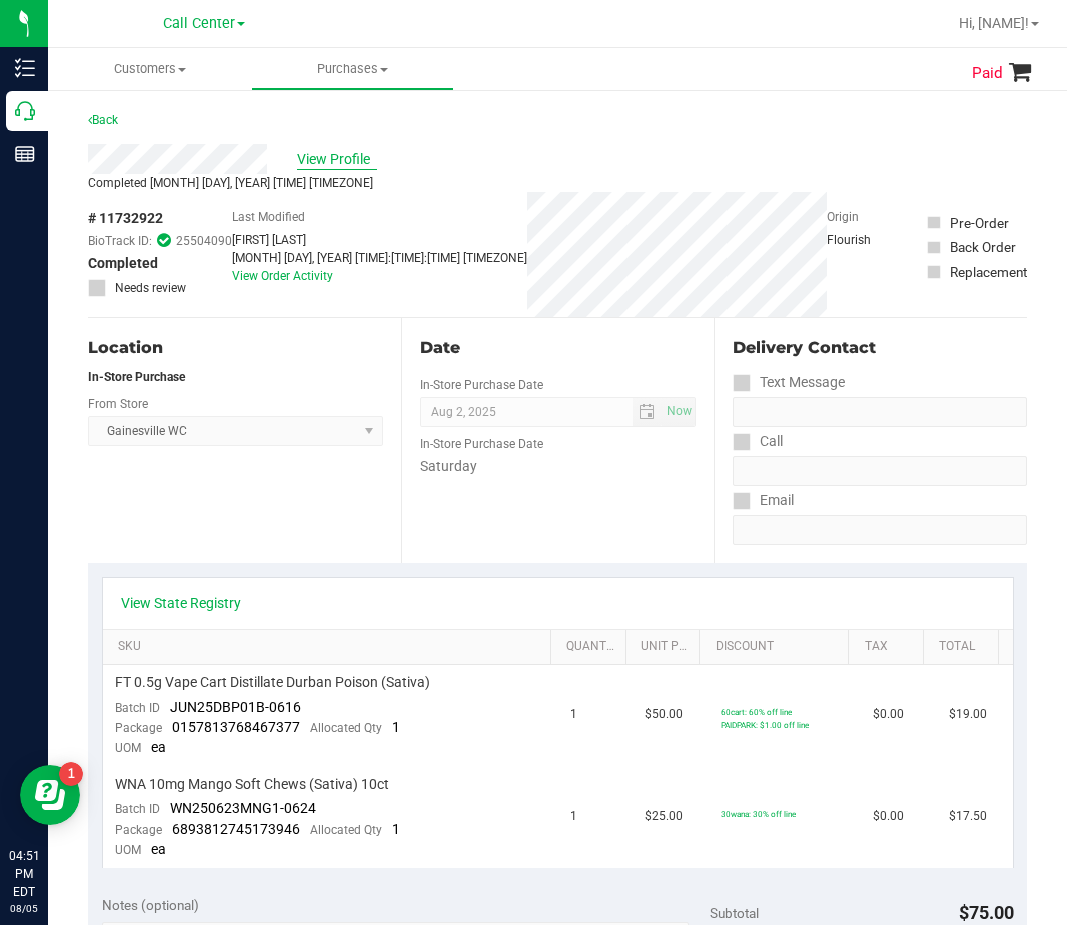 click on "View Profile" at bounding box center [337, 159] 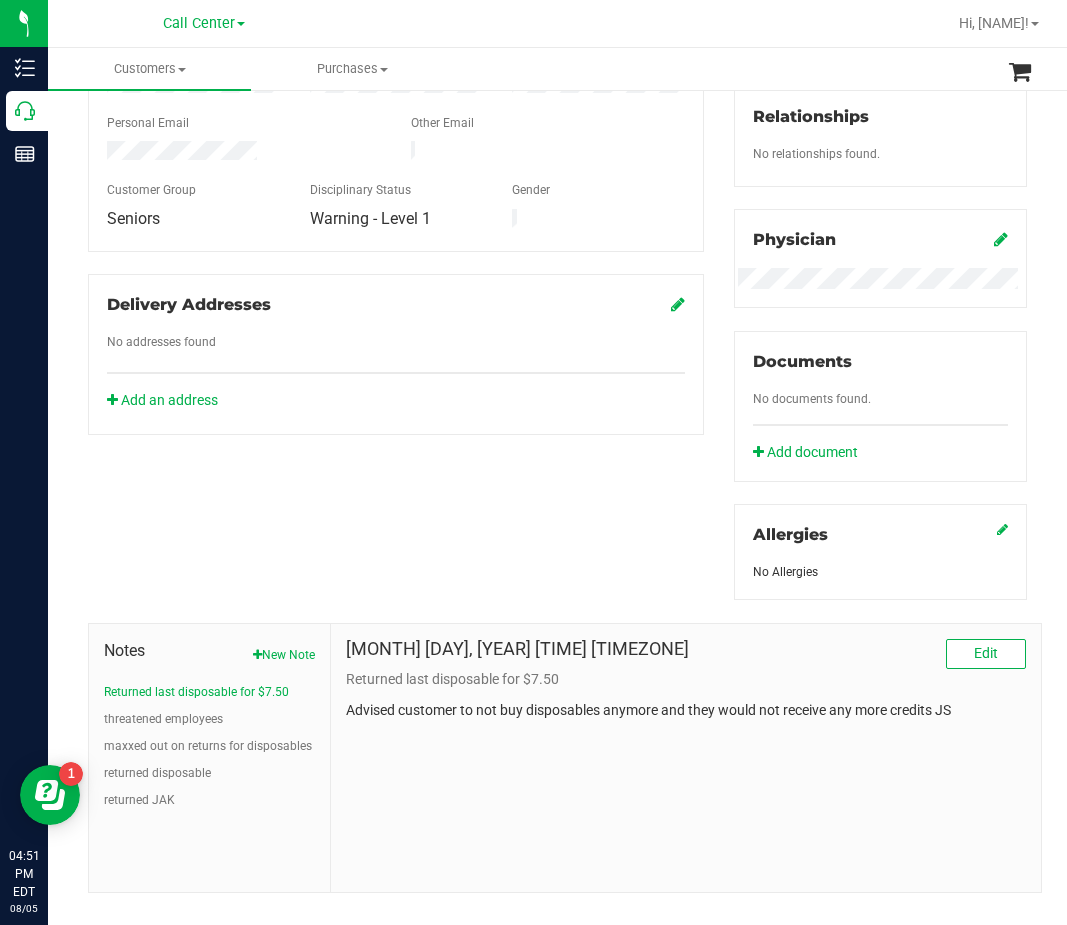 scroll, scrollTop: 539, scrollLeft: 0, axis: vertical 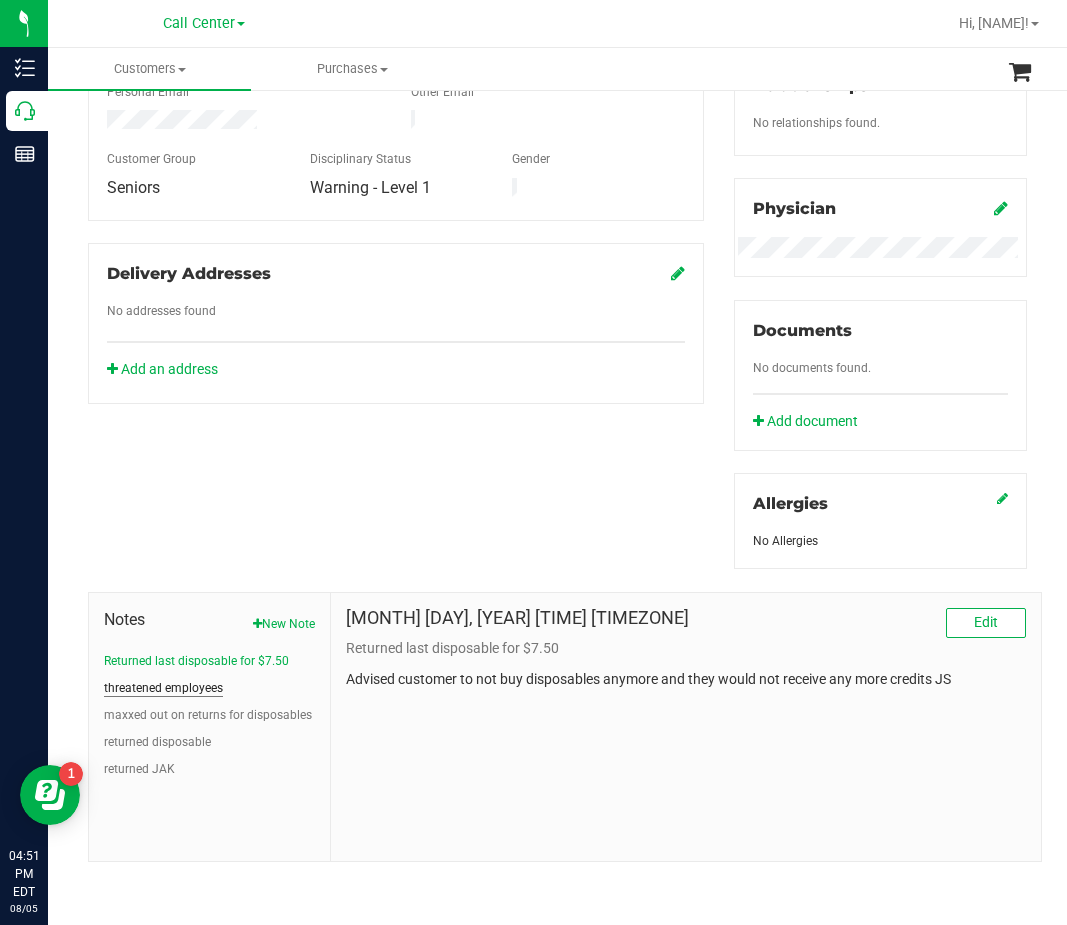 click on "threatened employees" at bounding box center [163, 688] 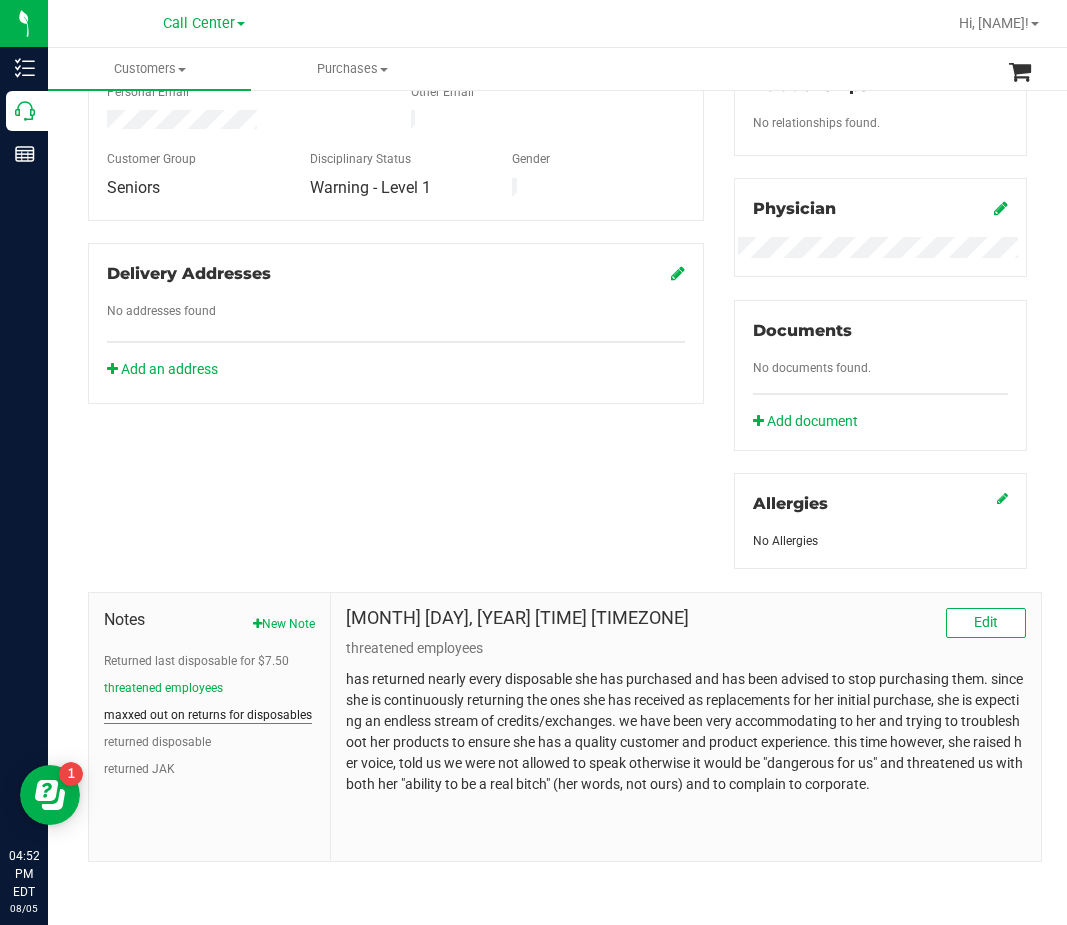 click on "maxxed out on returns for disposables" at bounding box center [208, 715] 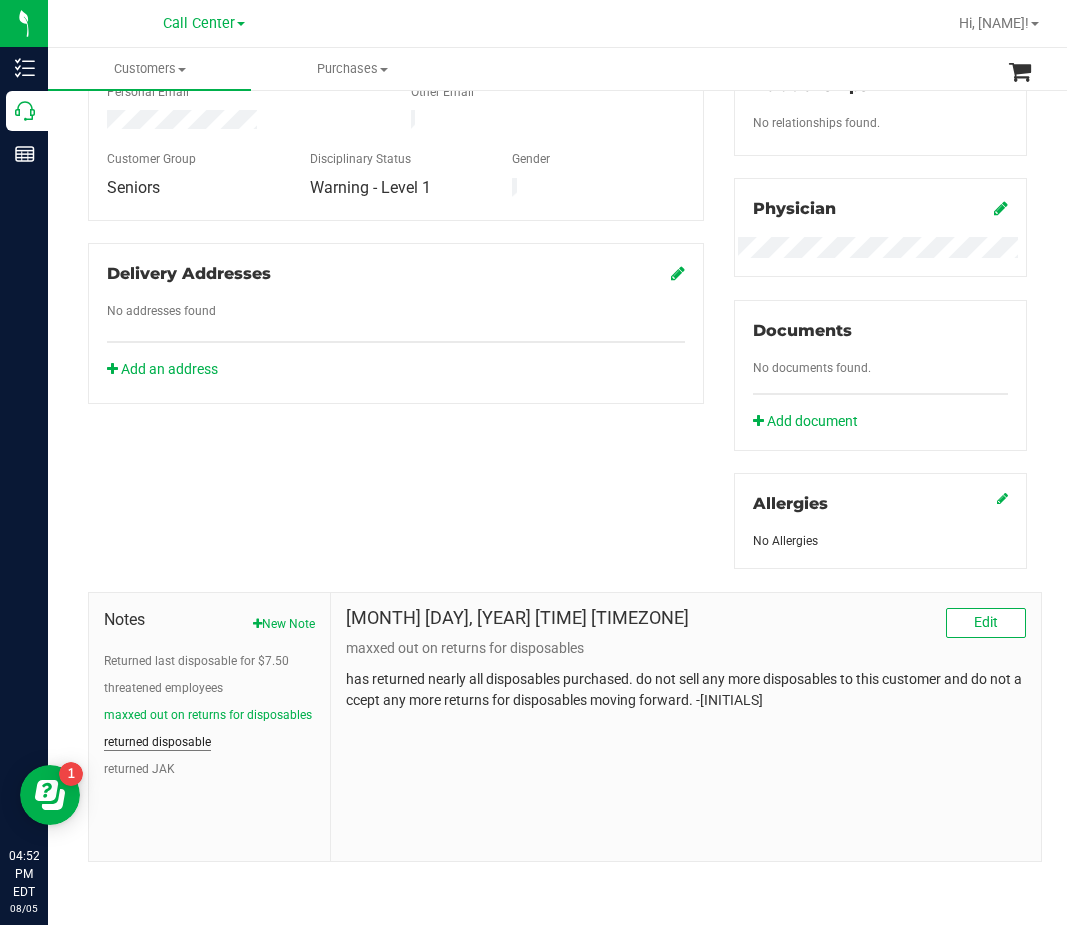 click on "returned disposable" at bounding box center [157, 742] 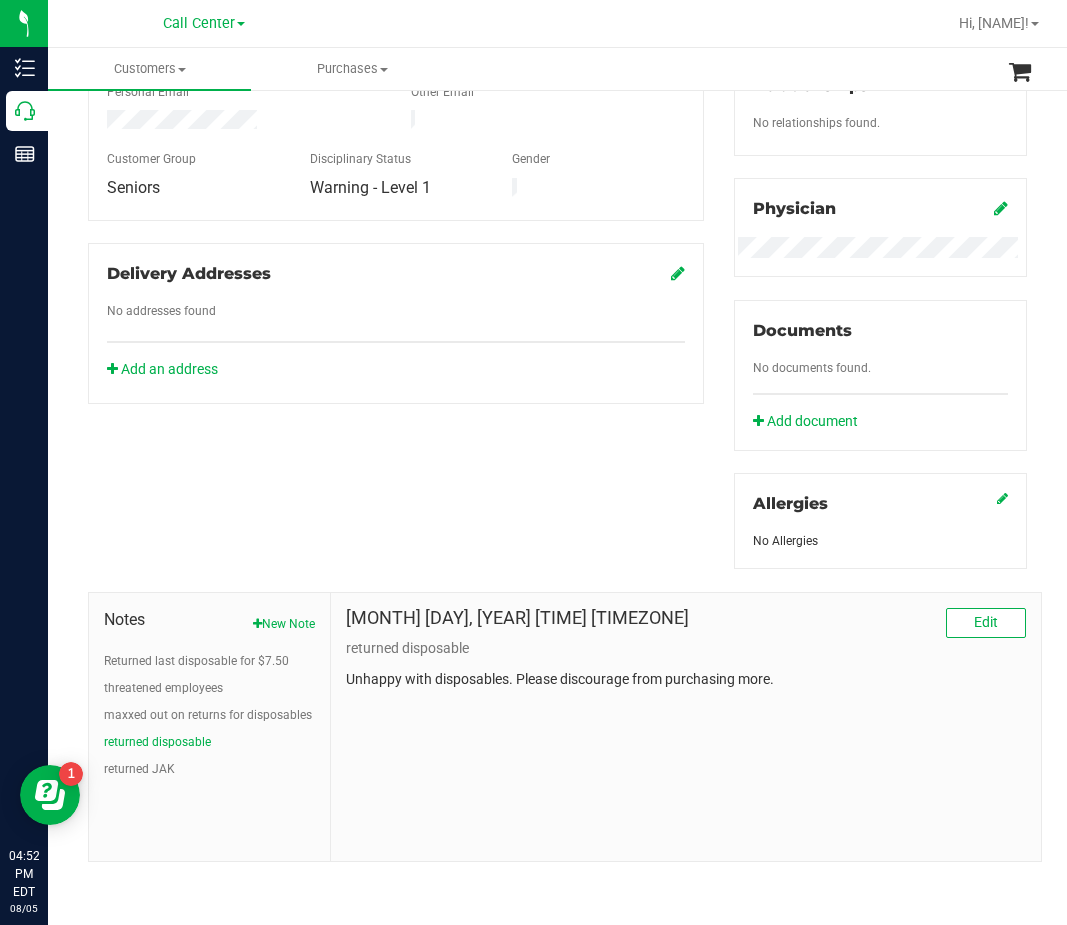 click on "Member Info
*
First Name
*
Last Name
Preferred Name
*
Date of Birth
(MM/DD/YYYY)
State ID
State ID Expiration
(MM/DD/YYYY)" at bounding box center [557, 341] 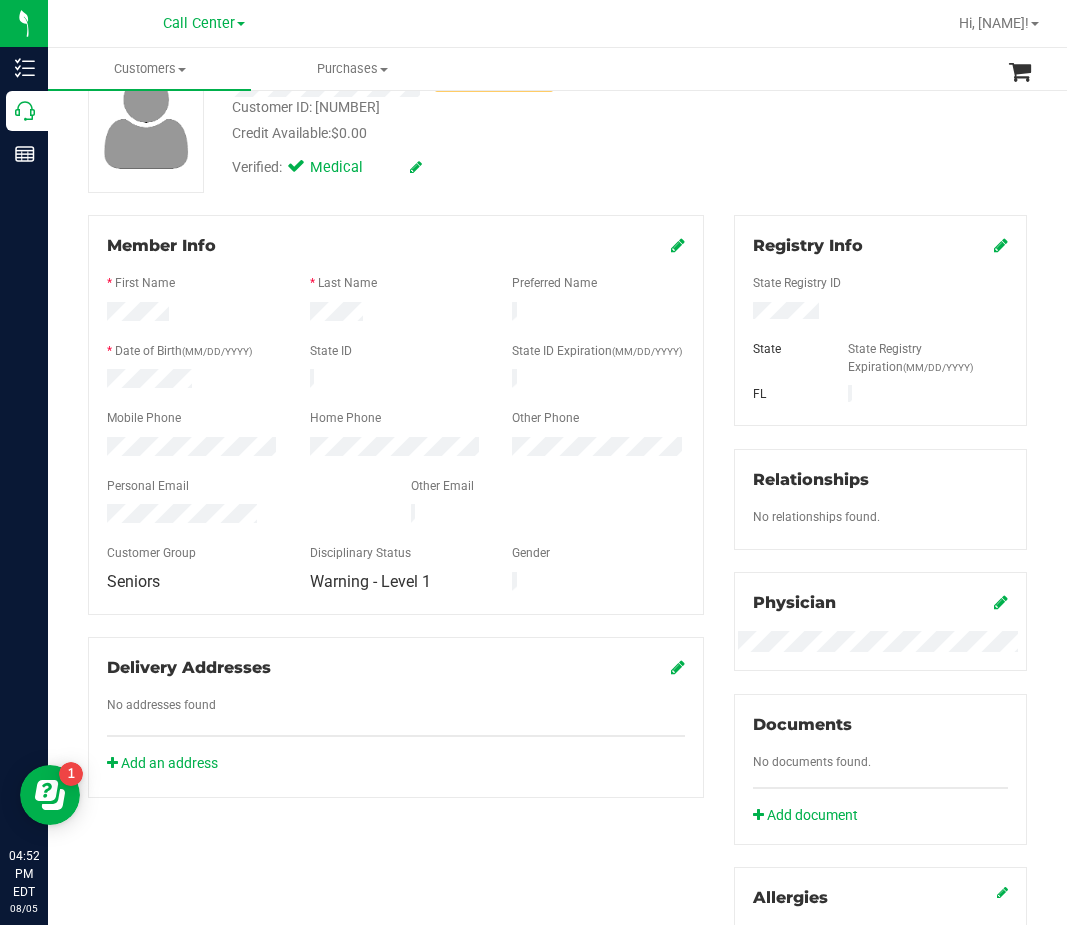 scroll, scrollTop: 0, scrollLeft: 0, axis: both 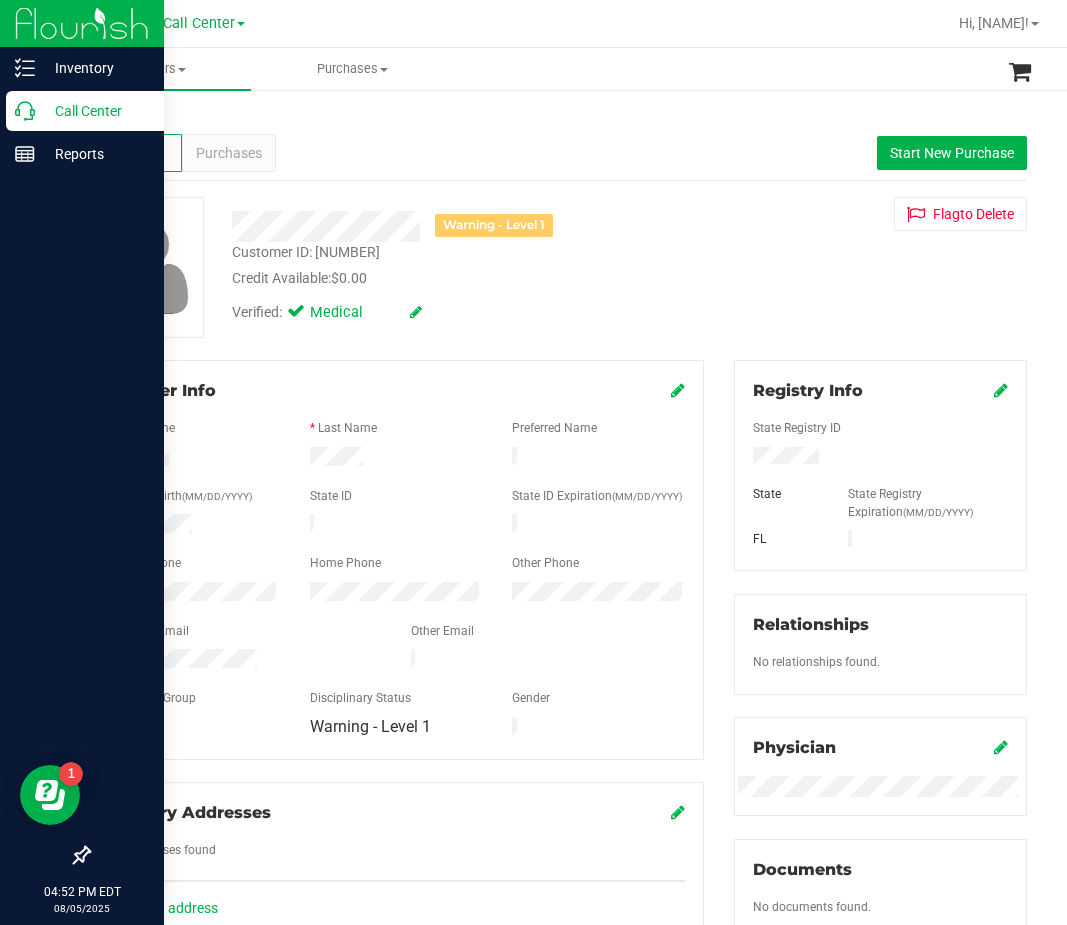 click on "Call Center" at bounding box center [85, 111] 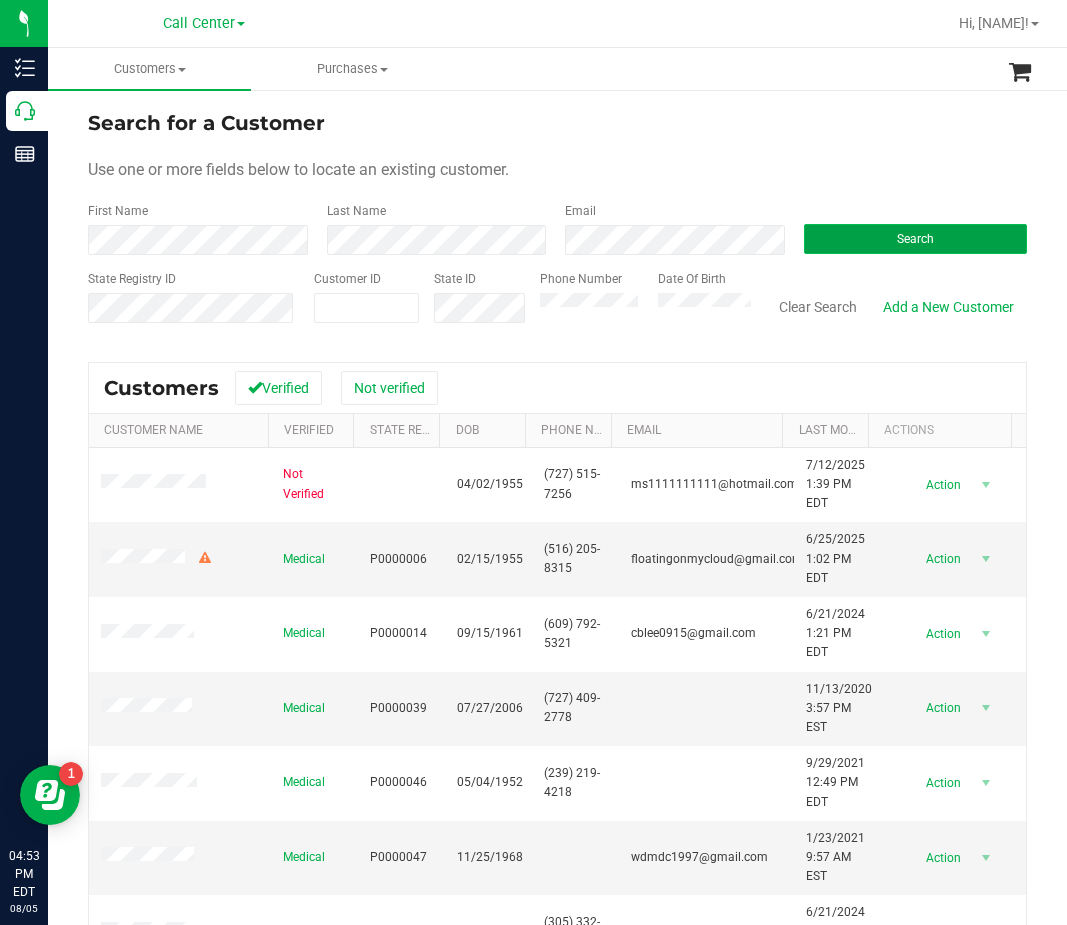 click on "Search" at bounding box center [915, 239] 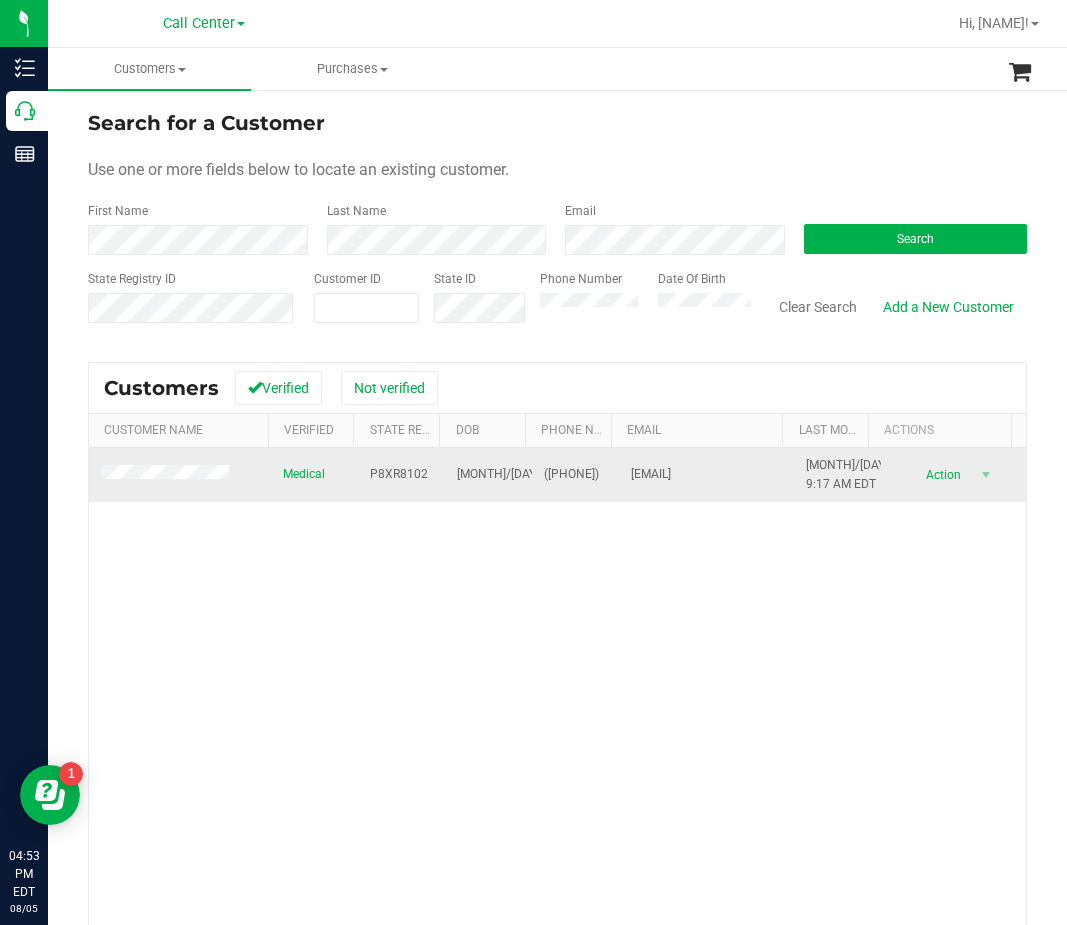 click on "P8XR8102" at bounding box center (399, 474) 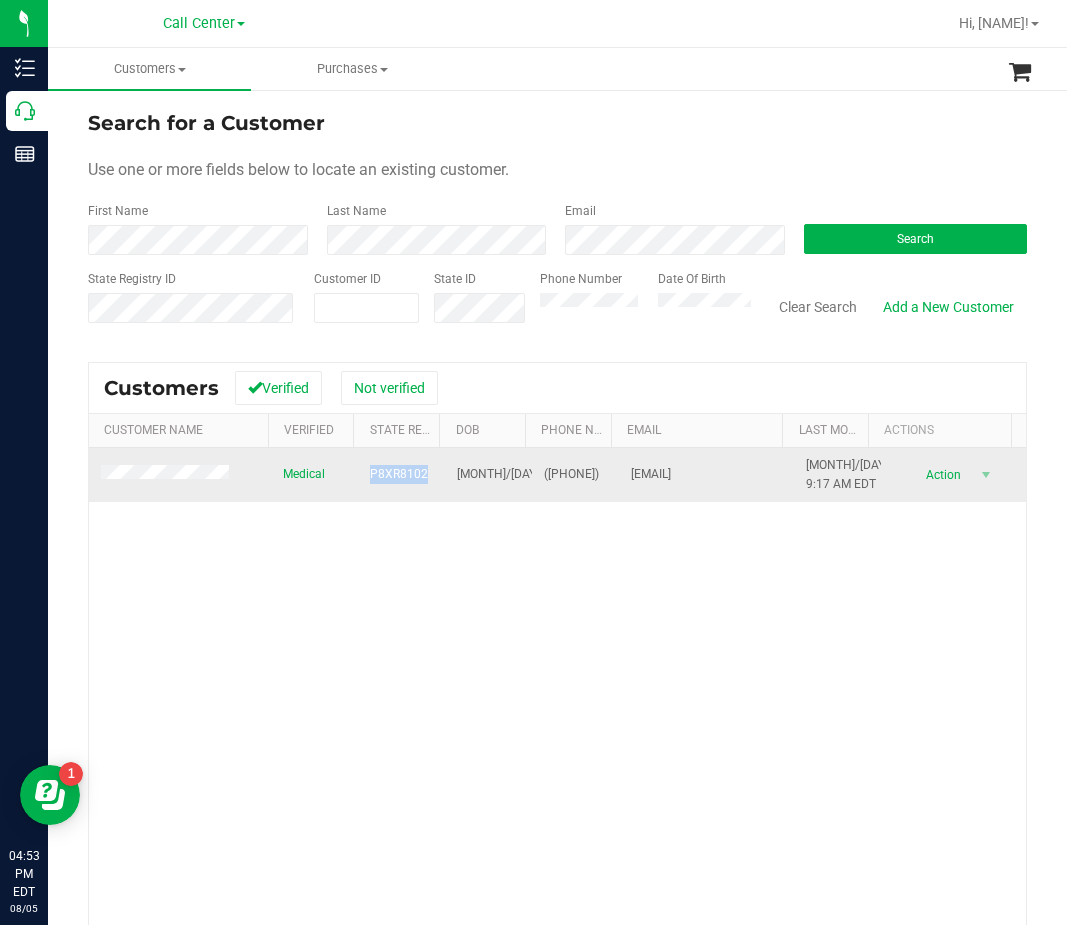 click on "P8XR8102" at bounding box center [399, 474] 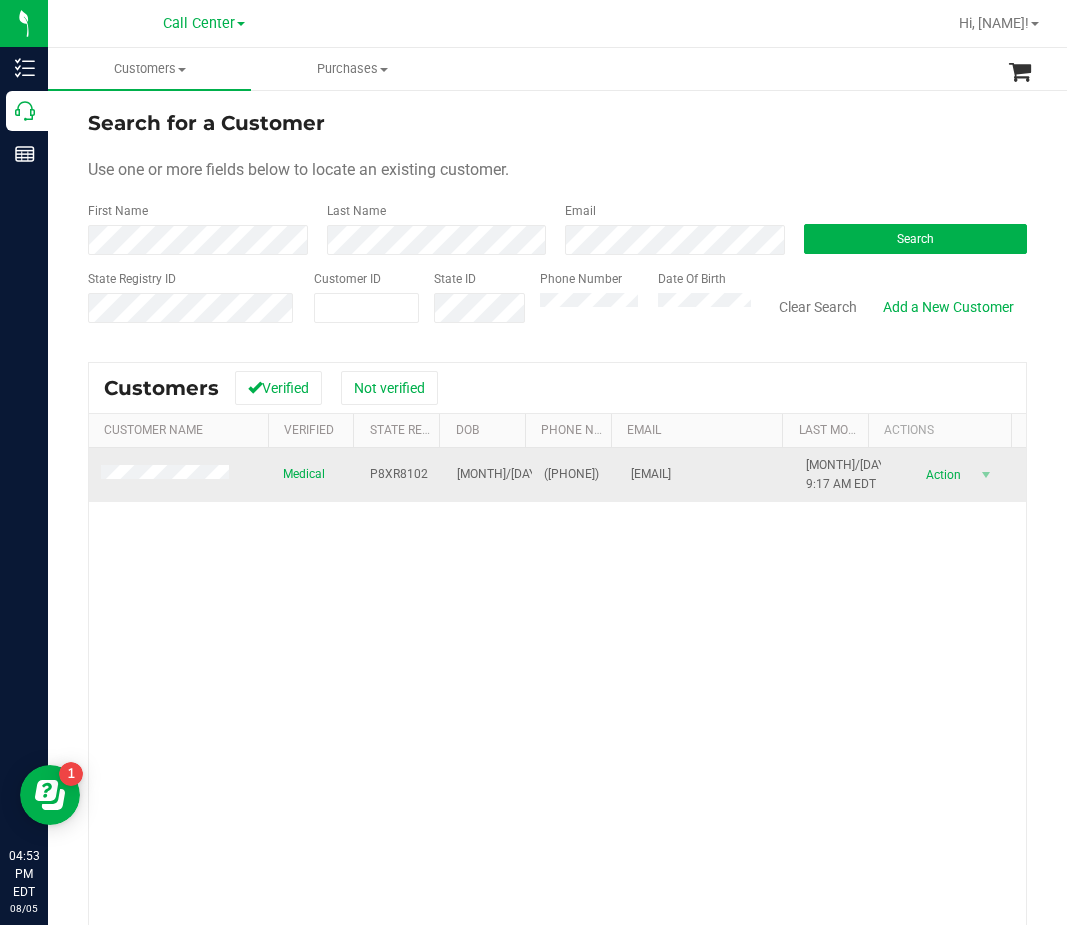 click on "05/17/1989" at bounding box center (518, 474) 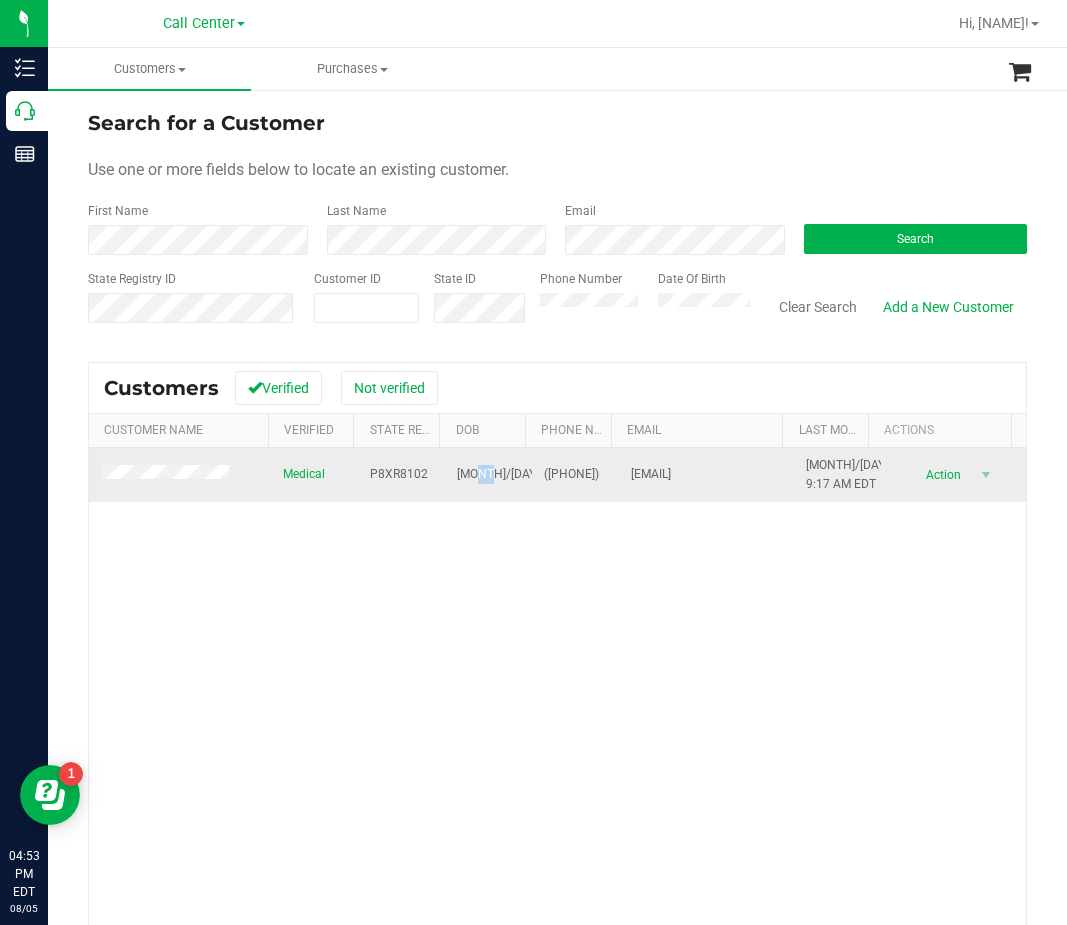 click on "05/17/1989" at bounding box center (518, 474) 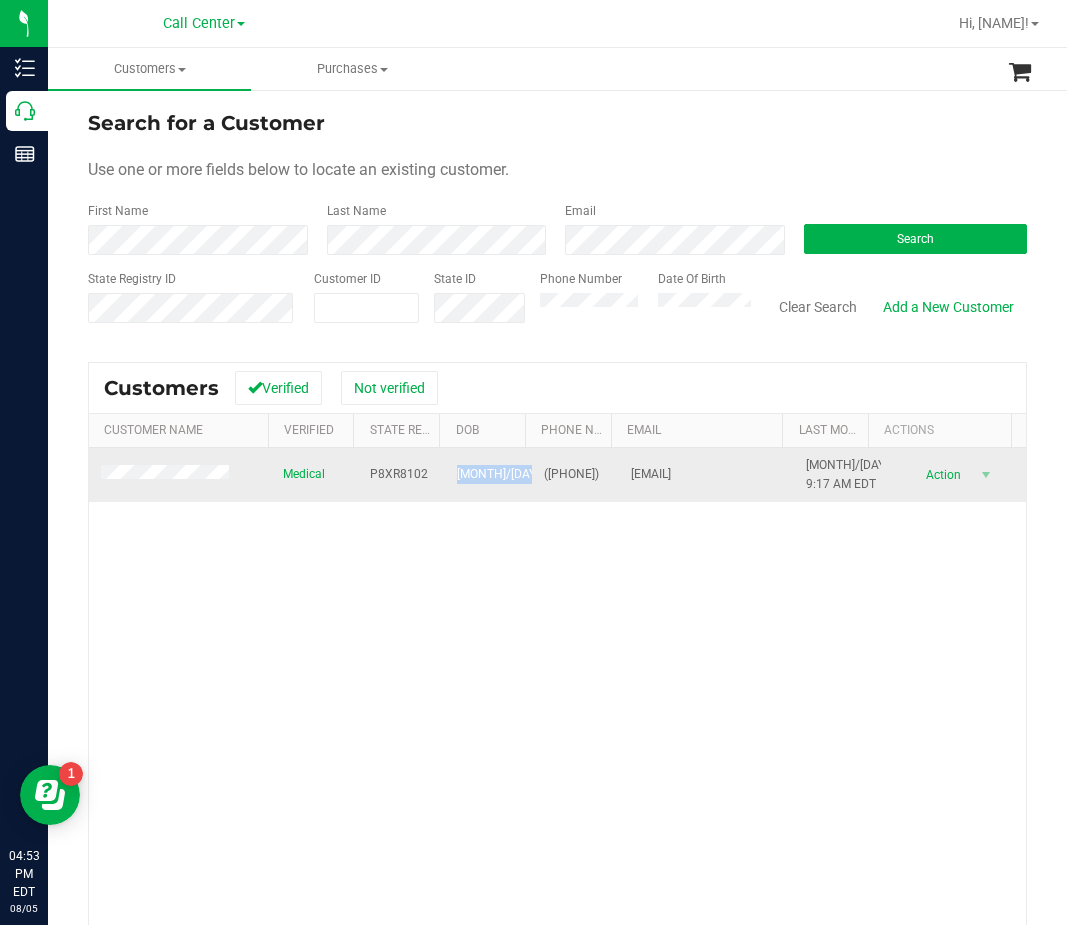 click on "05/17/1989" at bounding box center [518, 474] 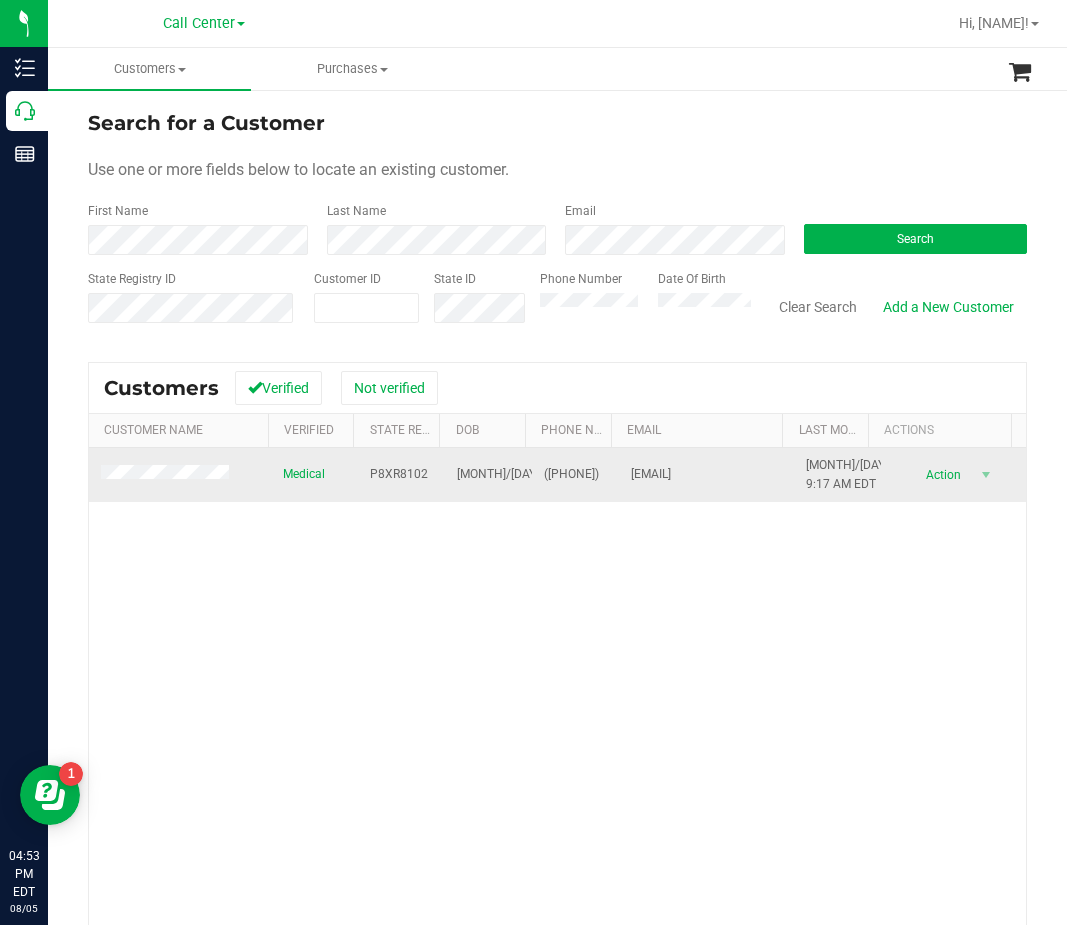 click on "(813) 438-9155" at bounding box center (571, 474) 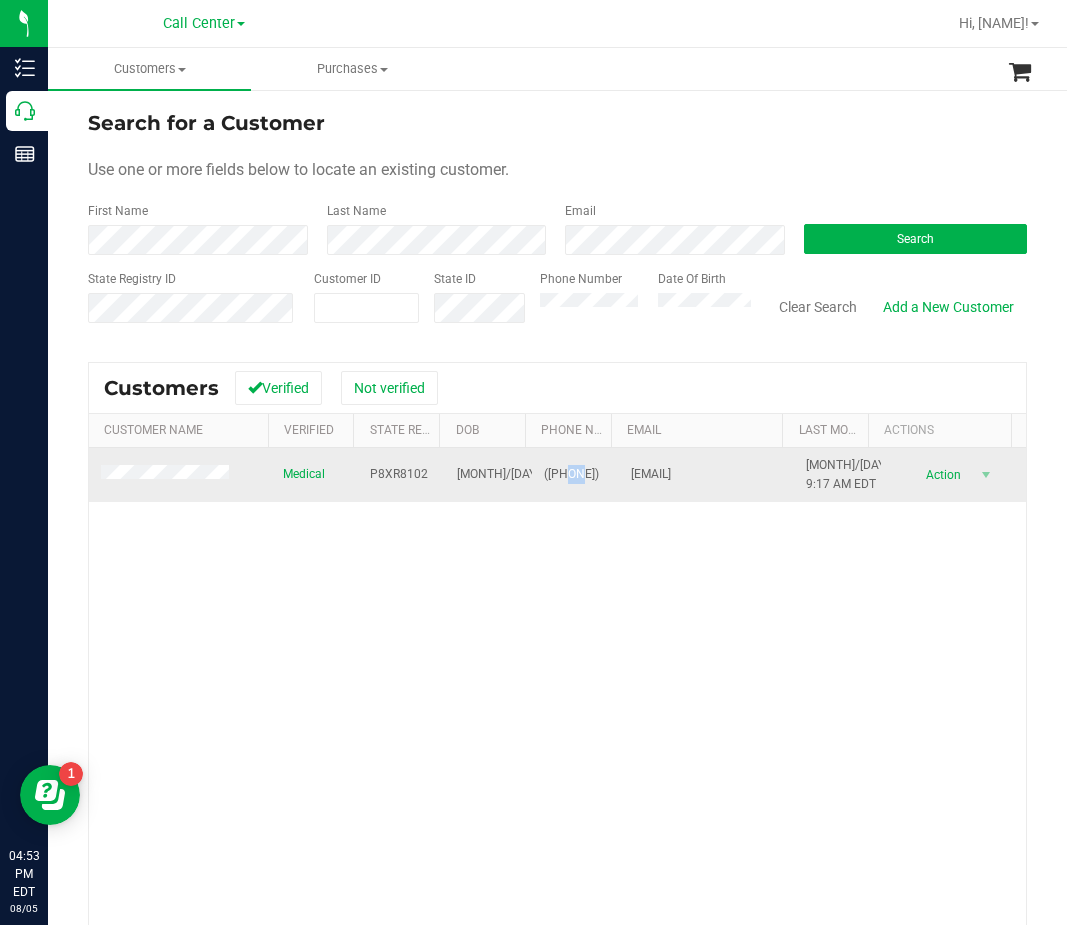 click on "(813) 438-9155" at bounding box center [571, 474] 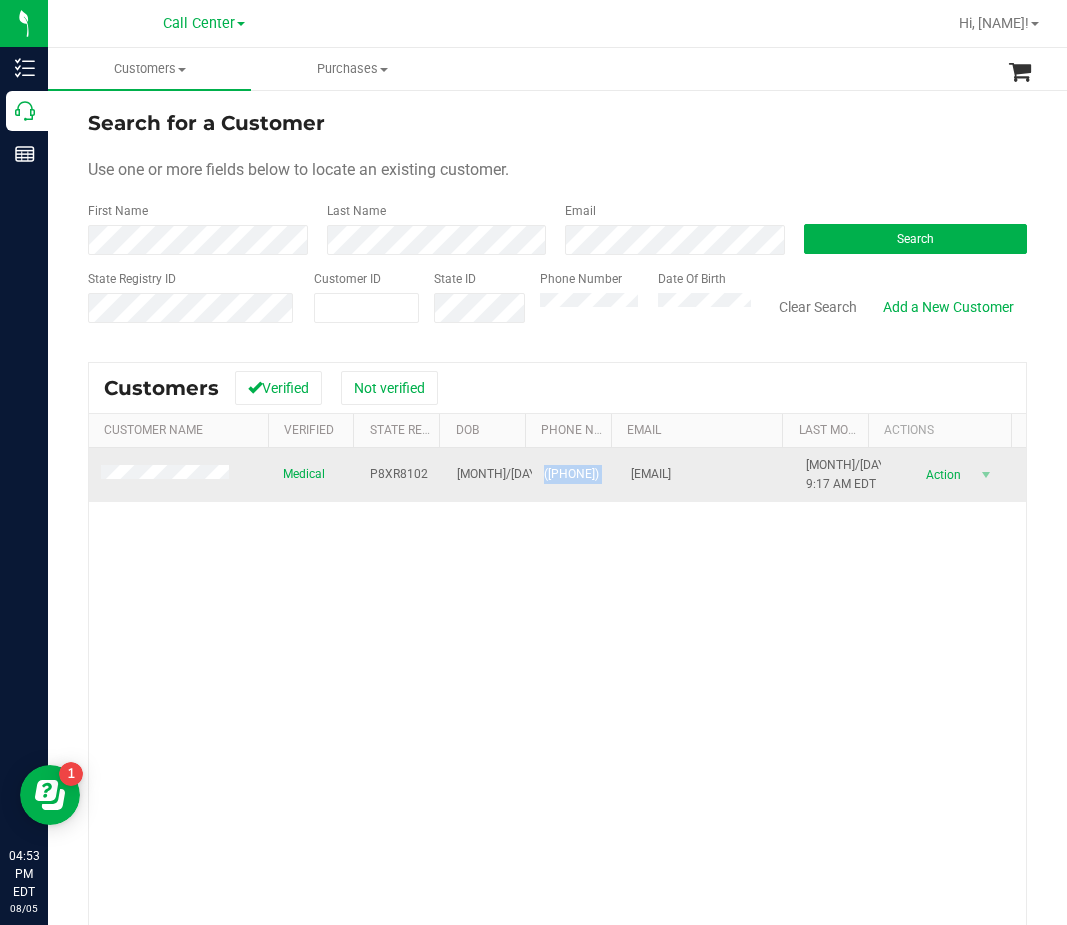 click on "(813) 438-9155" at bounding box center [571, 474] 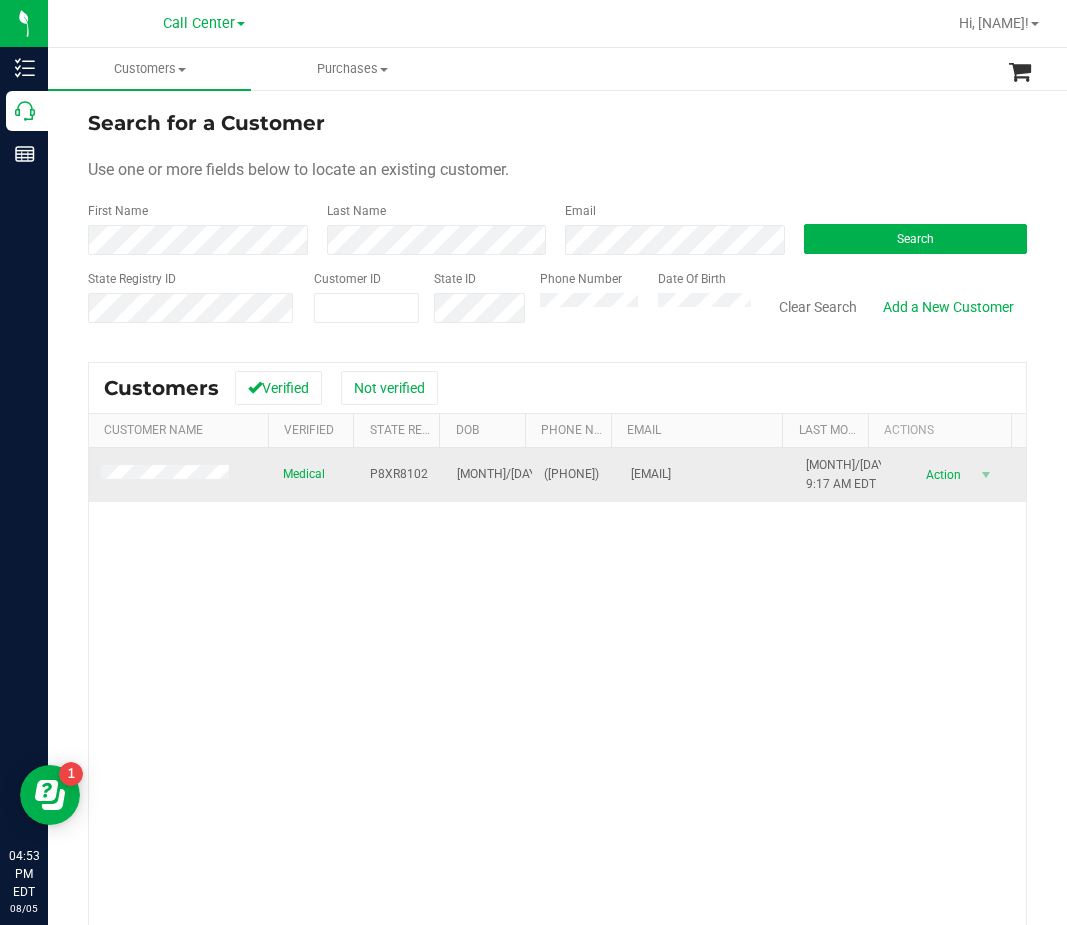 click at bounding box center [168, 475] 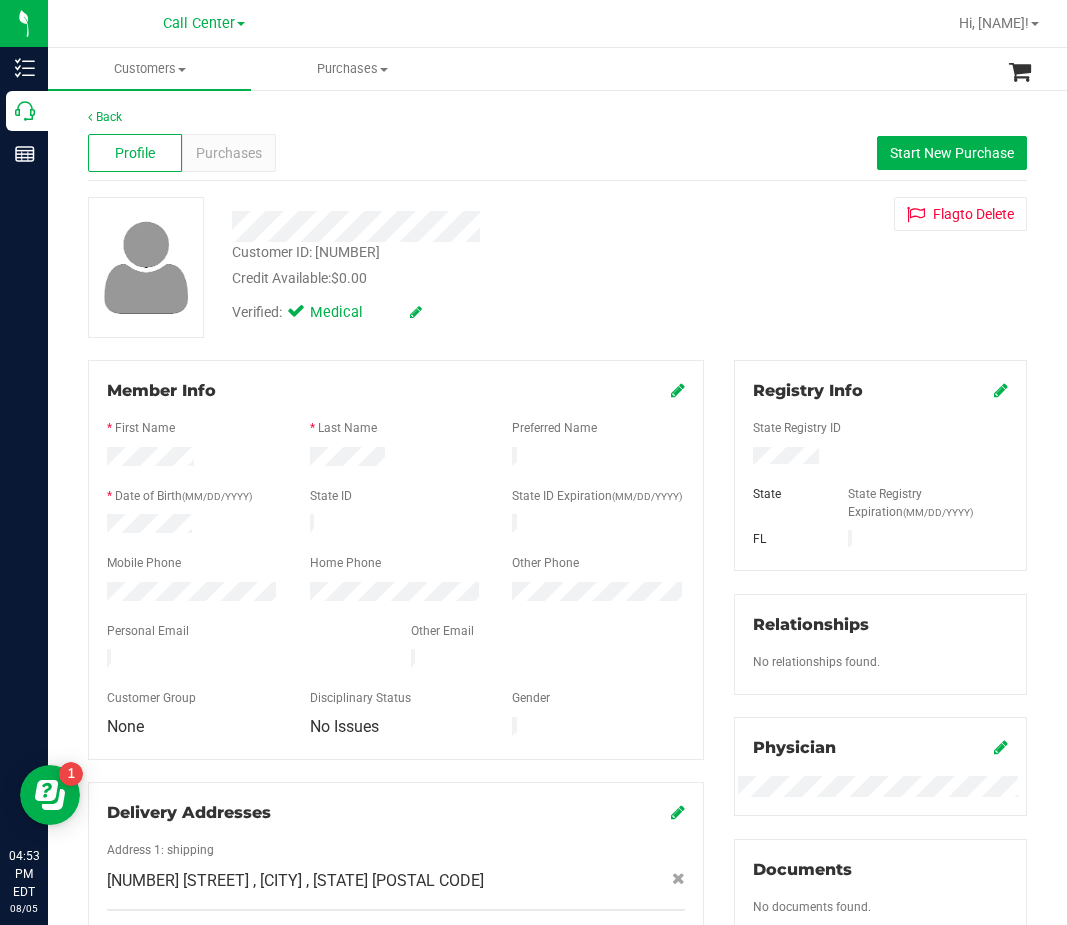 drag, startPoint x: 769, startPoint y: 289, endPoint x: 751, endPoint y: 283, distance: 18.973665 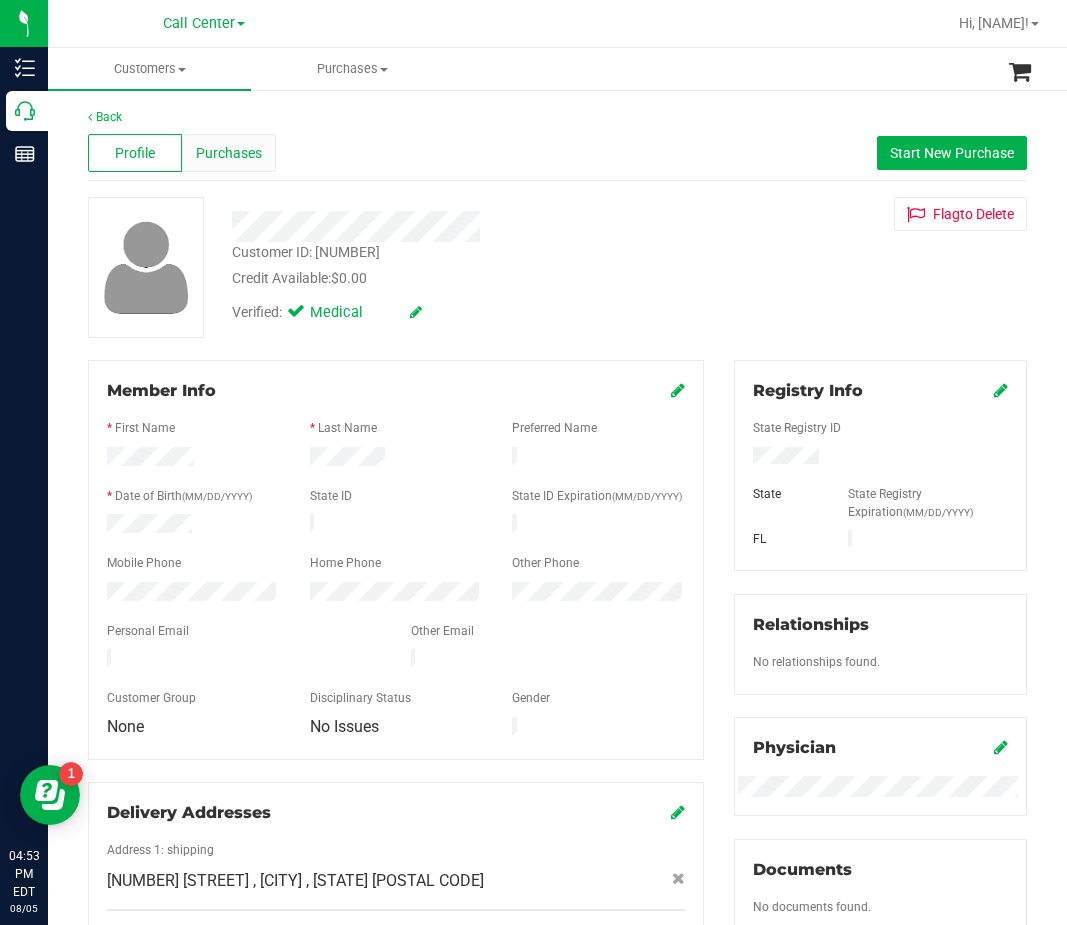 click on "Purchases" at bounding box center [229, 153] 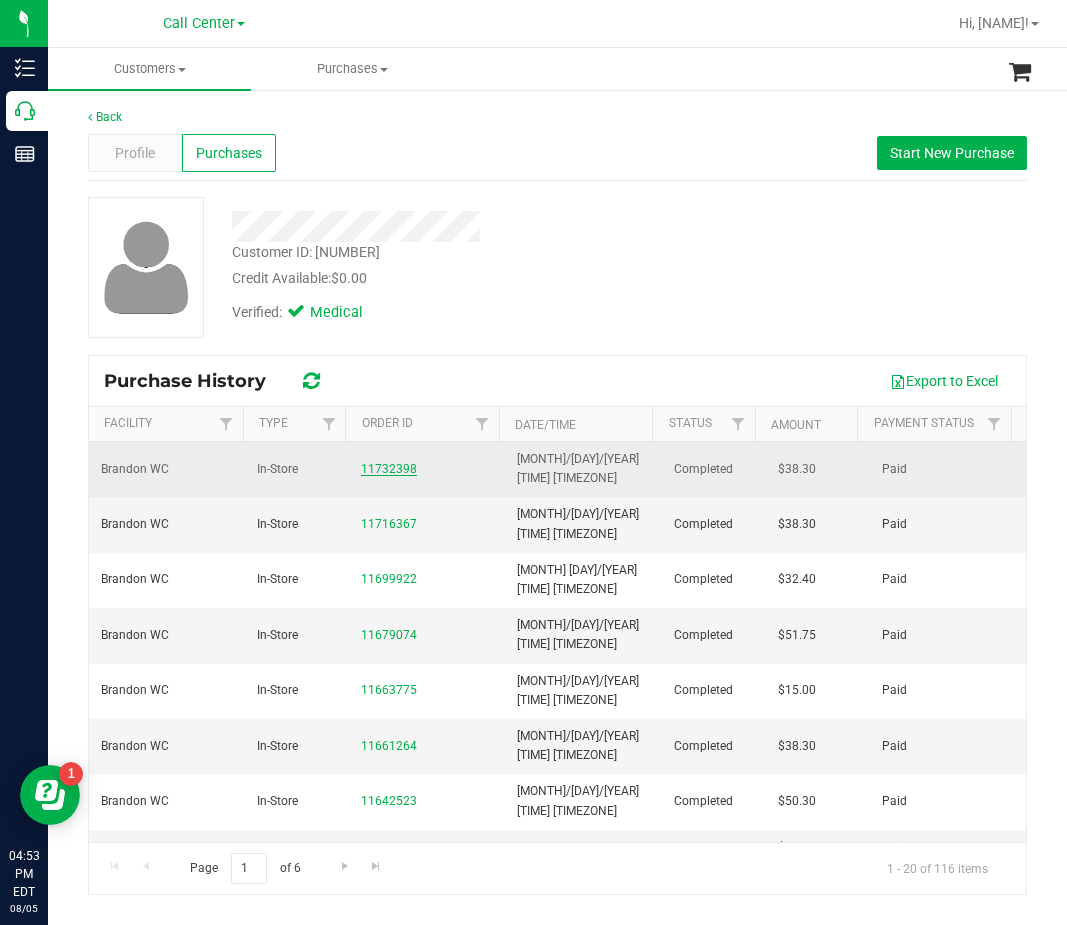 click on "11732398" at bounding box center [389, 469] 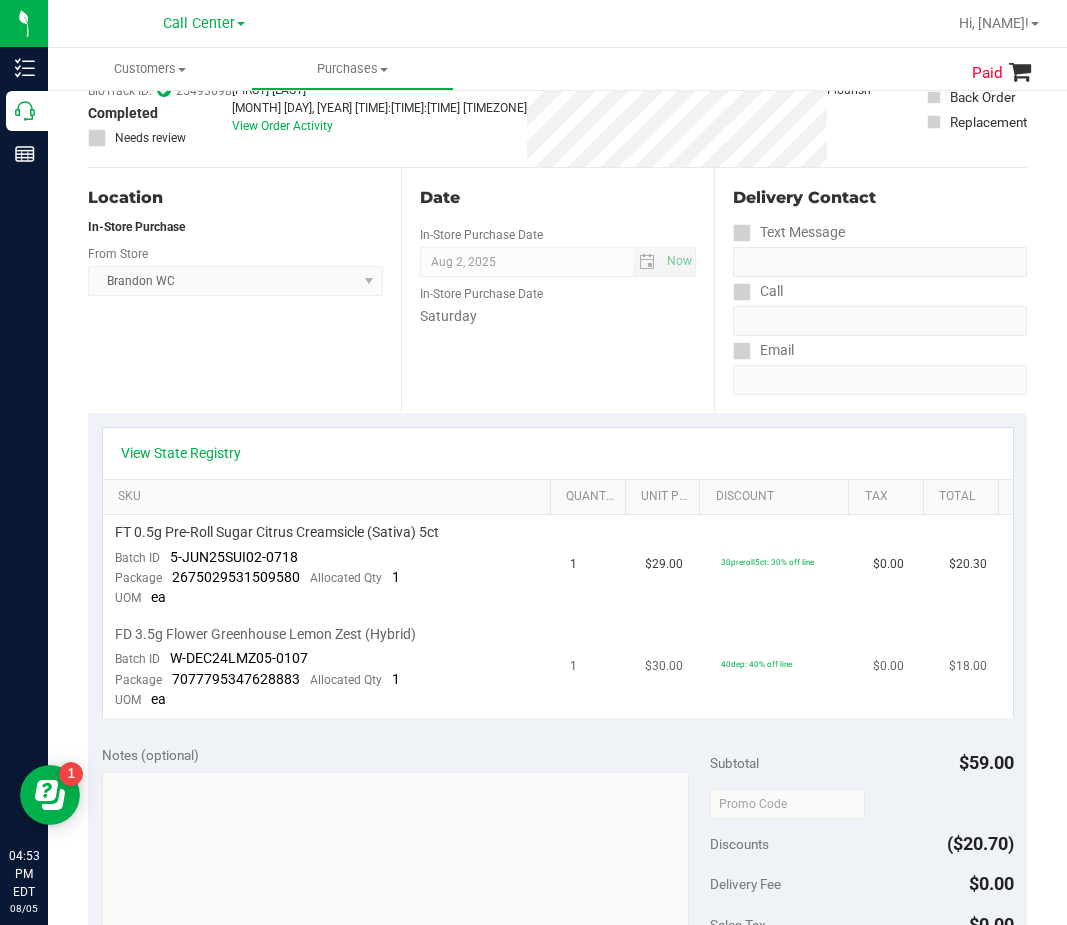 scroll, scrollTop: 300, scrollLeft: 0, axis: vertical 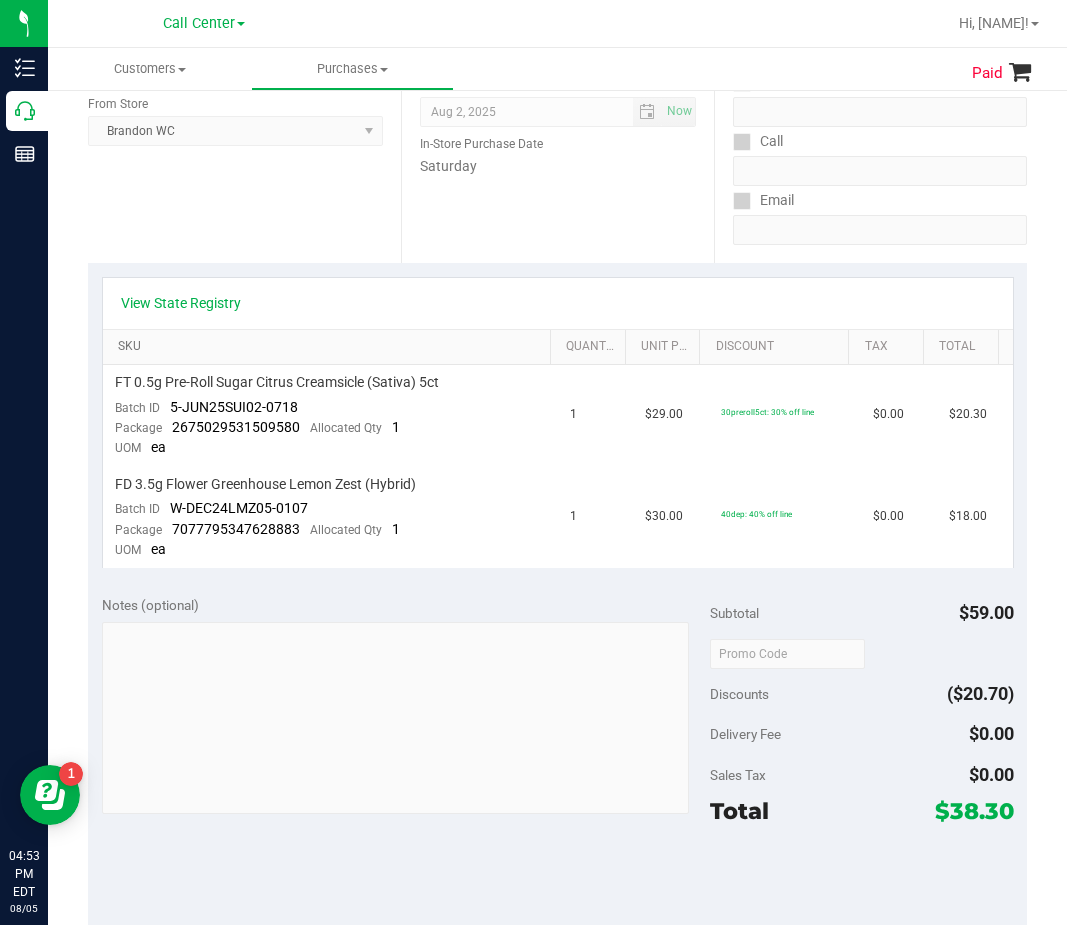 click on "SKU" at bounding box center [330, 347] 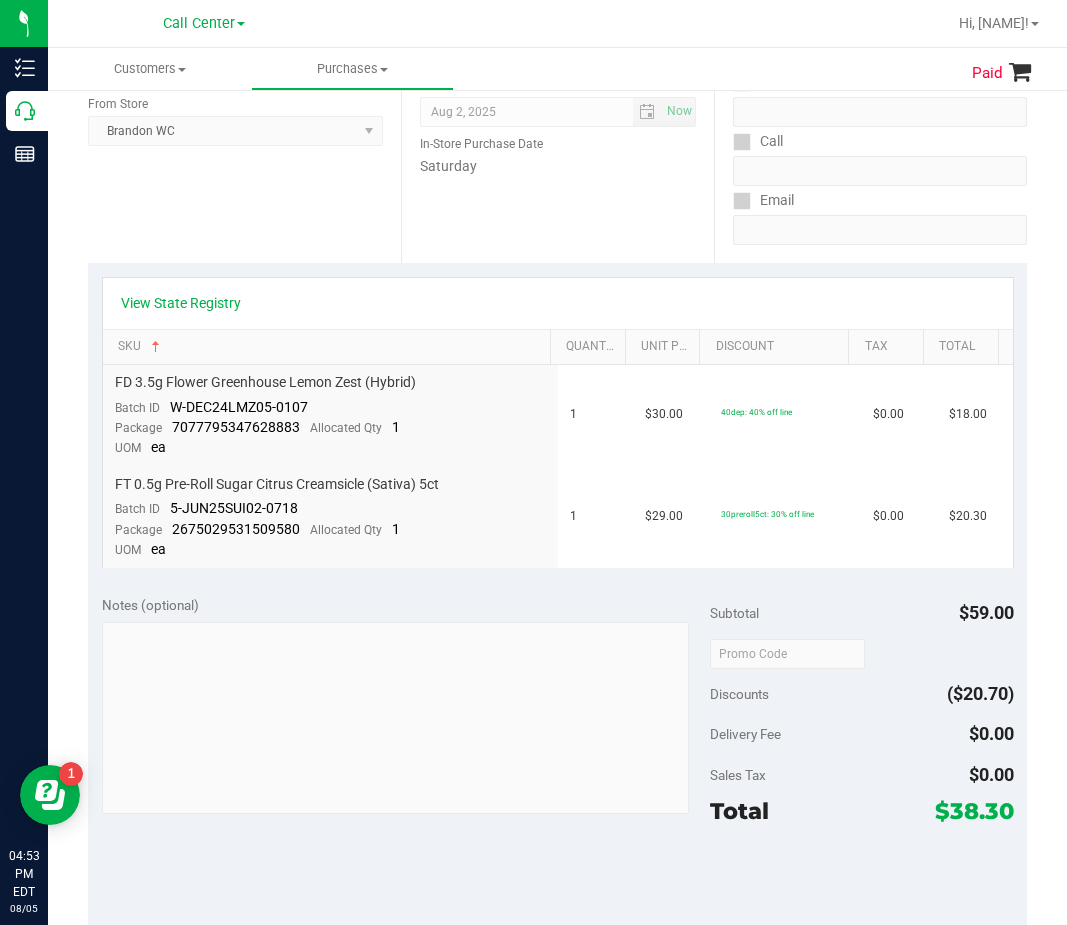 click on "SKU" at bounding box center [327, 348] 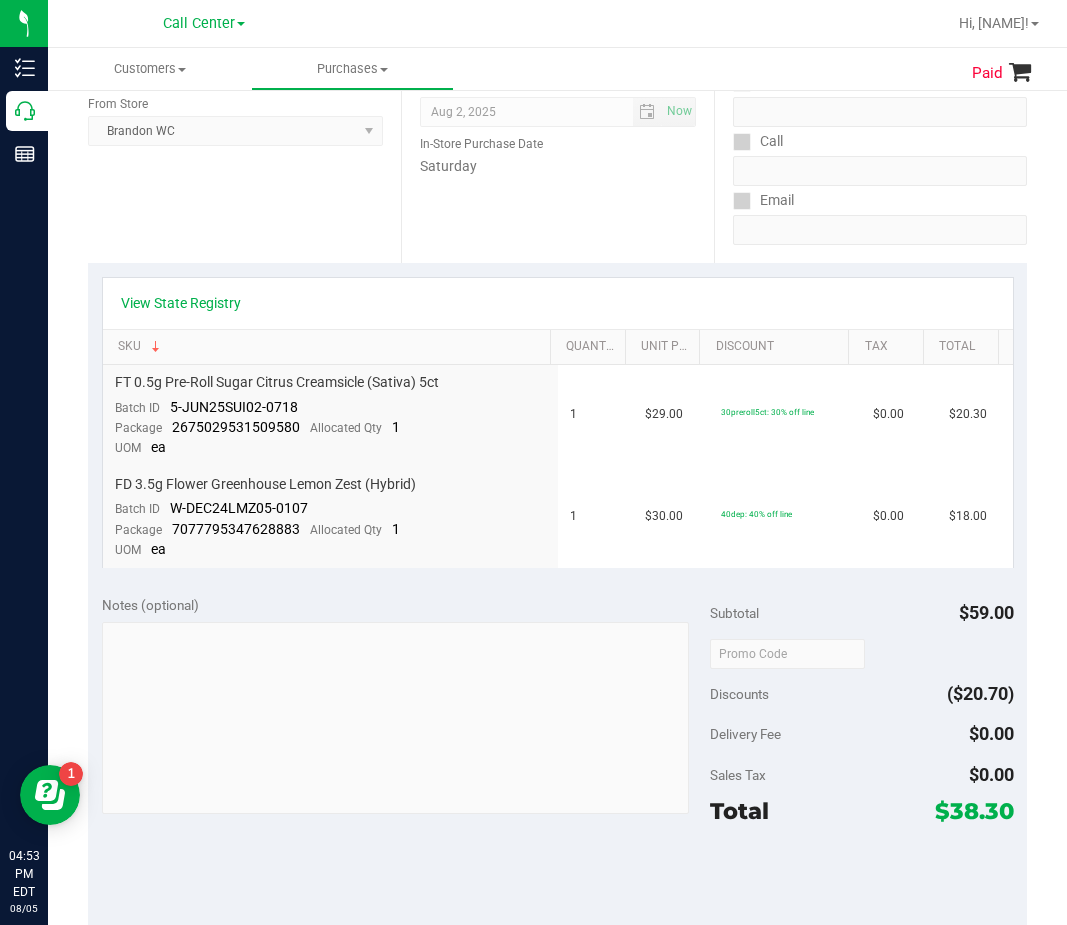 click on "View State Registry" at bounding box center [558, 303] 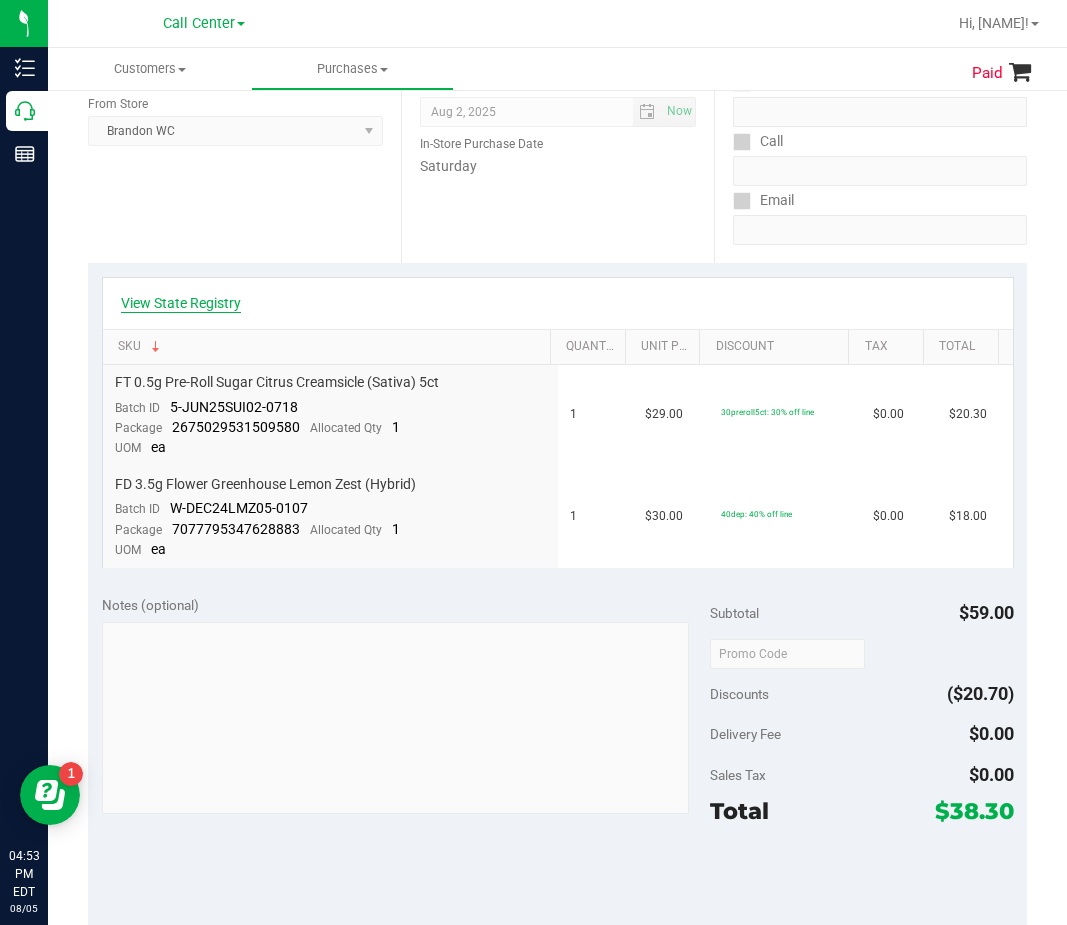 click on "View State Registry" at bounding box center (181, 303) 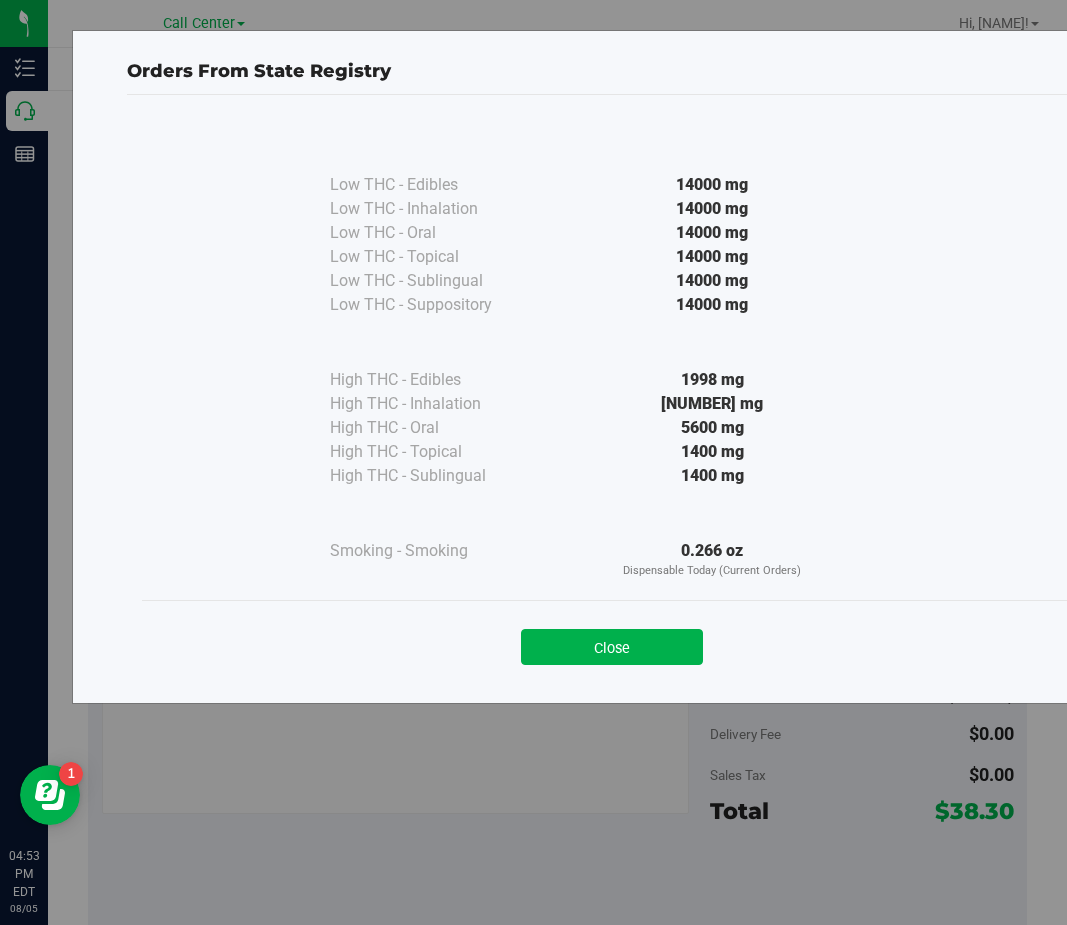 drag, startPoint x: 630, startPoint y: 651, endPoint x: 92, endPoint y: 608, distance: 539.71564 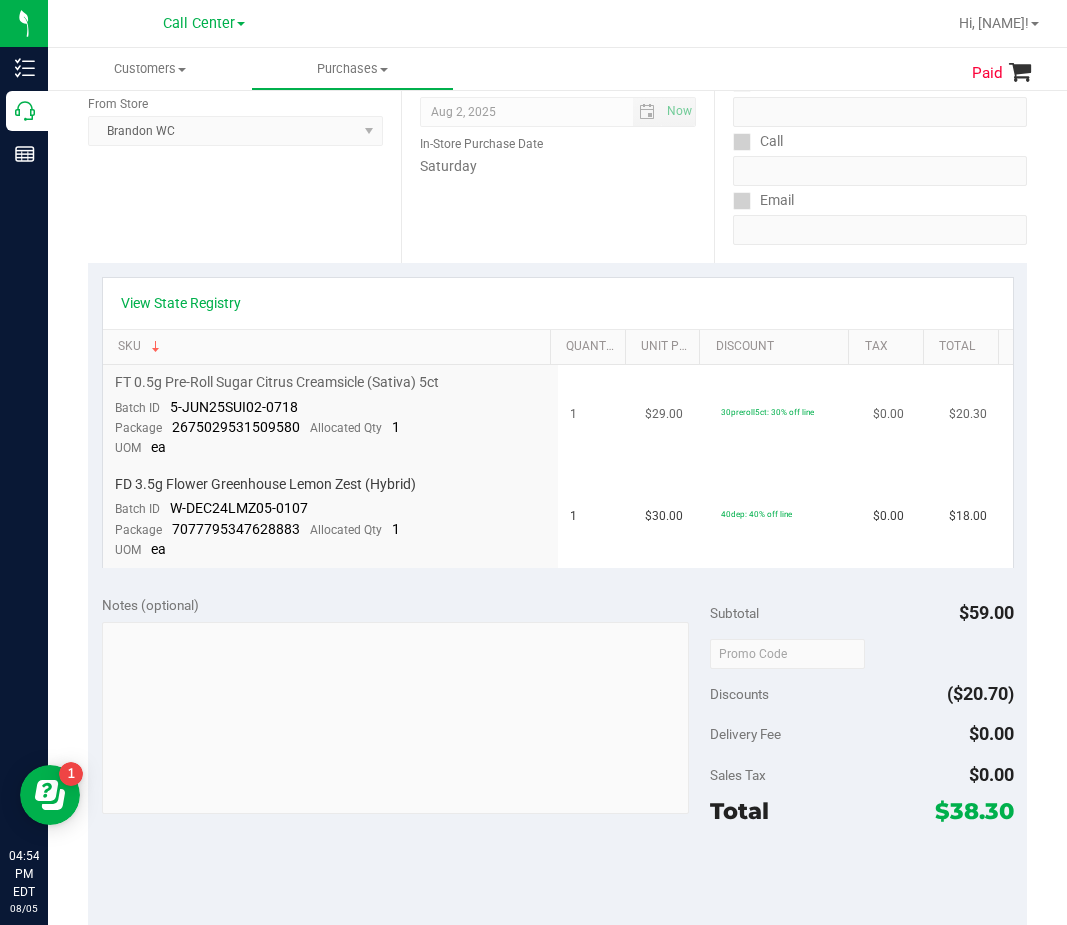 click on "FT 0.5g Pre-Roll Sugar Citrus Creamsicle (Sativa) 5ct
Batch ID
5-JUN25SUI02-0718
Package
2675029531509580
Allocated Qty
1
UOM
ea" at bounding box center (330, 416) 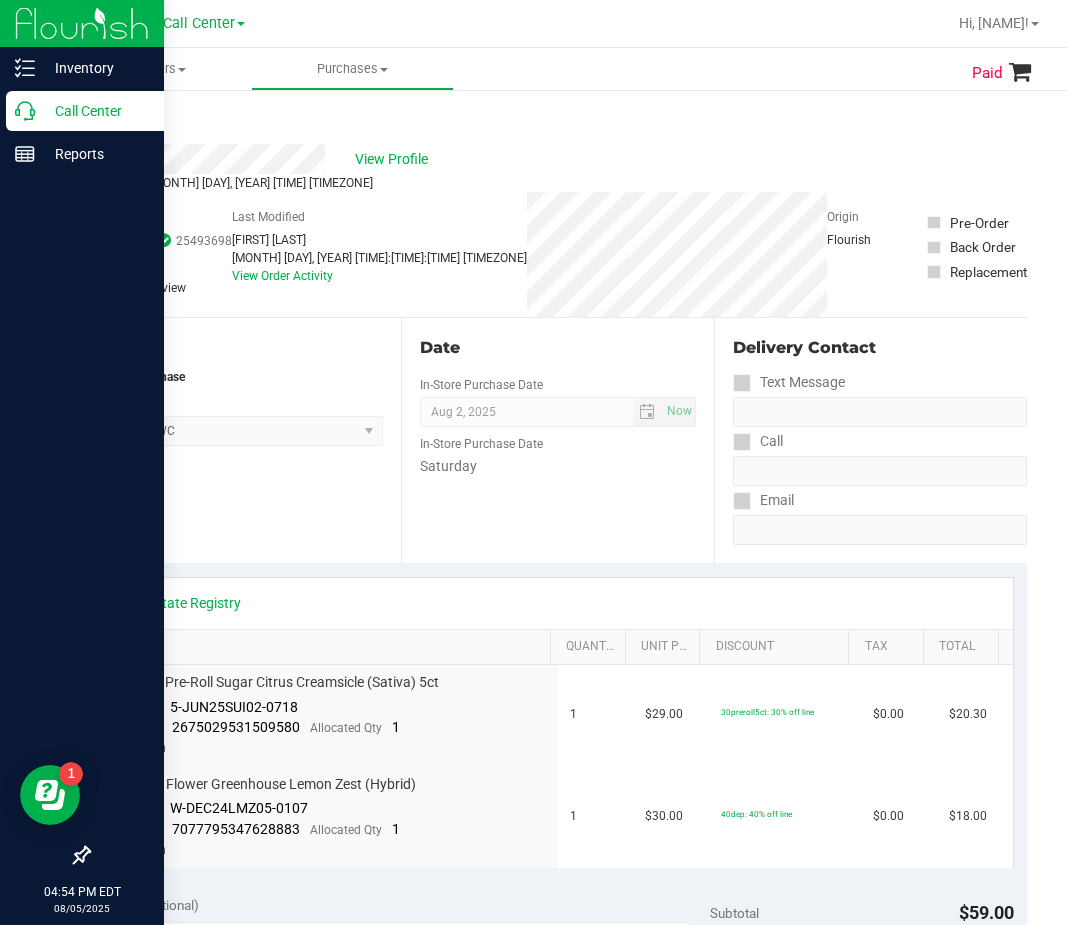 click 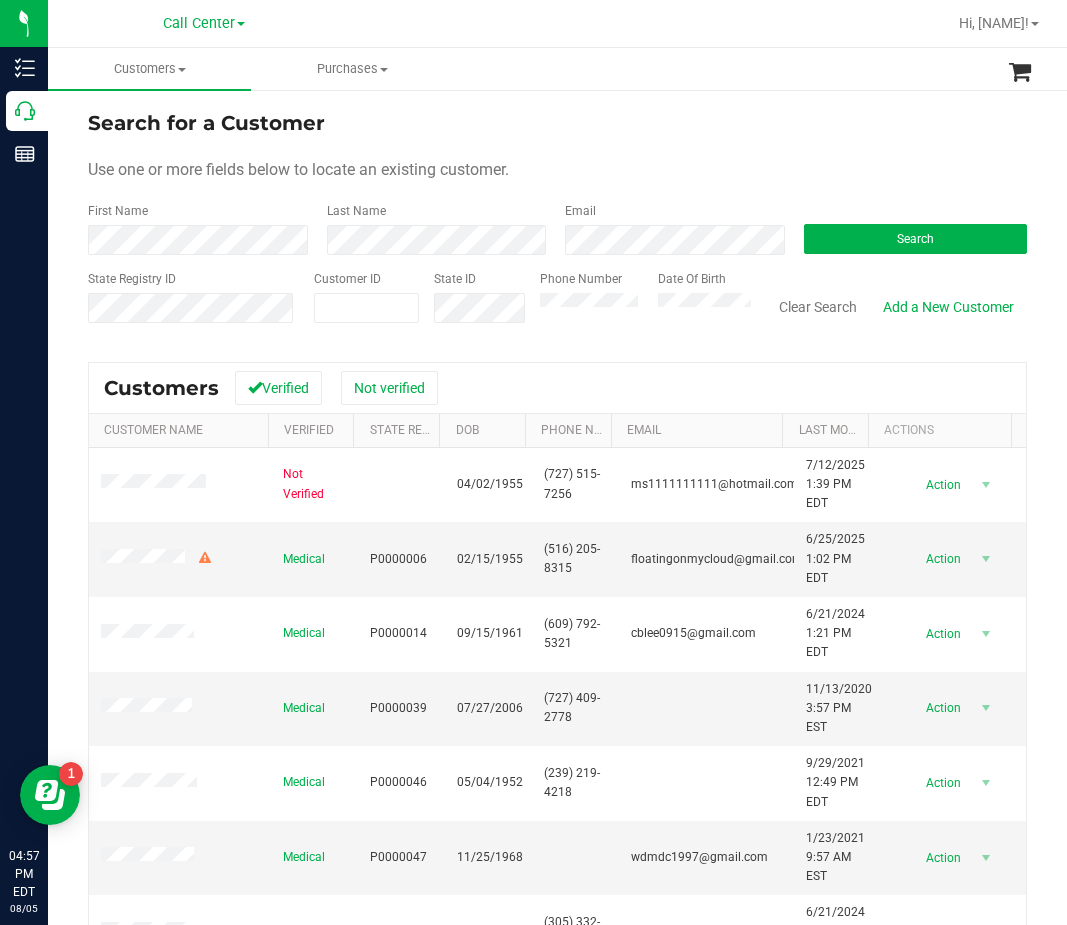click on "Search for a Customer
Use one or more fields below to locate an existing customer.
First Name
Last Name
Email
Search
State Registry ID
Customer ID
State ID
Phone Number
Date Of Birth" at bounding box center [557, 224] 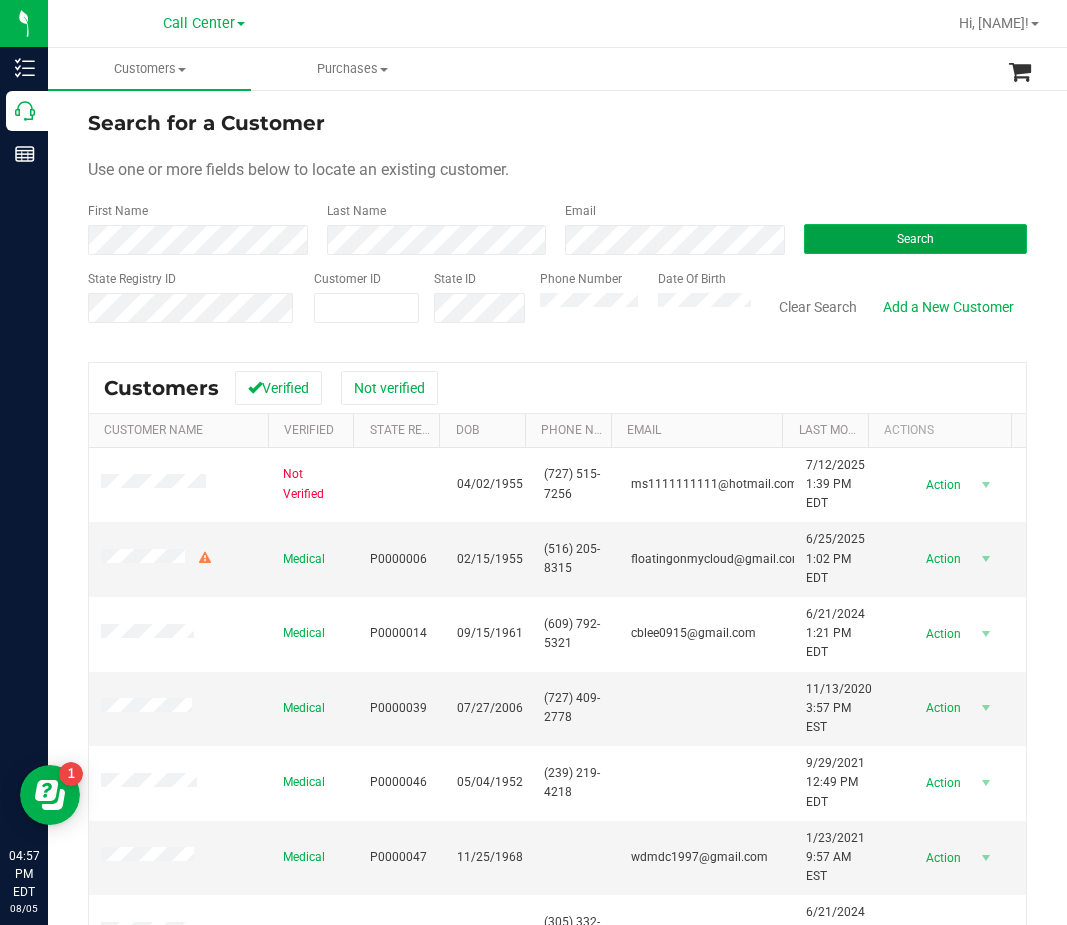 click on "Search" at bounding box center (916, 239) 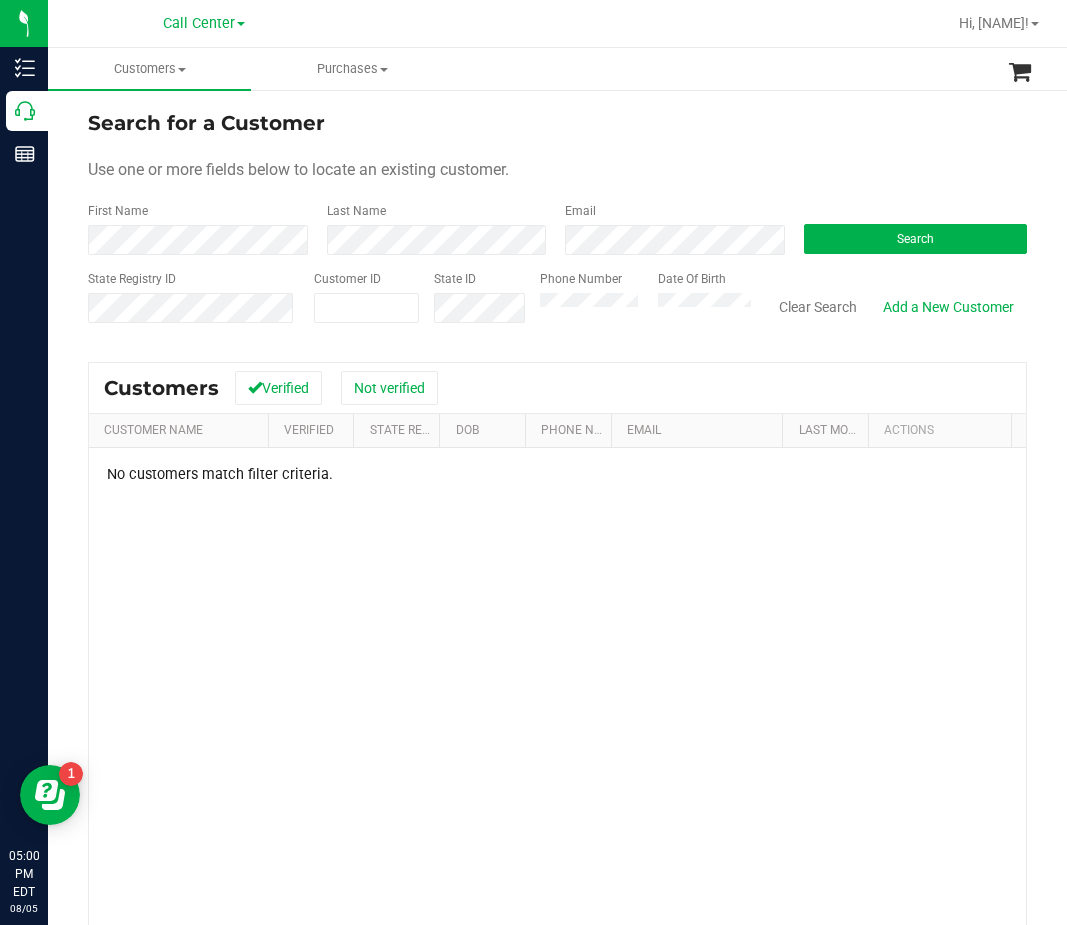 click on "Search for a Customer" at bounding box center (557, 123) 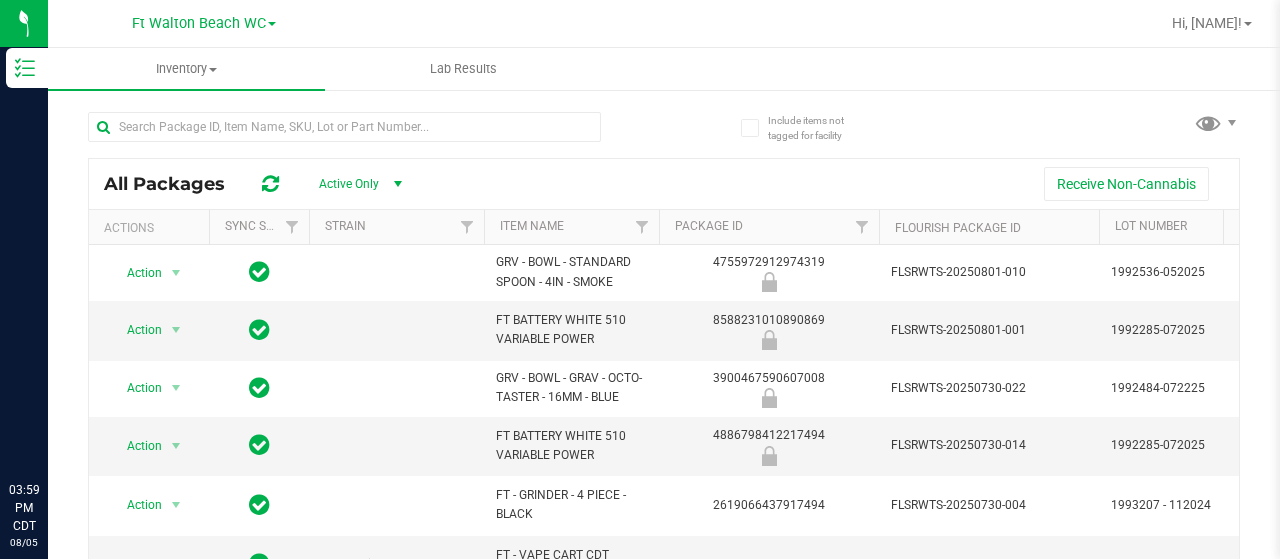 scroll, scrollTop: 0, scrollLeft: 0, axis: both 